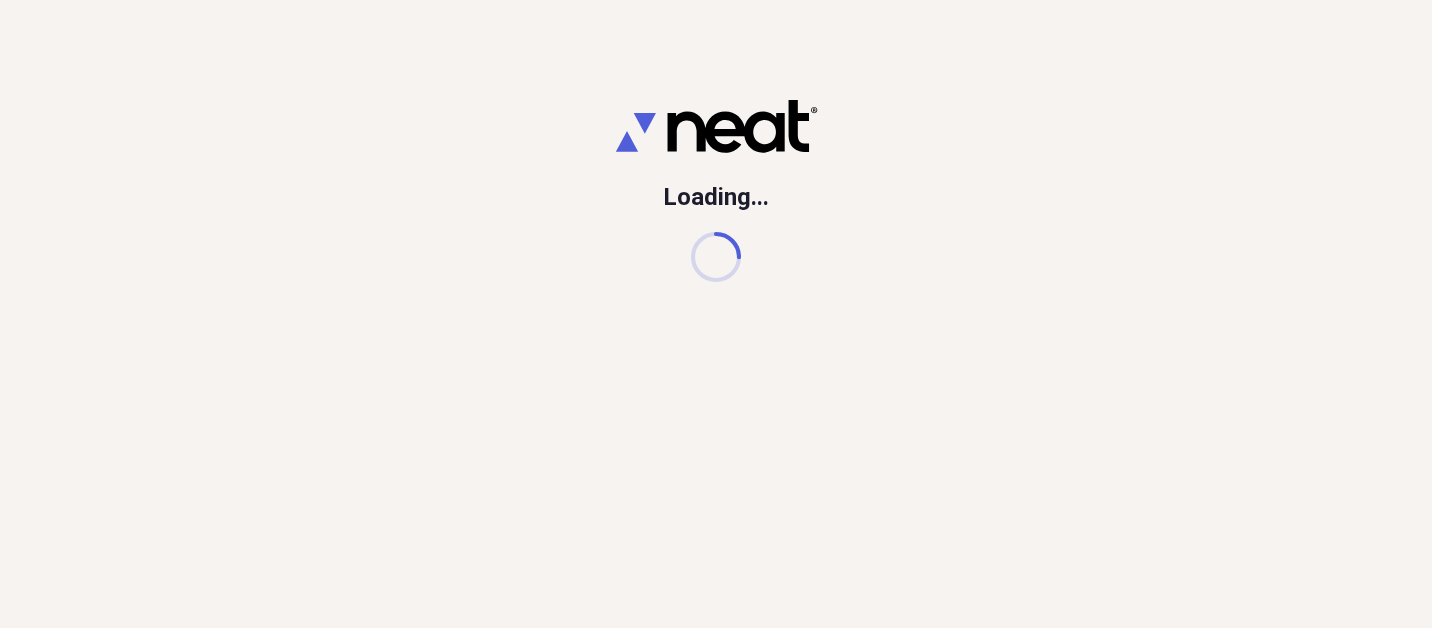 scroll, scrollTop: 0, scrollLeft: 0, axis: both 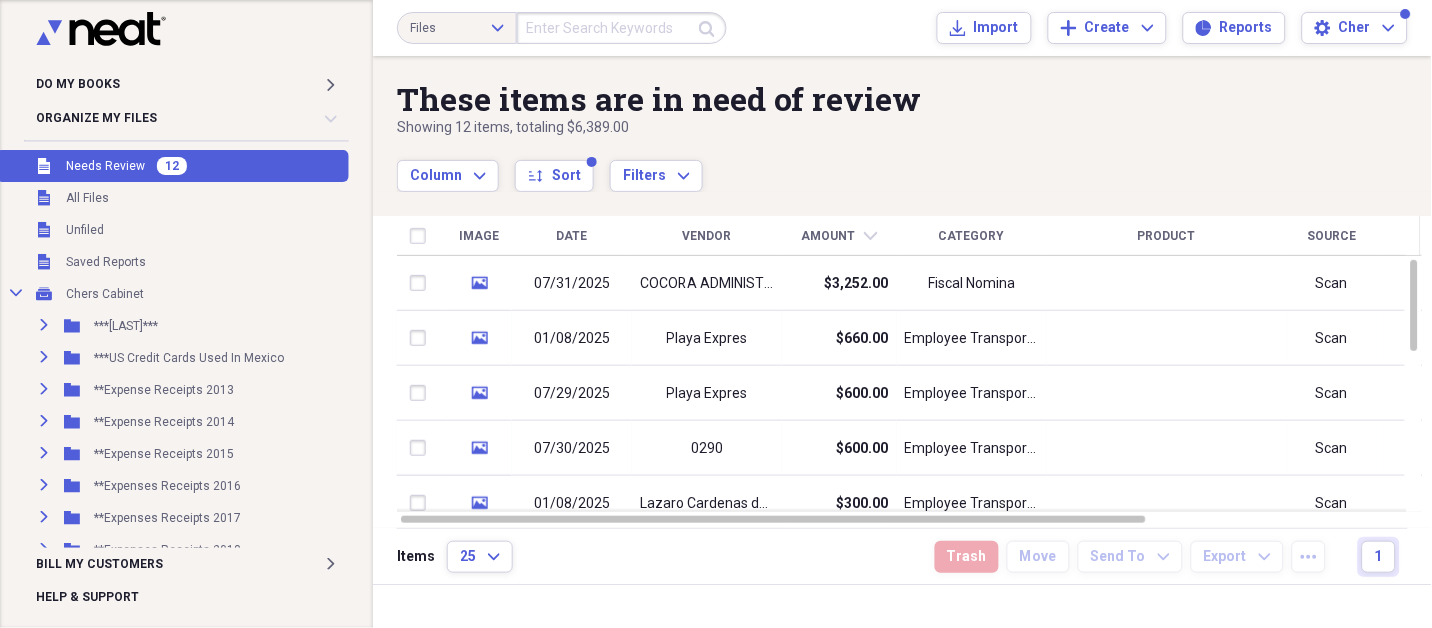 click on "12" at bounding box center (172, 166) 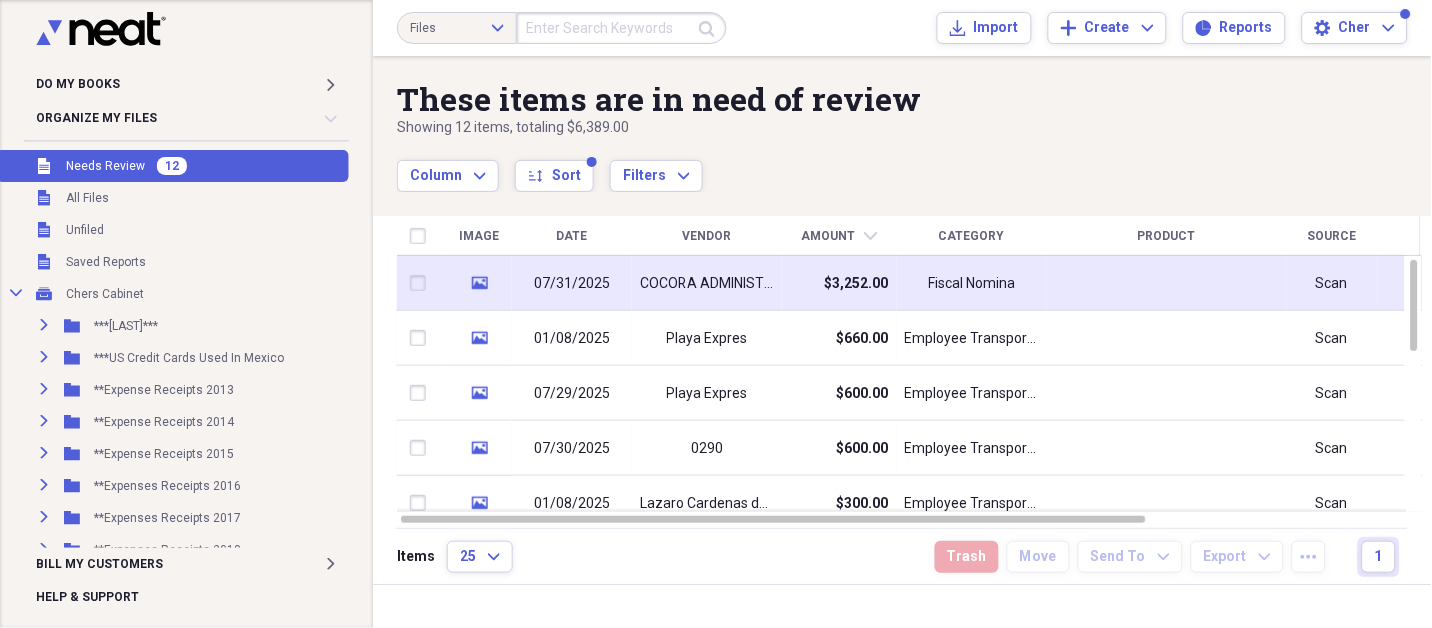 click on "COCORA ADMINISTRA" at bounding box center [707, 284] 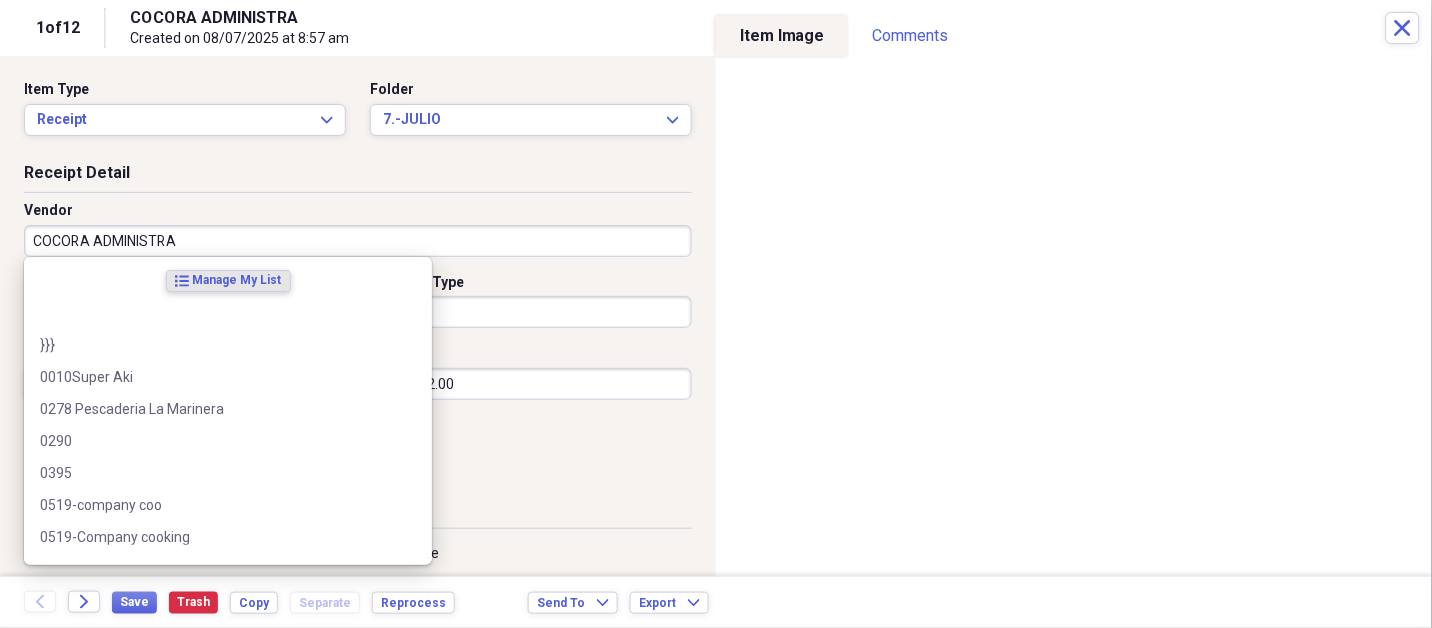 click on "COCORA ADMINISTRA" at bounding box center (358, 241) 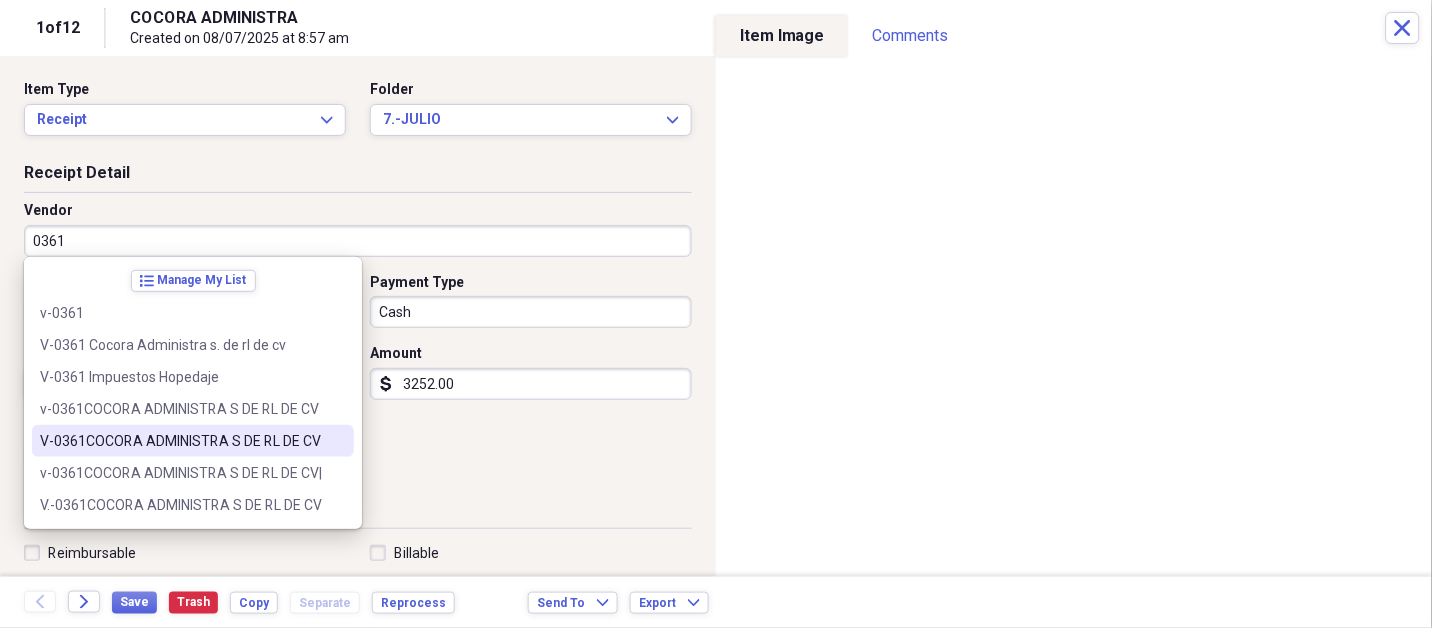 type on "V-0361COCORA ADMINISTRA S DE RL DE CV" 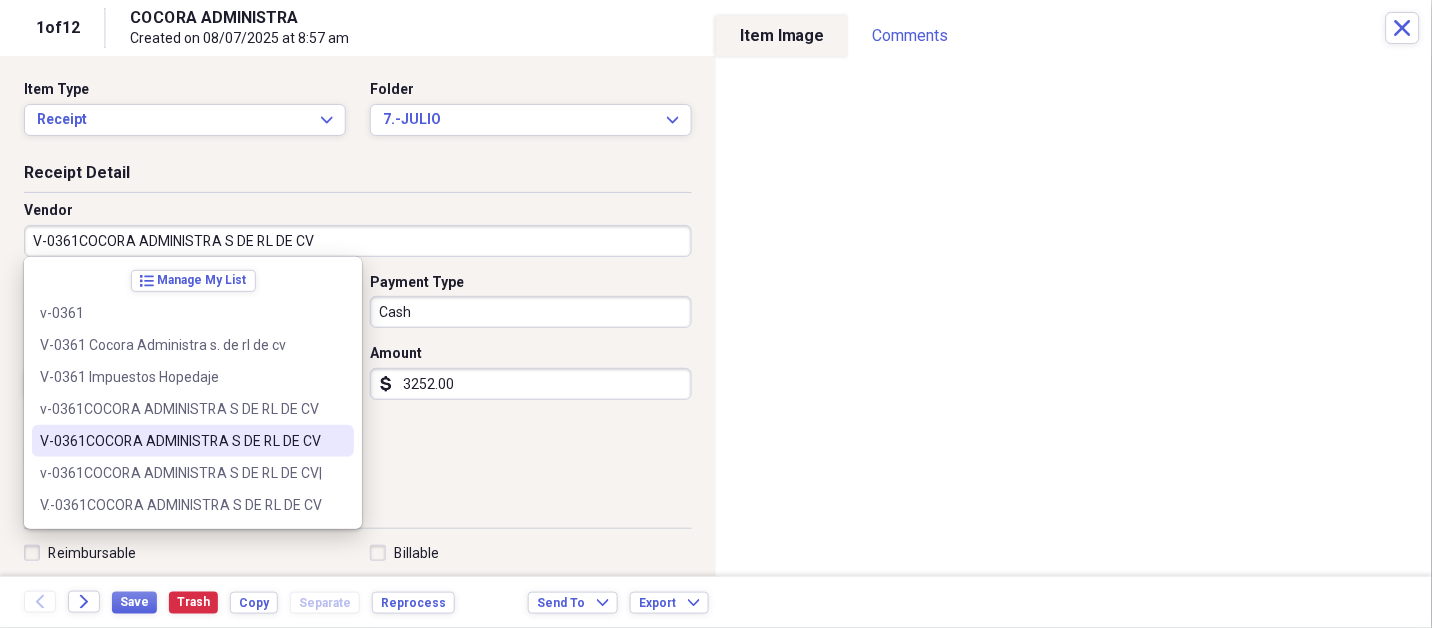 select on "6" 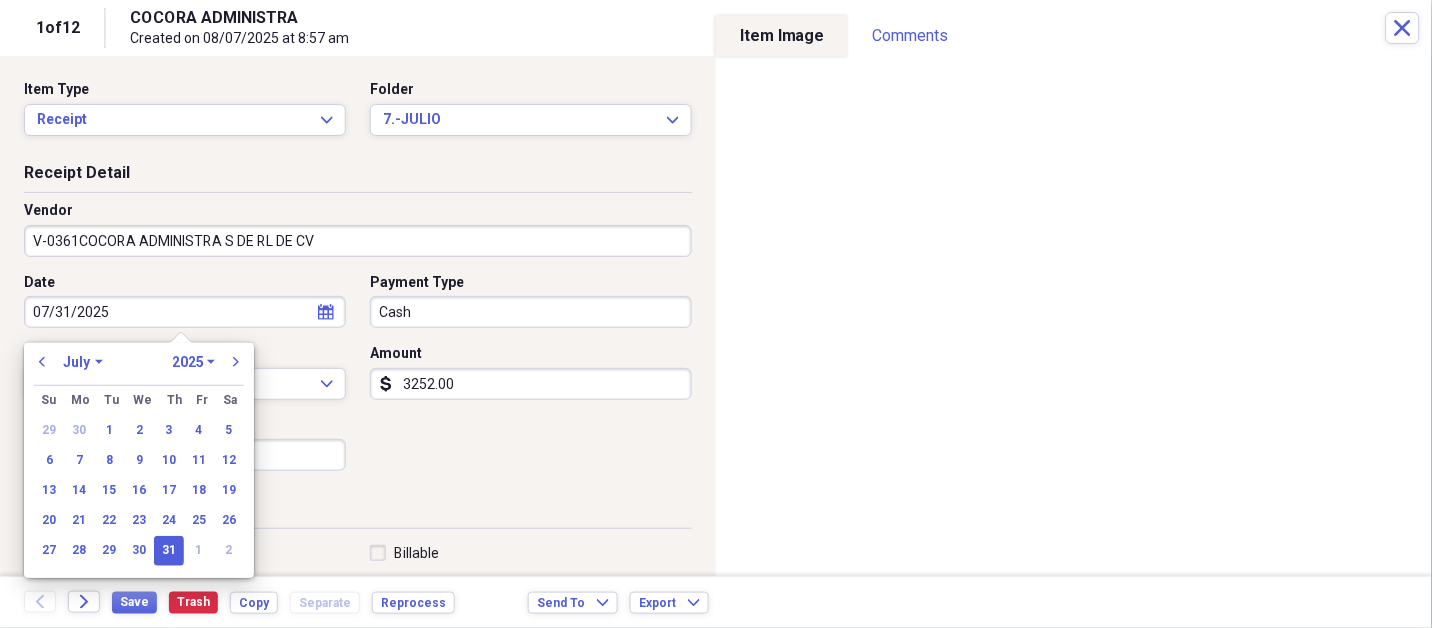 type on "FISCAL NOMINA" 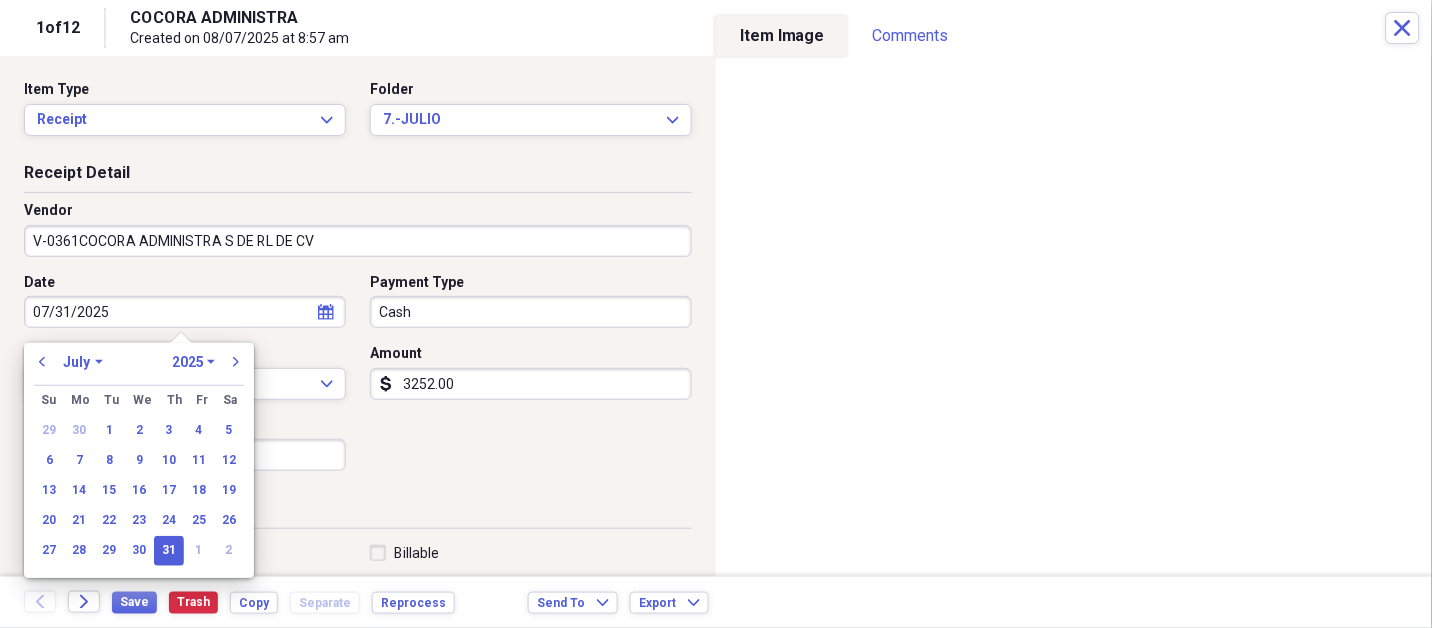 click on "31" at bounding box center [169, 551] 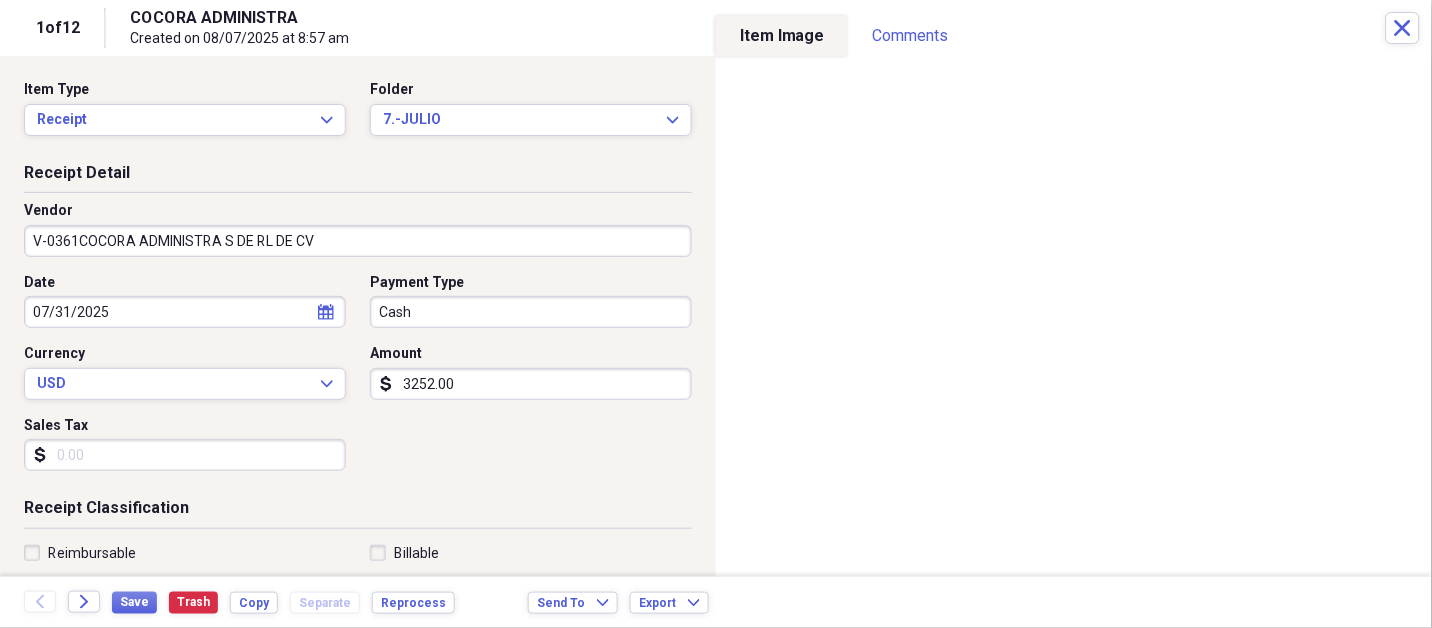 type 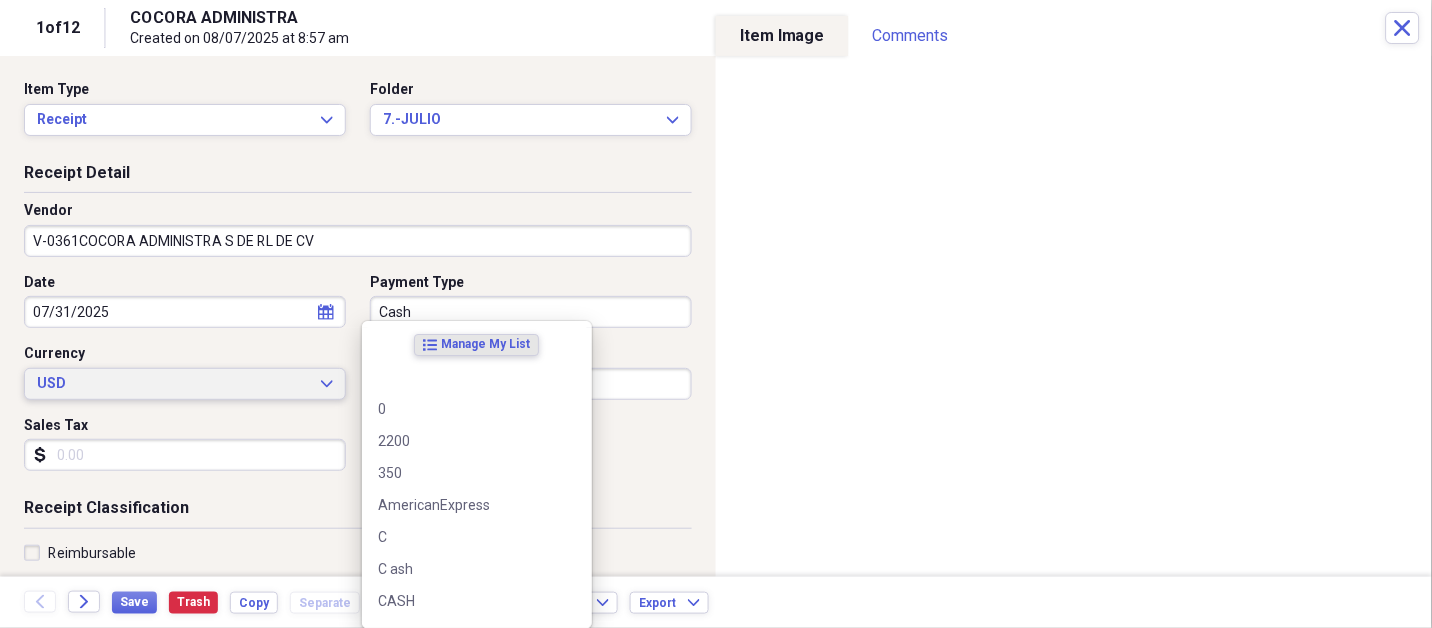 type 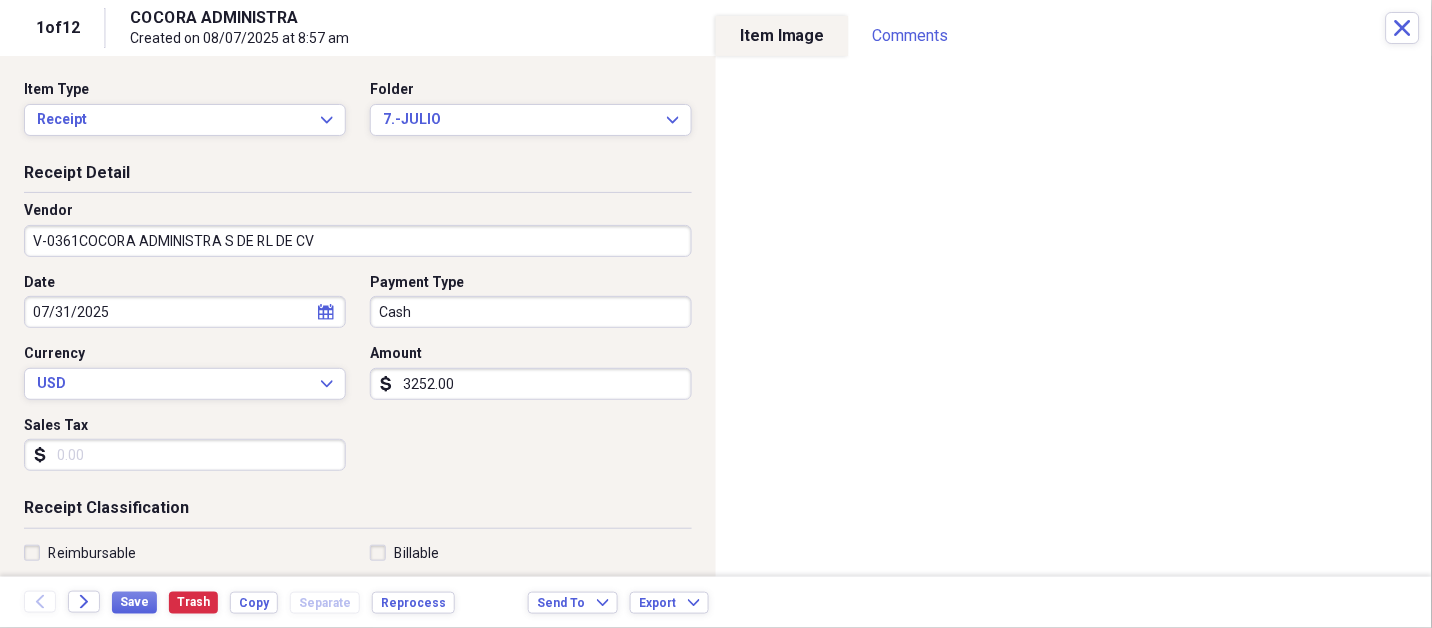 scroll, scrollTop: 307, scrollLeft: 0, axis: vertical 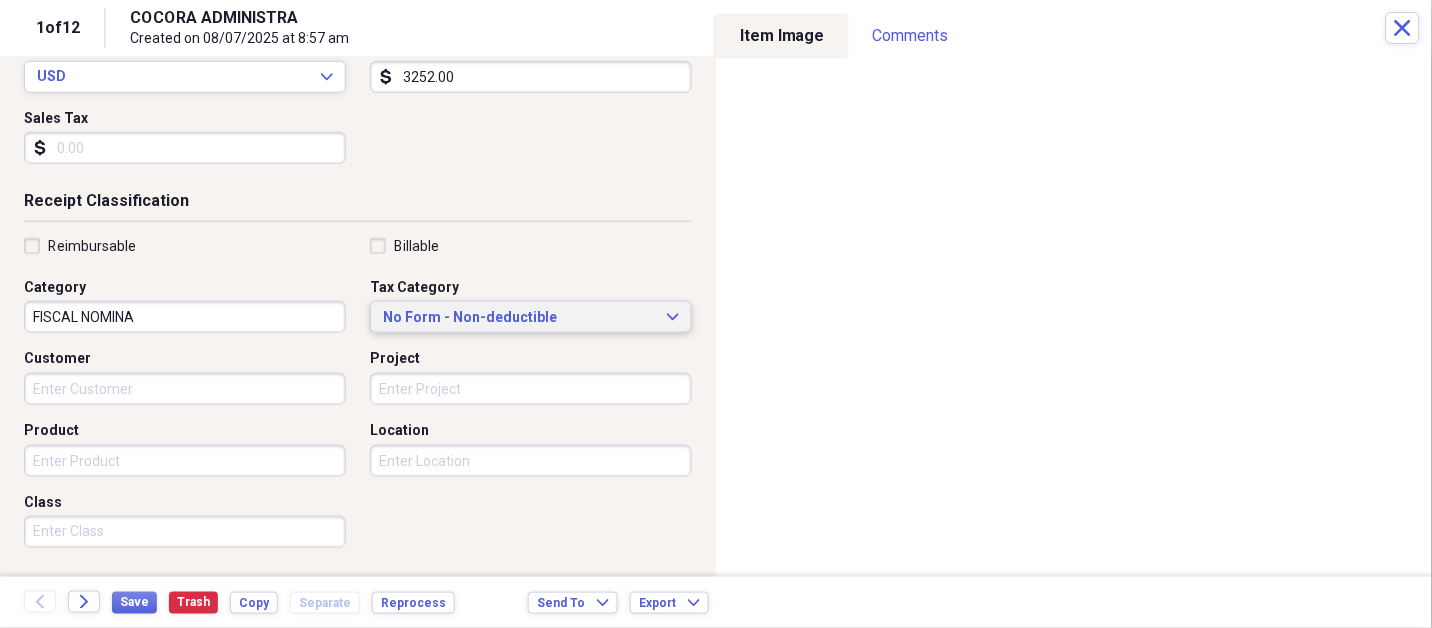 type 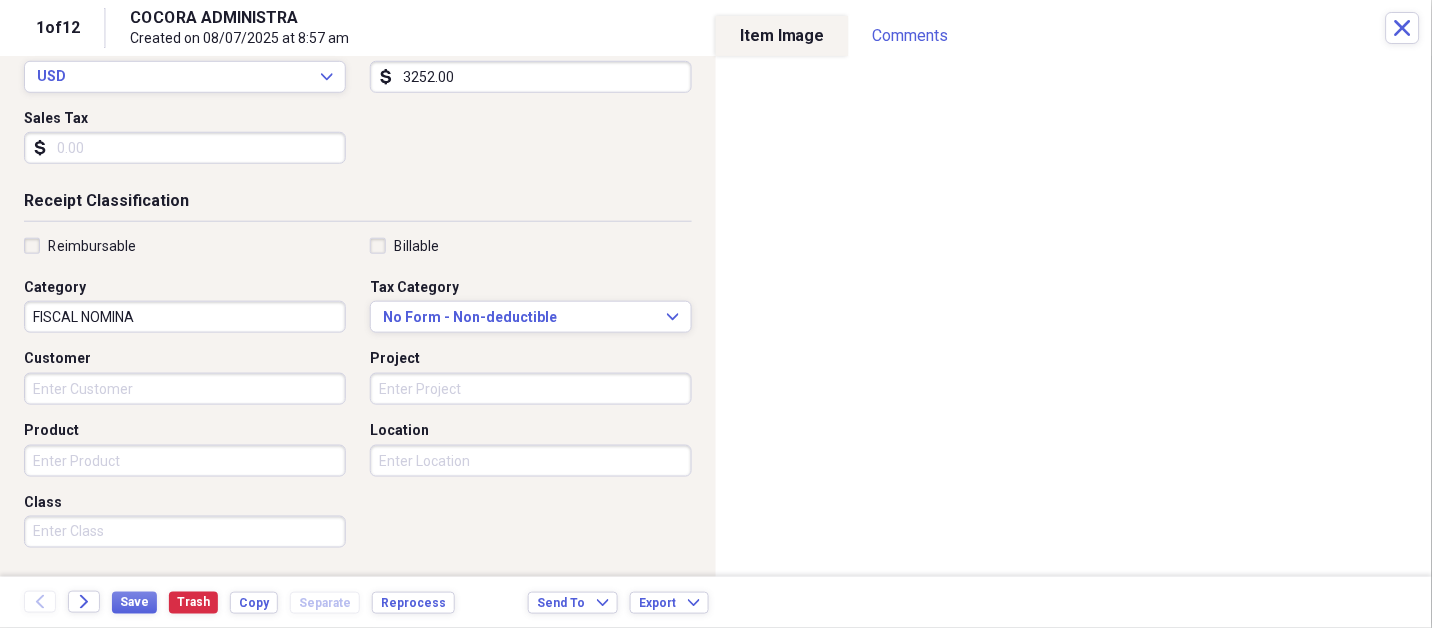 scroll, scrollTop: 497, scrollLeft: 0, axis: vertical 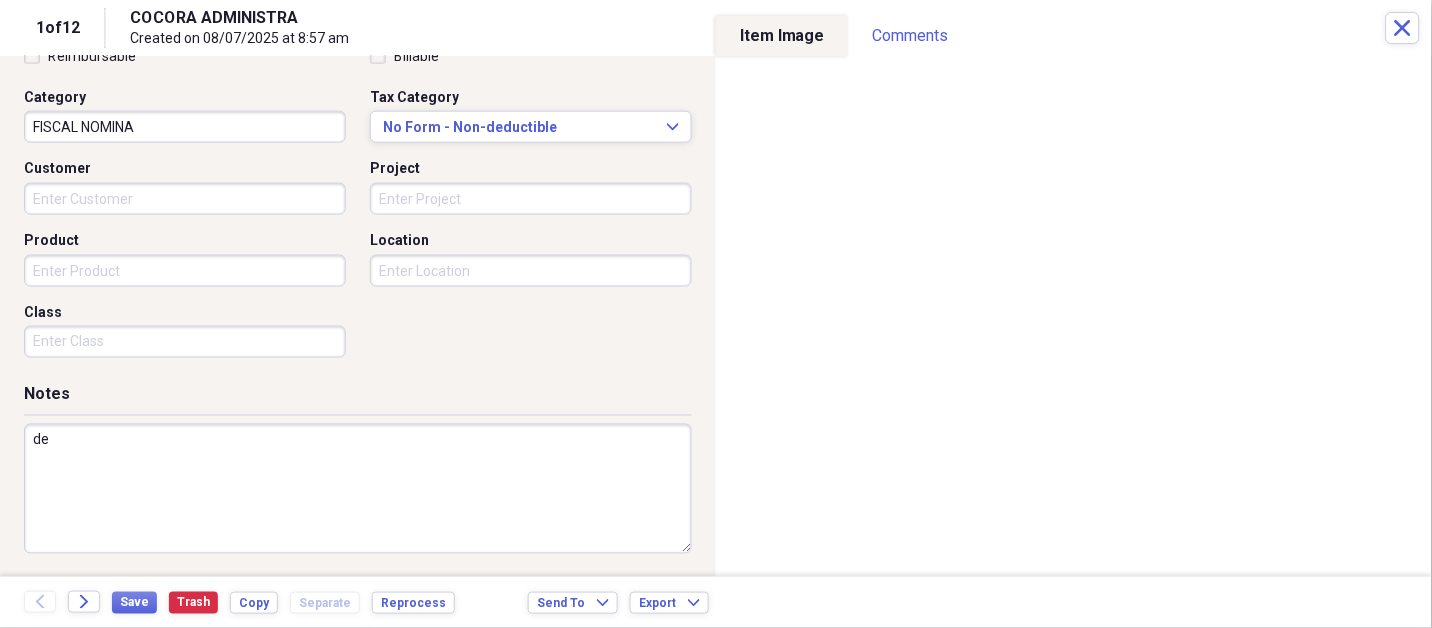 type on "d" 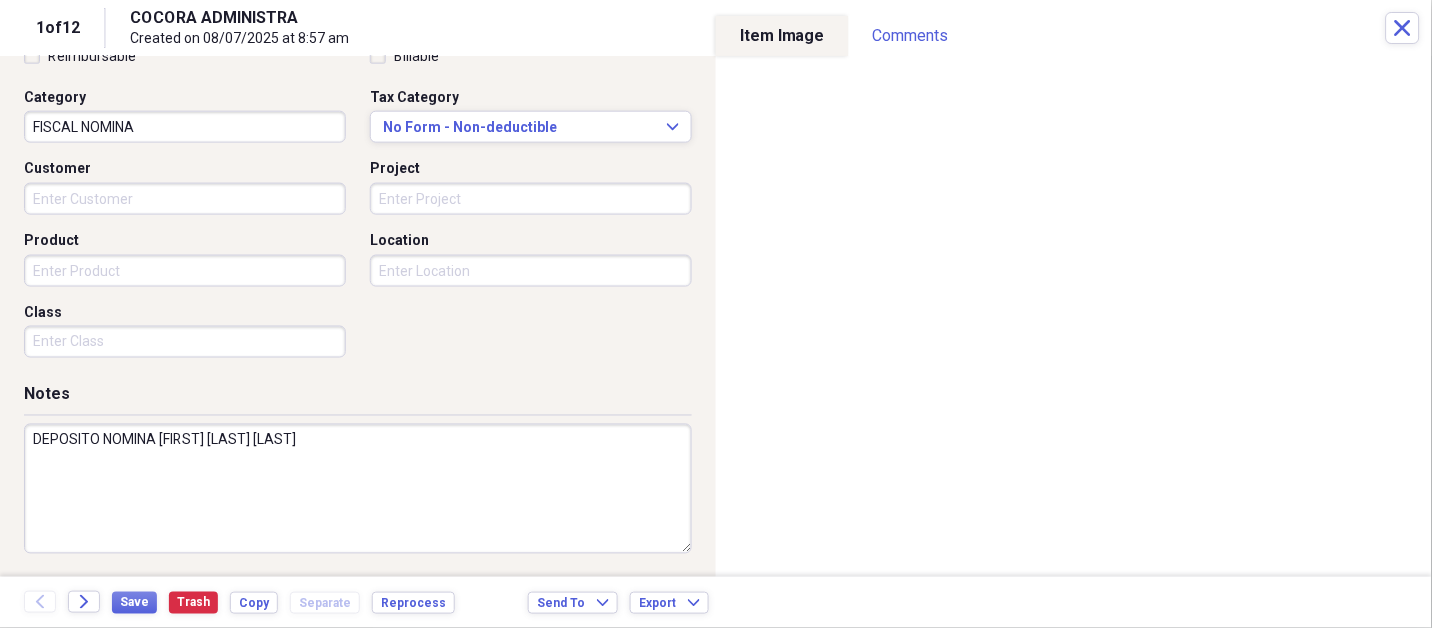 type on "DEPOSITO NOMINA [FIRST] [LAST] [LAST]" 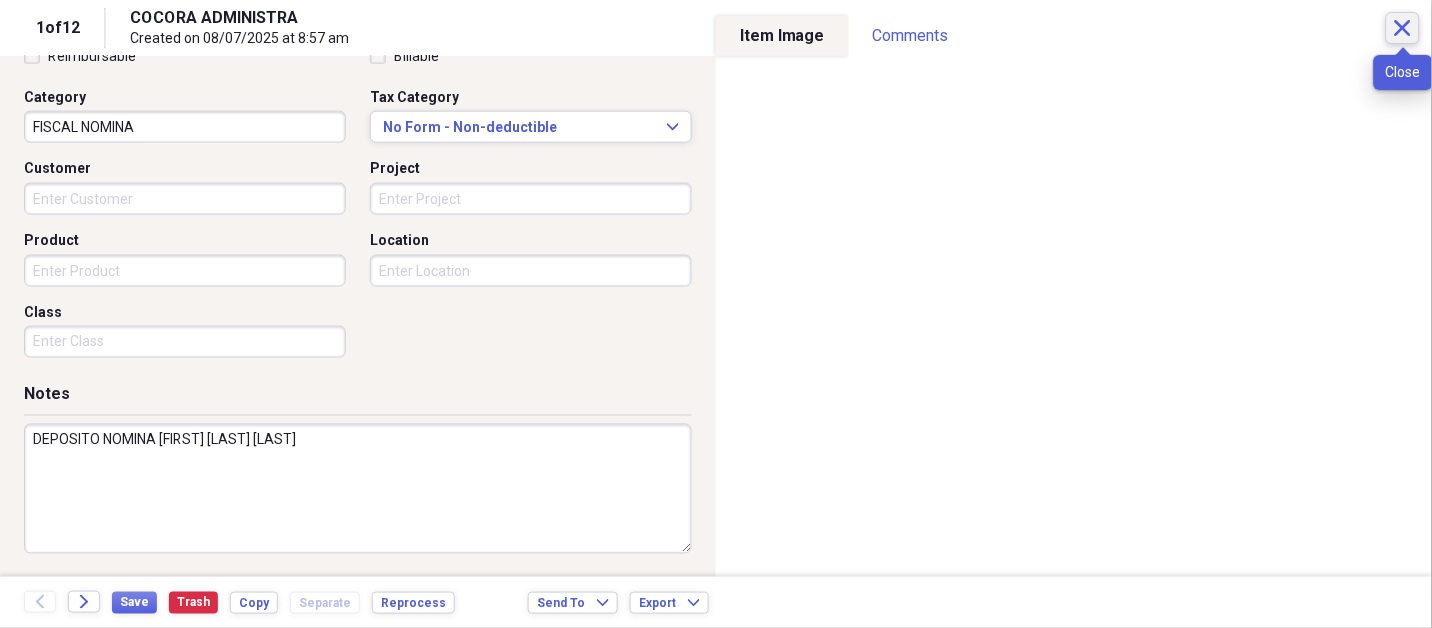 click 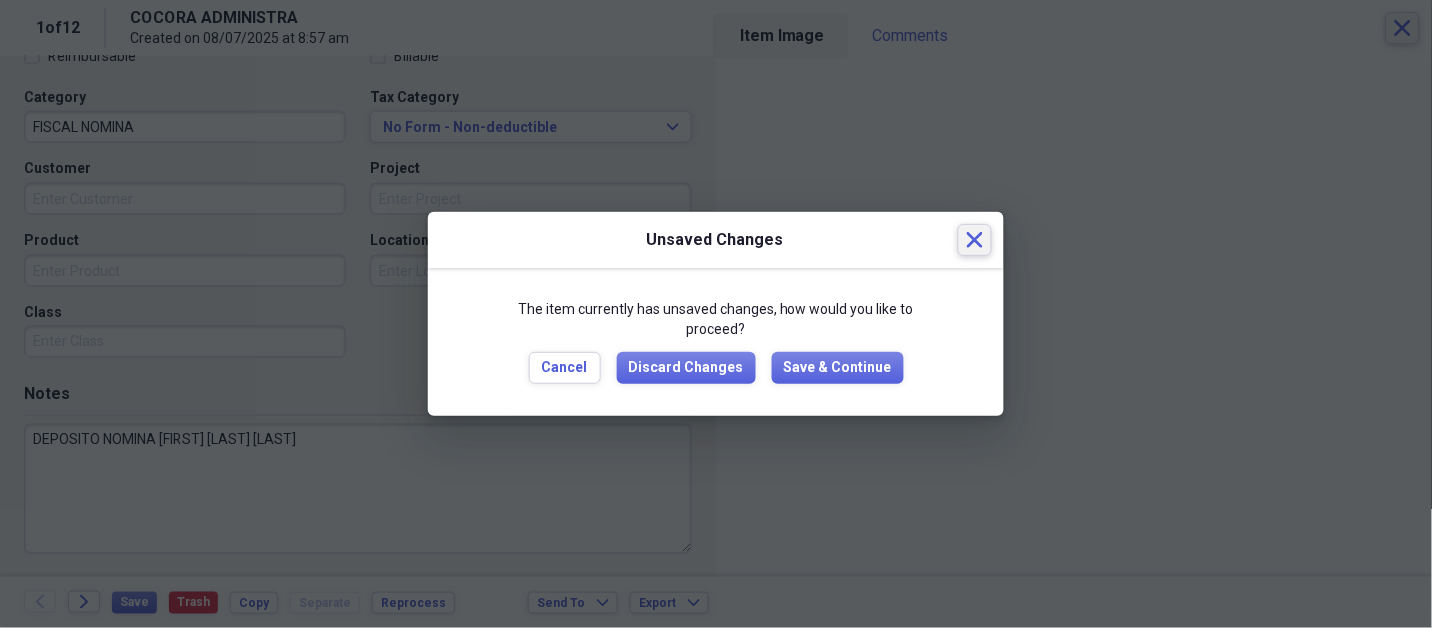 type 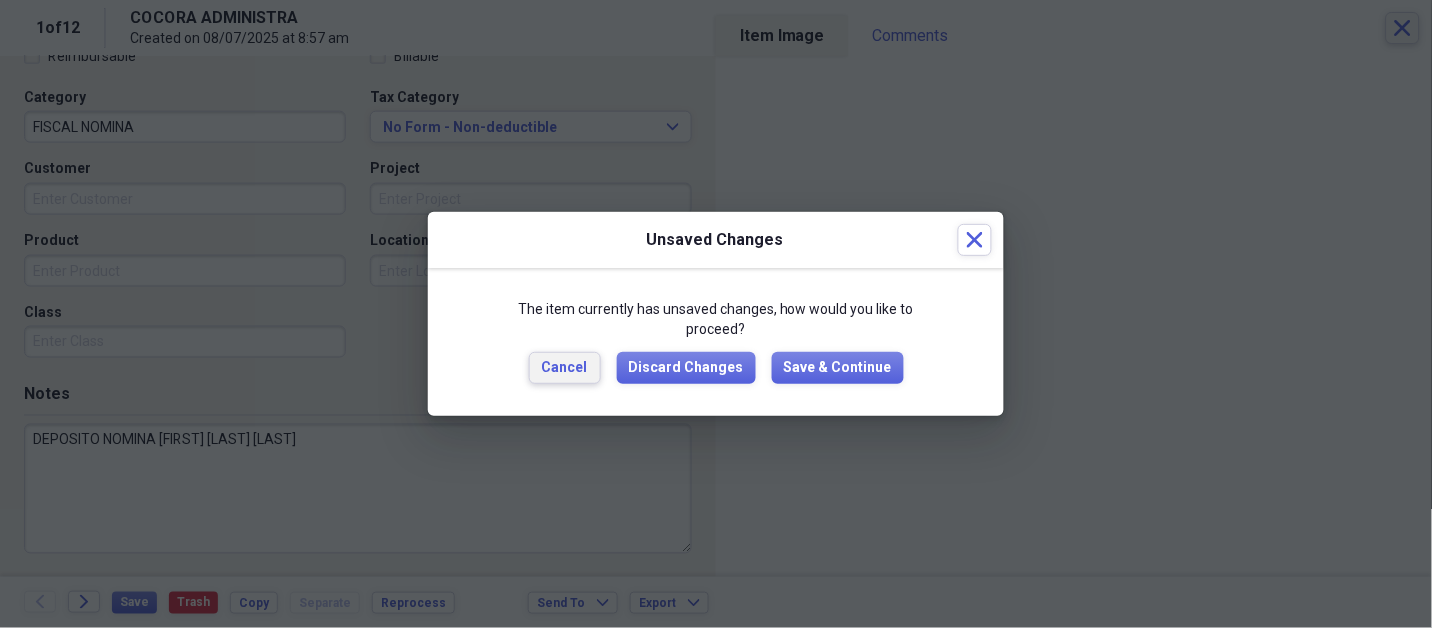 type 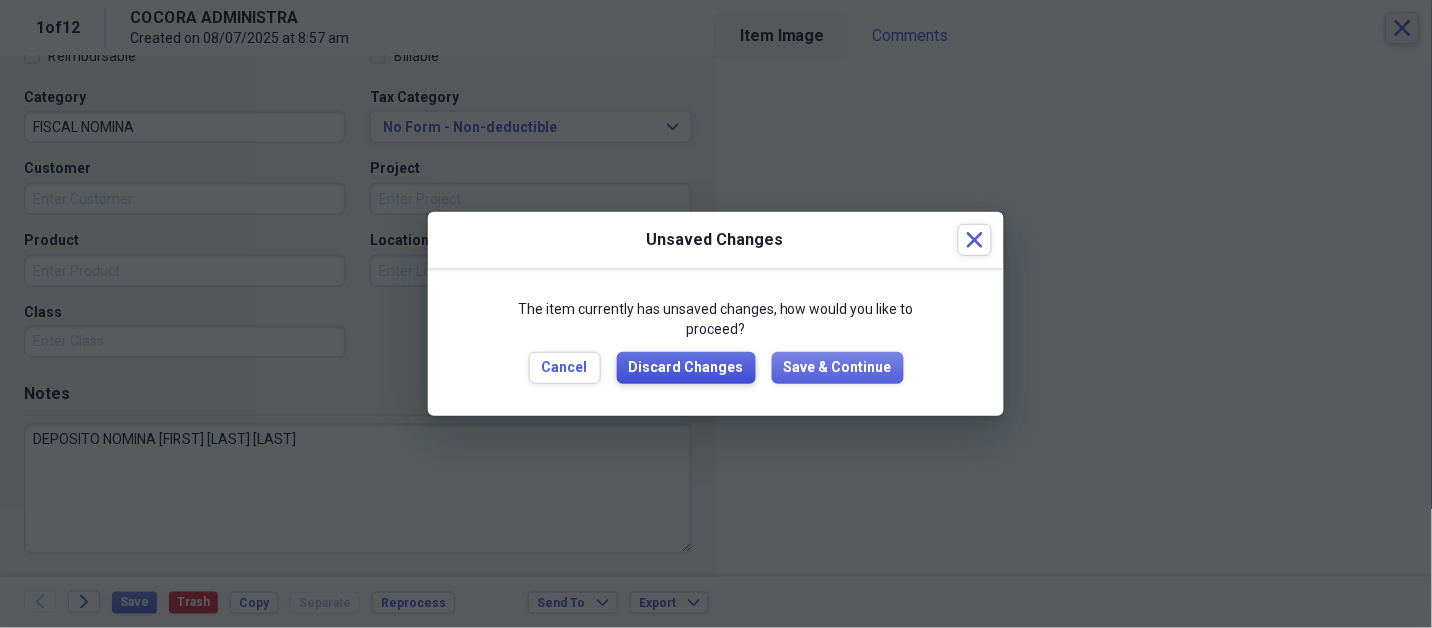 type 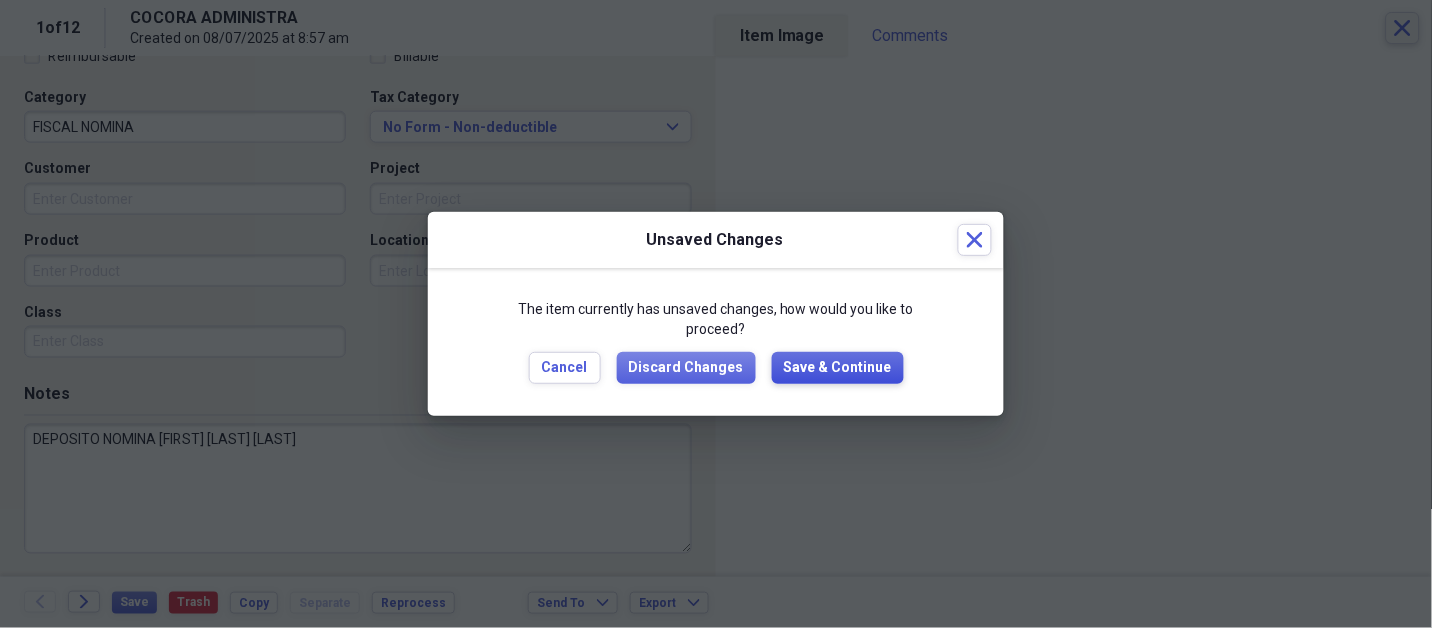 type 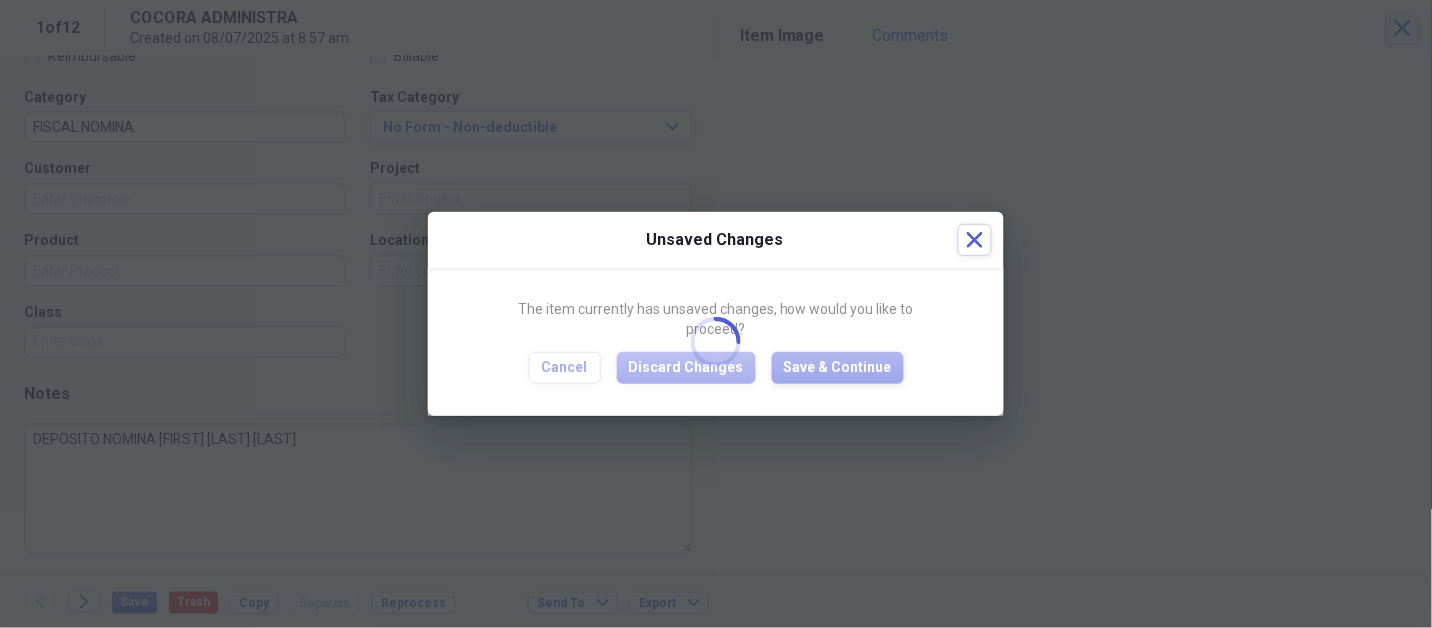 type on "DEPOSITO NOMINA [FIRST] [LAST] [LAST]" 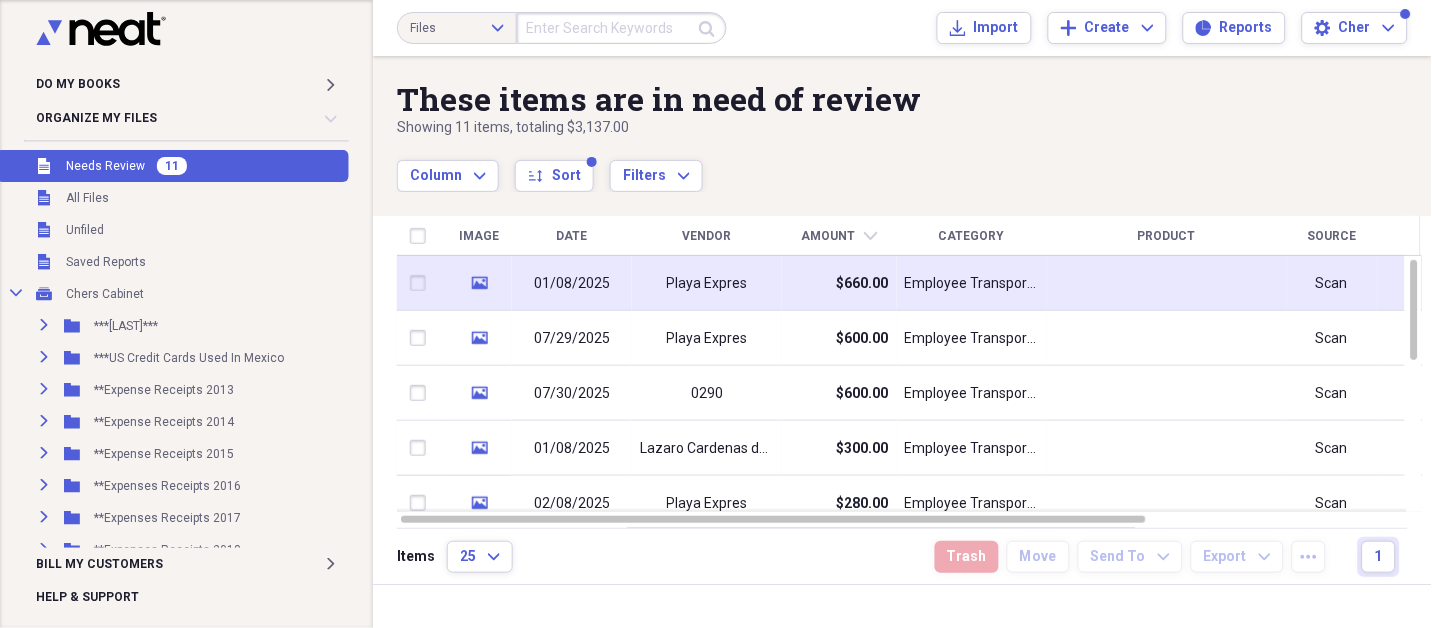 click on "Playa Expres" at bounding box center (707, 284) 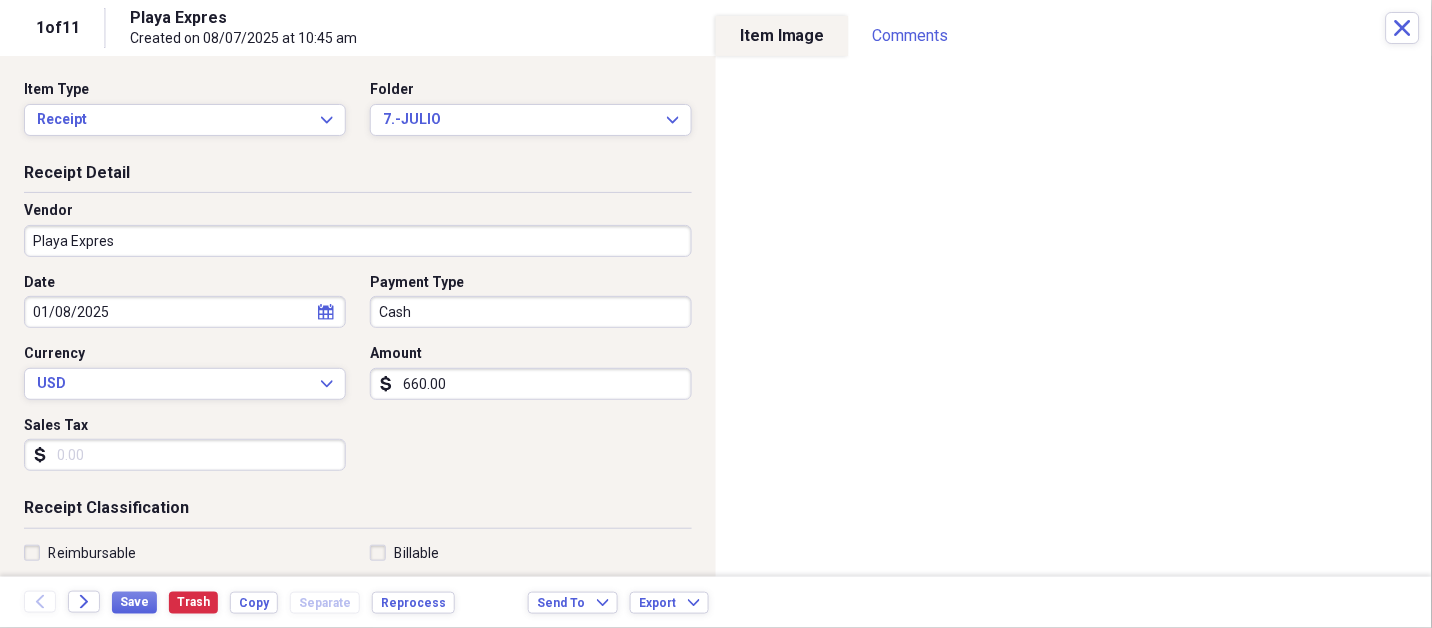 click on "Playa Expres" at bounding box center (358, 241) 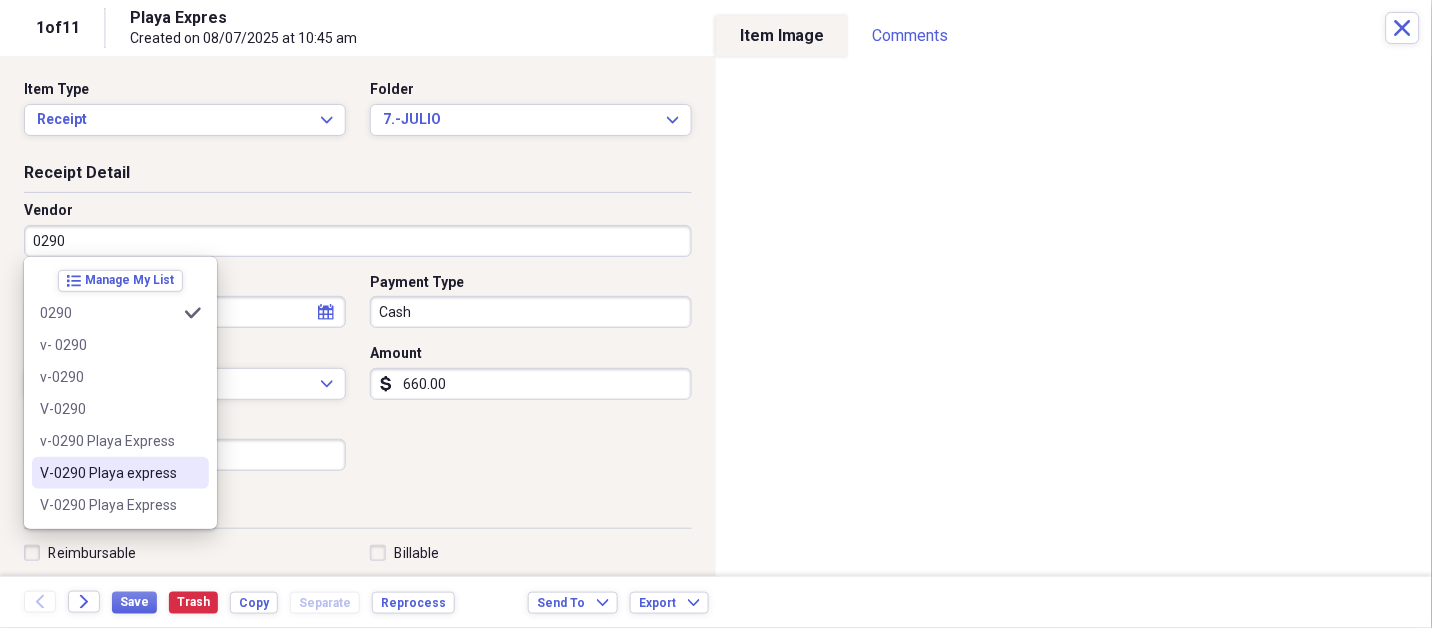 type on "V-0290 Playa express" 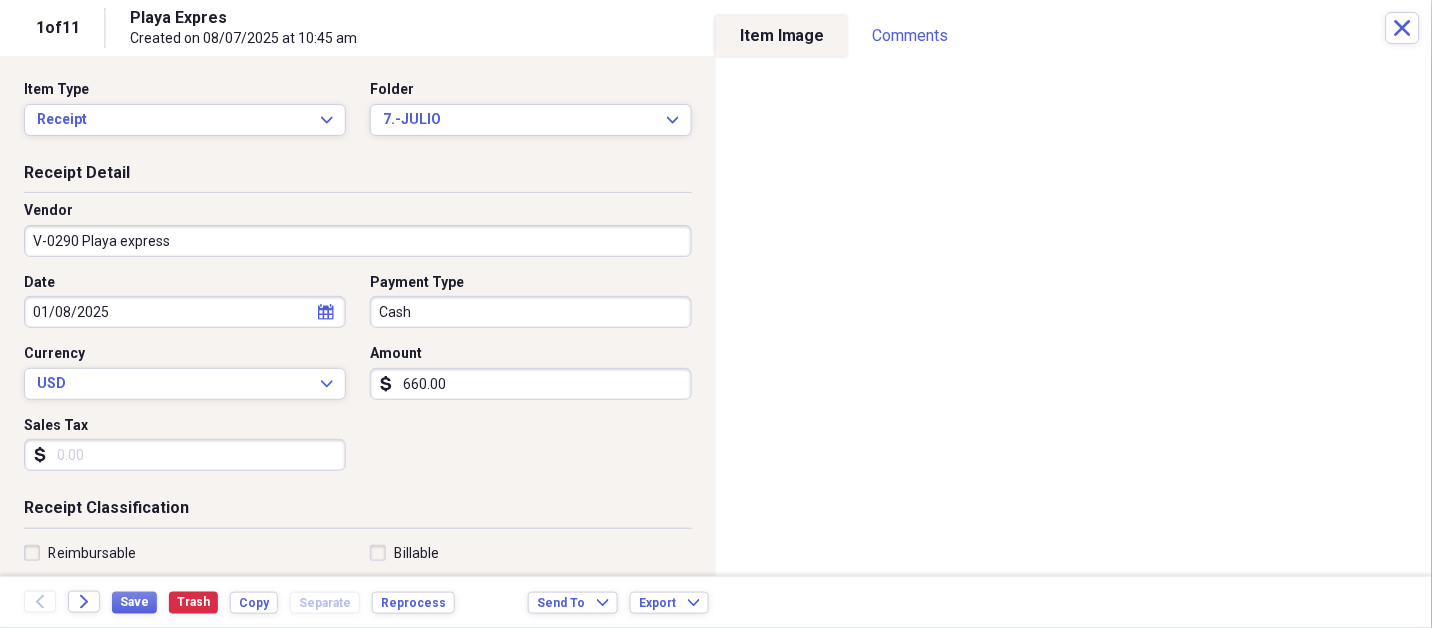 select on "2025" 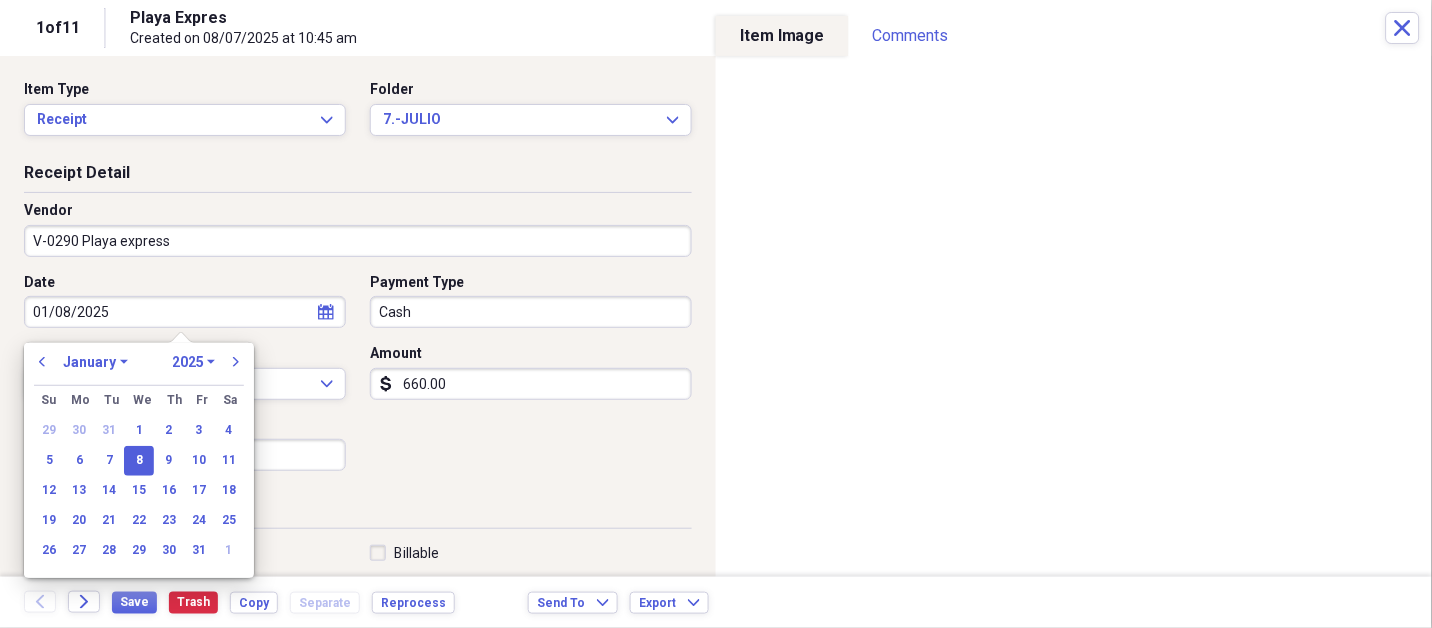 click on "January February March April May June July August September October November December" at bounding box center [95, 362] 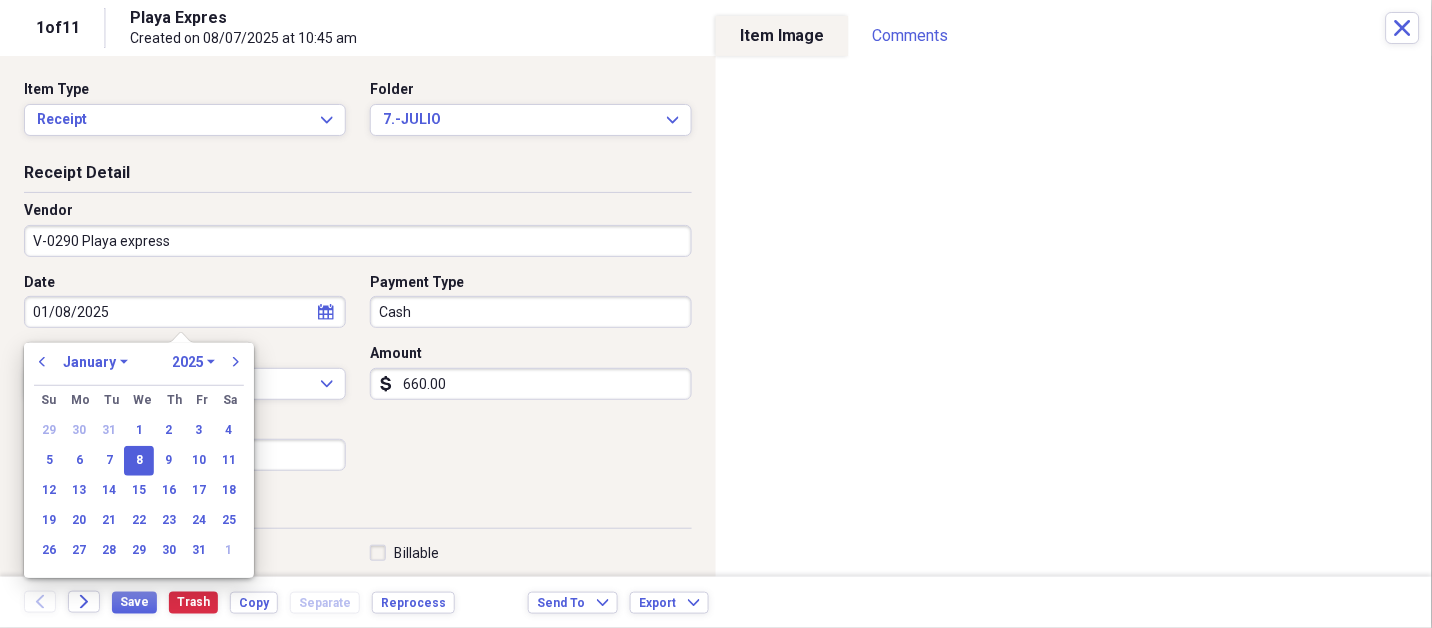 select on "6" 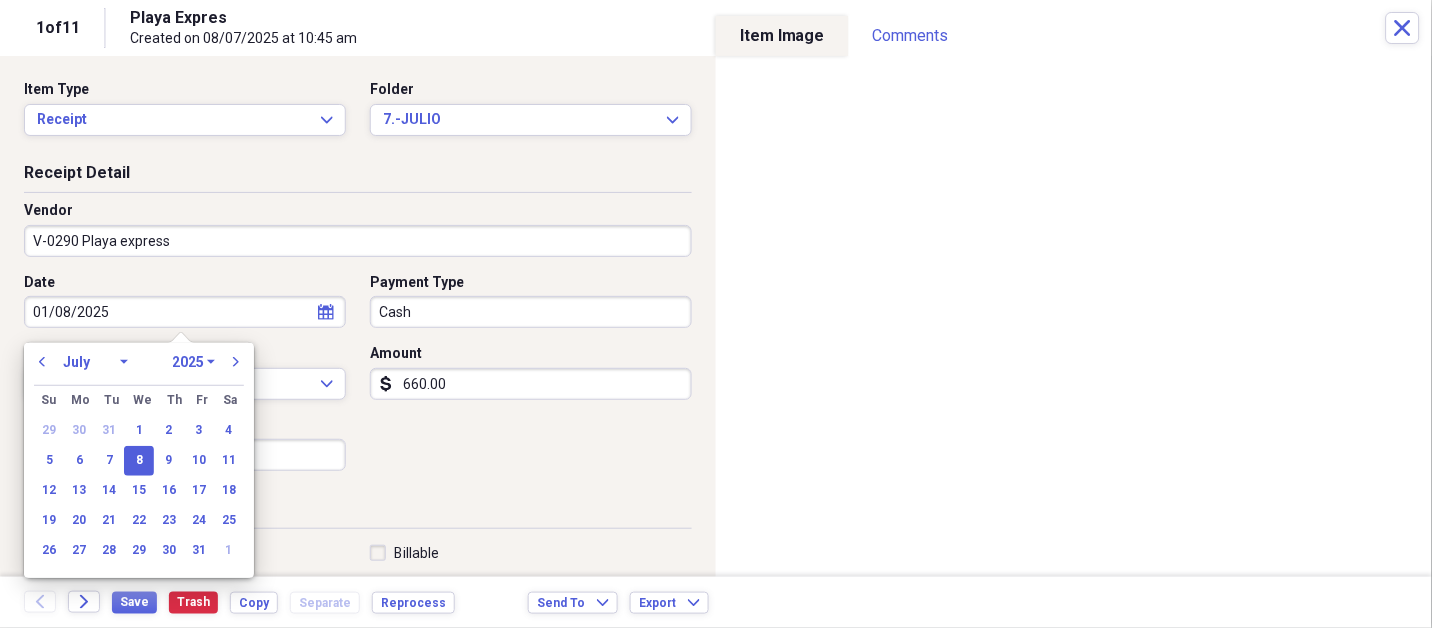 click on "January February March April May June July August September October November December" at bounding box center [95, 362] 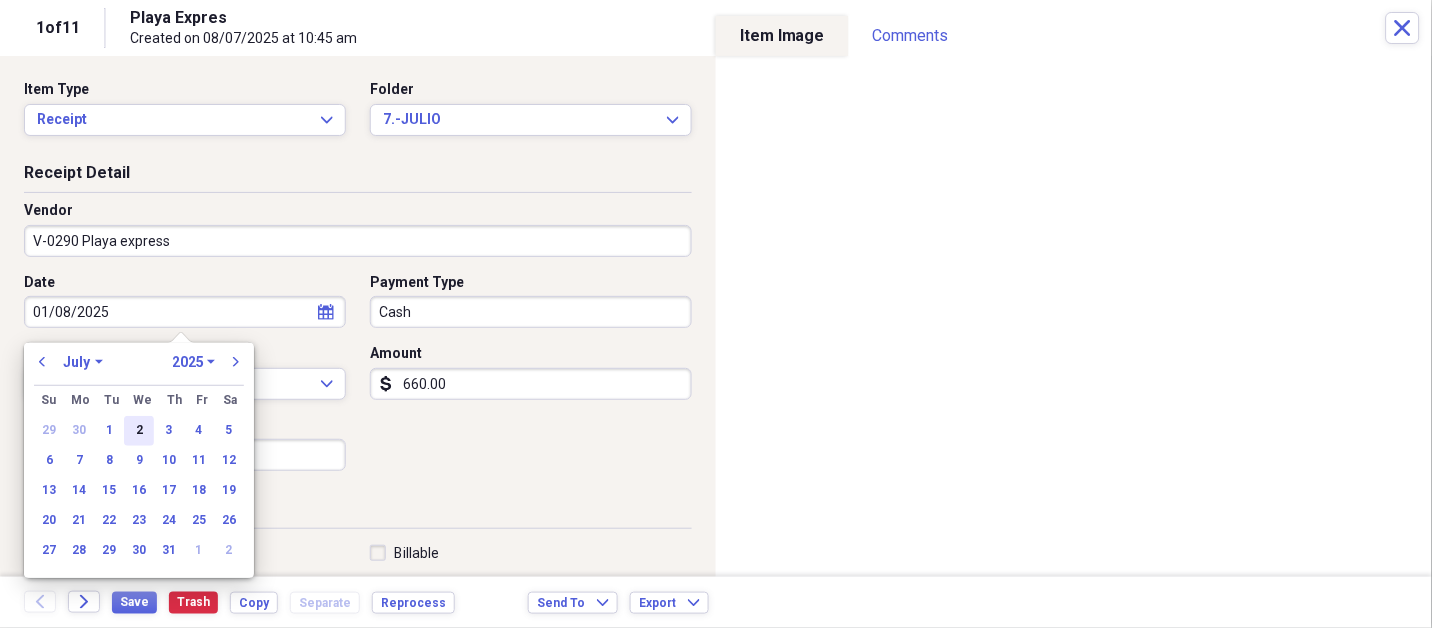 click on "2" at bounding box center (139, 431) 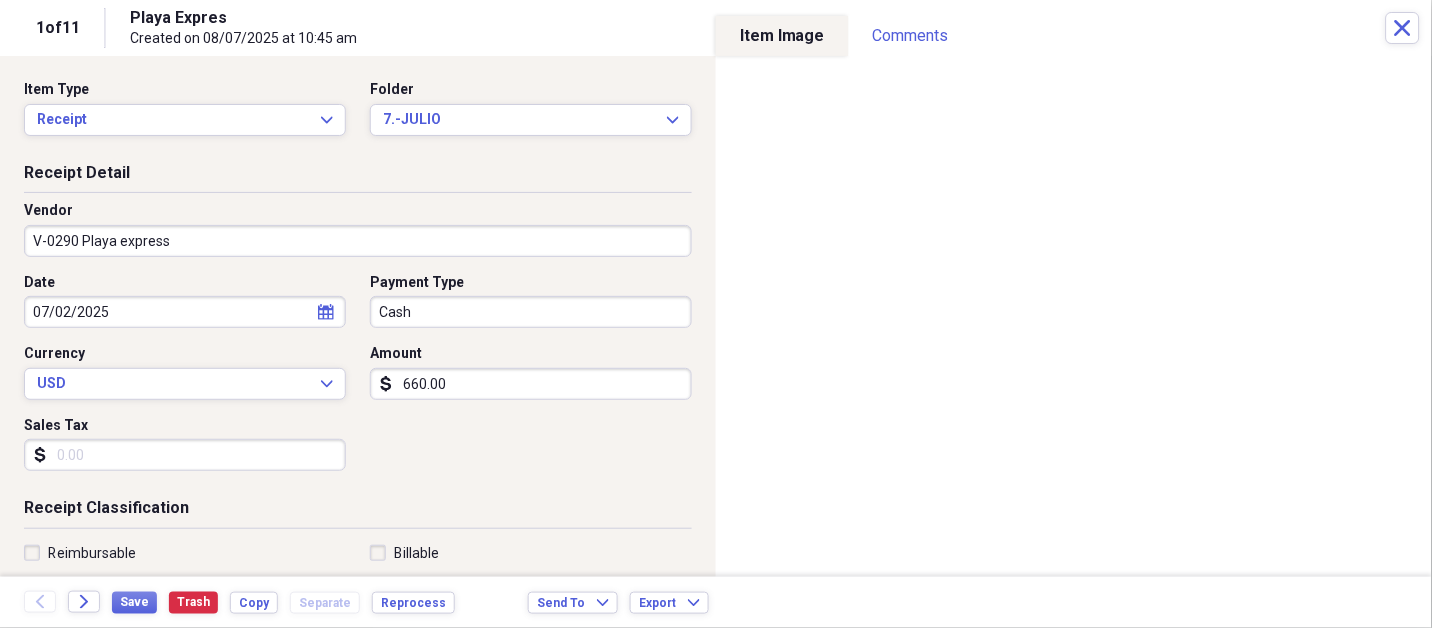click on "calendar Calendar" at bounding box center (326, 312) 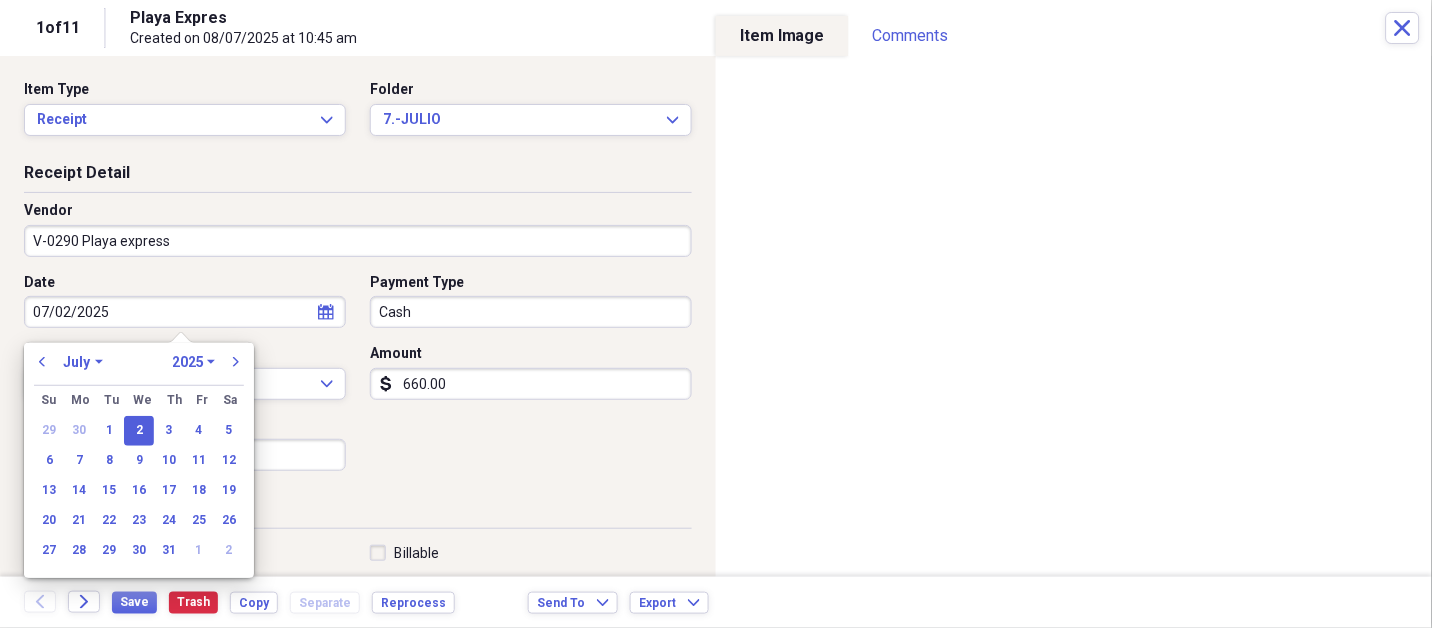 click on "January February March April May June July August September October November December" at bounding box center [83, 362] 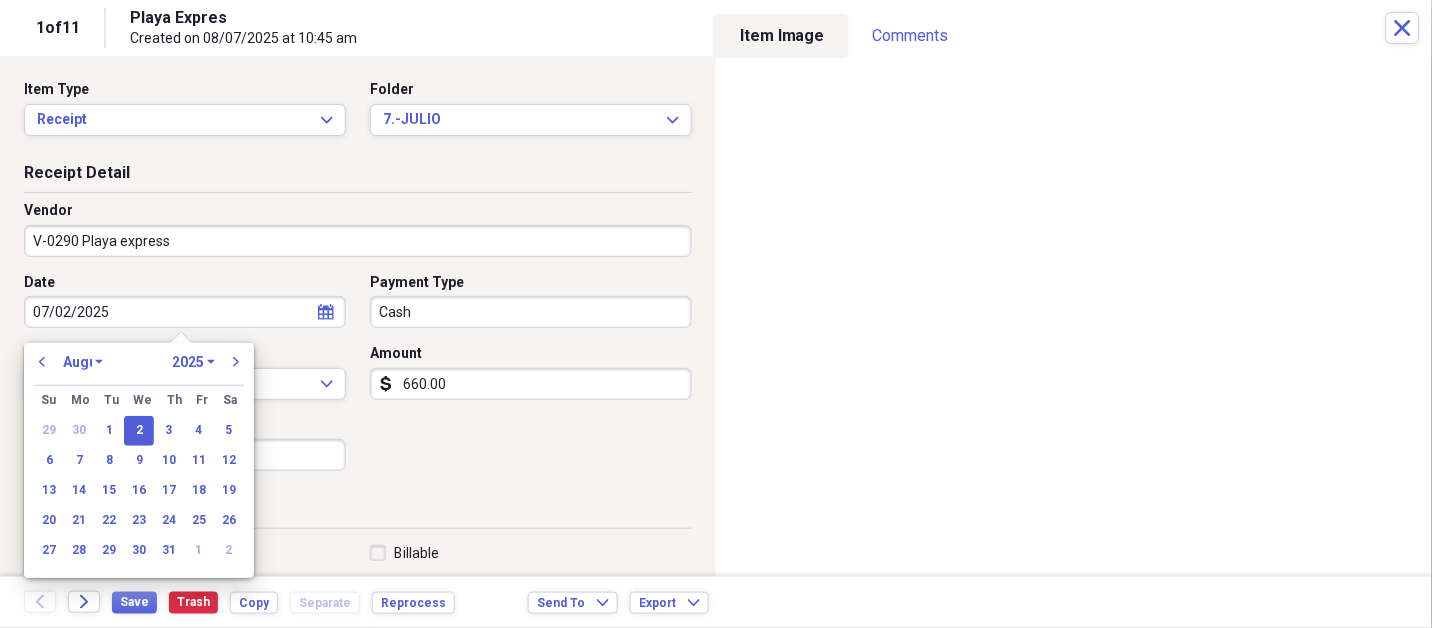 click on "January February March April May June July August September October November December" at bounding box center [83, 362] 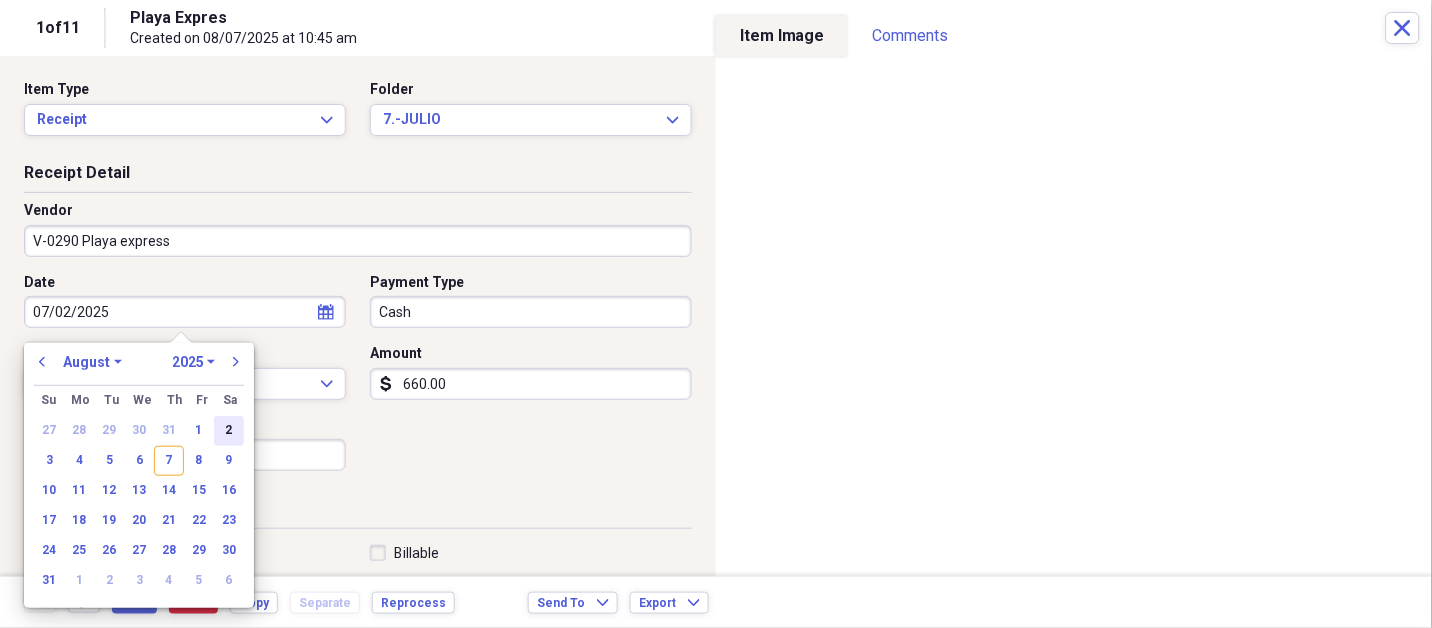 click on "2" at bounding box center (229, 431) 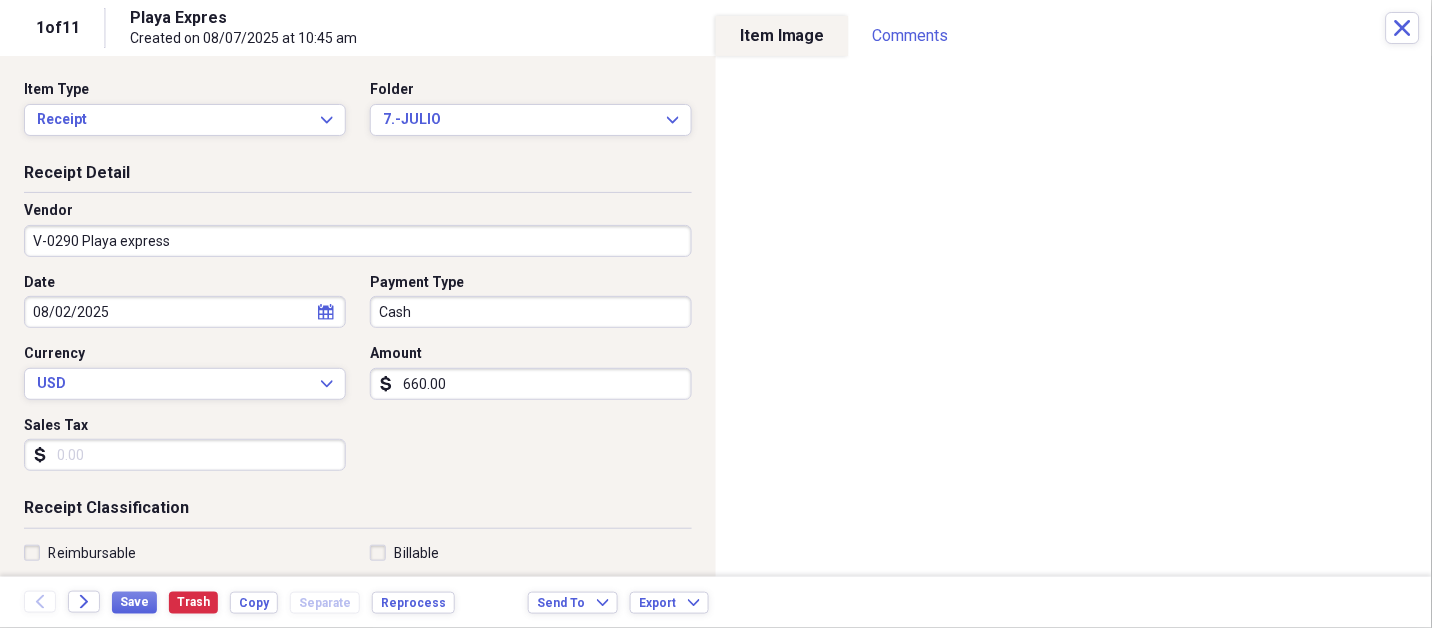 type 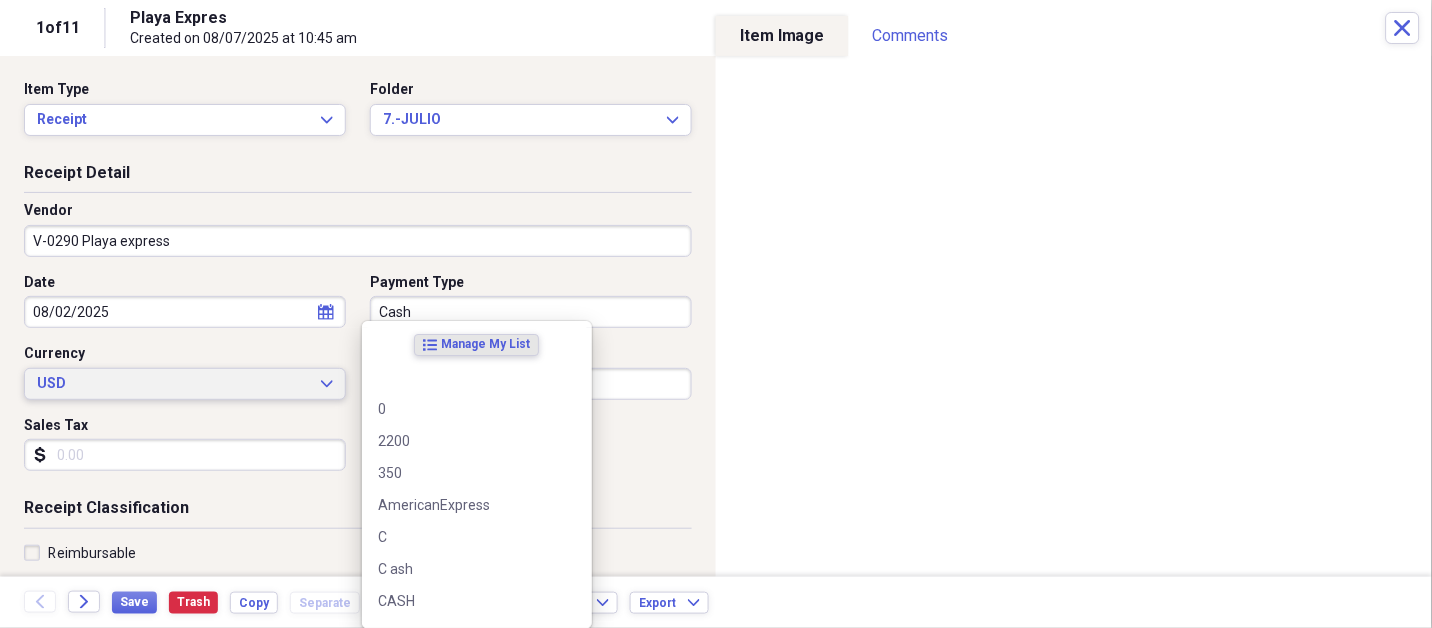 type 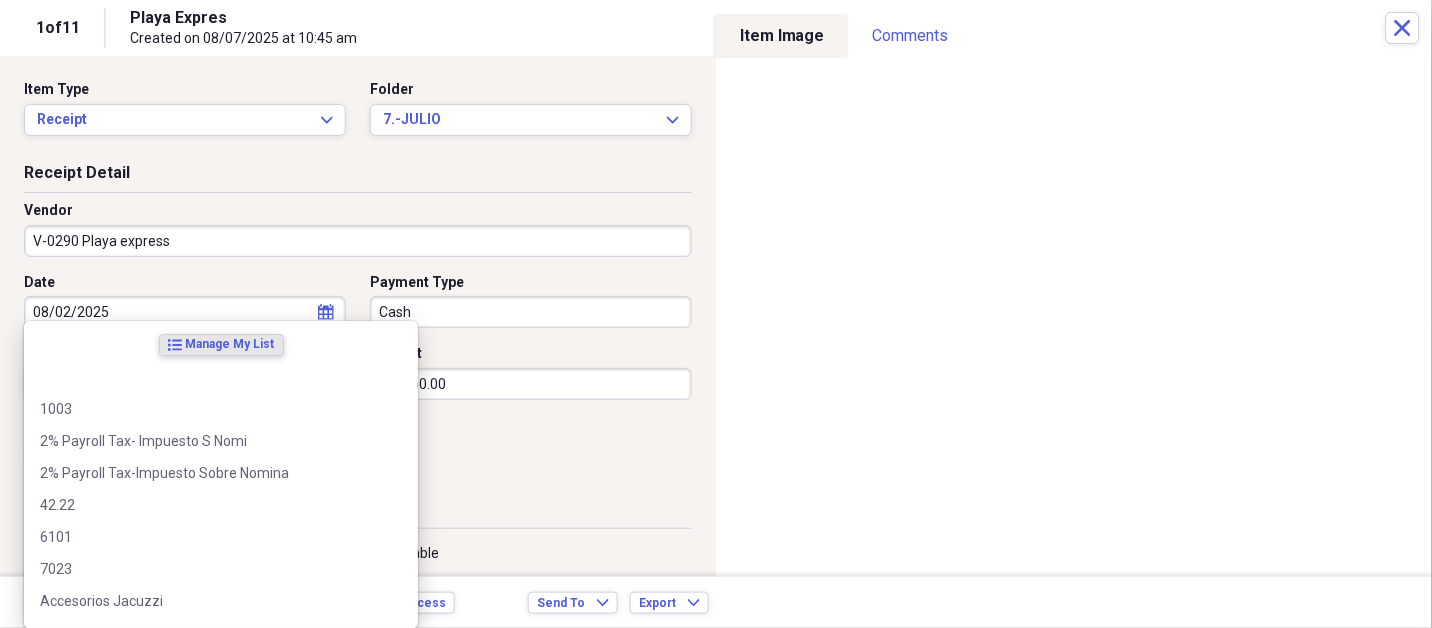 scroll, scrollTop: 307, scrollLeft: 0, axis: vertical 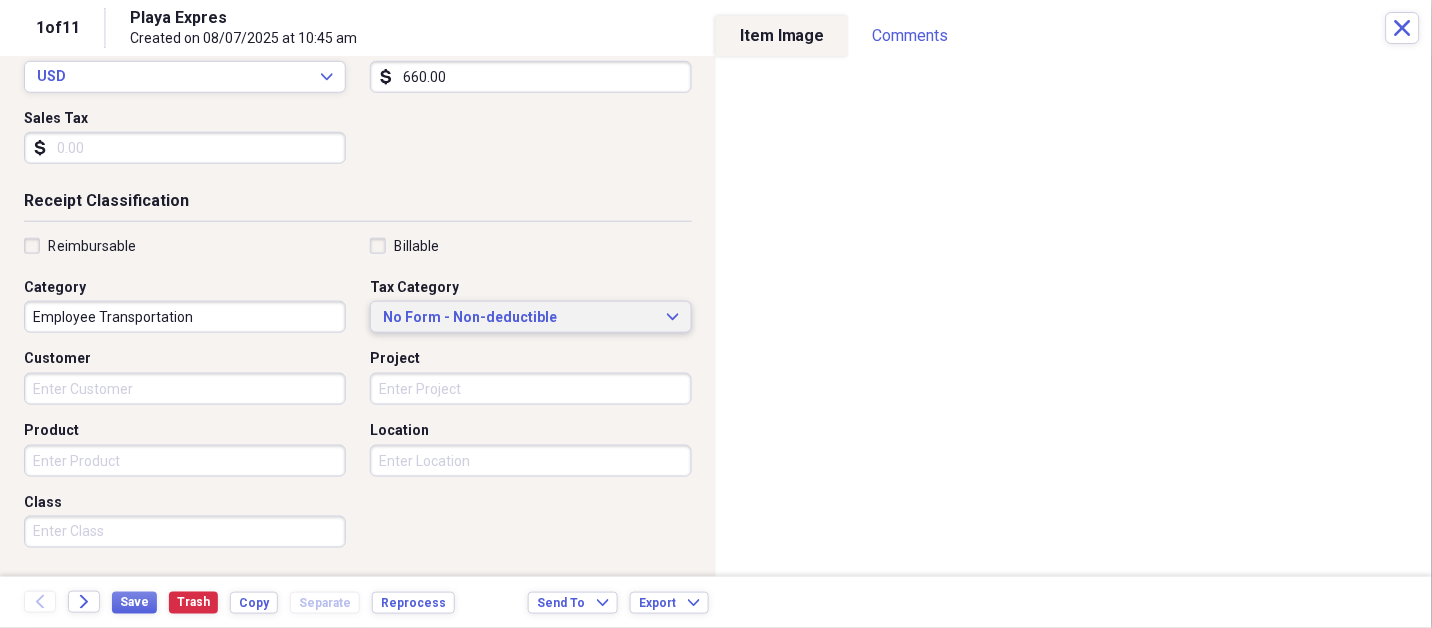 type 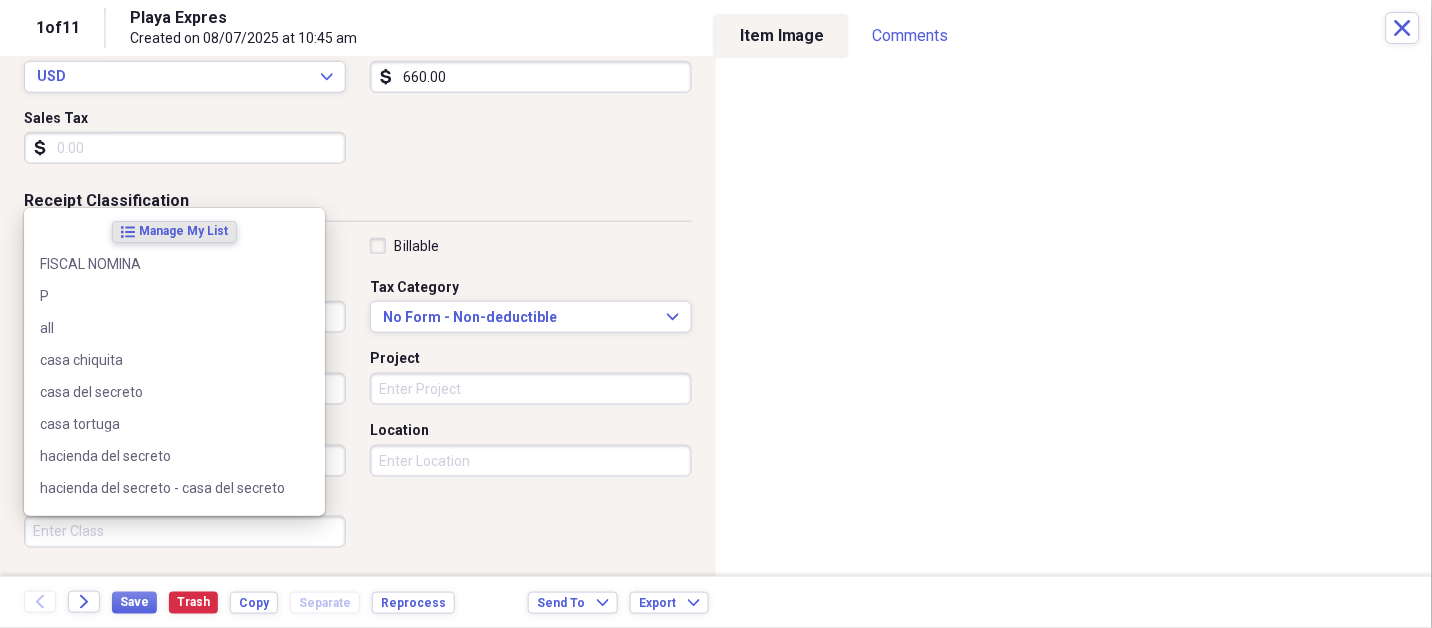 scroll, scrollTop: 497, scrollLeft: 0, axis: vertical 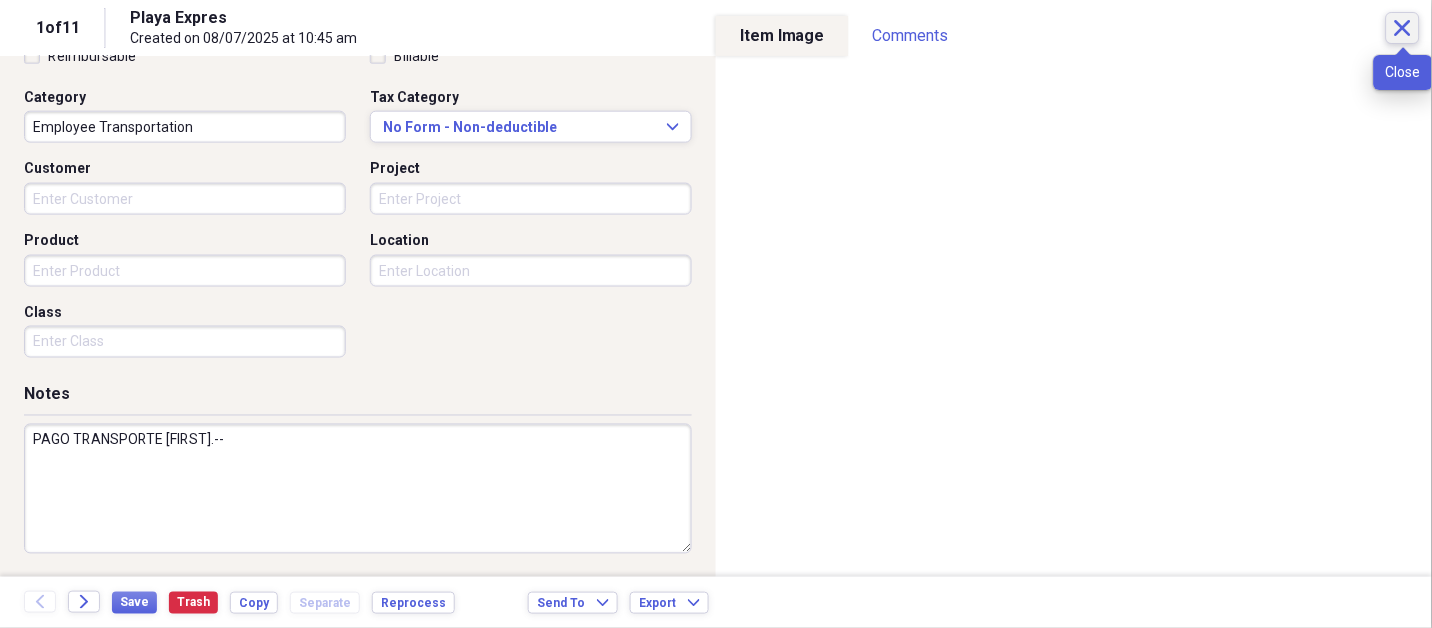 type on "PAGO TRANSPORTE [FIRST].--" 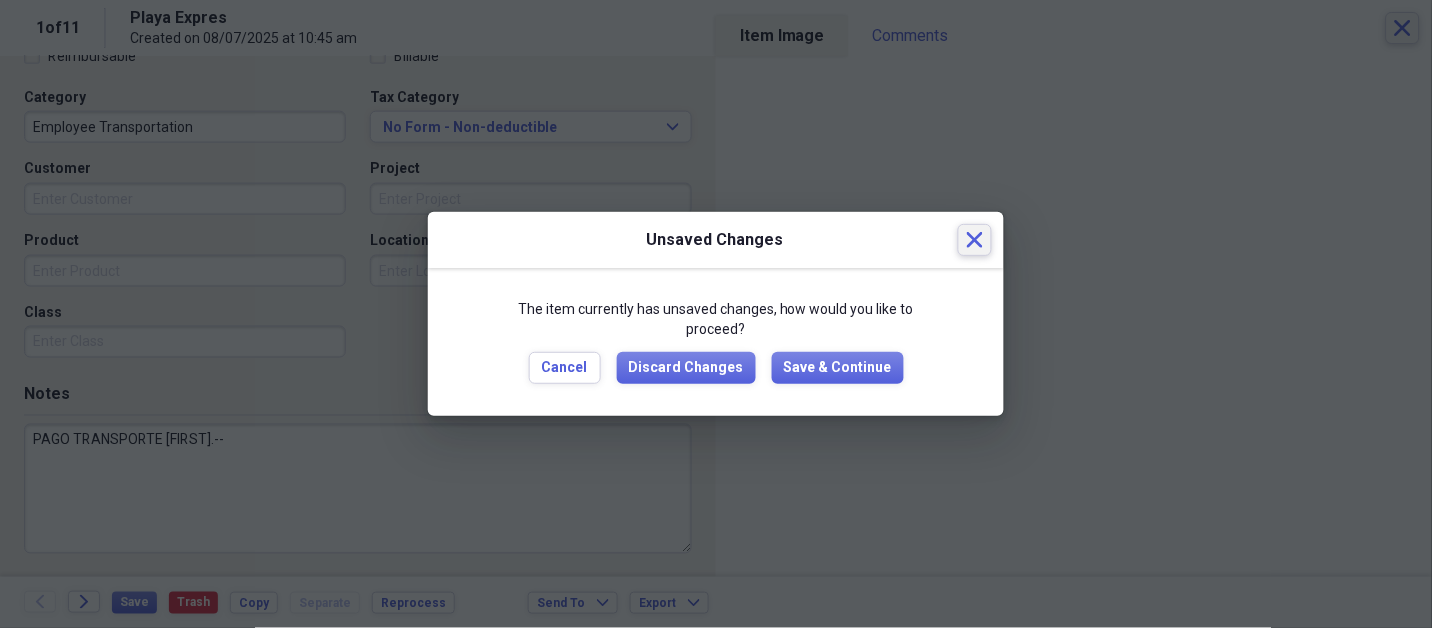 type 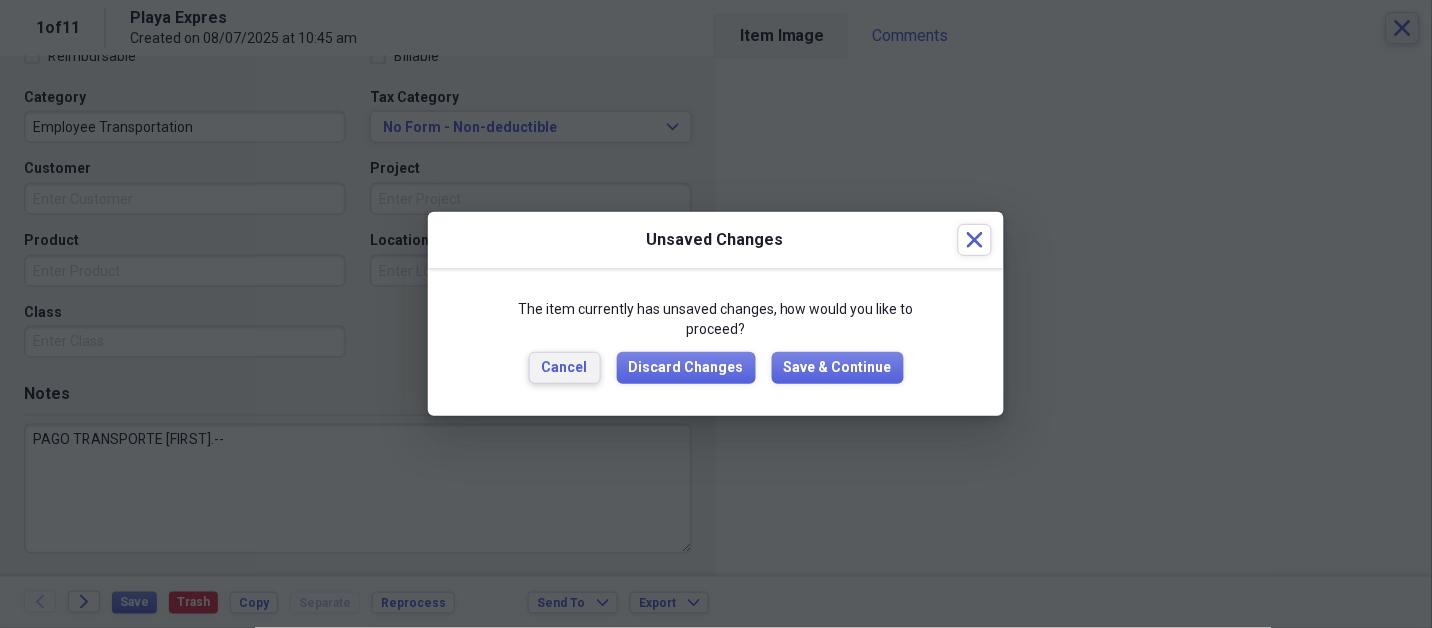 type 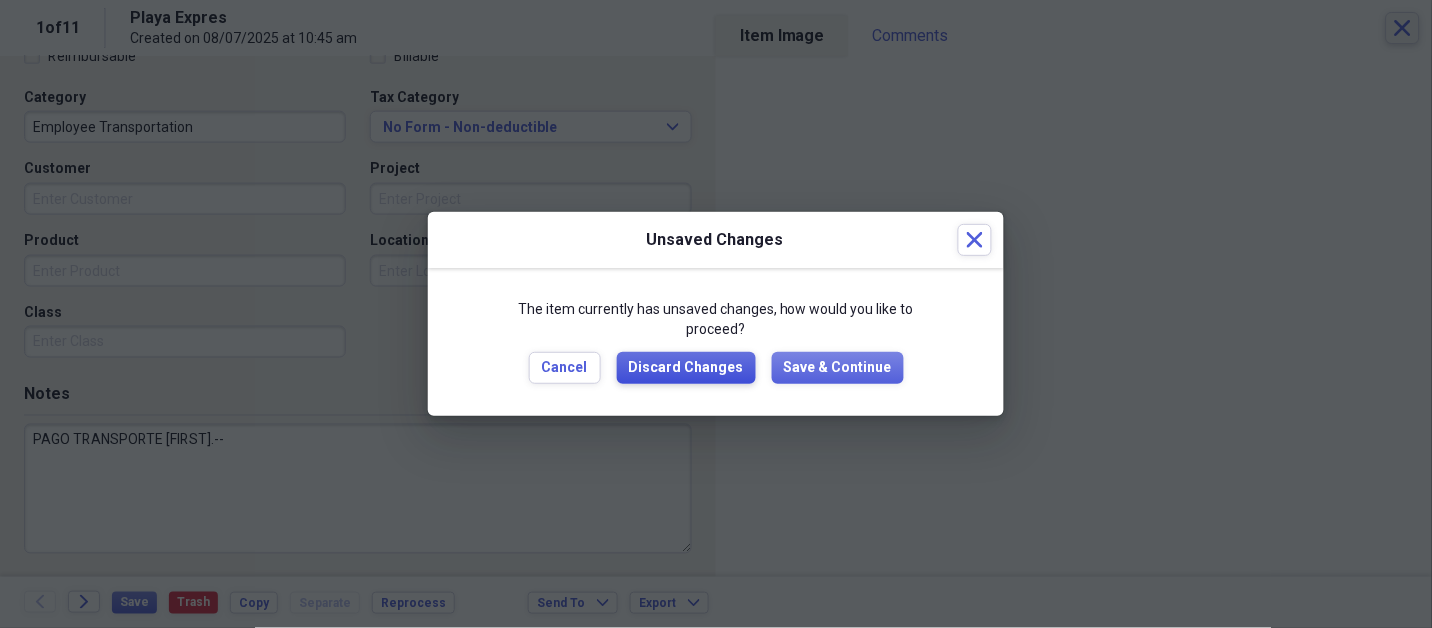 type 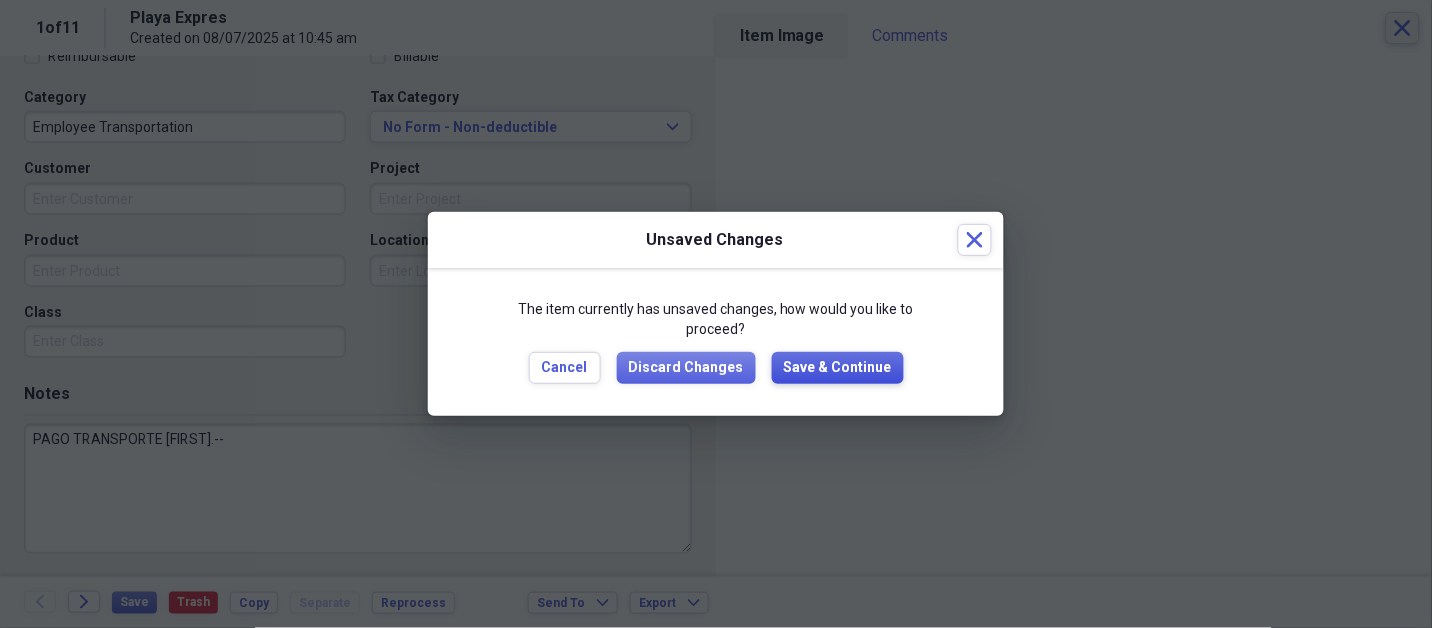 type 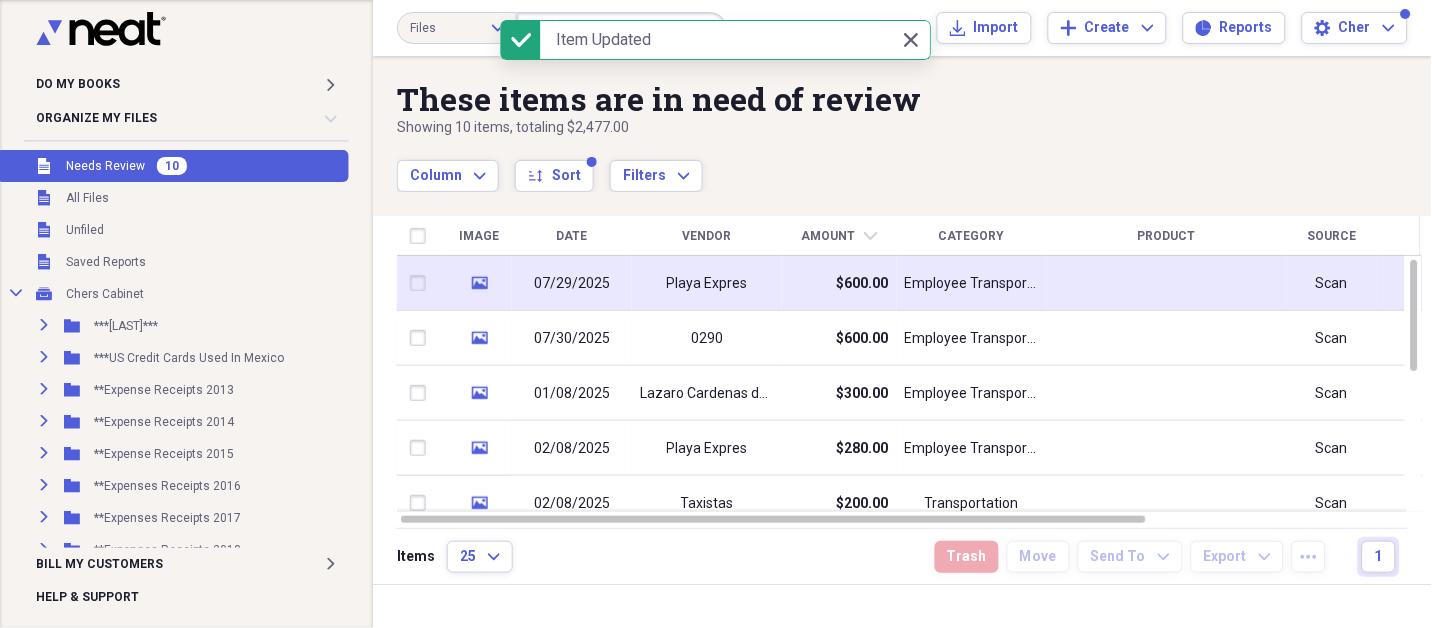 click on "Playa Expres" at bounding box center (707, 283) 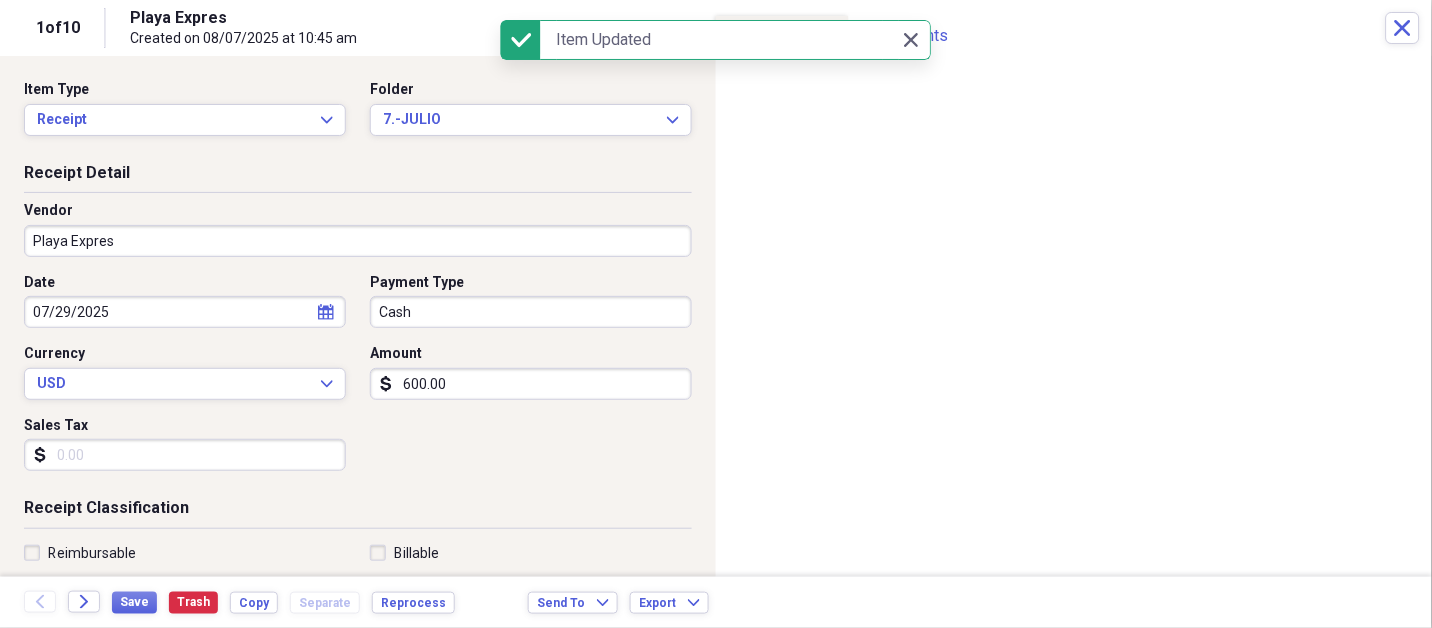 click on "Playa Expres" at bounding box center [358, 241] 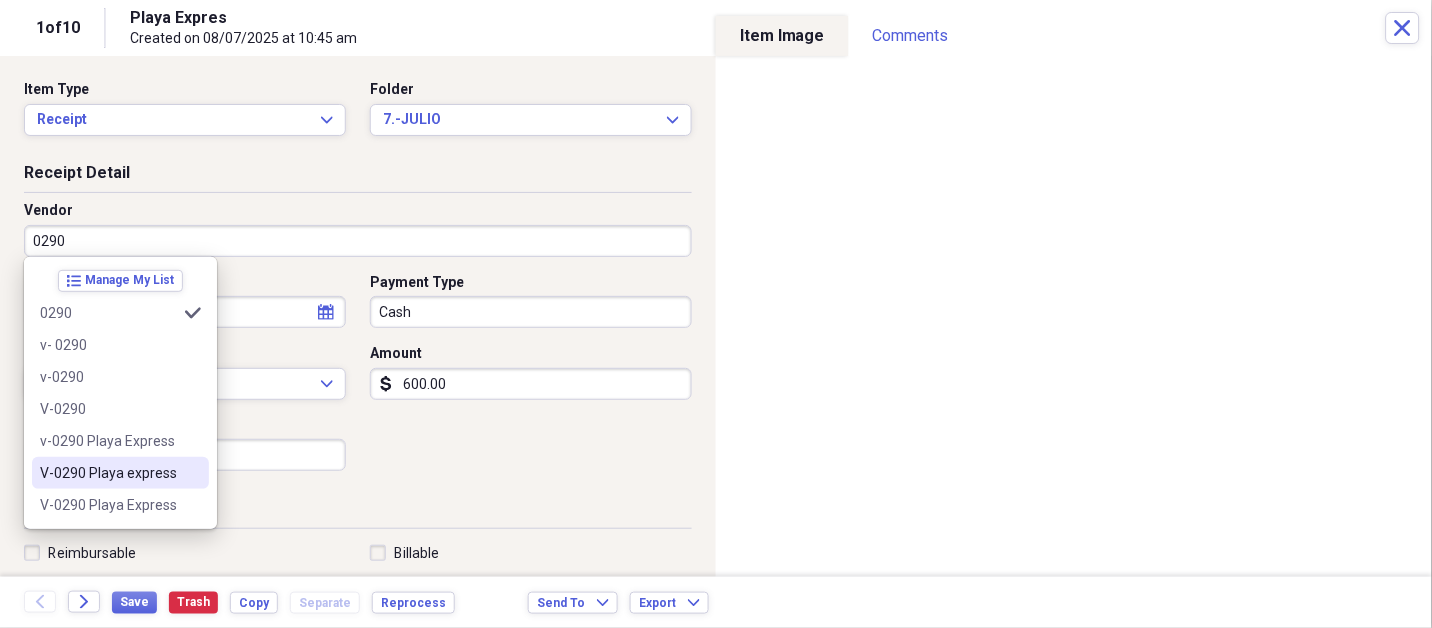 type on "V-0290 Playa express" 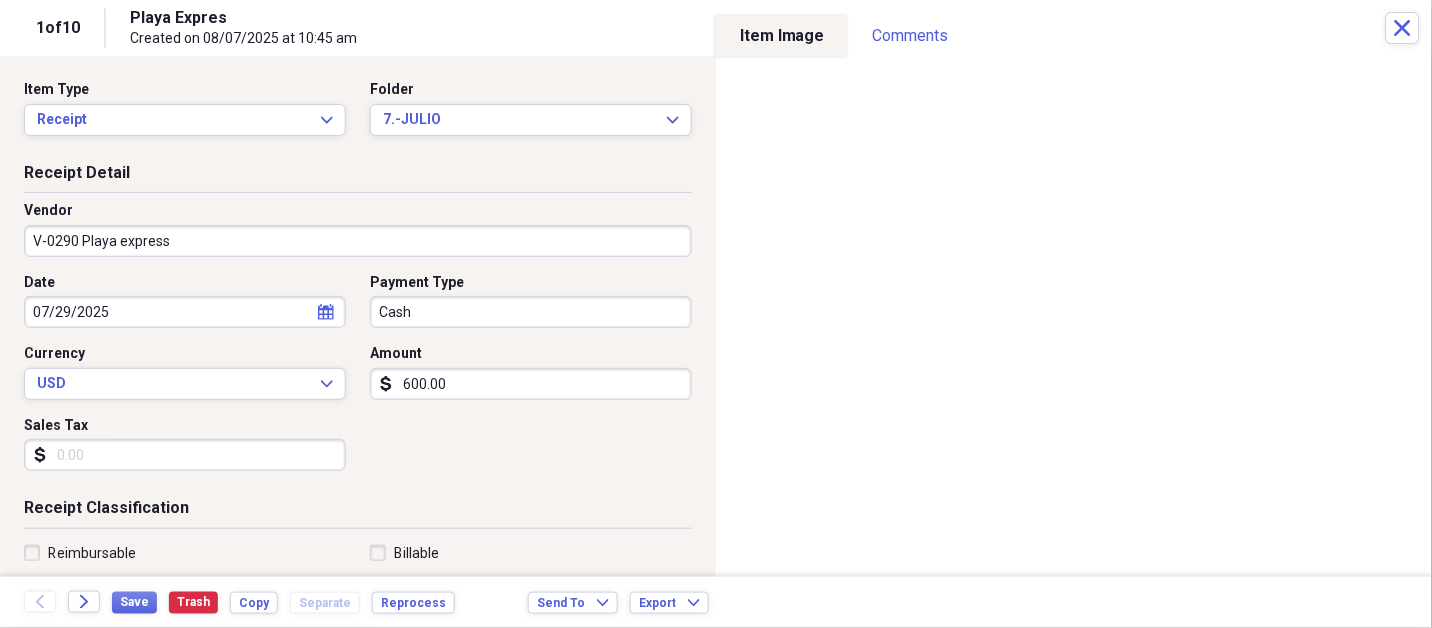 select on "6" 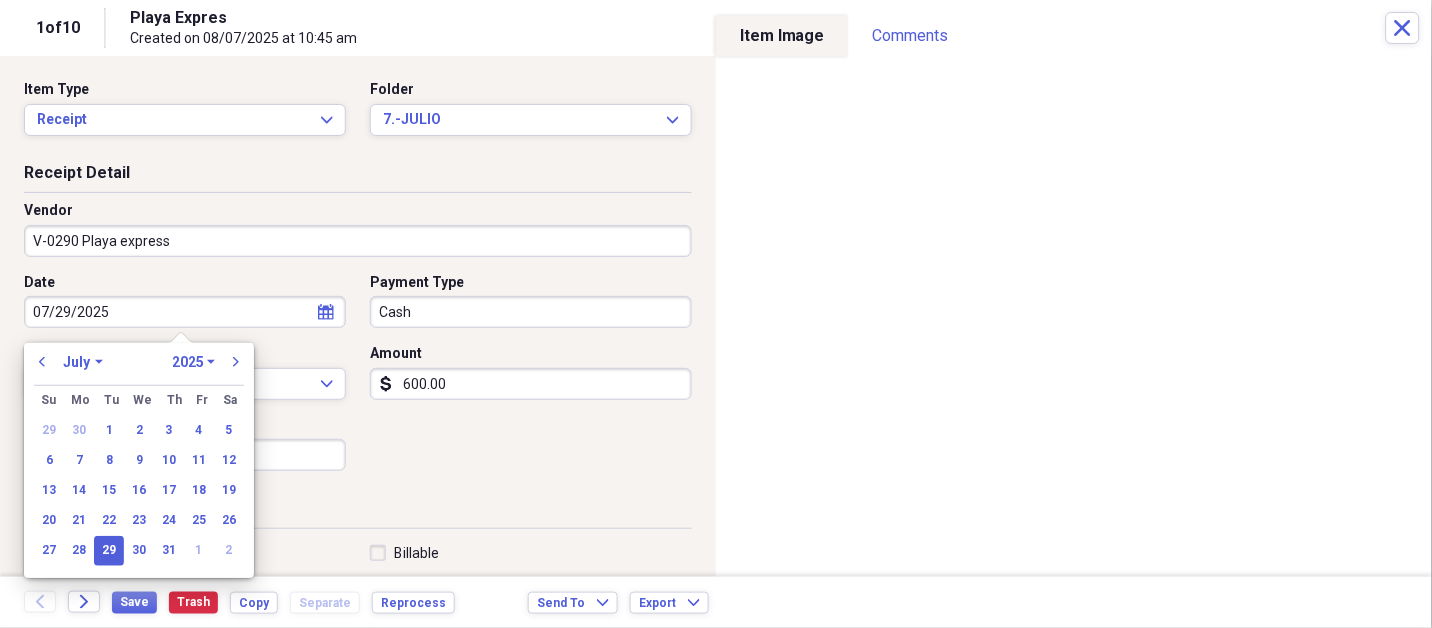 click on "January February March April May June July August September October November December" at bounding box center (83, 362) 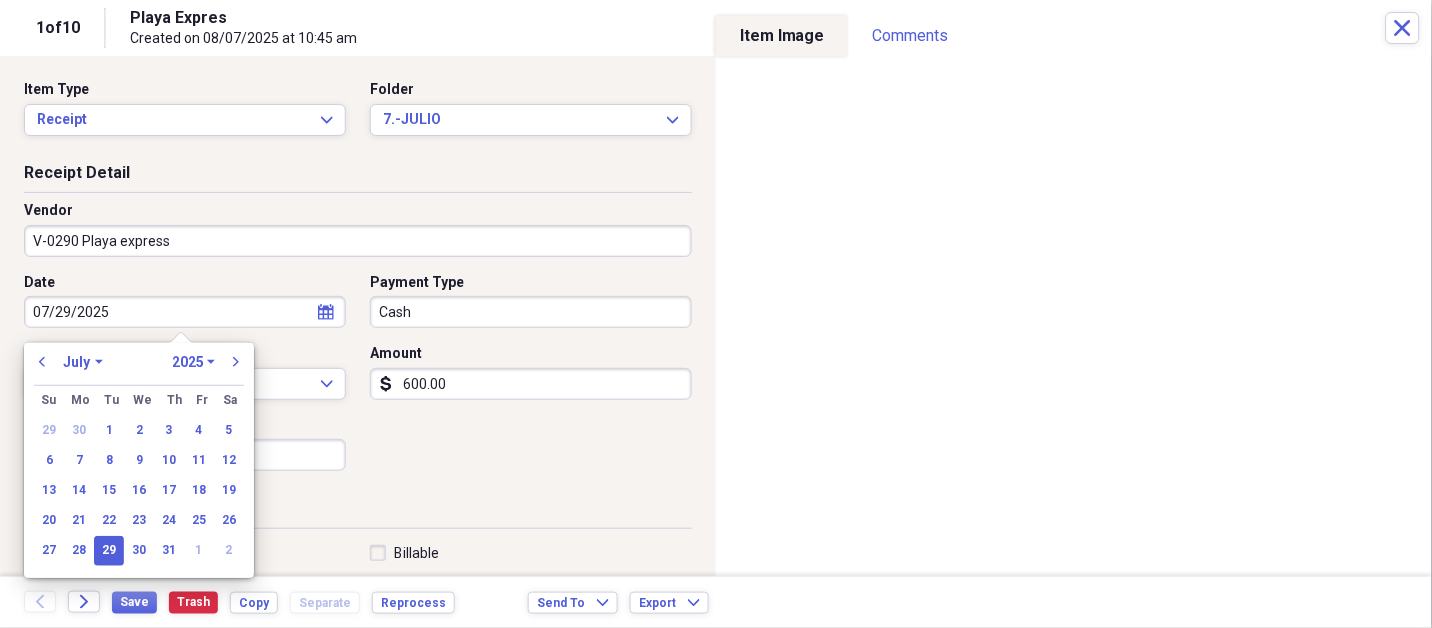 click on "January February March April May June July August September October November December" at bounding box center (83, 362) 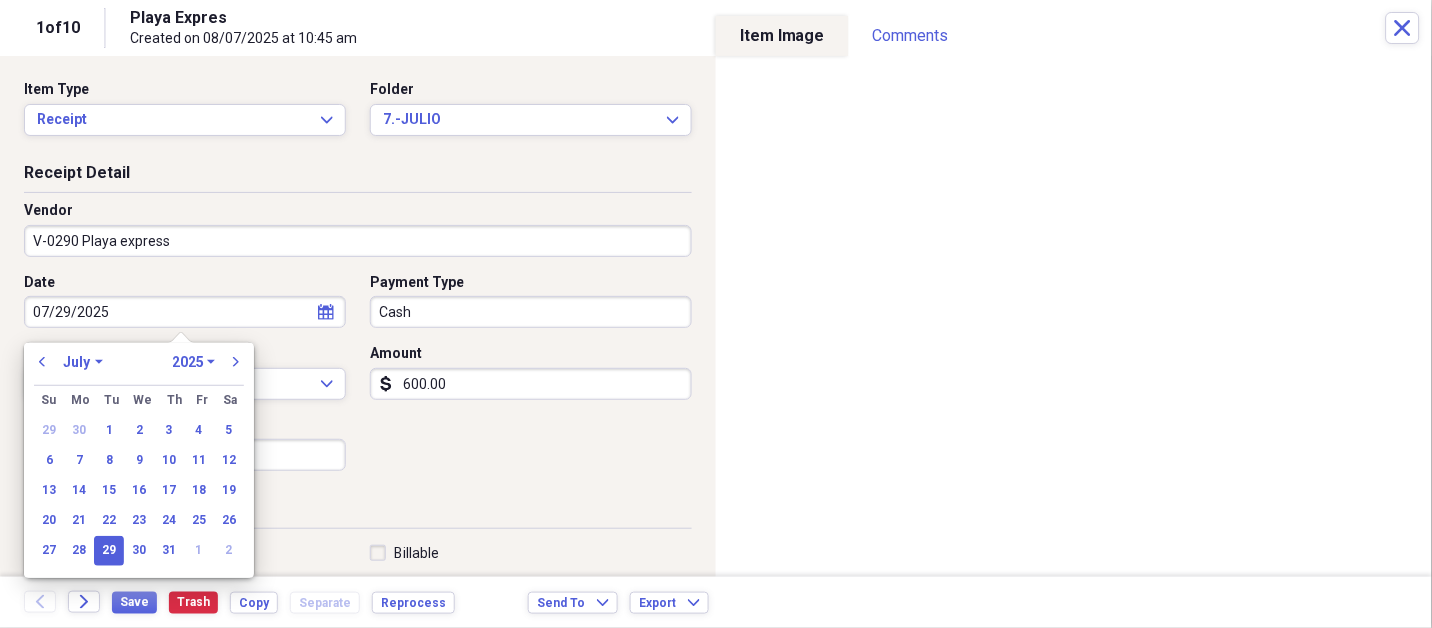 click on "calendar" 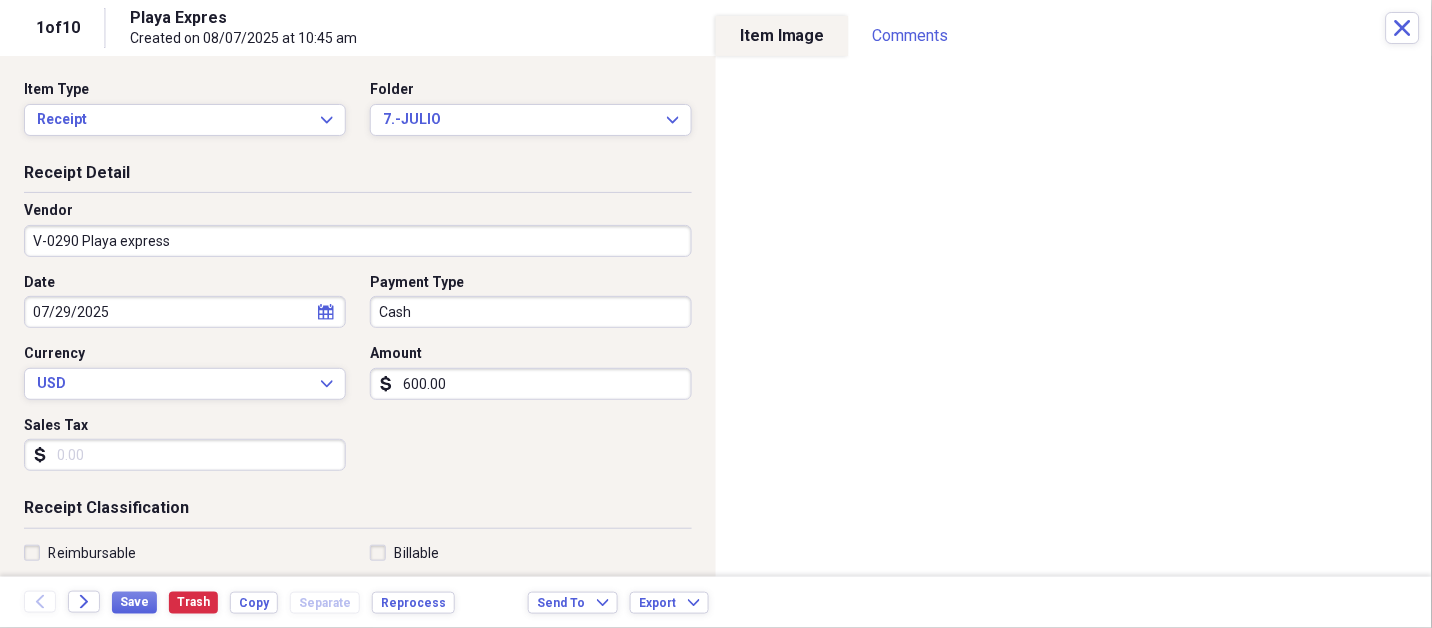 click 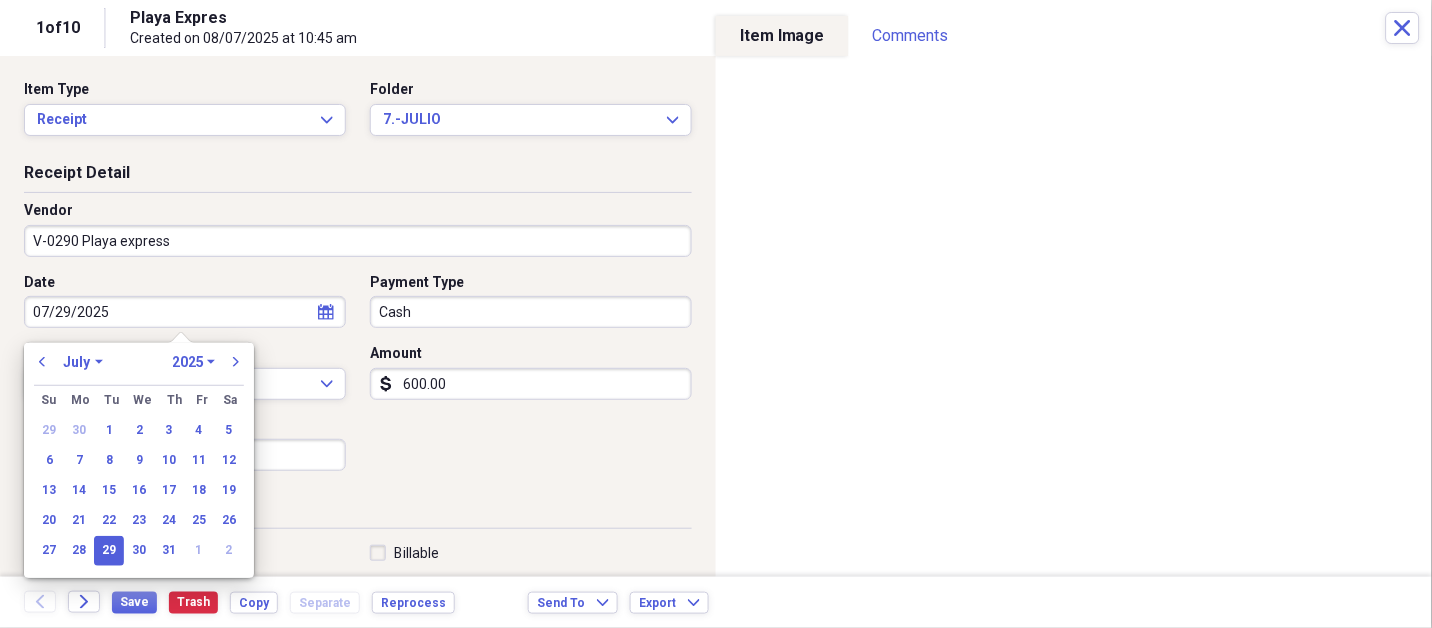 click on "January February March April May June July August September October November December" at bounding box center (83, 362) 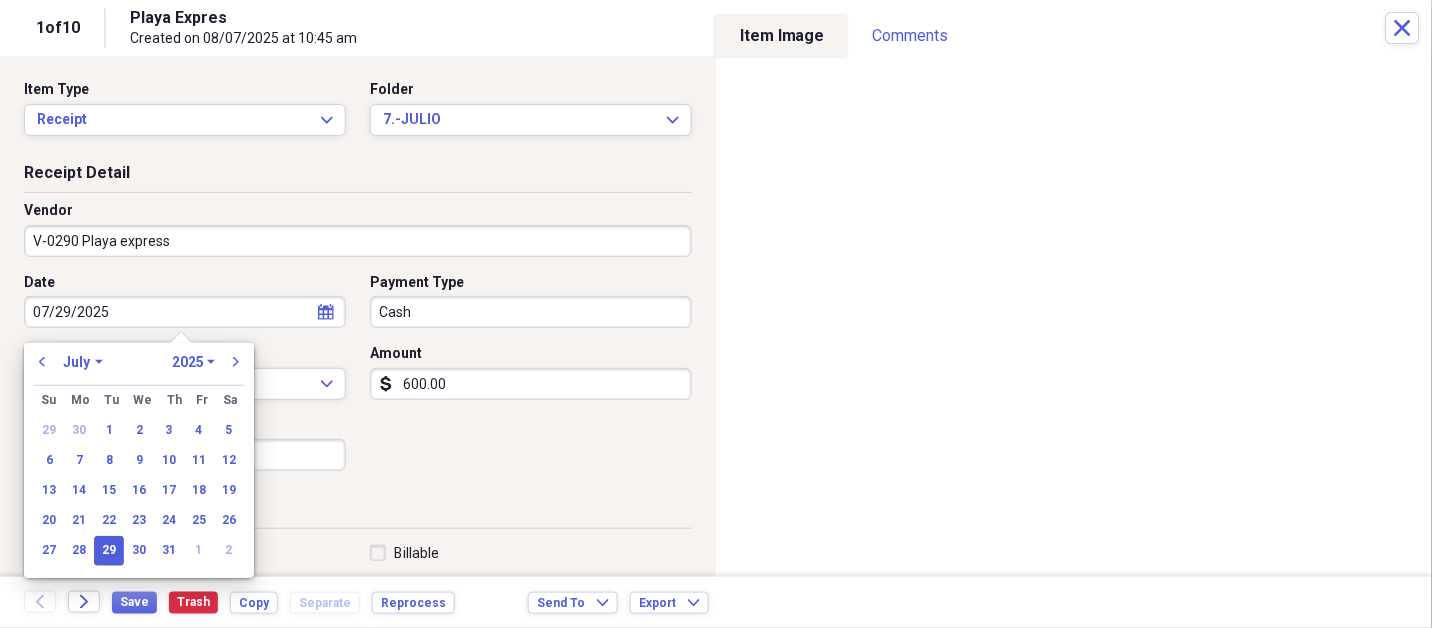 select on "7" 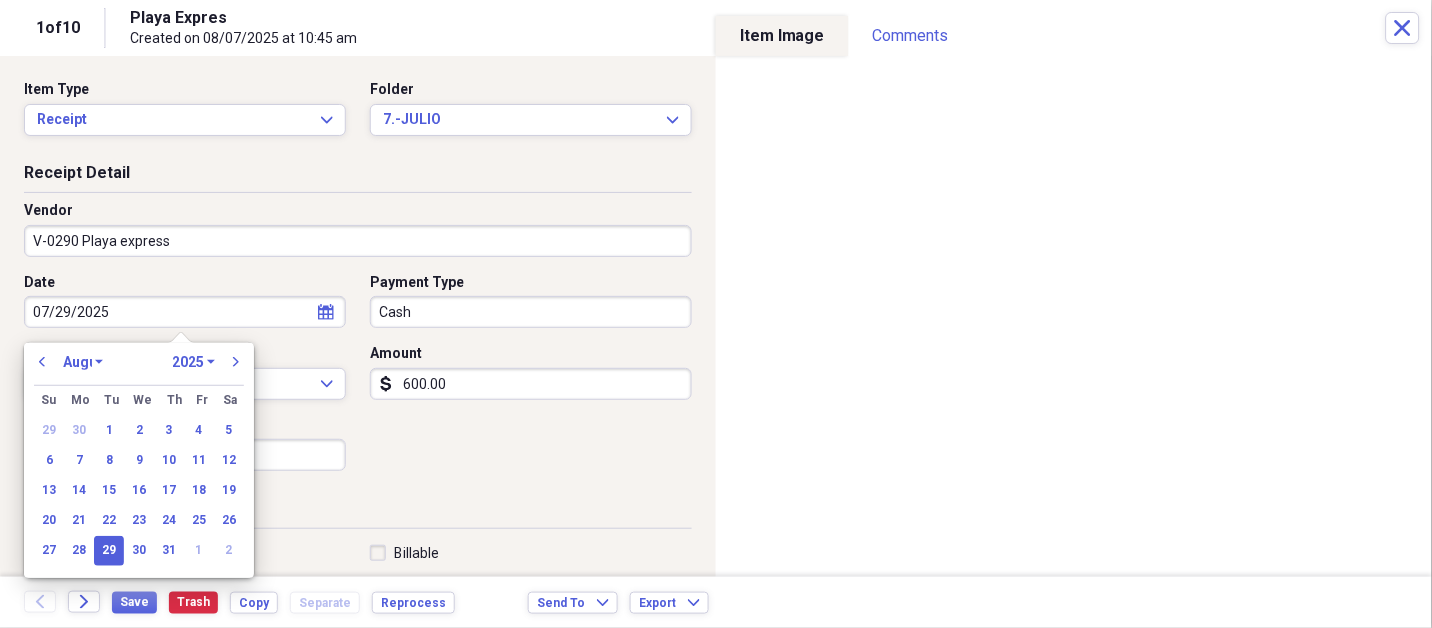 click on "January February March April May June July August September October November December" at bounding box center (83, 362) 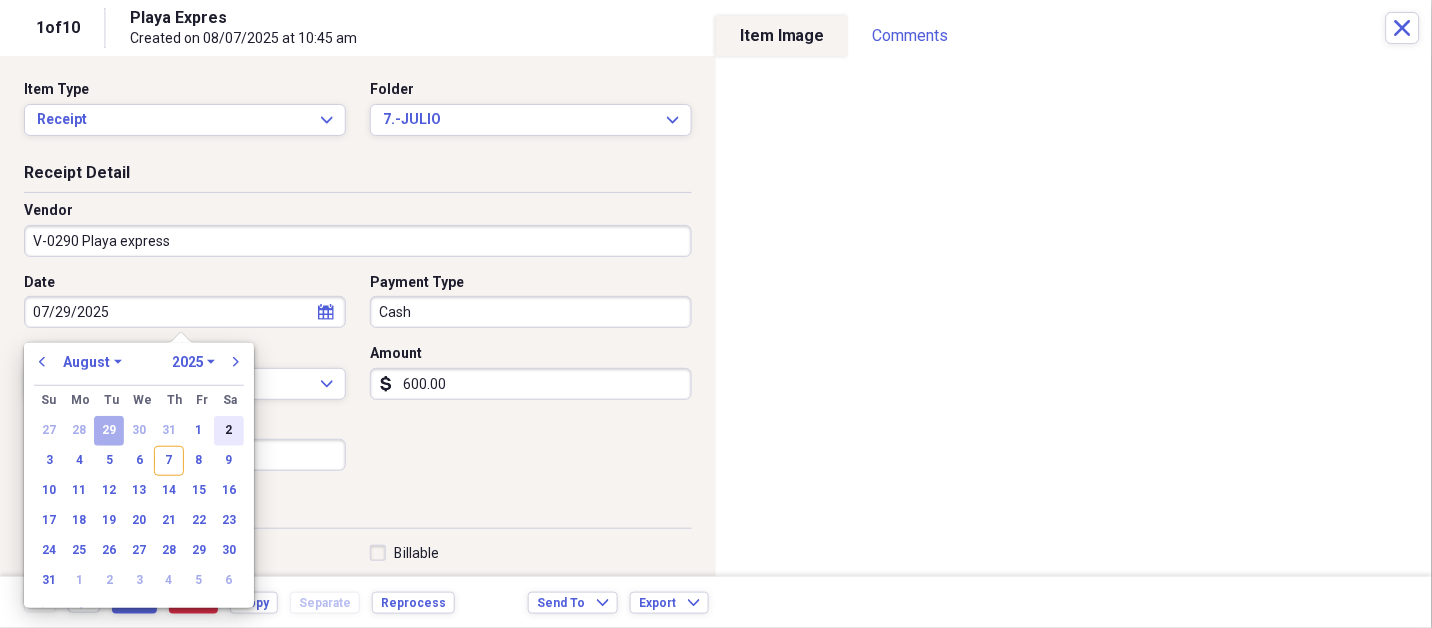 click on "2" at bounding box center [229, 431] 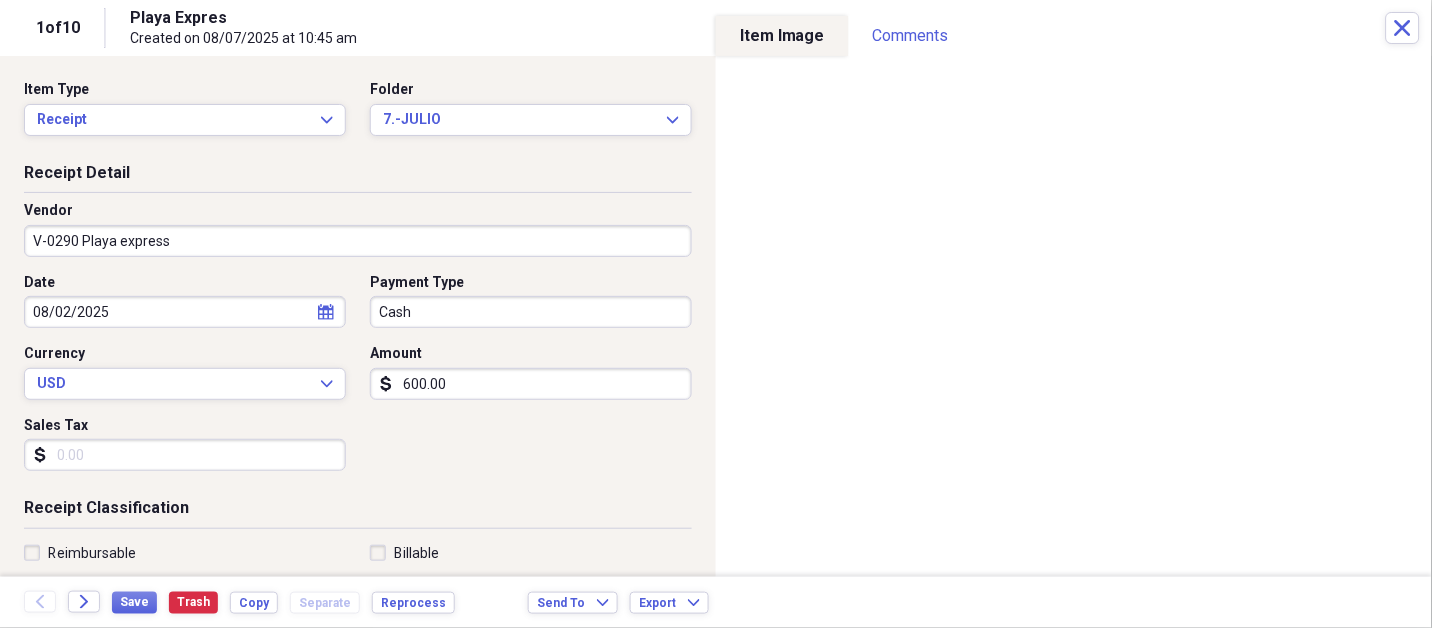 type 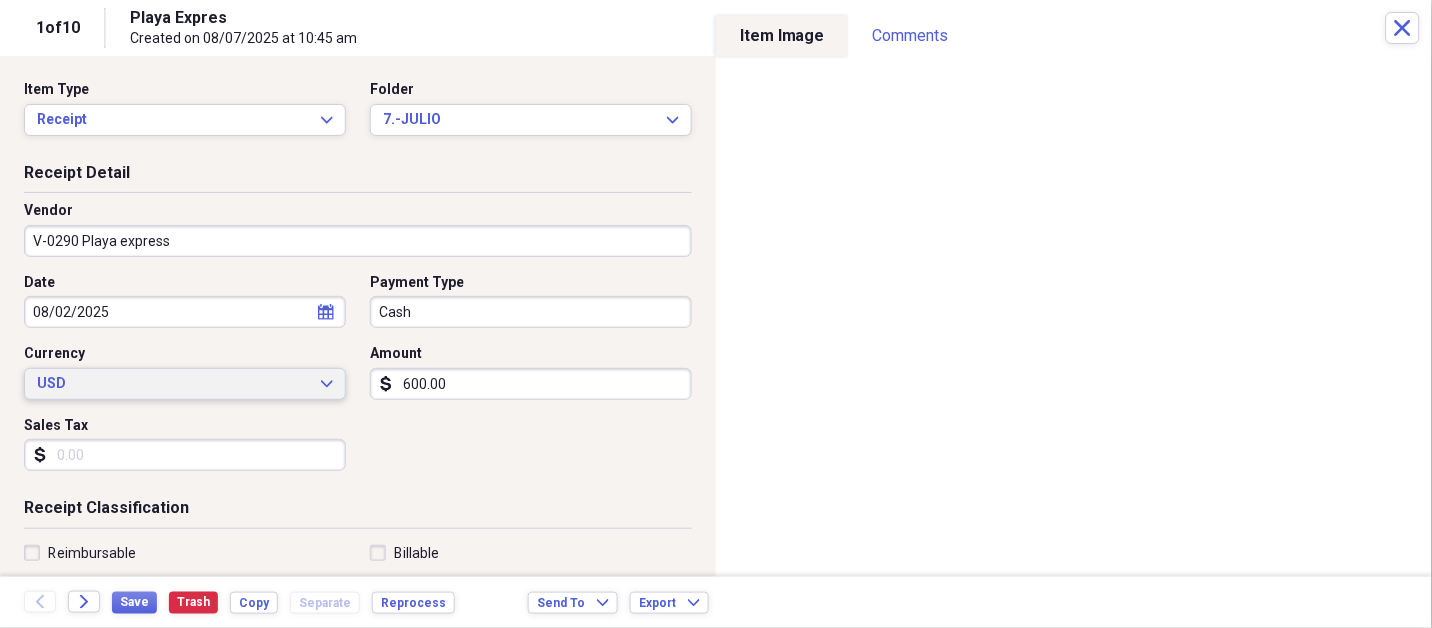 type 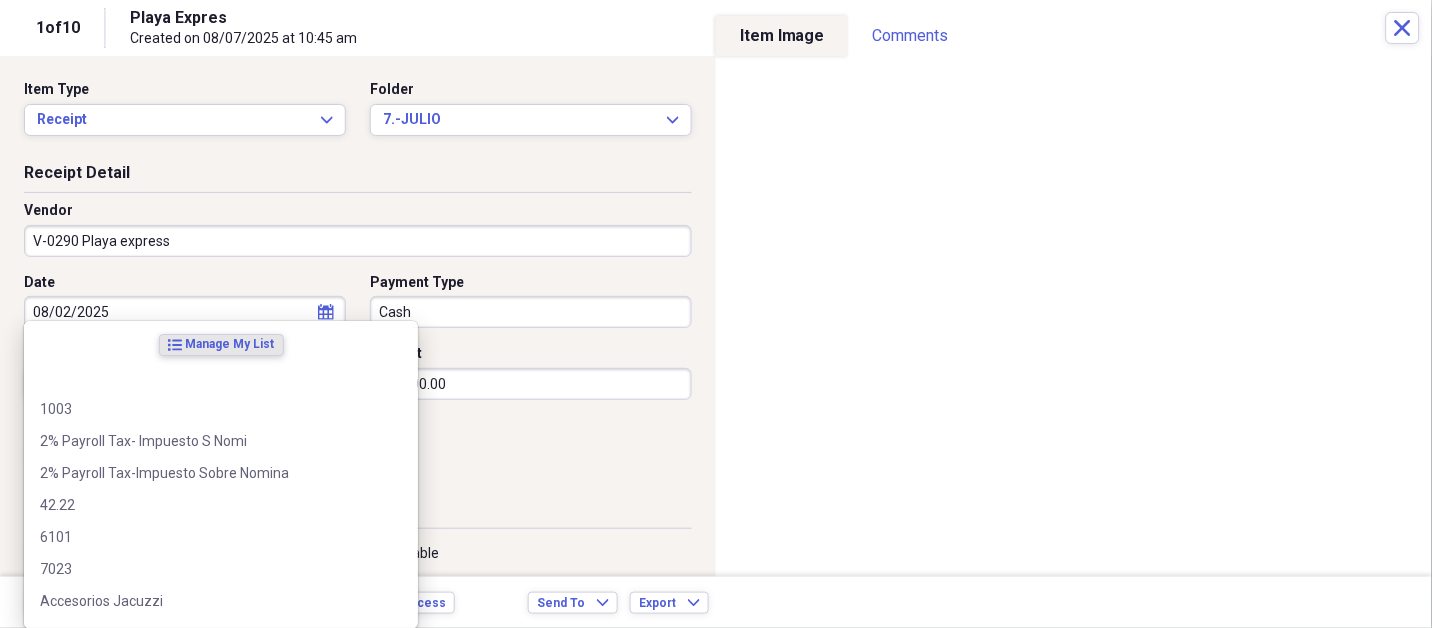 scroll, scrollTop: 307, scrollLeft: 0, axis: vertical 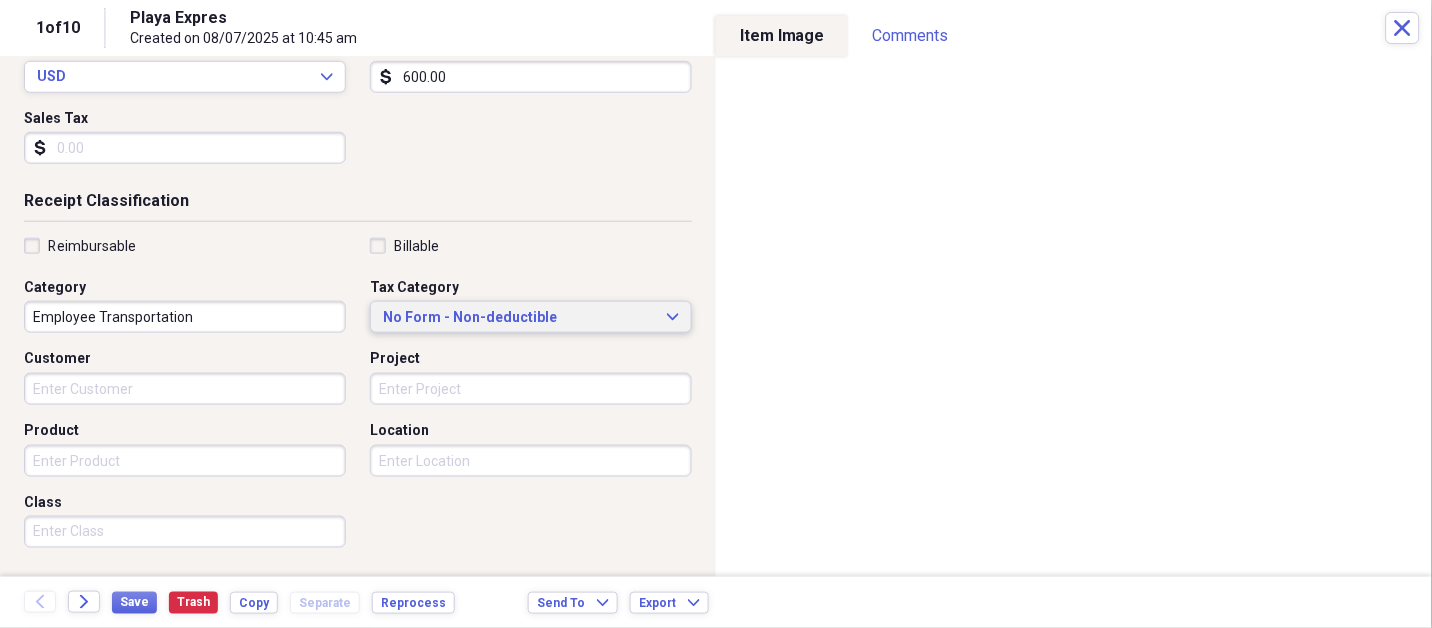 type 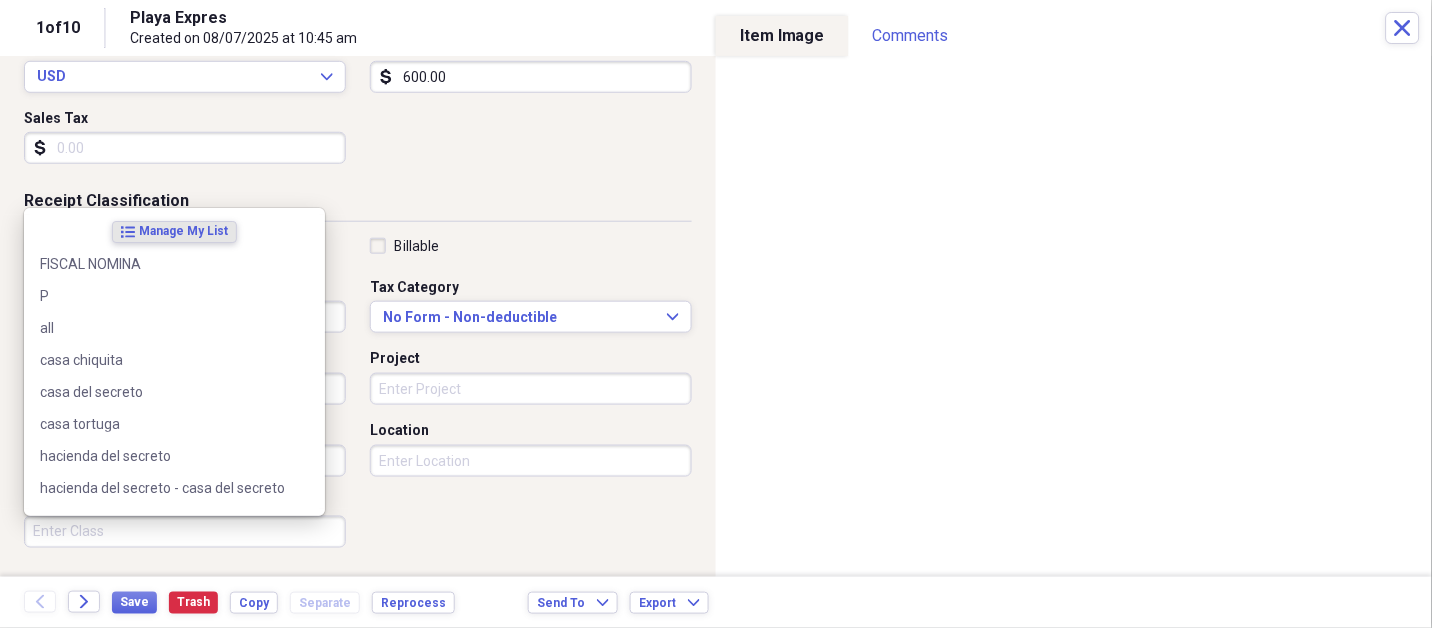 scroll, scrollTop: 497, scrollLeft: 0, axis: vertical 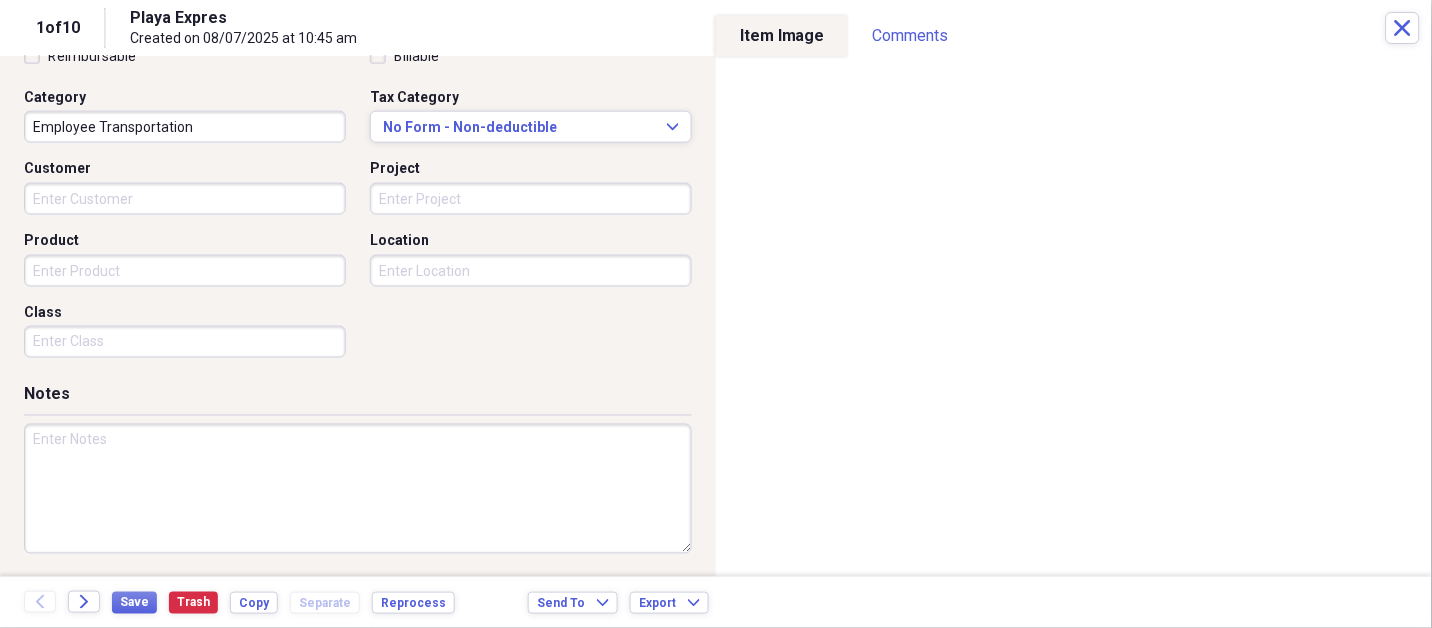 click at bounding box center (358, 489) 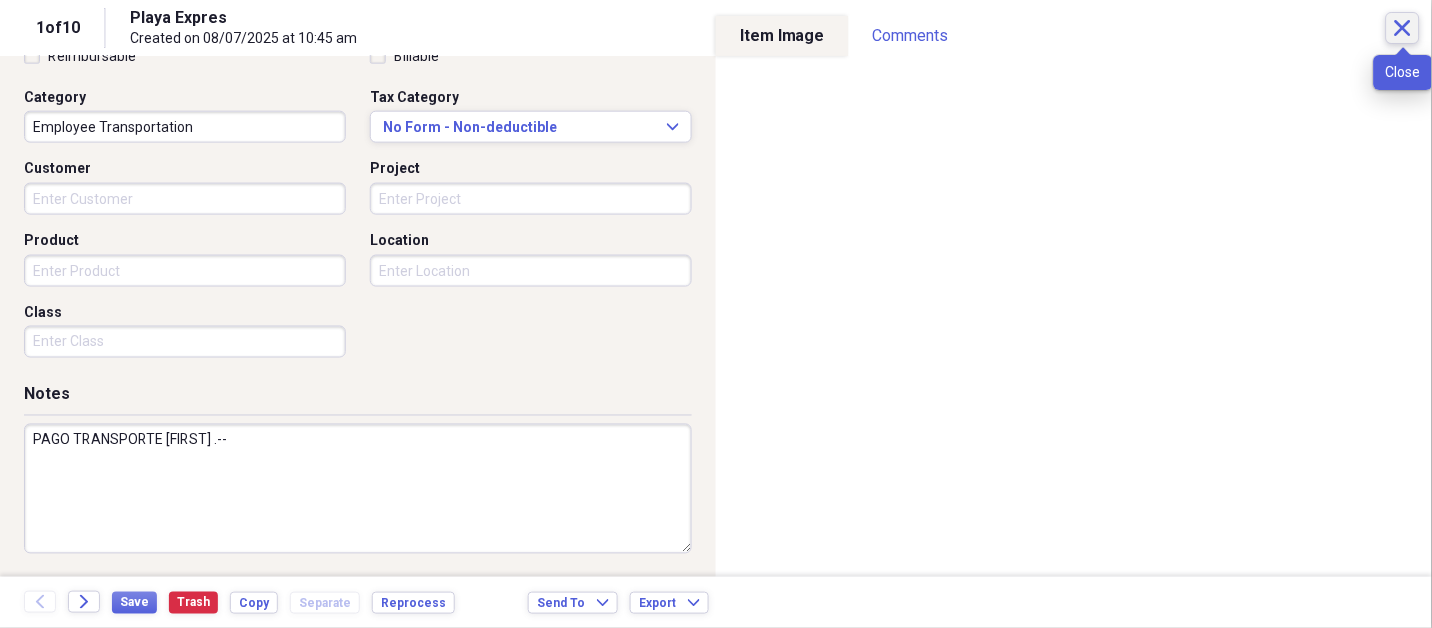 type on "PAGO TRANSPORTE [FIRST] .--" 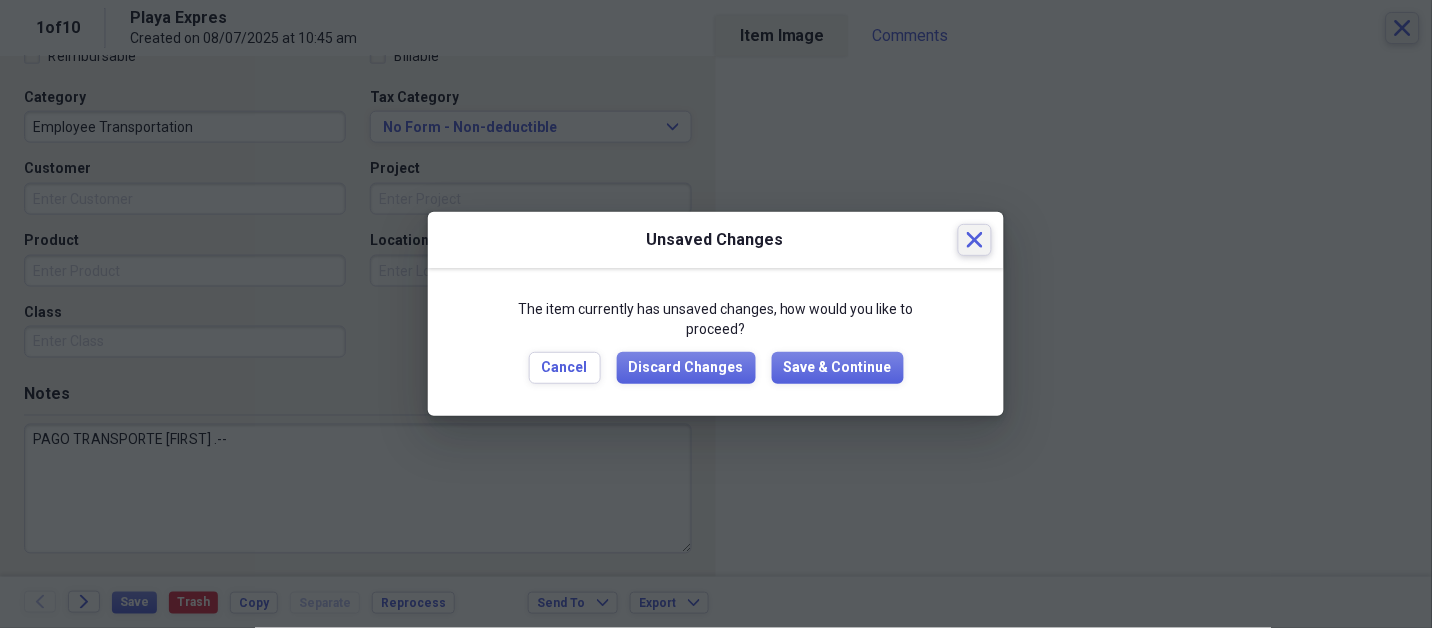 type 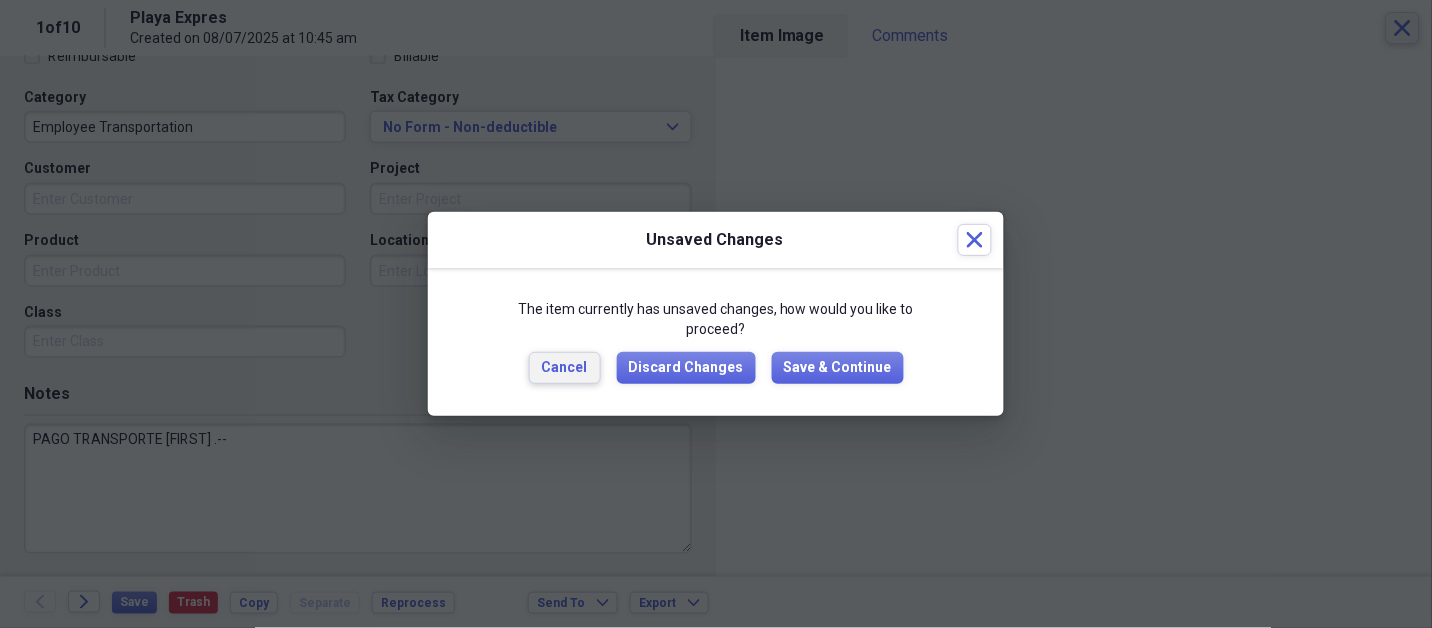 type 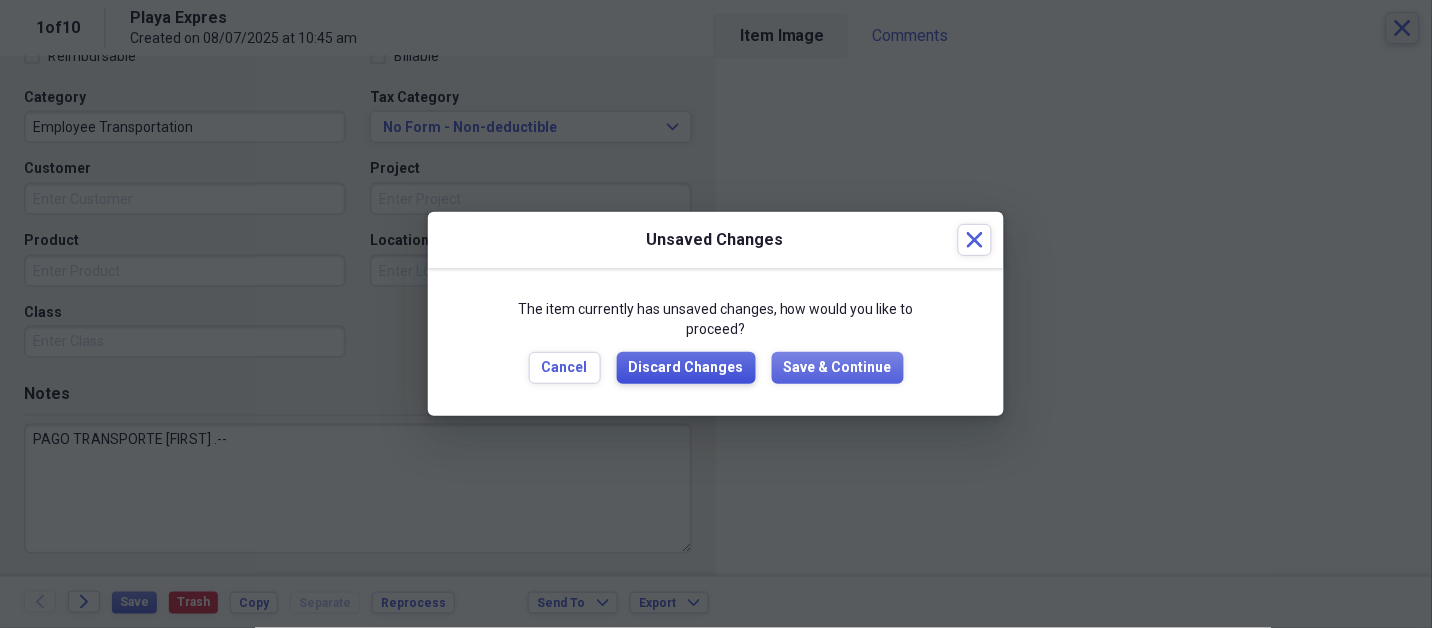 type 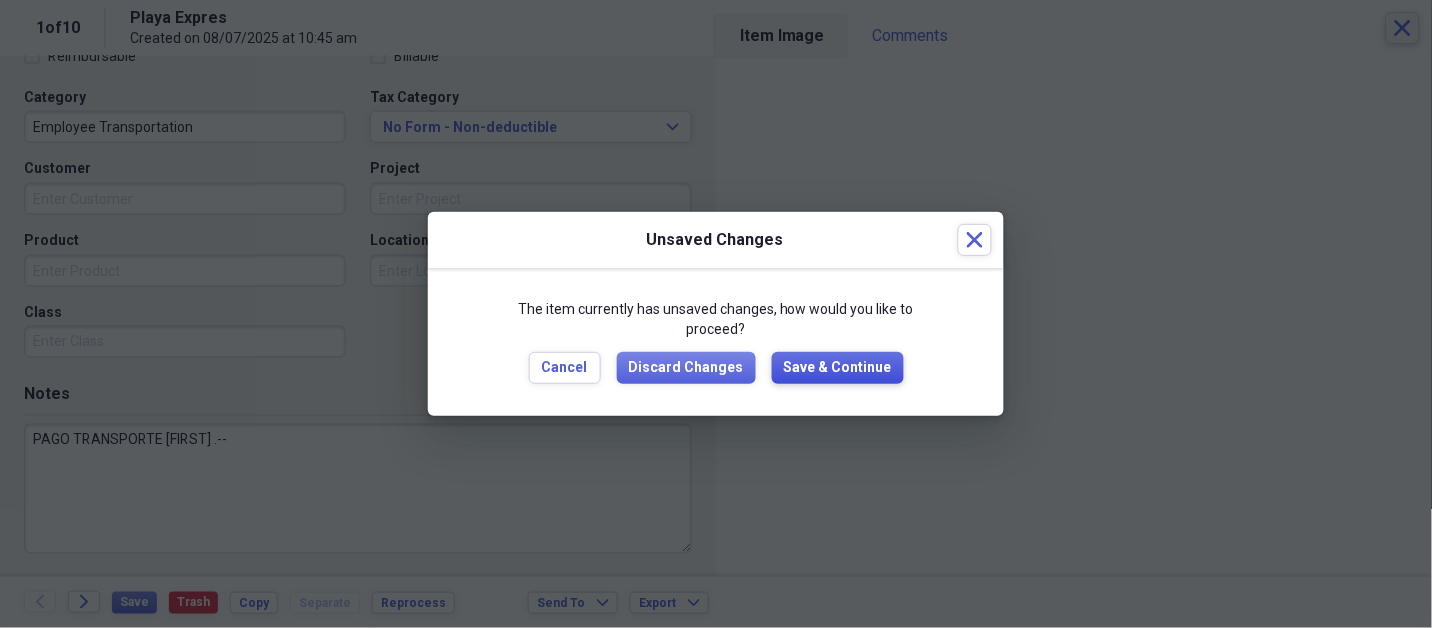 type 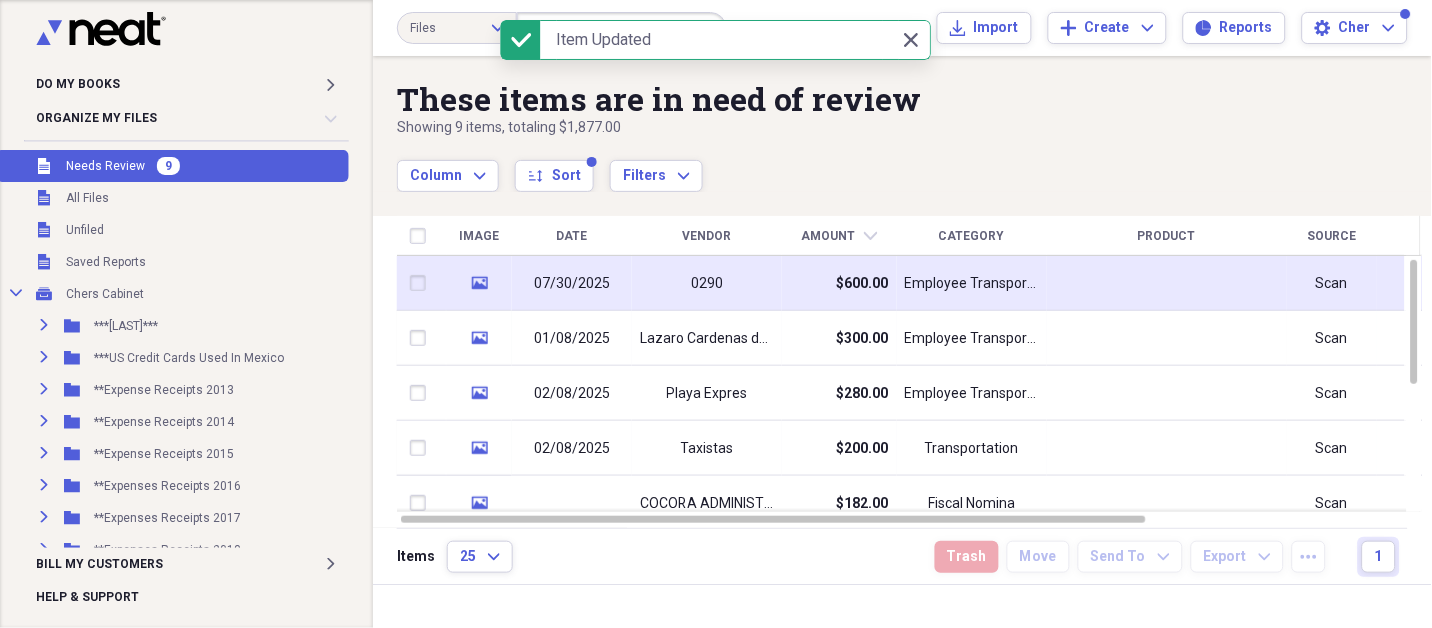 click on "0290" at bounding box center [707, 283] 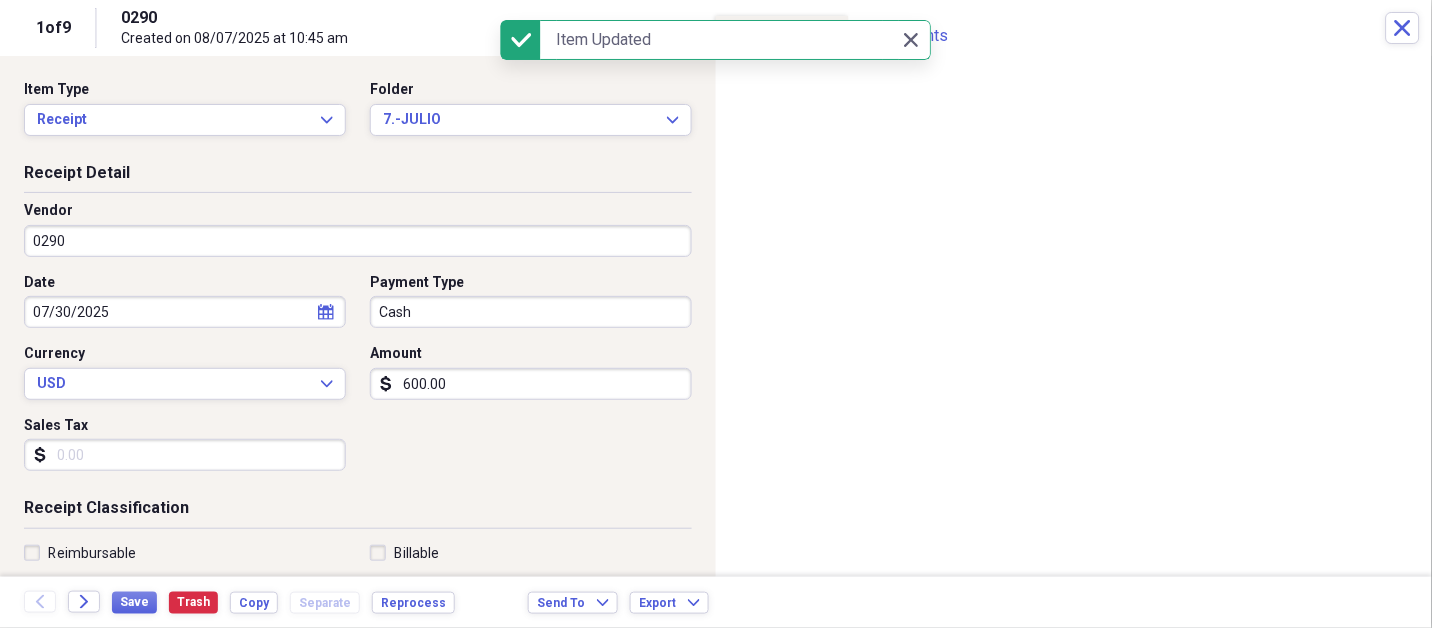 click on "0290" at bounding box center [358, 241] 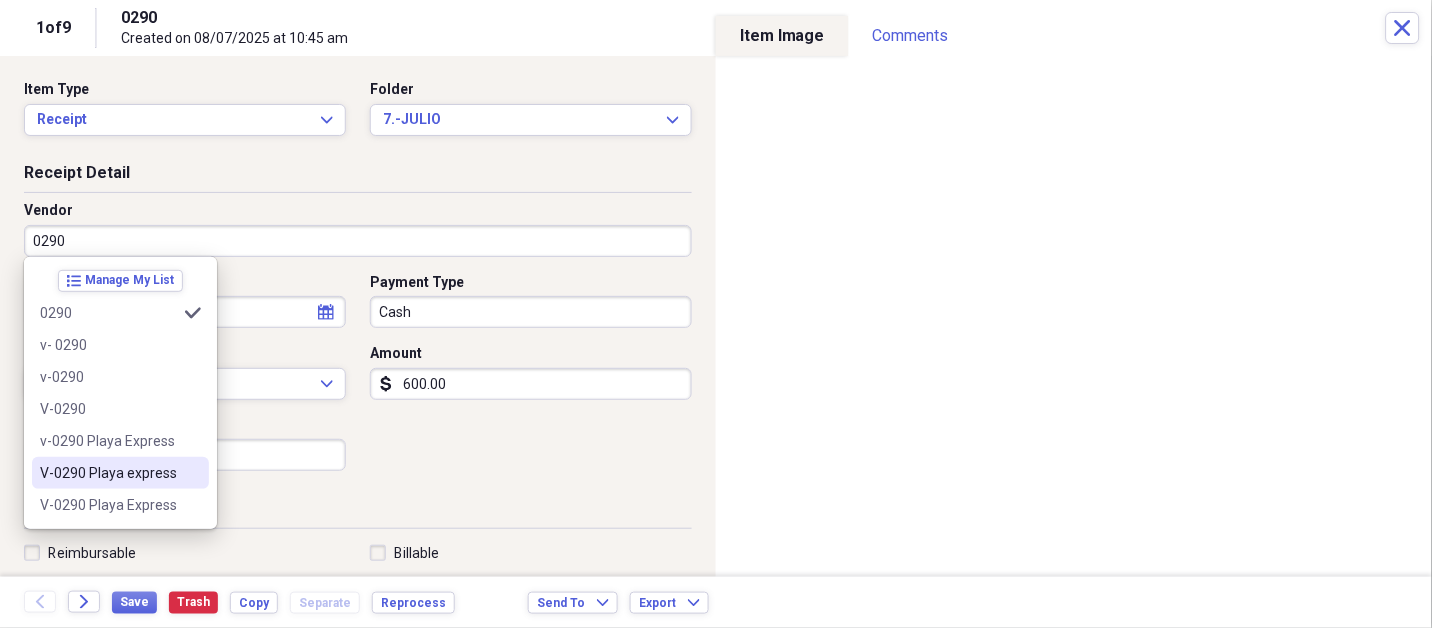 type on "V-0290 Playa express" 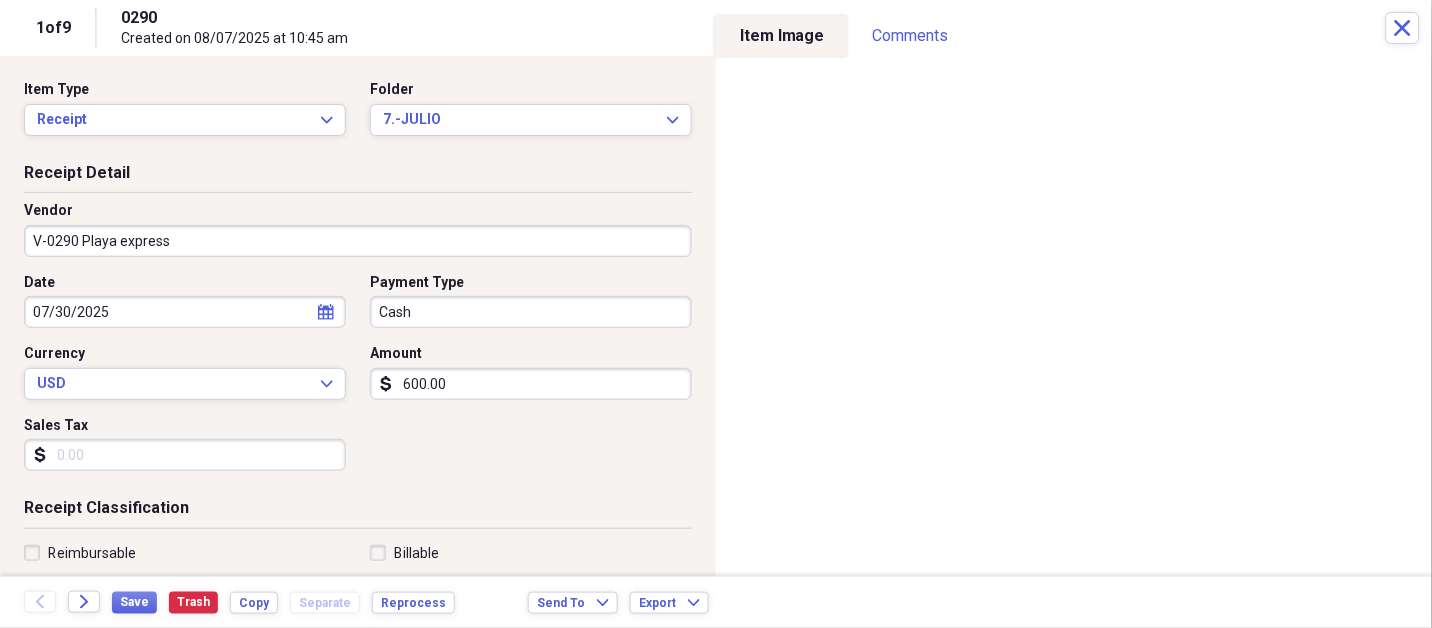 select on "6" 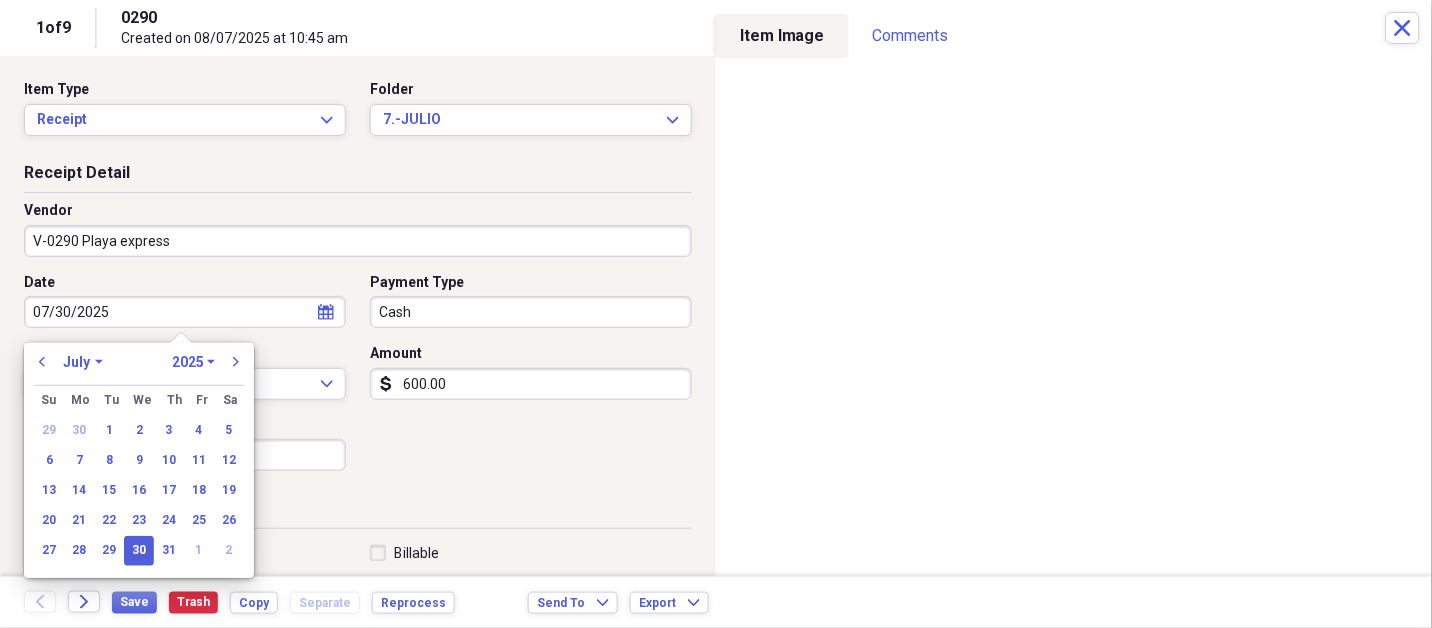 click on "January February March April May June July August September October November December" at bounding box center [83, 362] 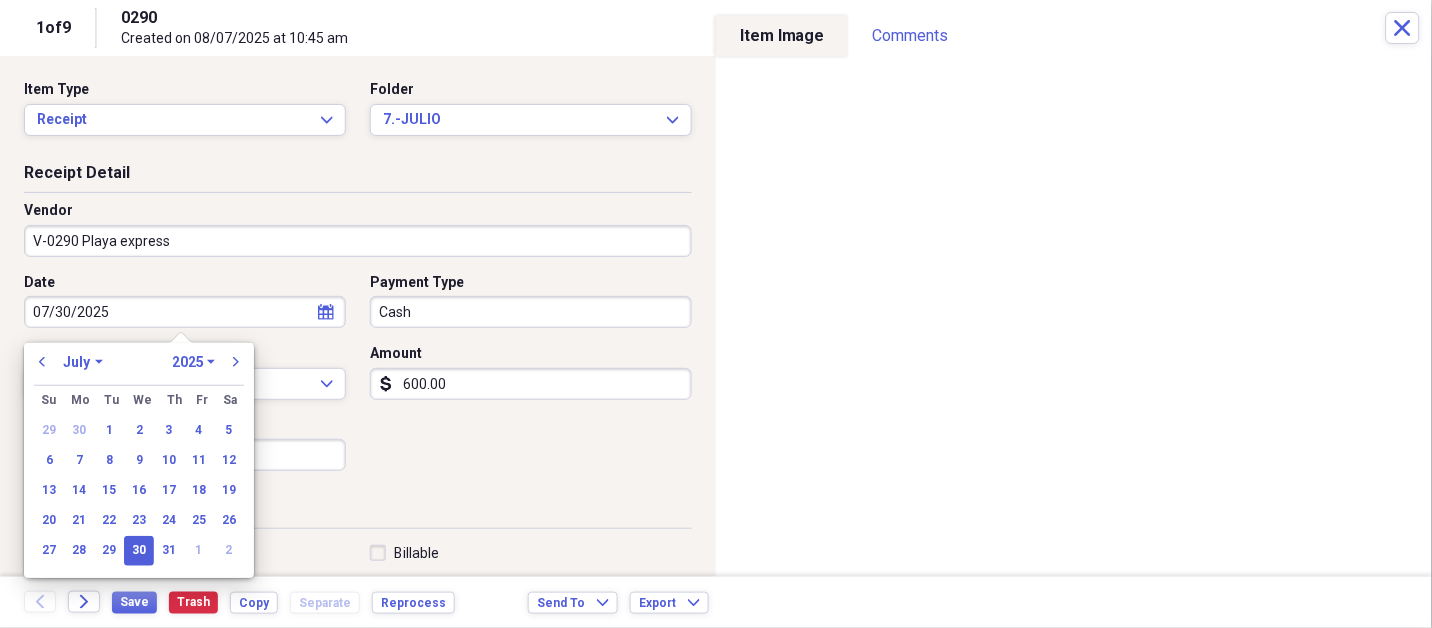 select on "7" 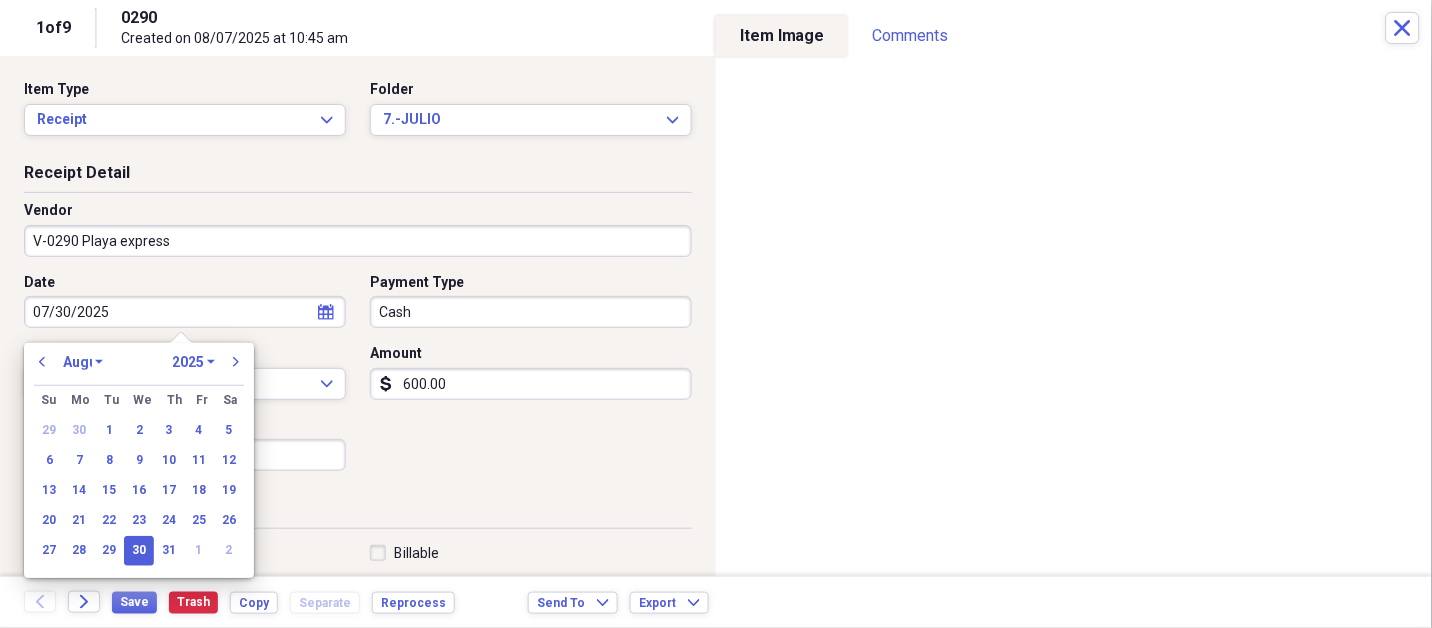 click on "January February March April May June July August September October November December" at bounding box center (83, 362) 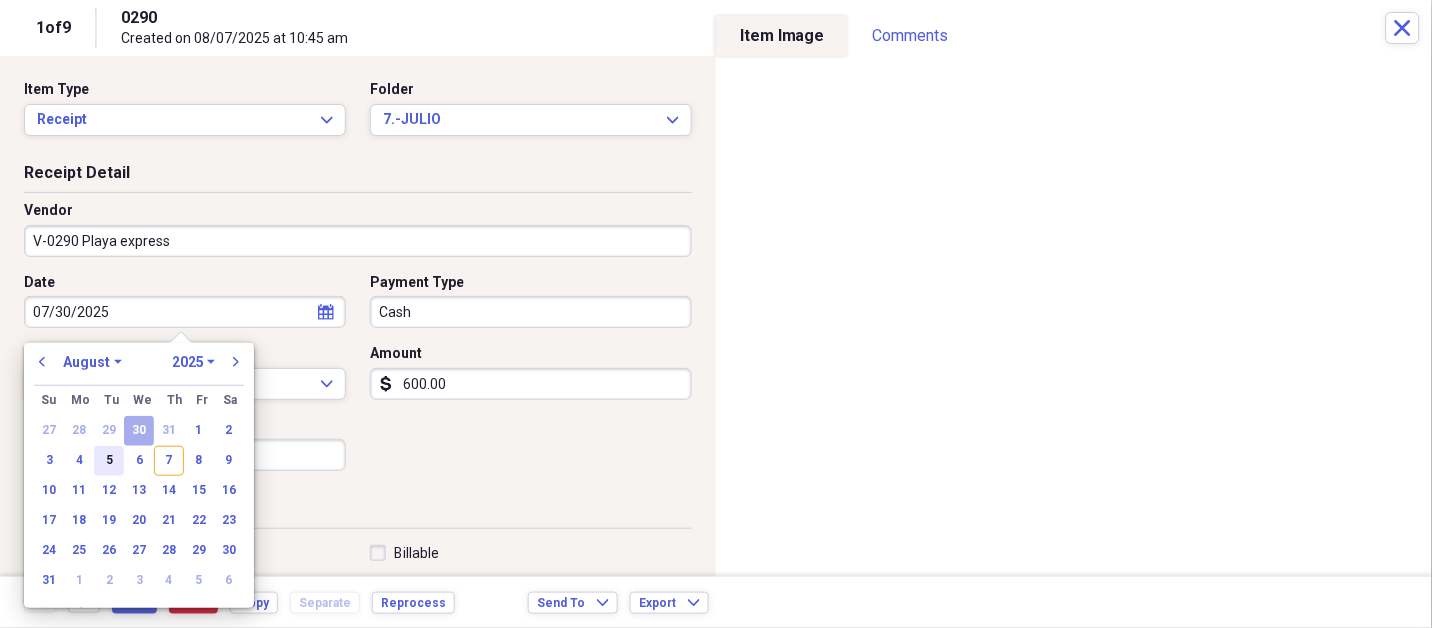 click on "5" at bounding box center [109, 461] 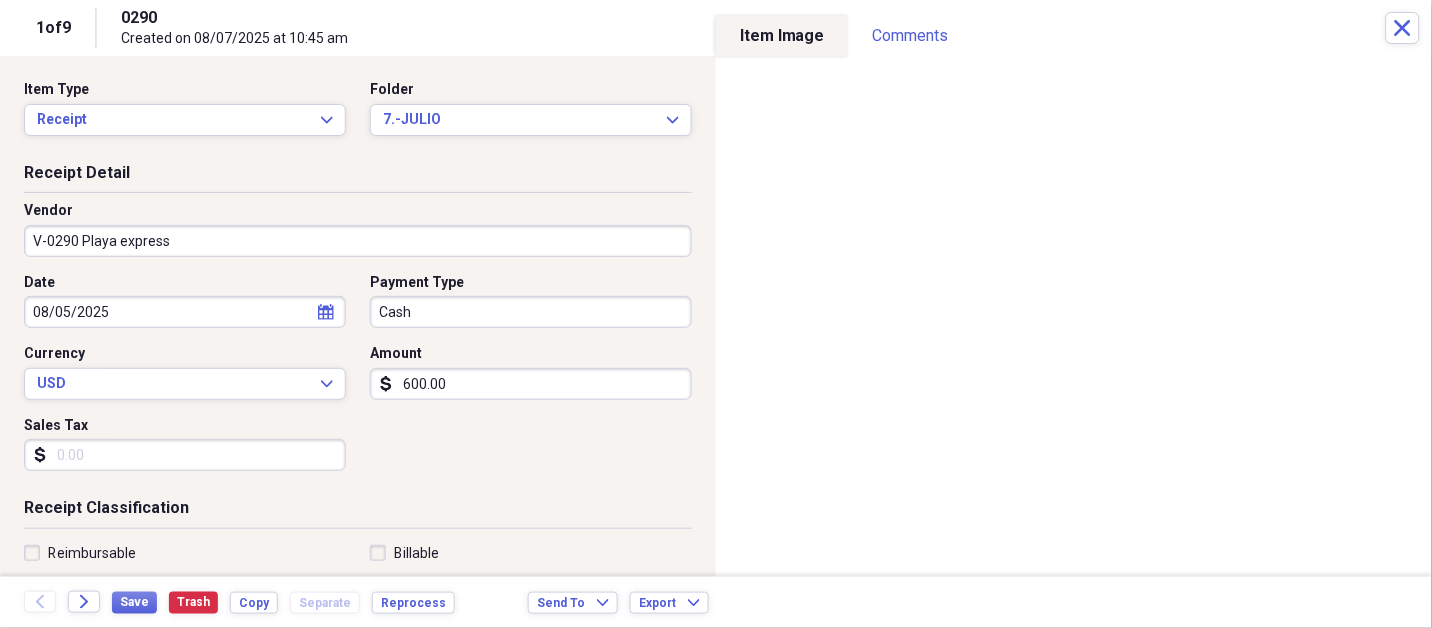 type 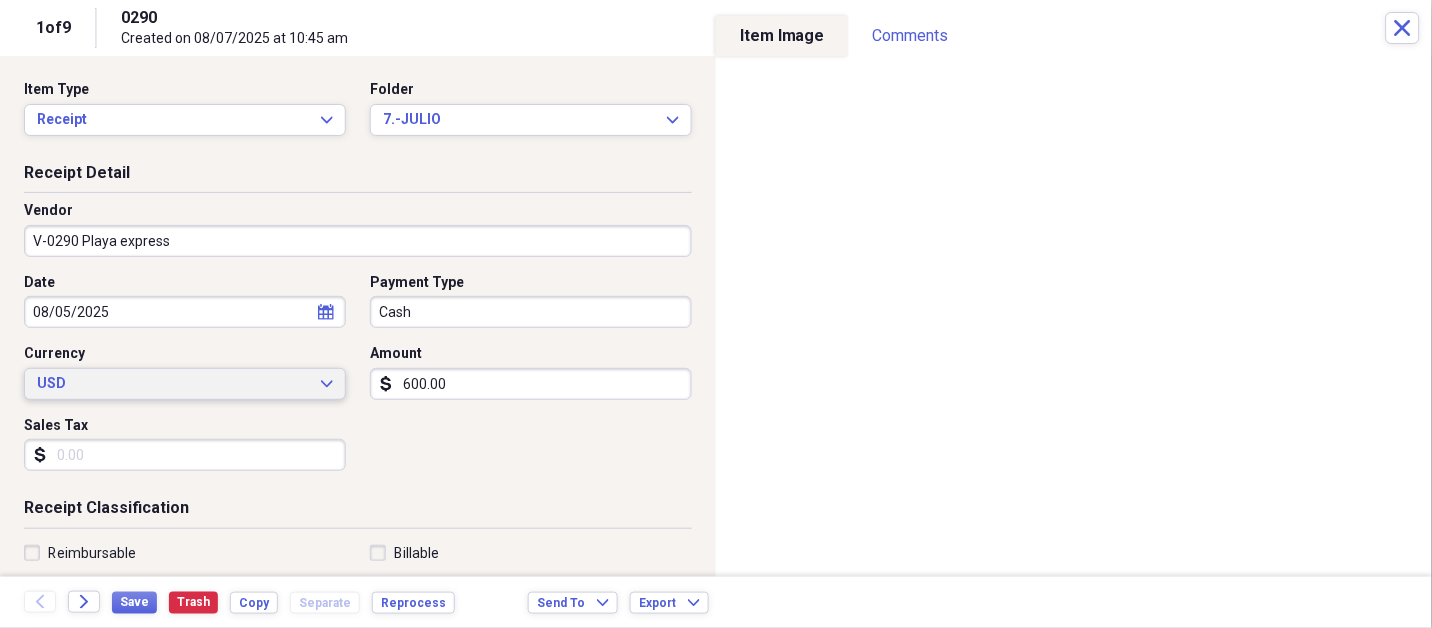 type 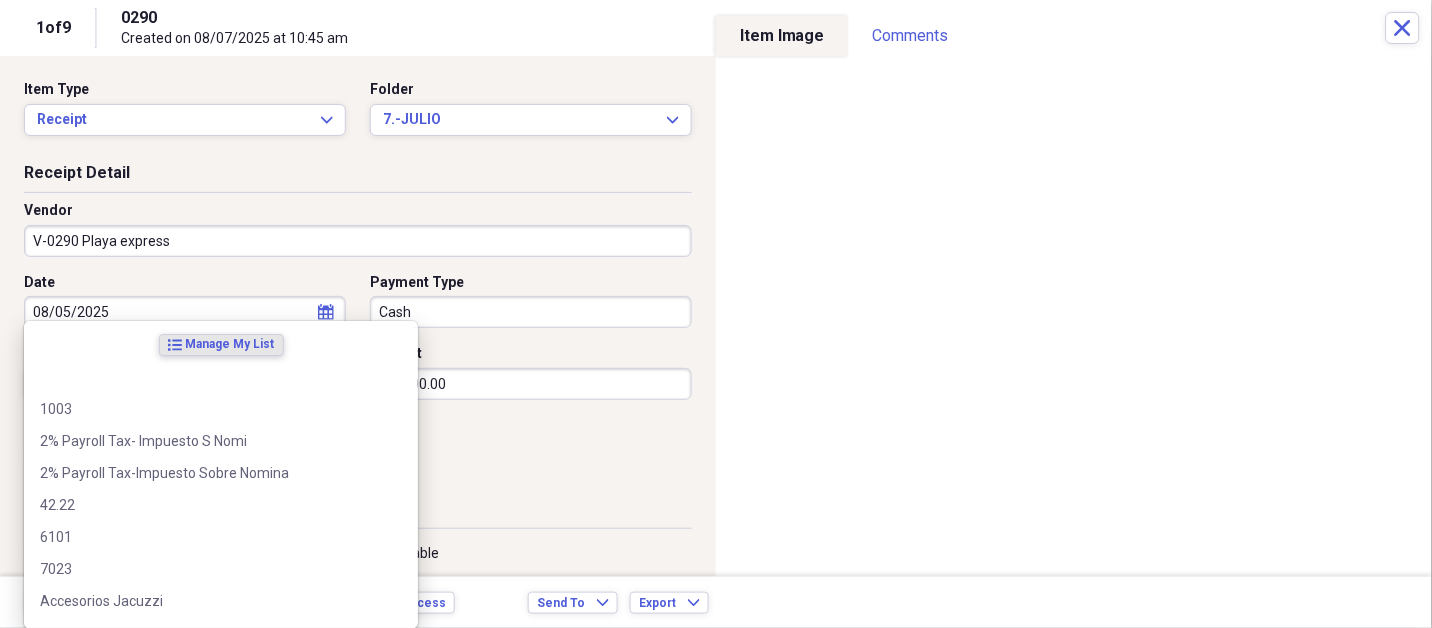 scroll, scrollTop: 307, scrollLeft: 0, axis: vertical 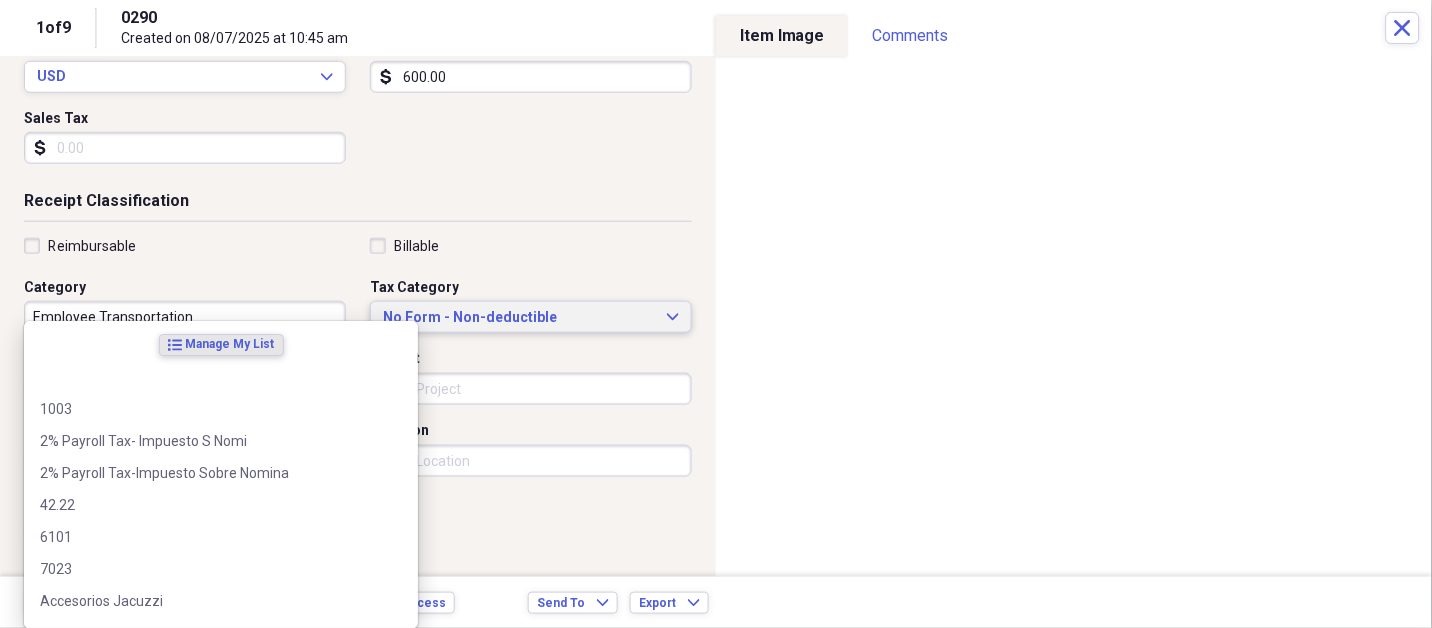 type 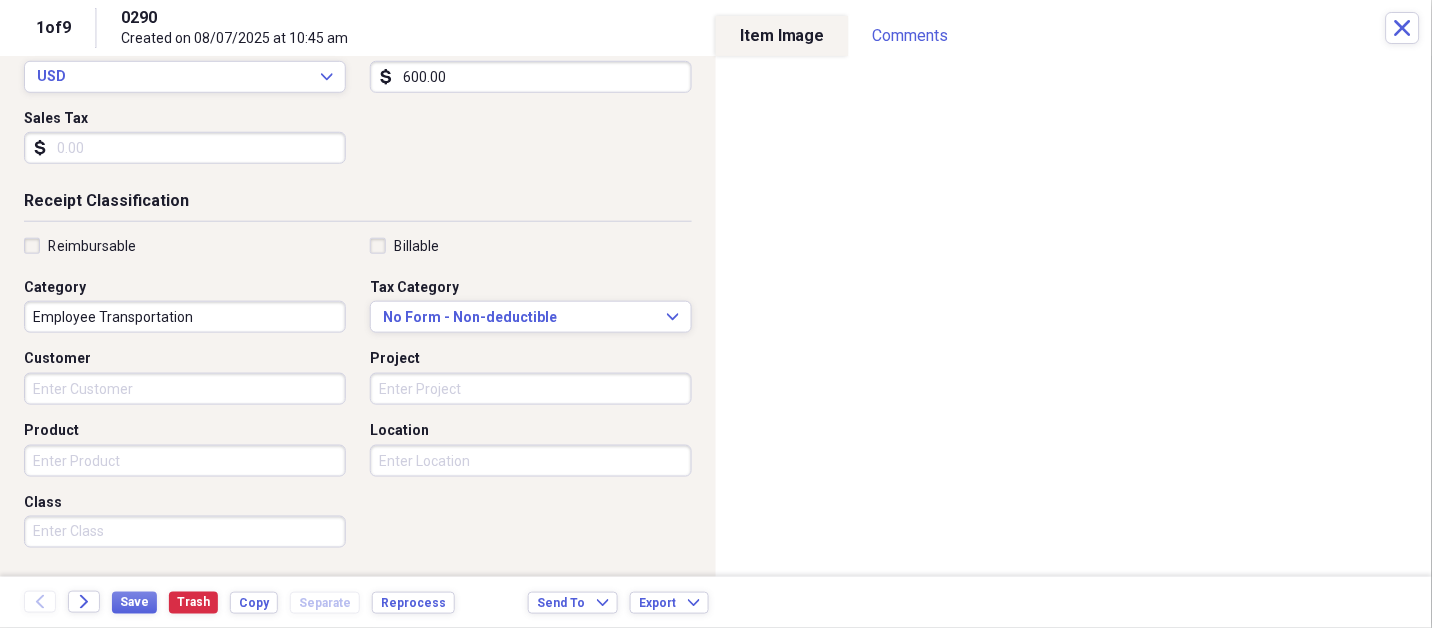 scroll, scrollTop: 497, scrollLeft: 0, axis: vertical 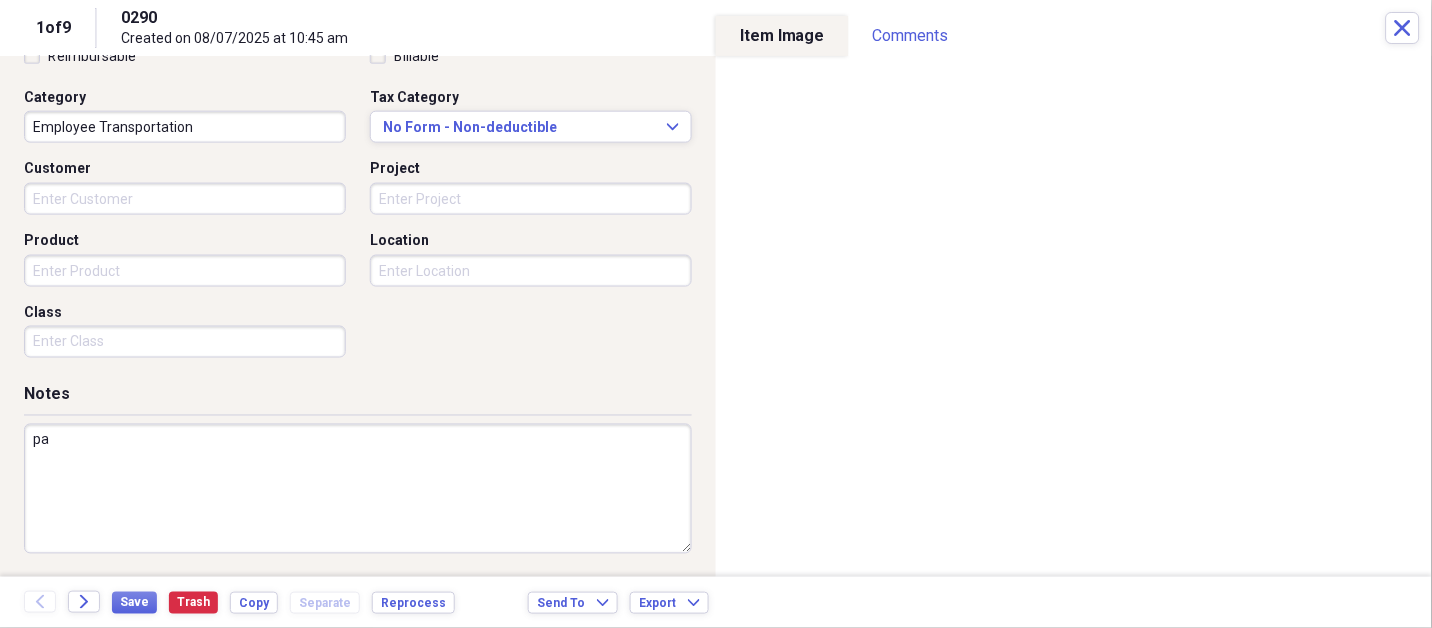 type on "p" 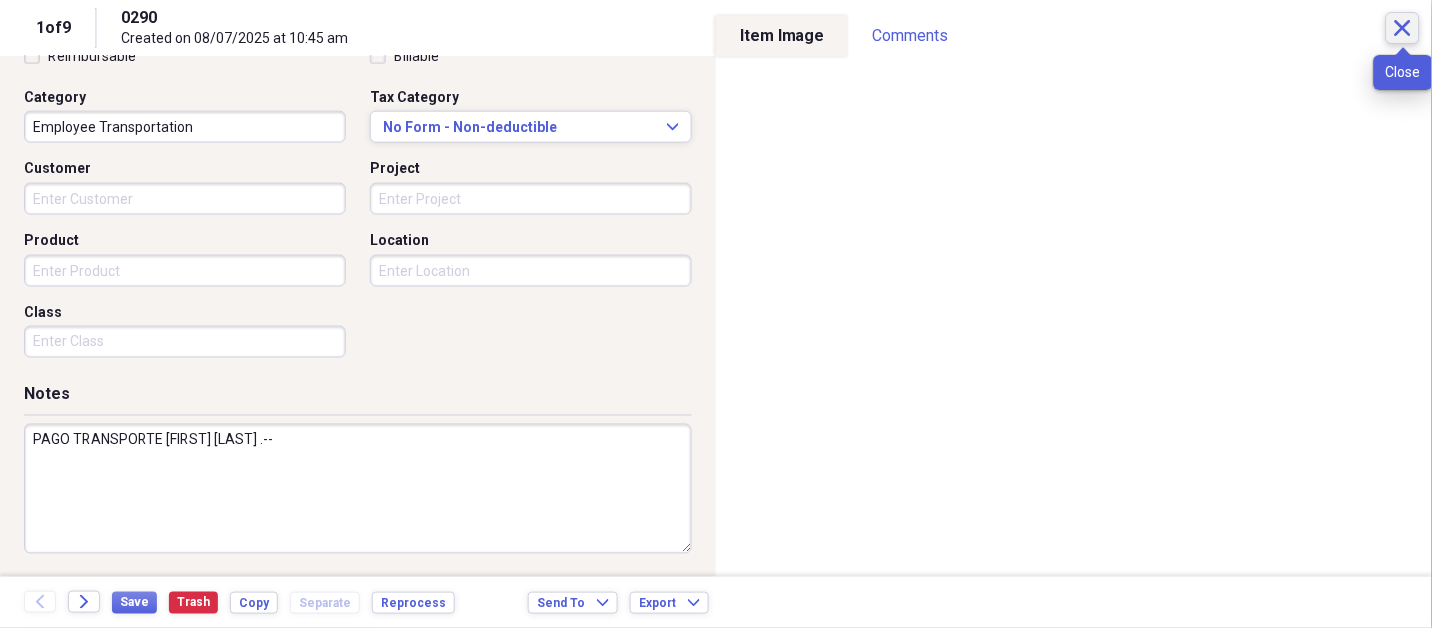 type on "PAGO TRANSPORTE [FIRST] [LAST] .--" 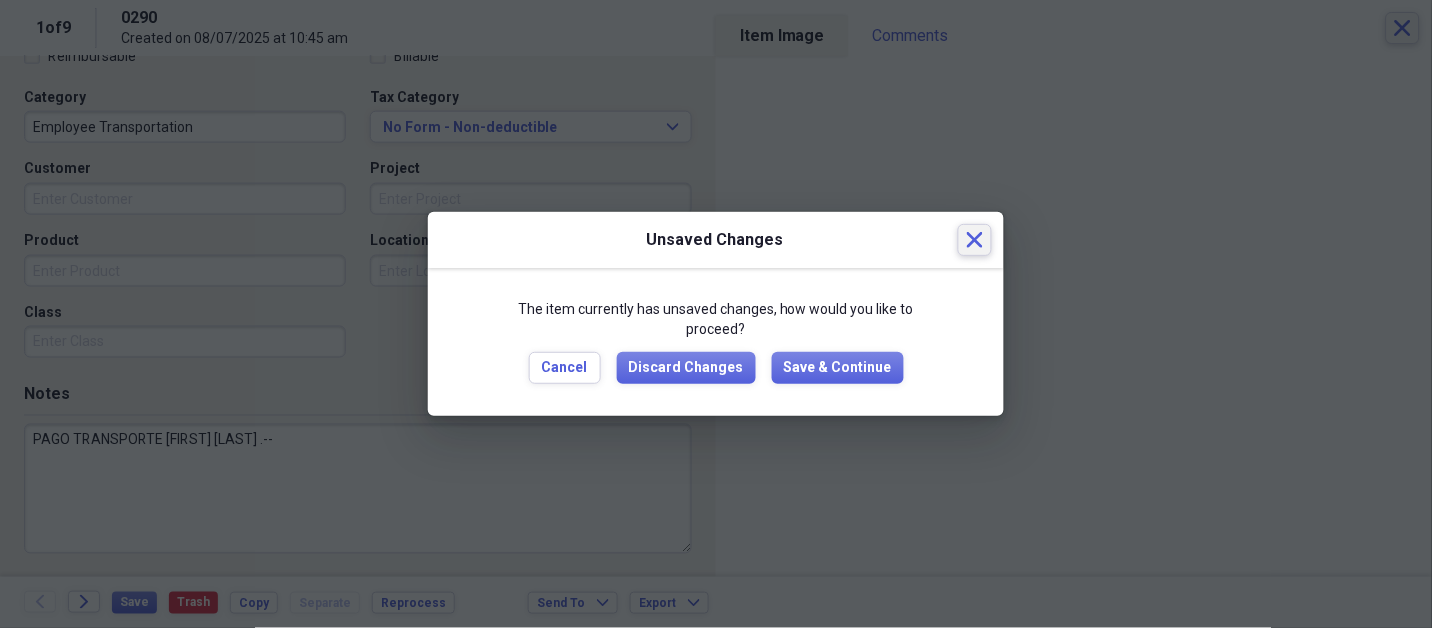 type 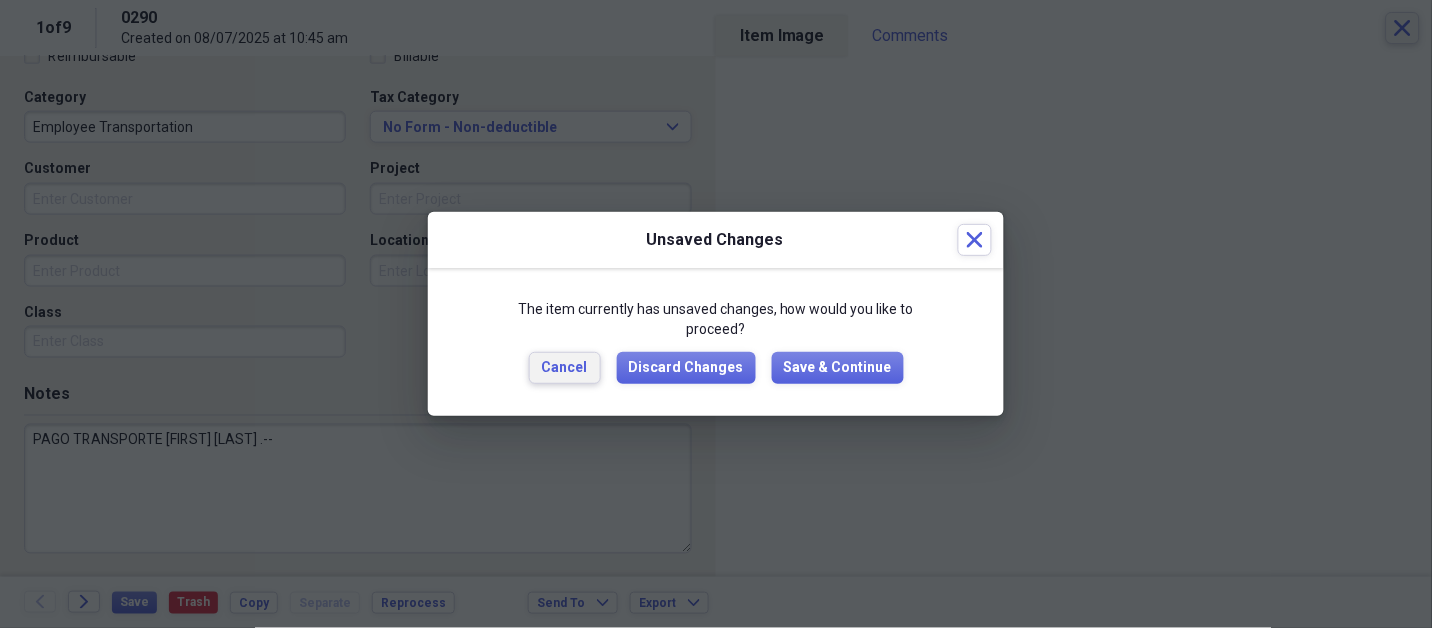 type 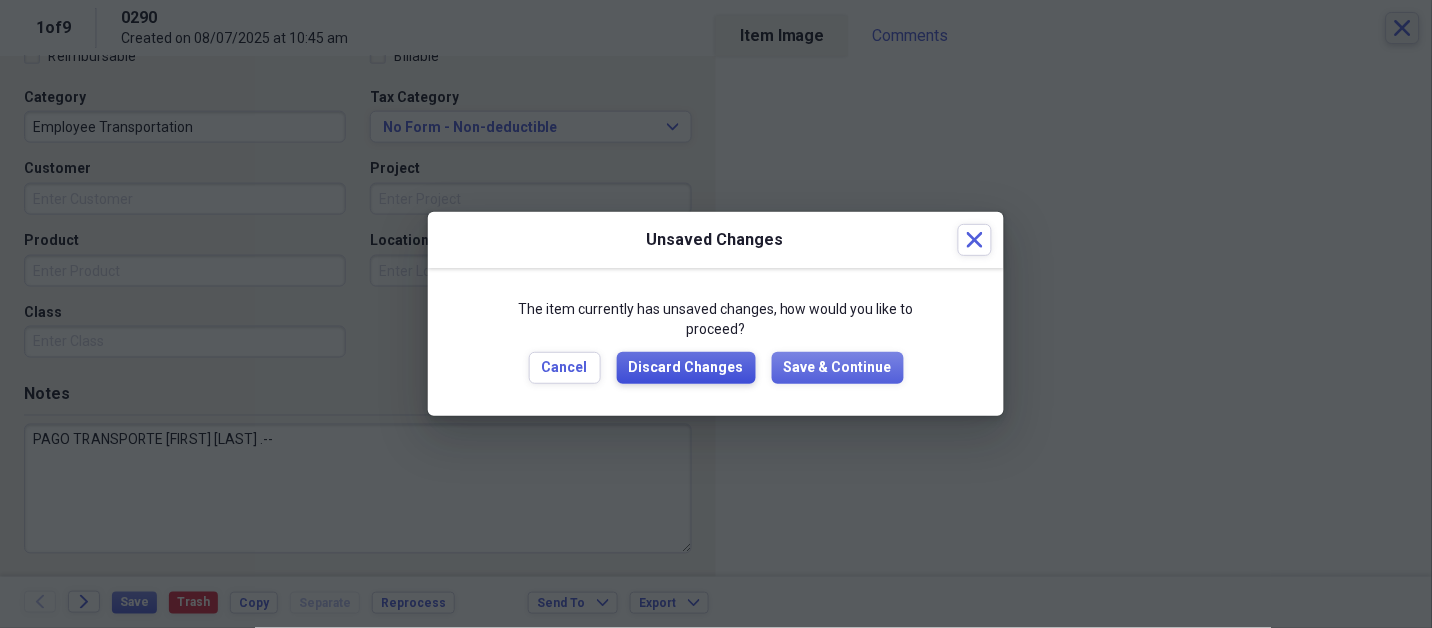type 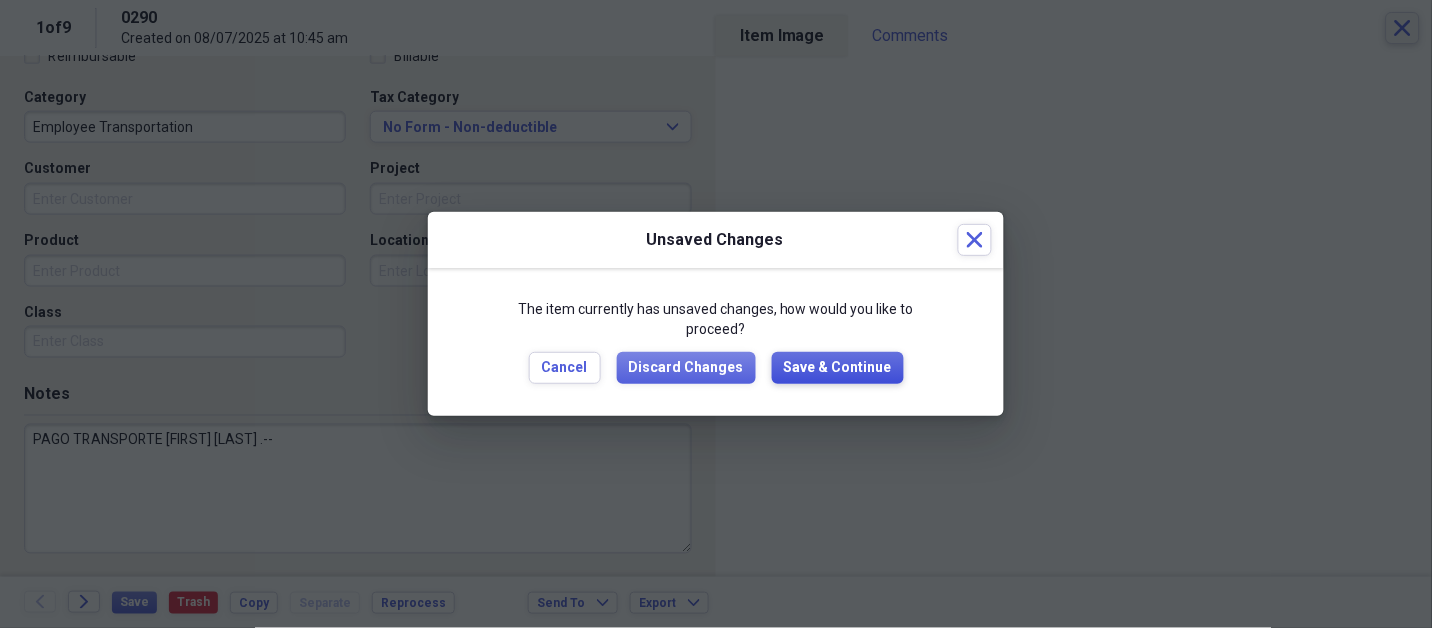 type 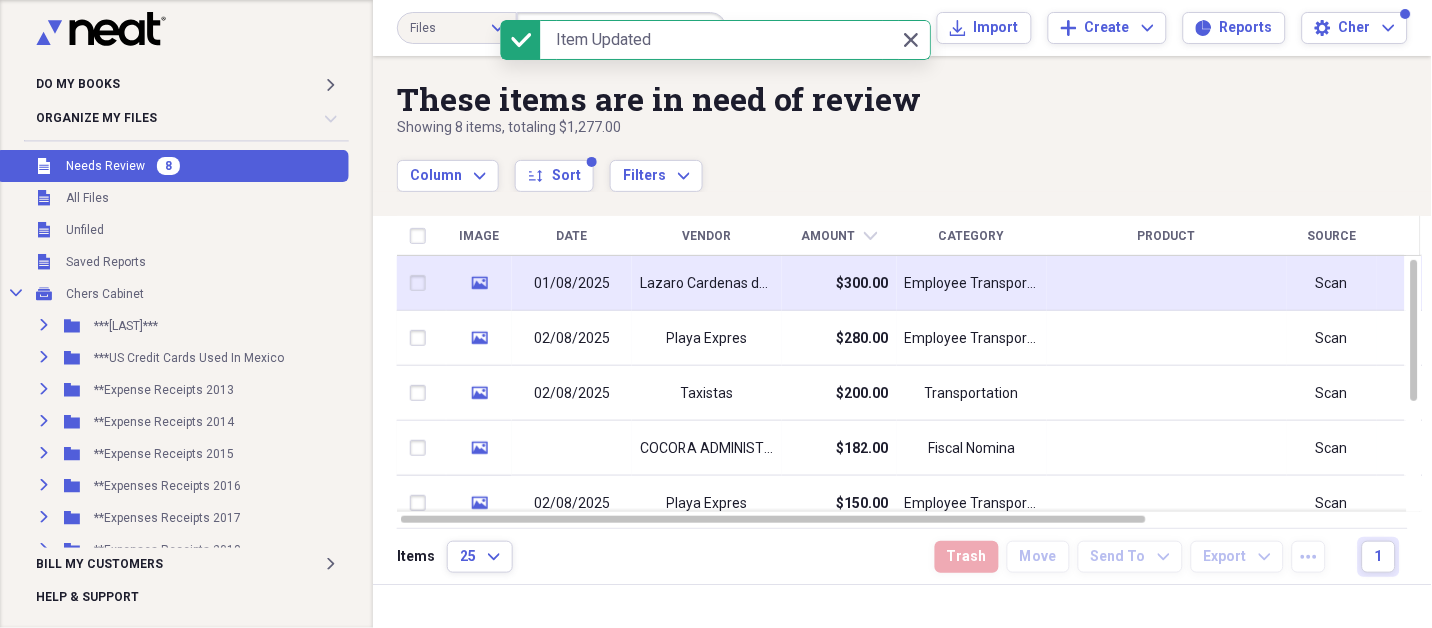 click on "Lazaro Cardenas del Rio" at bounding box center [707, 284] 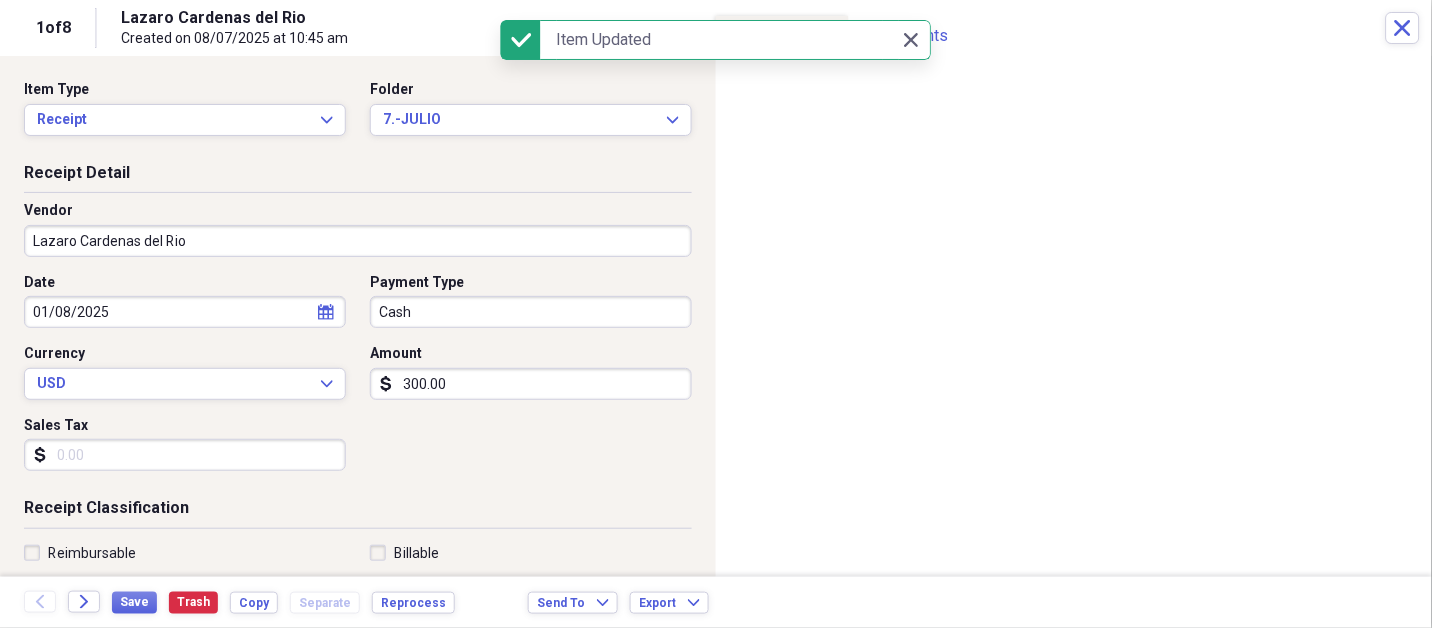 click on "Do My Books Expand Organize My Files 8 Collapse Unfiled Needs Review 8 Unfiled All Files Unfiled Unfiled Unfiled Saved Reports Collapse My Cabinet Chers Cabinet Add Folder Expand Folder ***[LAST]*** Add Folder Expand Folder ***US Credit Cards Used In Mexico Add Folder Expand Folder **Expense Receipts 2013 Add Folder Expand Folder **Expense Receipts 2014 Add Folder Expand Folder **Expense Receipts 2015 Add Folder Expand Folder **Expenses Receipts 2016 Add Folder Expand Folder **Expenses Receipts 2017 Add Folder Expand Folder **Expenses Receipts 2018 Add Folder Expand Folder **Expenses Receipts 2019 Add Folder Expand Folder **Expenses Receipts 2020 Add Folder Expand Folder **Expenses Receipts 2021 Add Folder Expand Folder **Expenses Receipts 2022 Add Folder Expand Folder **EXPENSES RECEIPTS 2023** Add Folder Expand Folder **EXPENSES RECEIPTS 2024** Add Folder Collapse Open Folder **EXPENSES RECEIPTS 2025** Add Folder Folder 1.-ENERO Add Folder Folder 2.-FEBRERO Add Folder Folder 3.-MARZO Add Folder Folder Add" at bounding box center (716, 314) 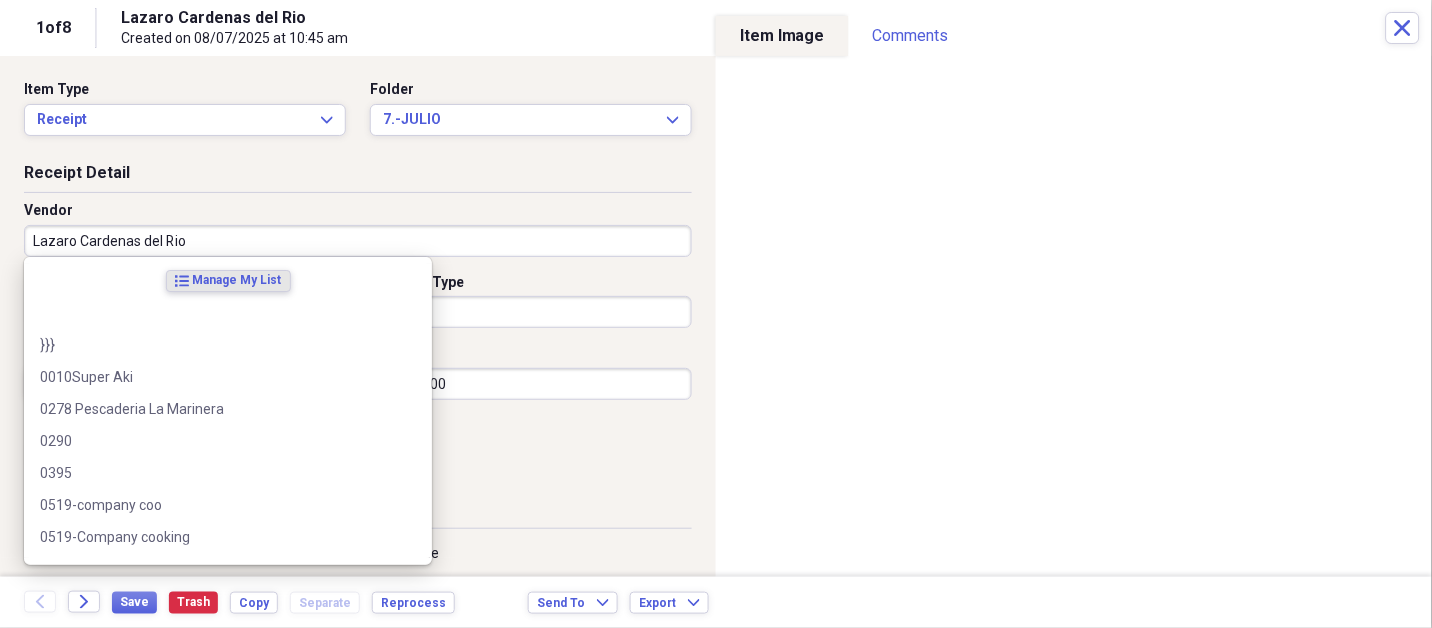 click on "Lazaro Cardenas del Rio" at bounding box center [358, 241] 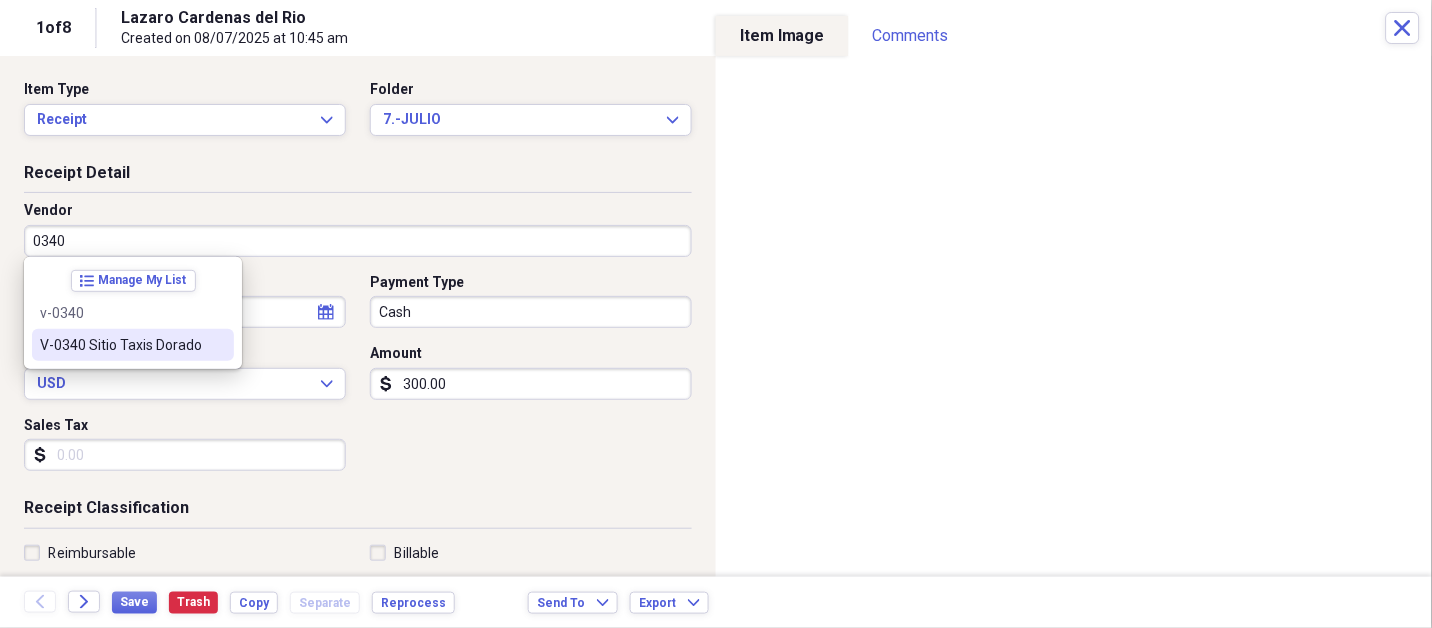 type on "V-0340 Sitio Taxis Dorado" 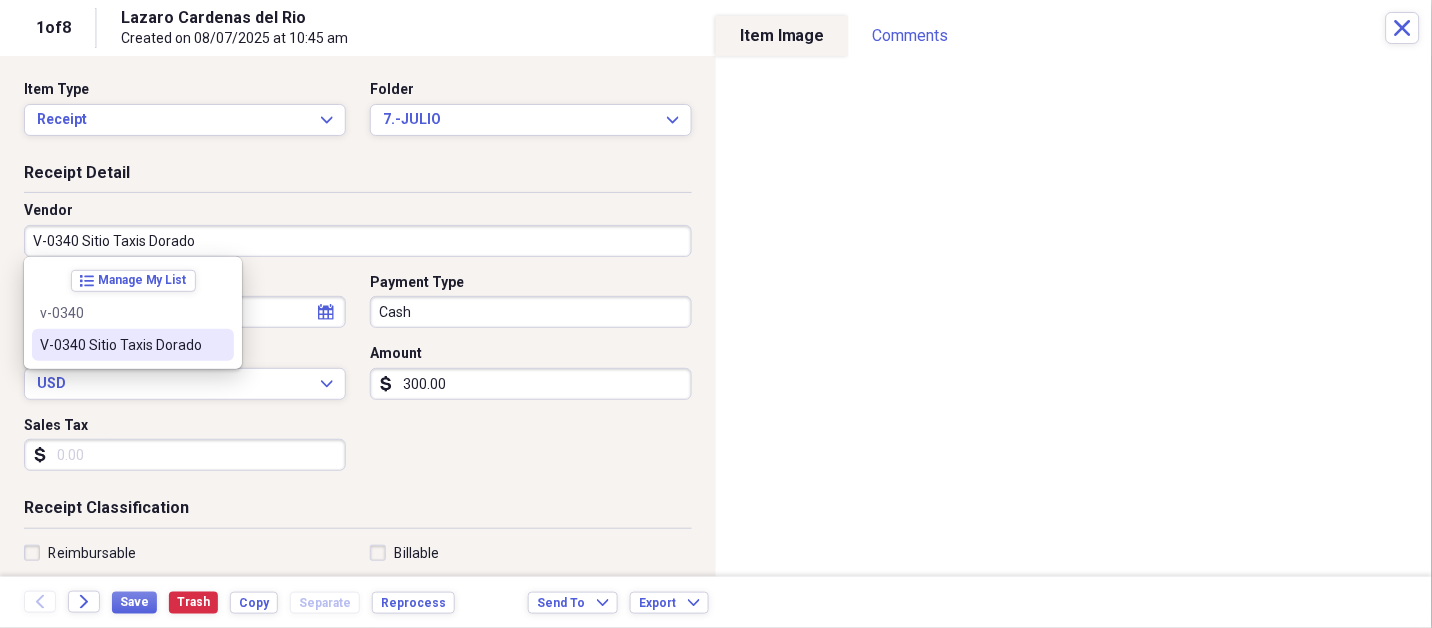 select on "2025" 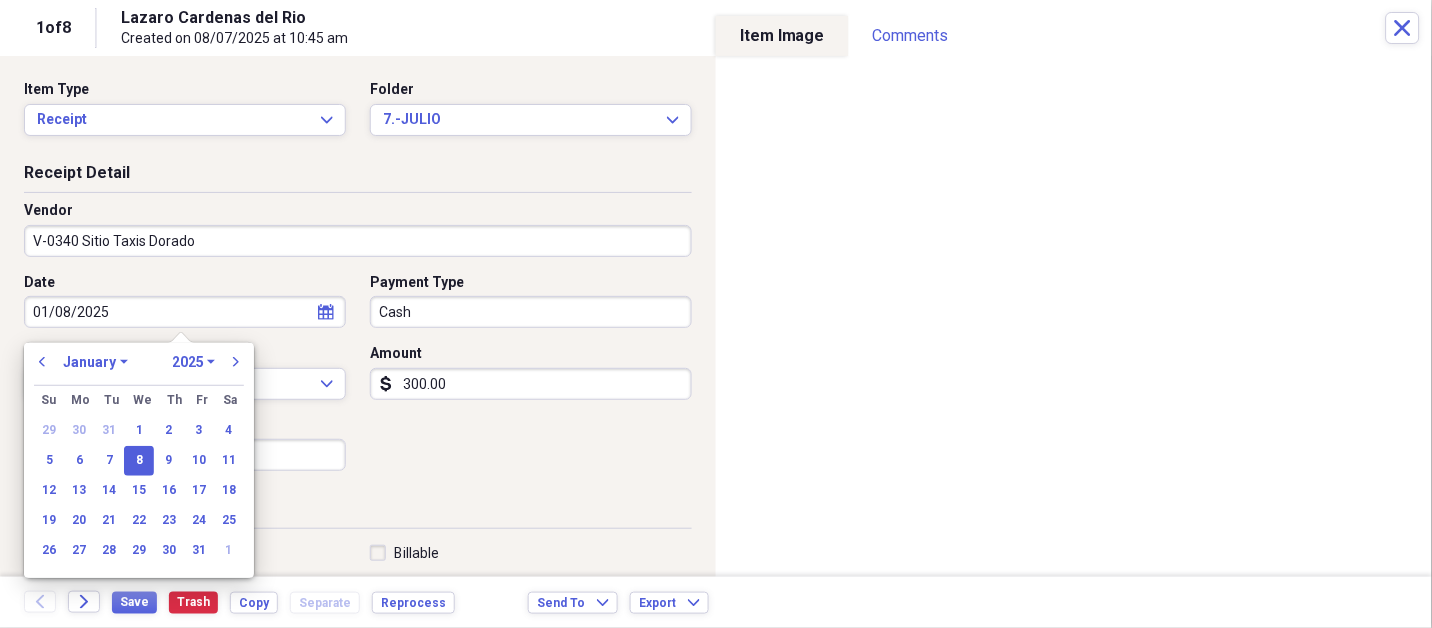 click on "January February March April May June July August September October November December" at bounding box center [95, 362] 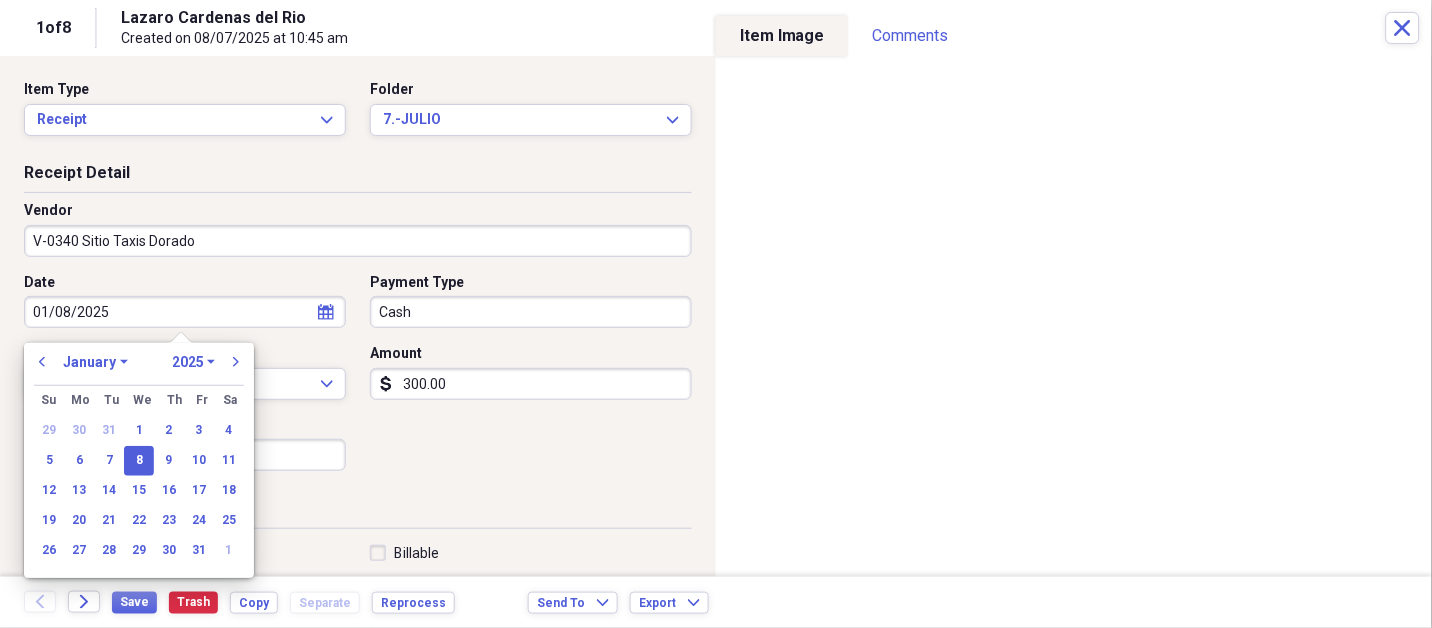select on "7" 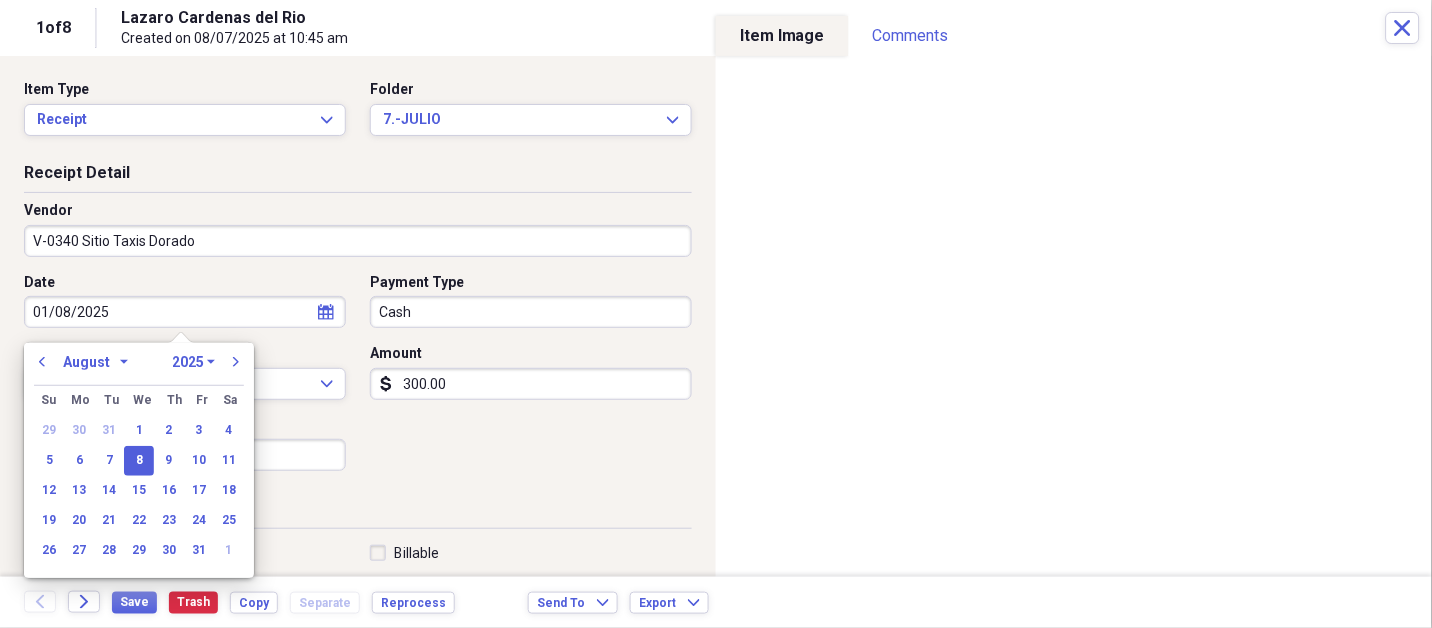 click on "January February March April May June July August September October November December" at bounding box center (95, 362) 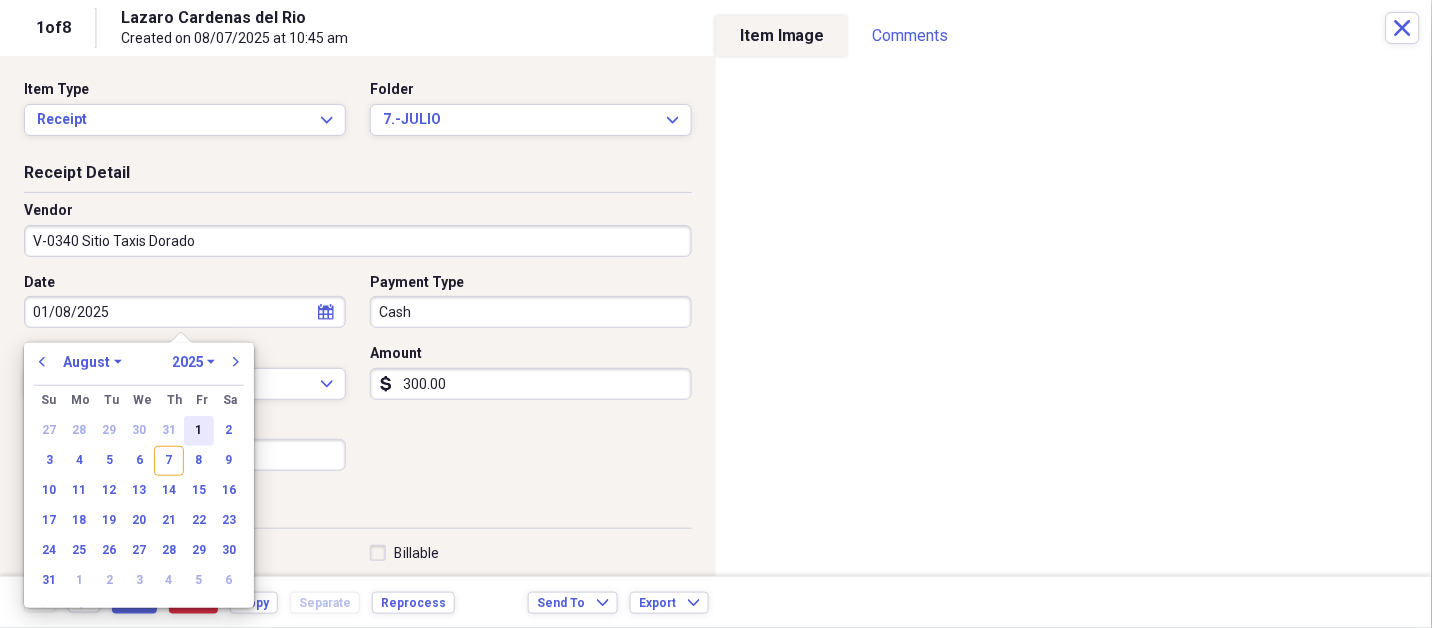 click on "1" at bounding box center (199, 431) 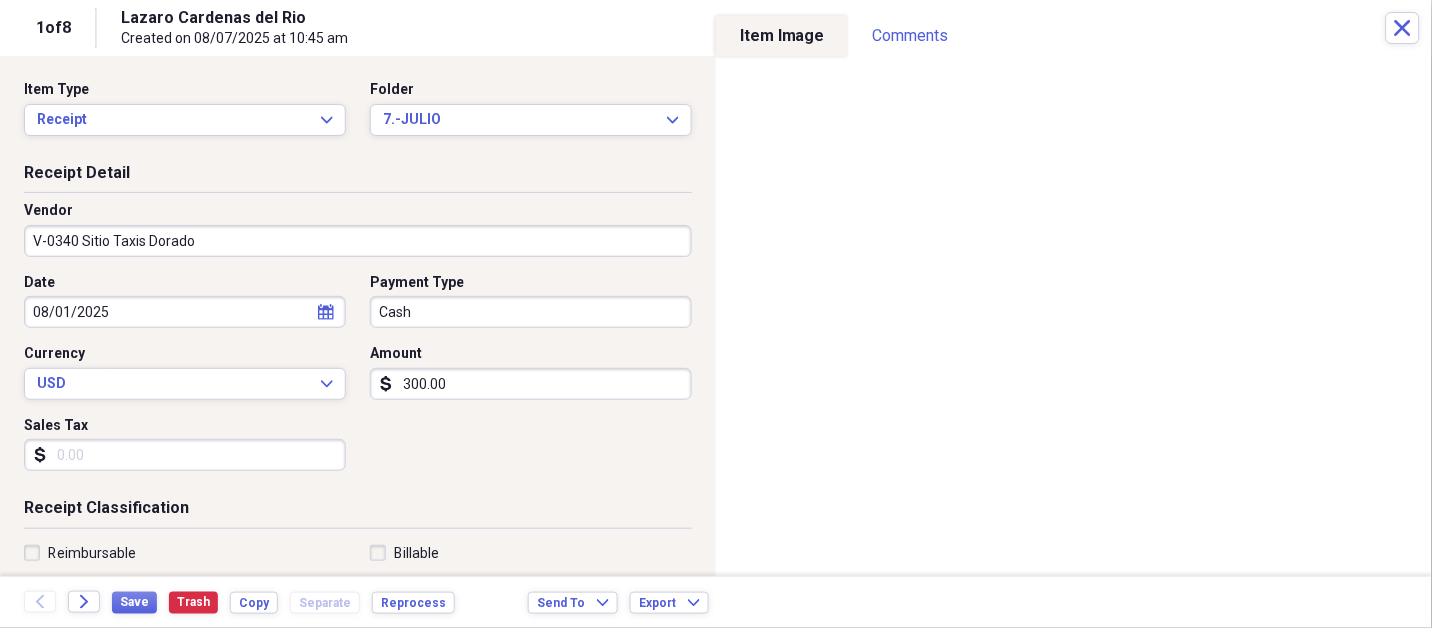type 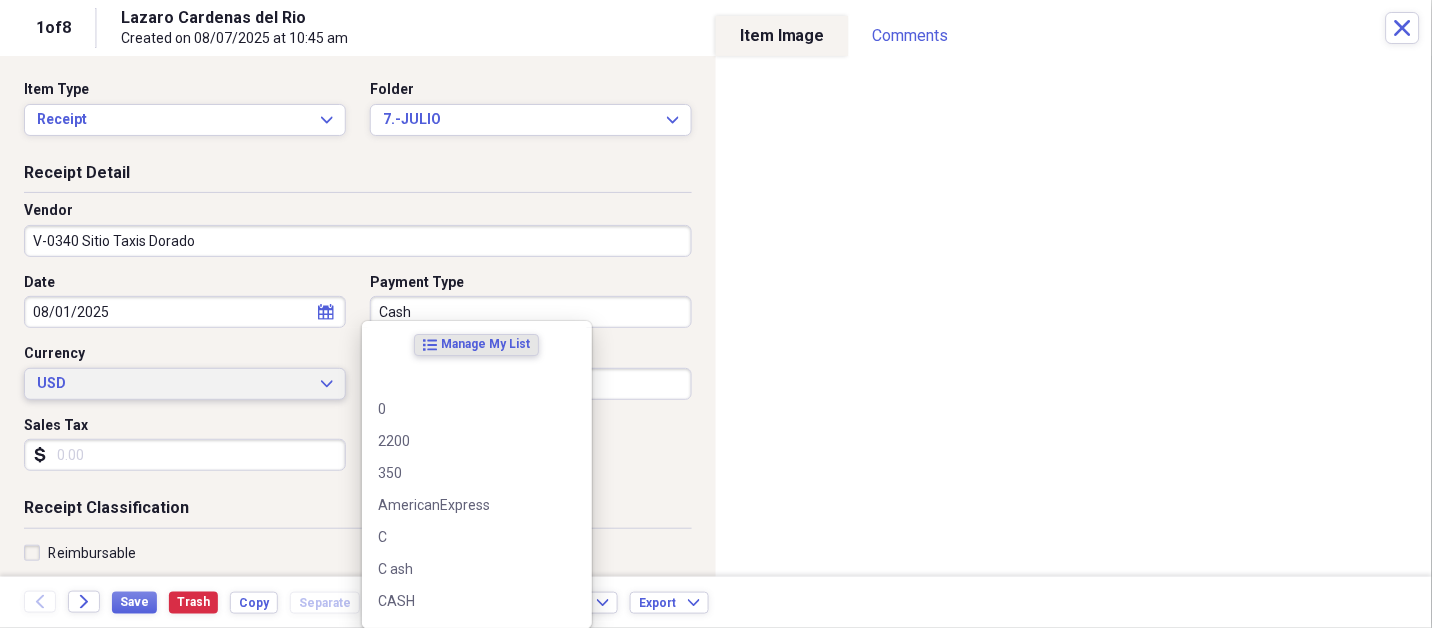 type 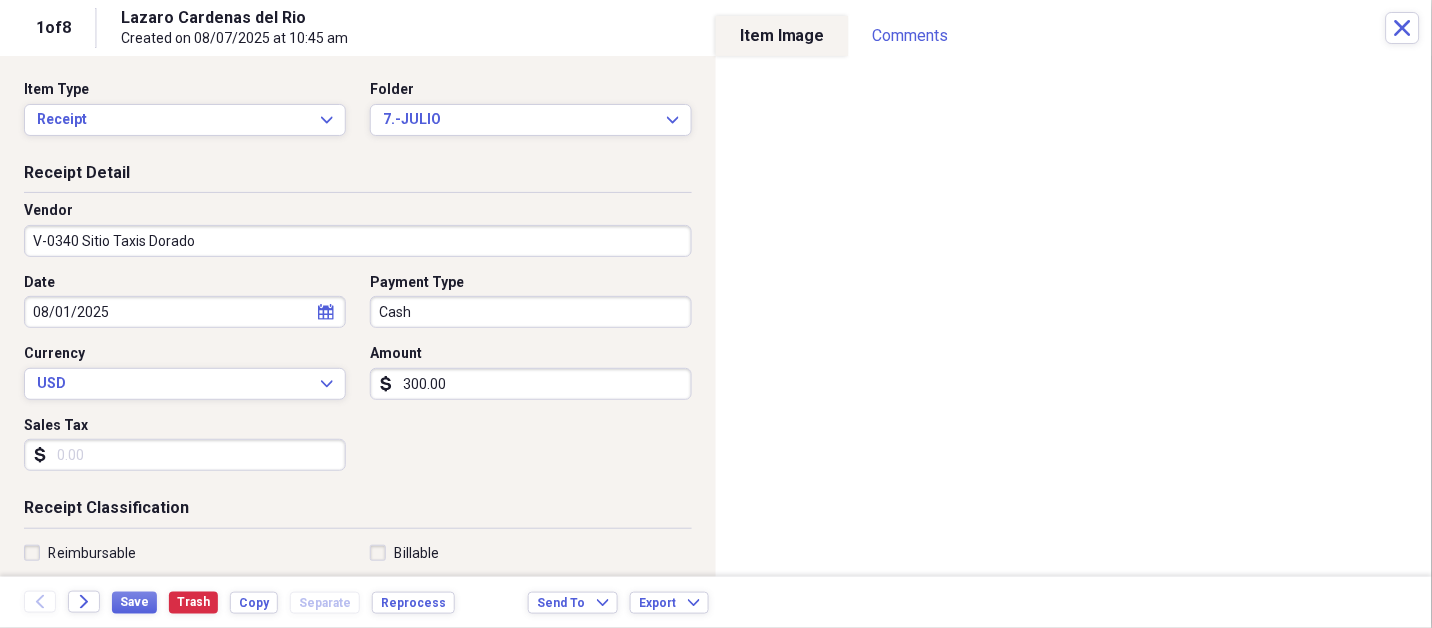 scroll, scrollTop: 307, scrollLeft: 0, axis: vertical 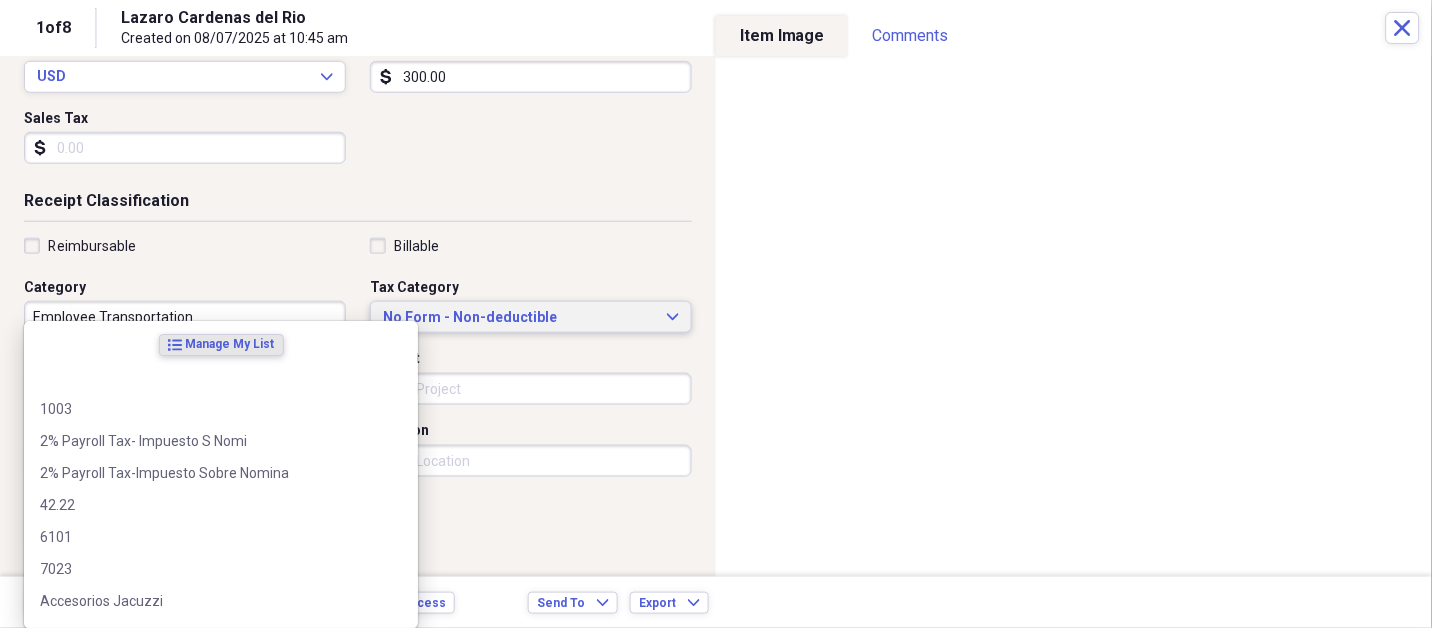 type 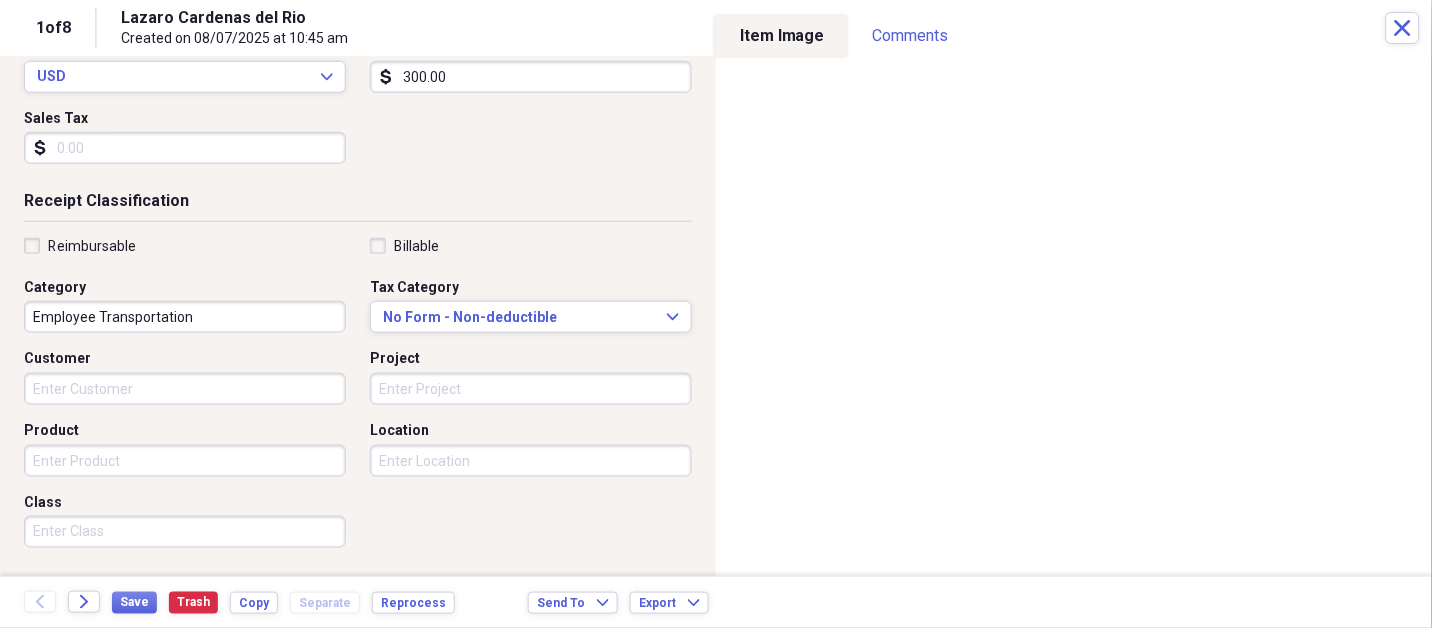scroll, scrollTop: 497, scrollLeft: 0, axis: vertical 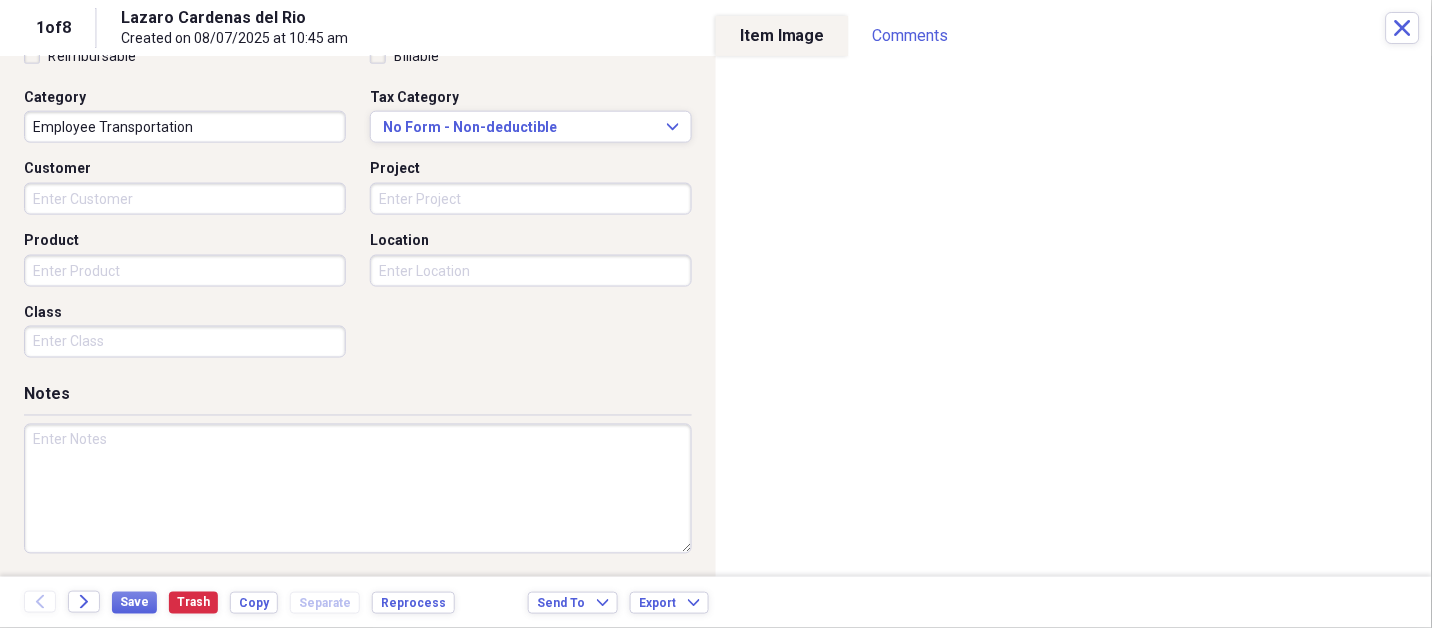 click at bounding box center (358, 489) 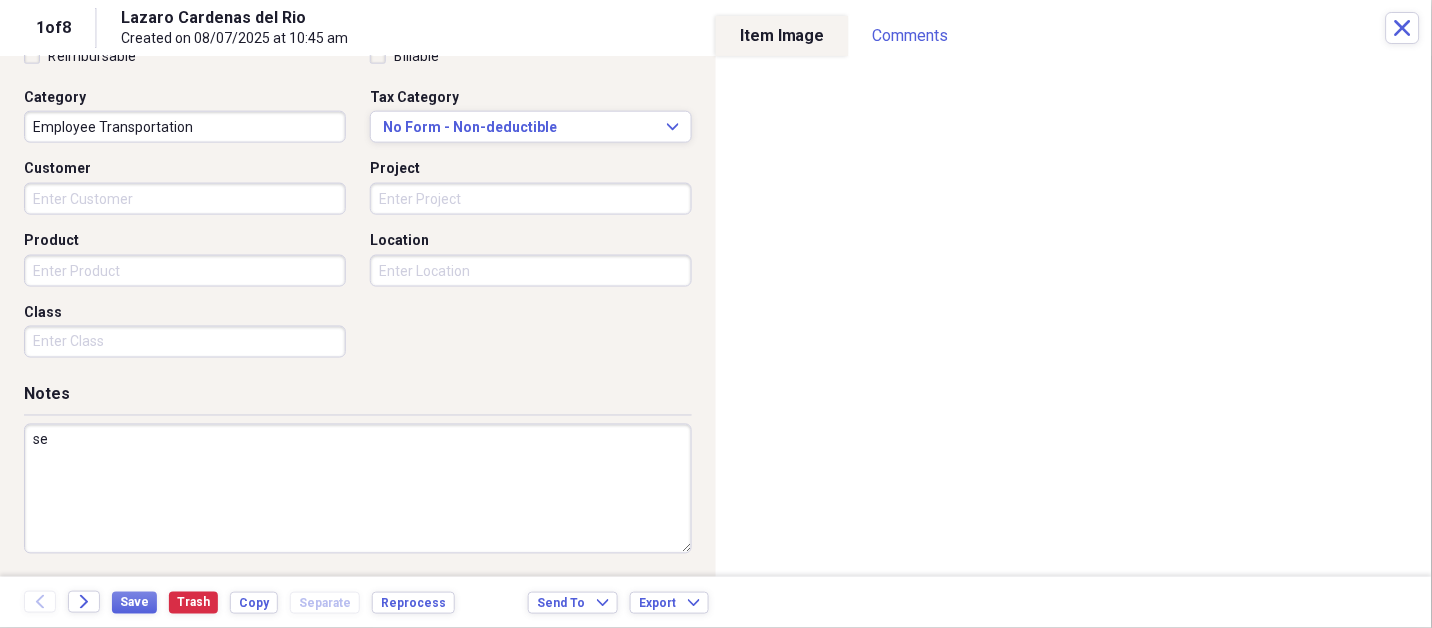 type on "s" 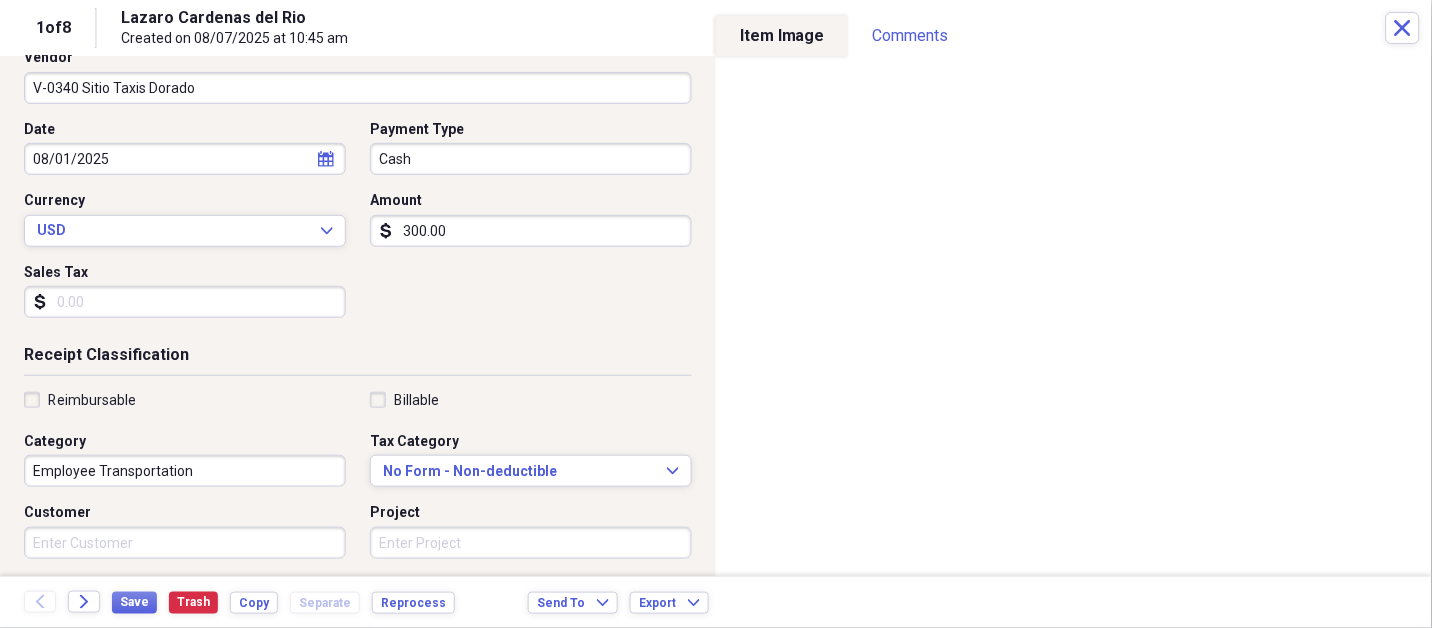 scroll, scrollTop: 148, scrollLeft: 0, axis: vertical 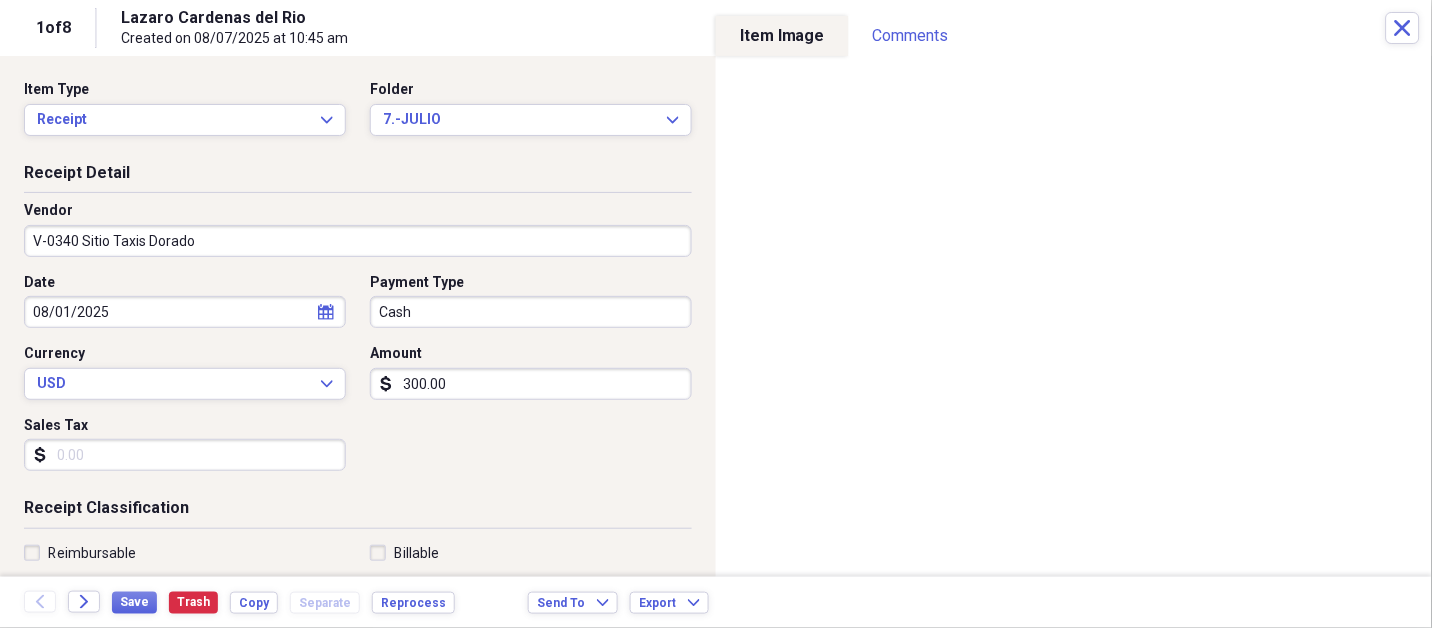type on "SERVICIO DE TAXI EMPLEADO COCINA .--" 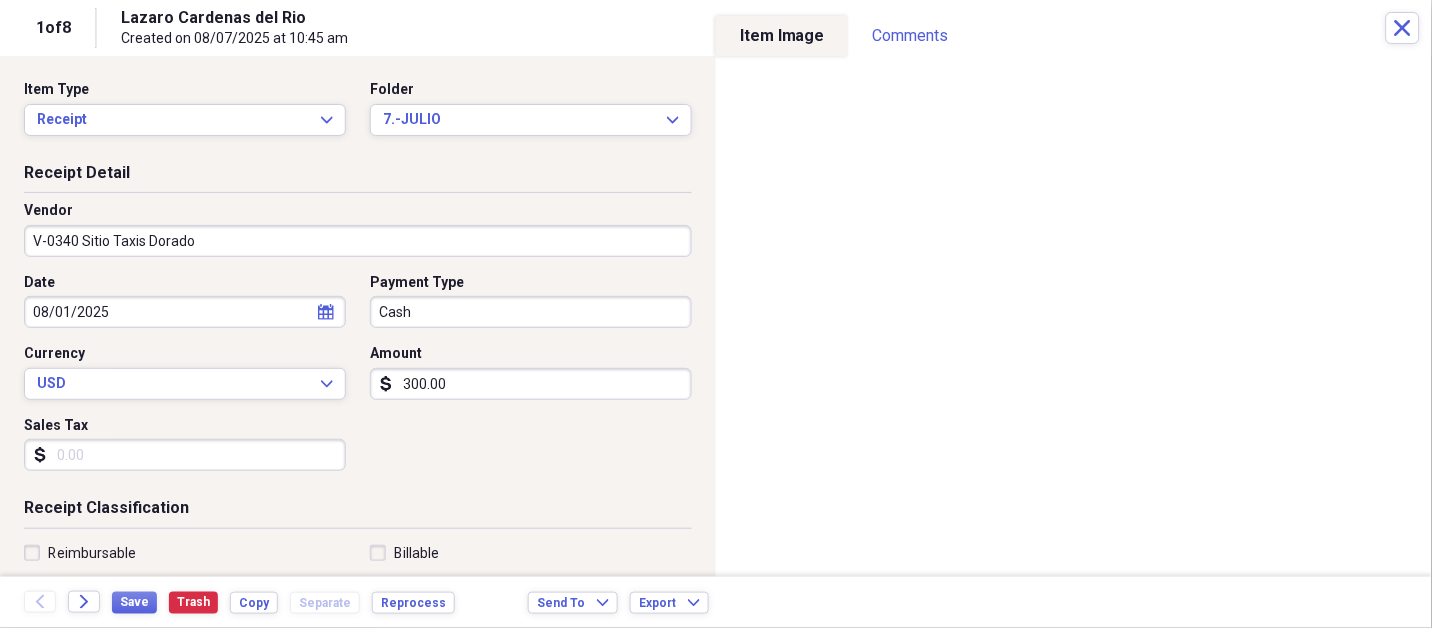 scroll, scrollTop: 497, scrollLeft: 0, axis: vertical 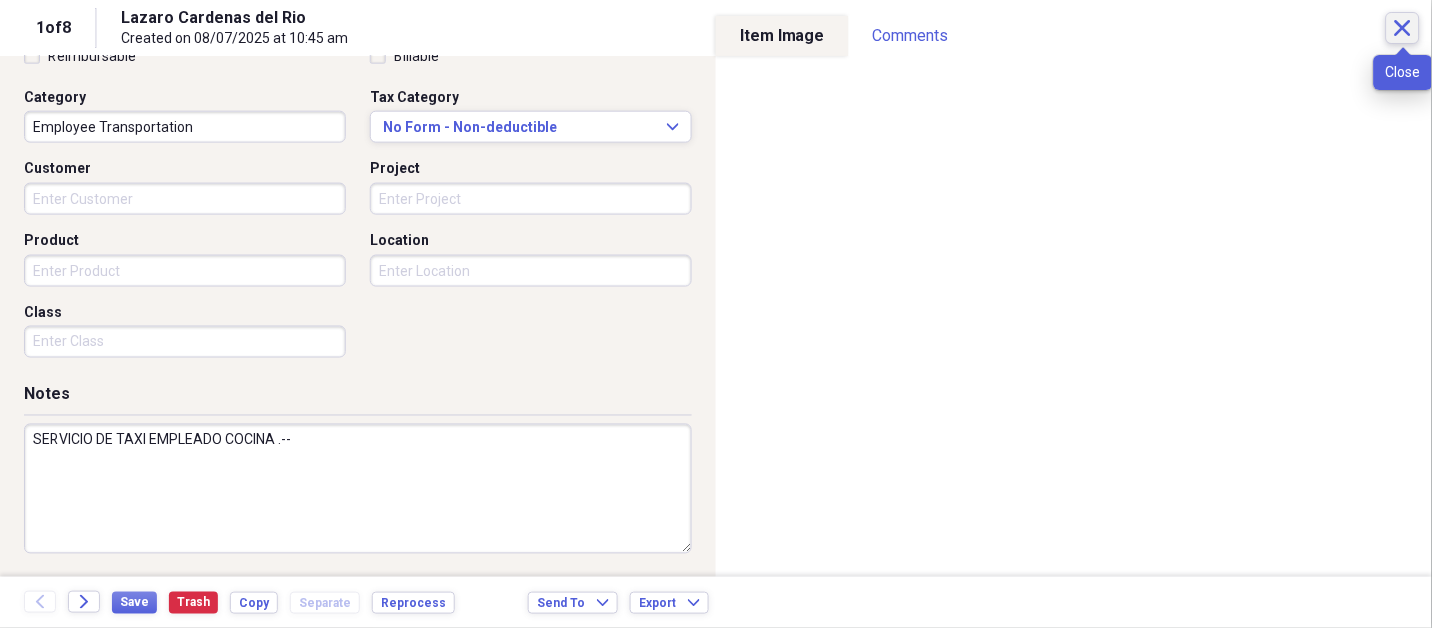 click on "Close" 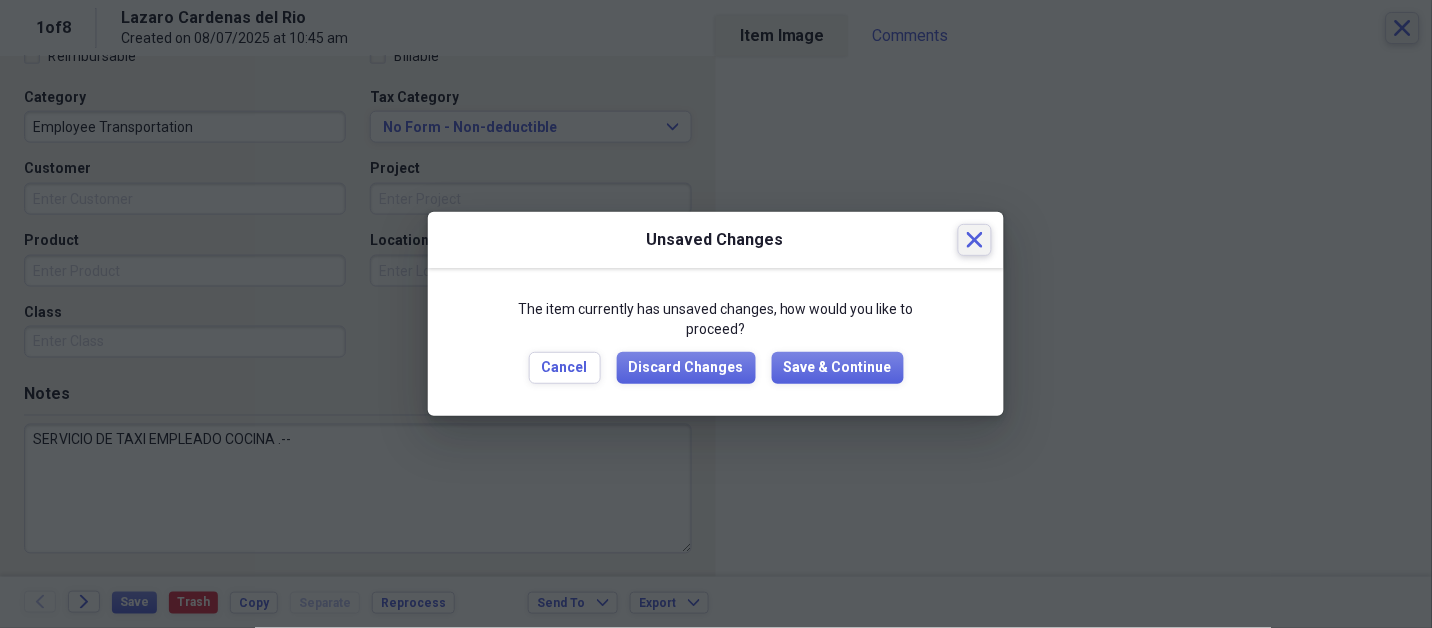 type 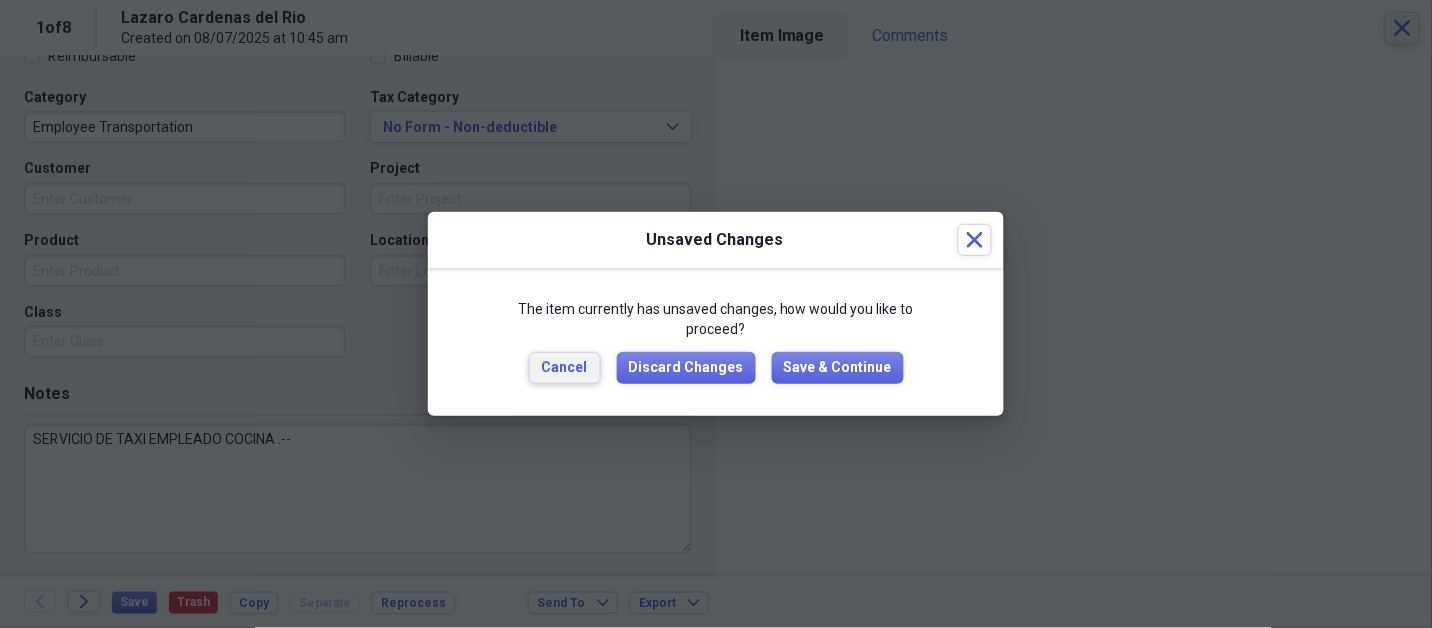 type 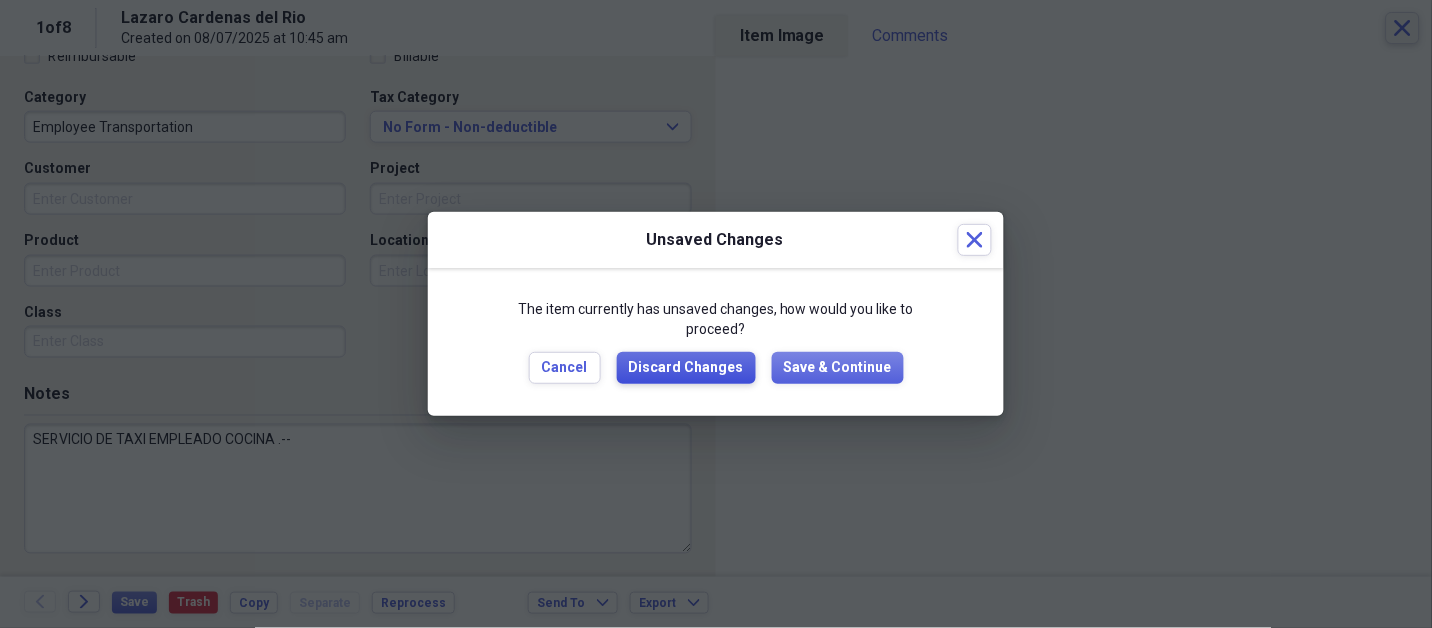 type 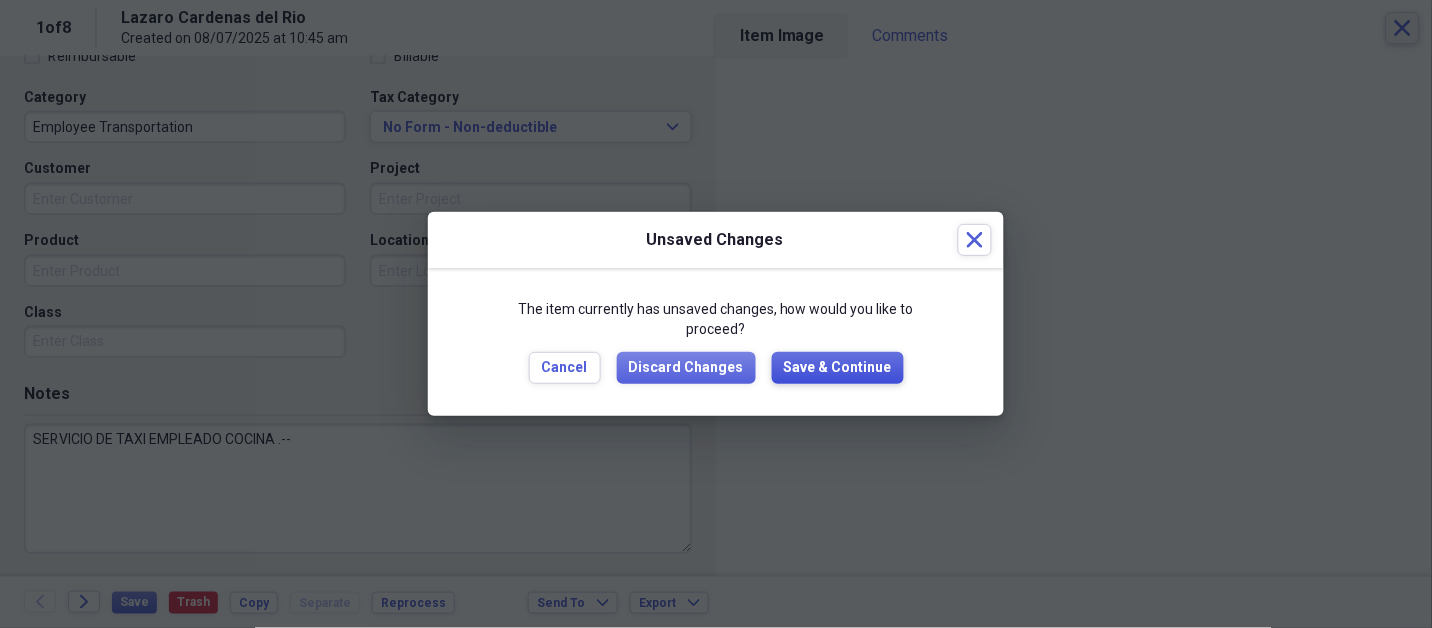 type 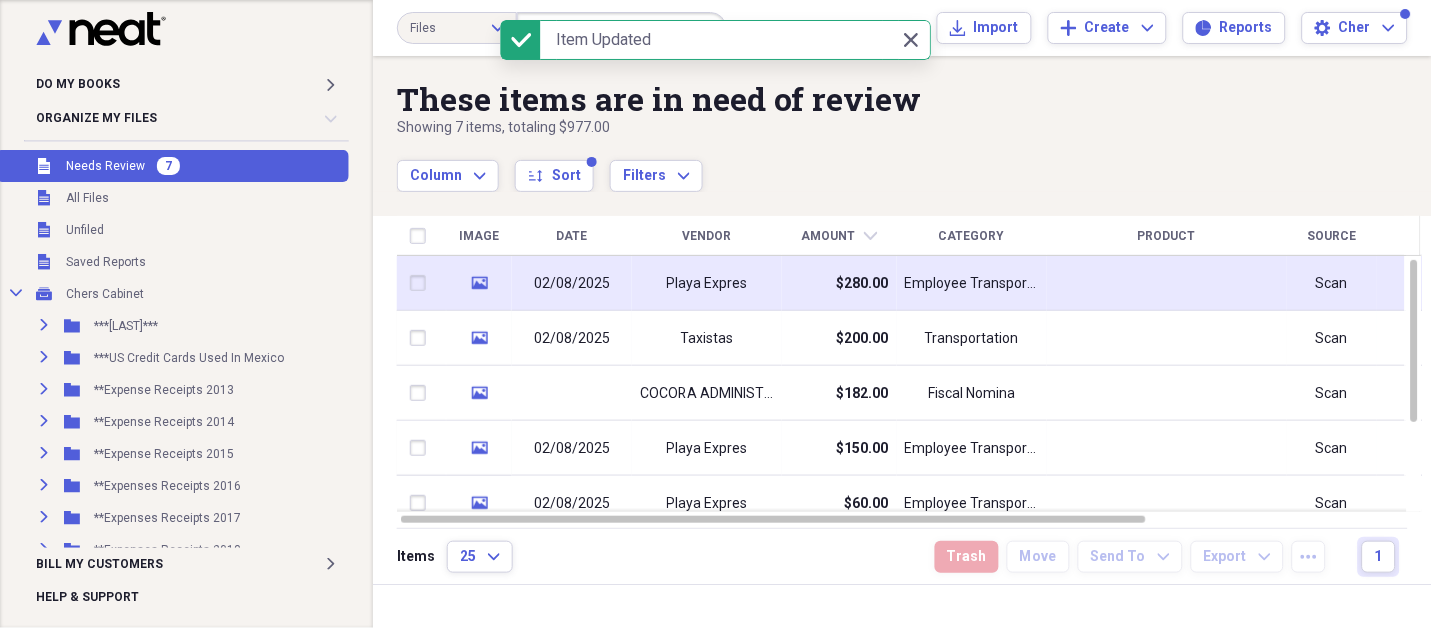 click on "Playa Expres" at bounding box center (707, 283) 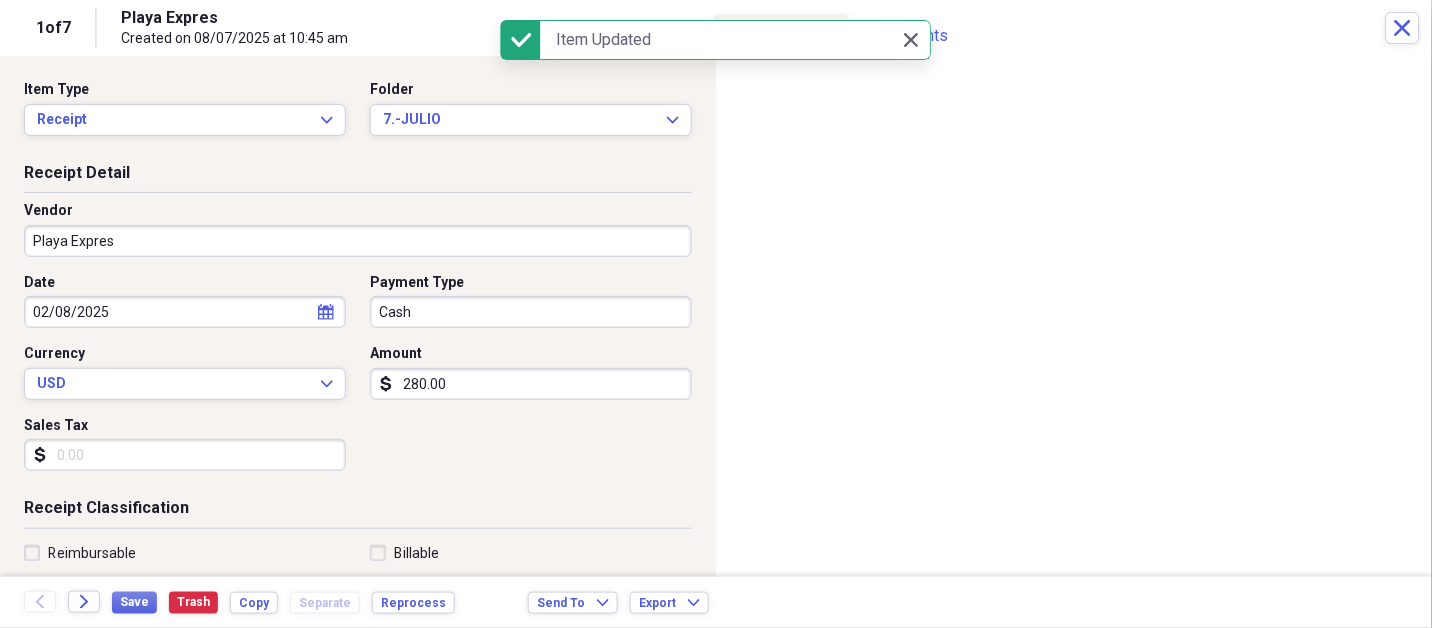 click on "Playa Expres" at bounding box center [358, 241] 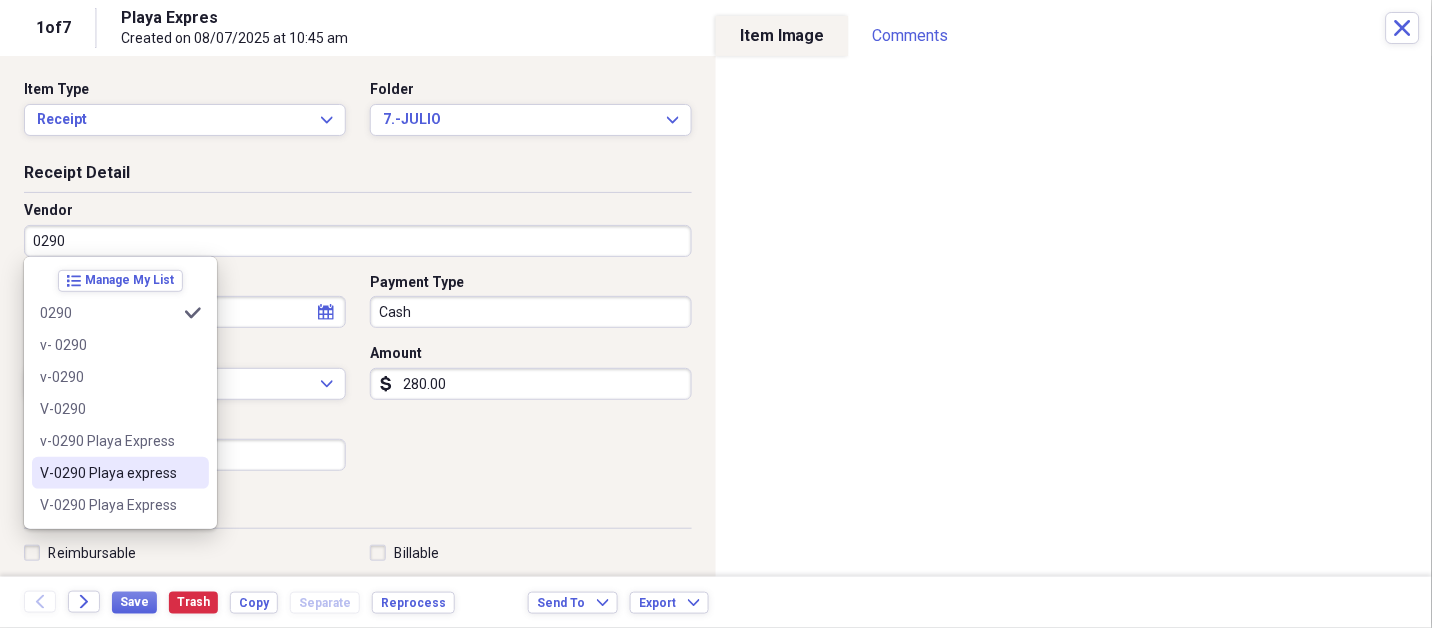 type on "V-0290 Playa express" 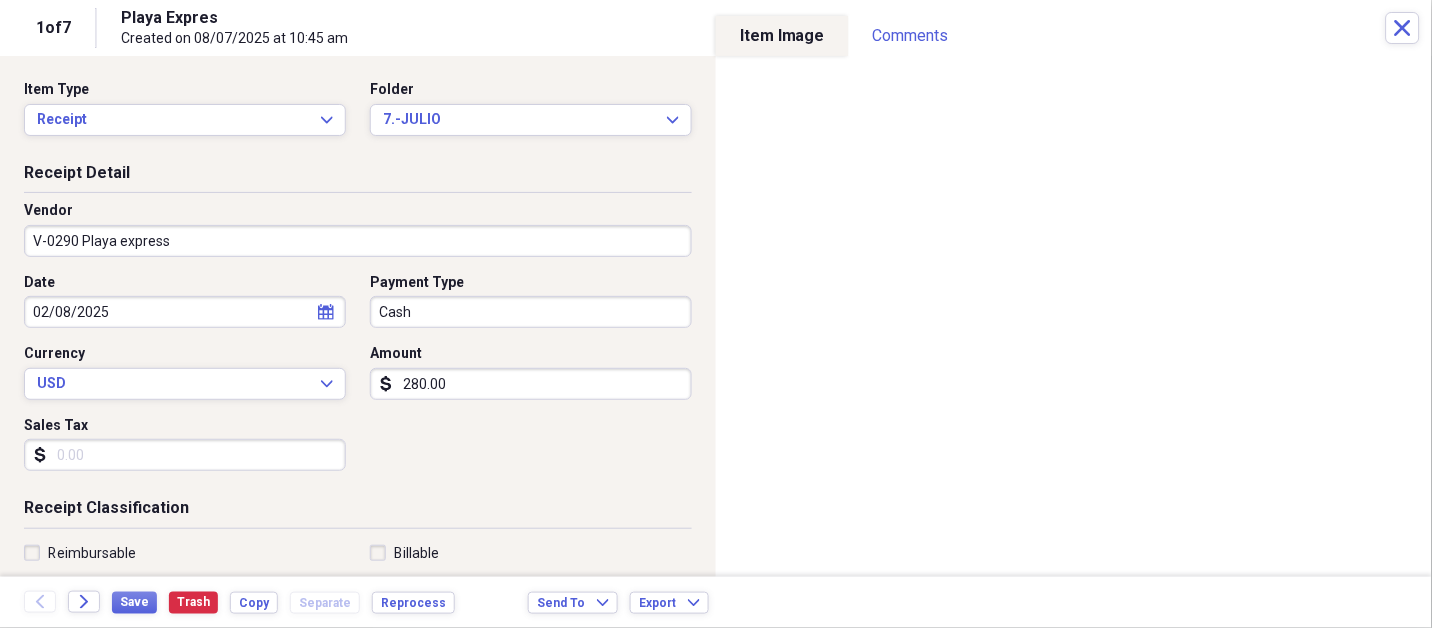 select on "1" 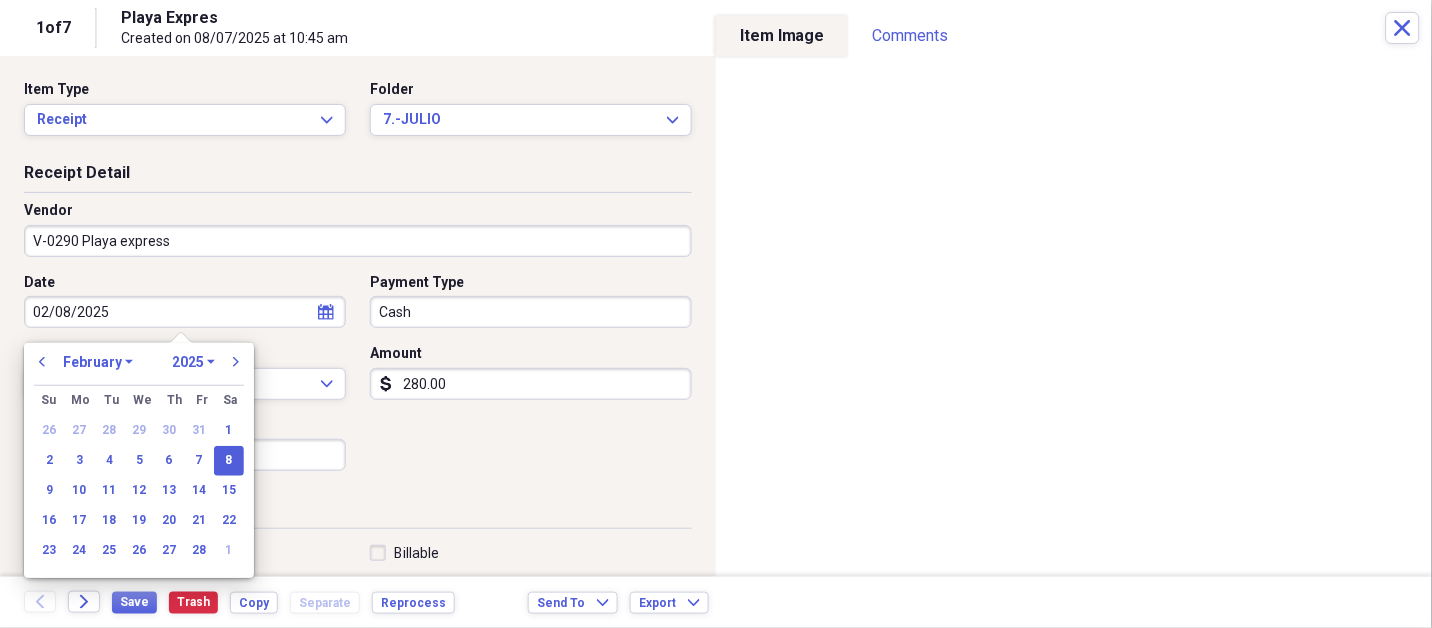 click on "January February March April May June July August September October November December" at bounding box center [98, 362] 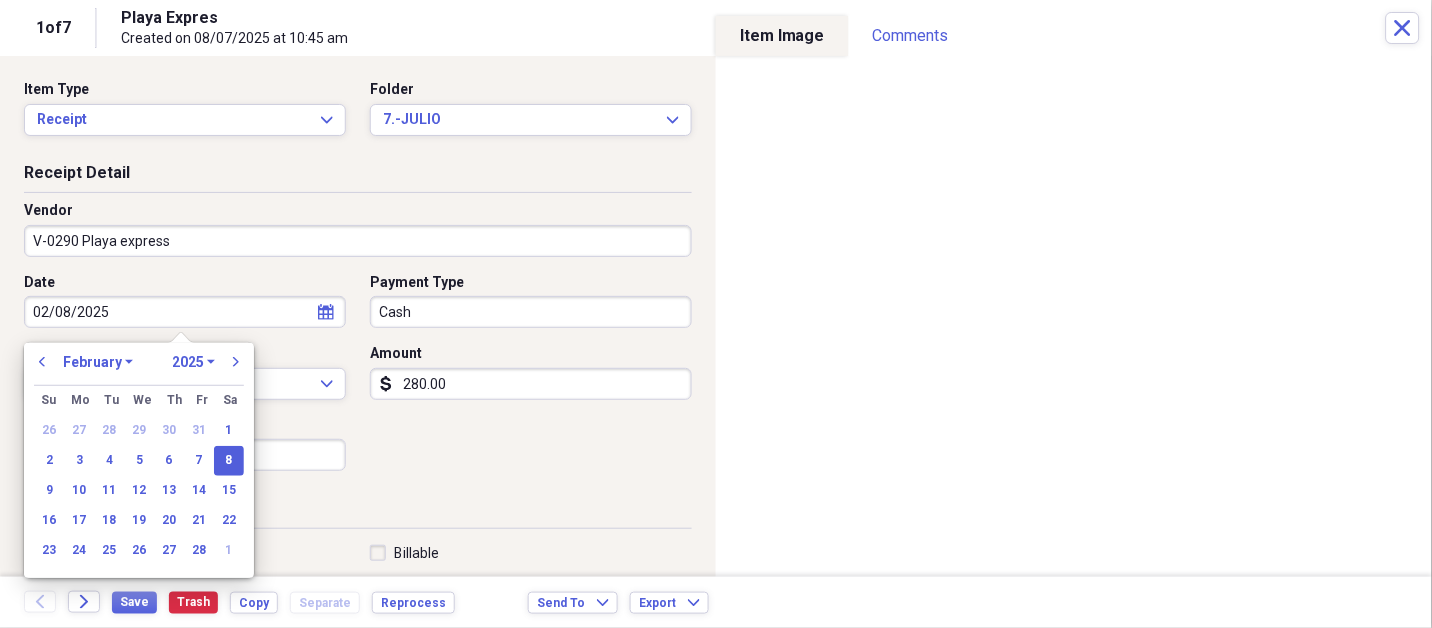 select on "7" 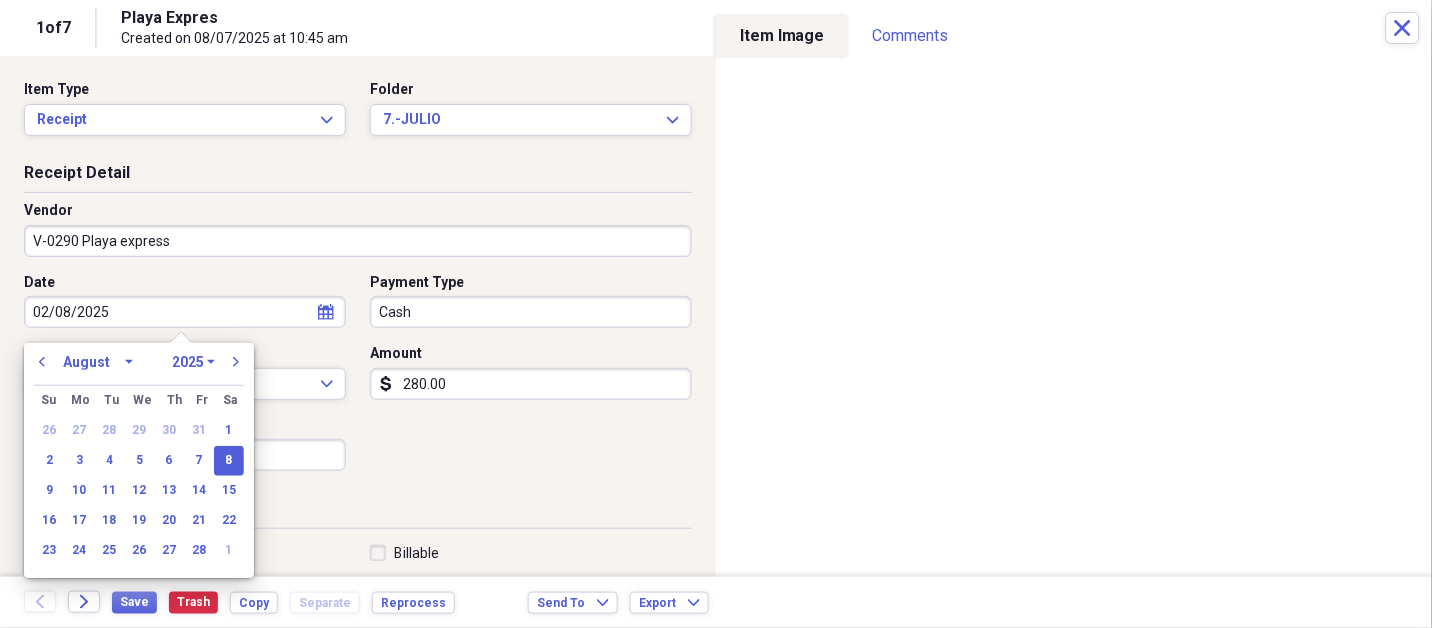 click on "January February March April May June July August September October November December" at bounding box center [98, 362] 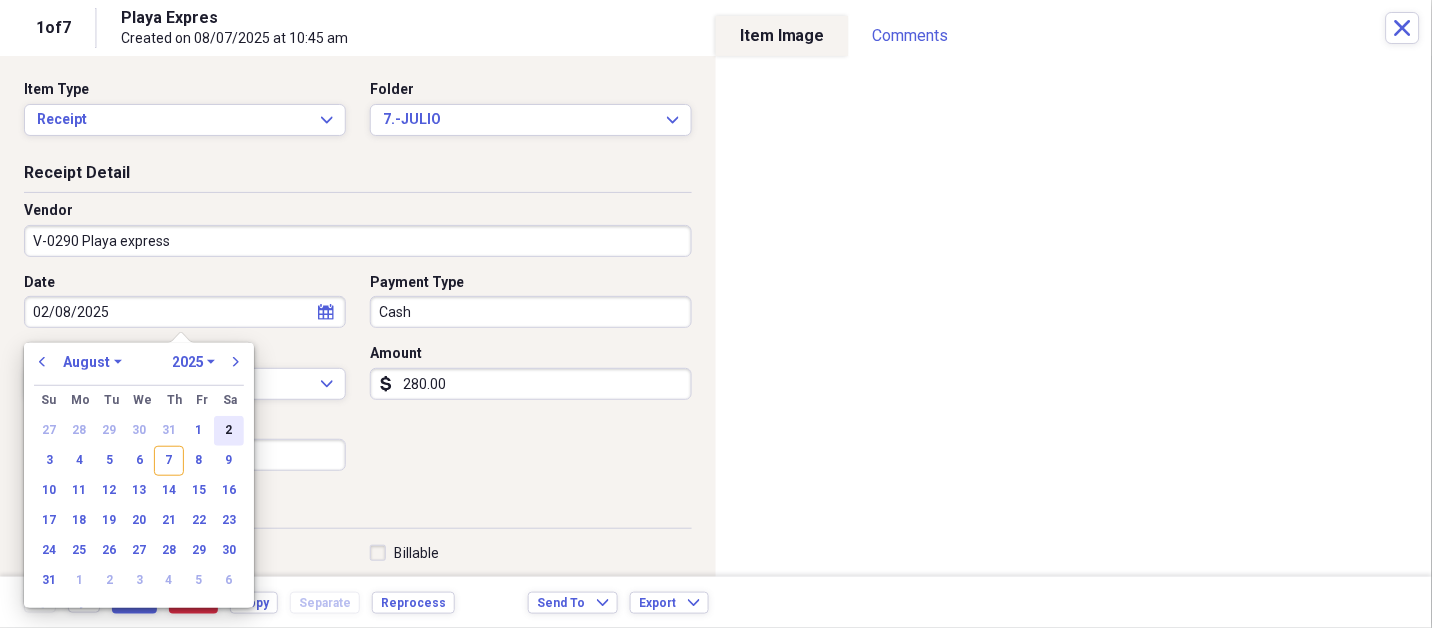 click on "2" at bounding box center (229, 431) 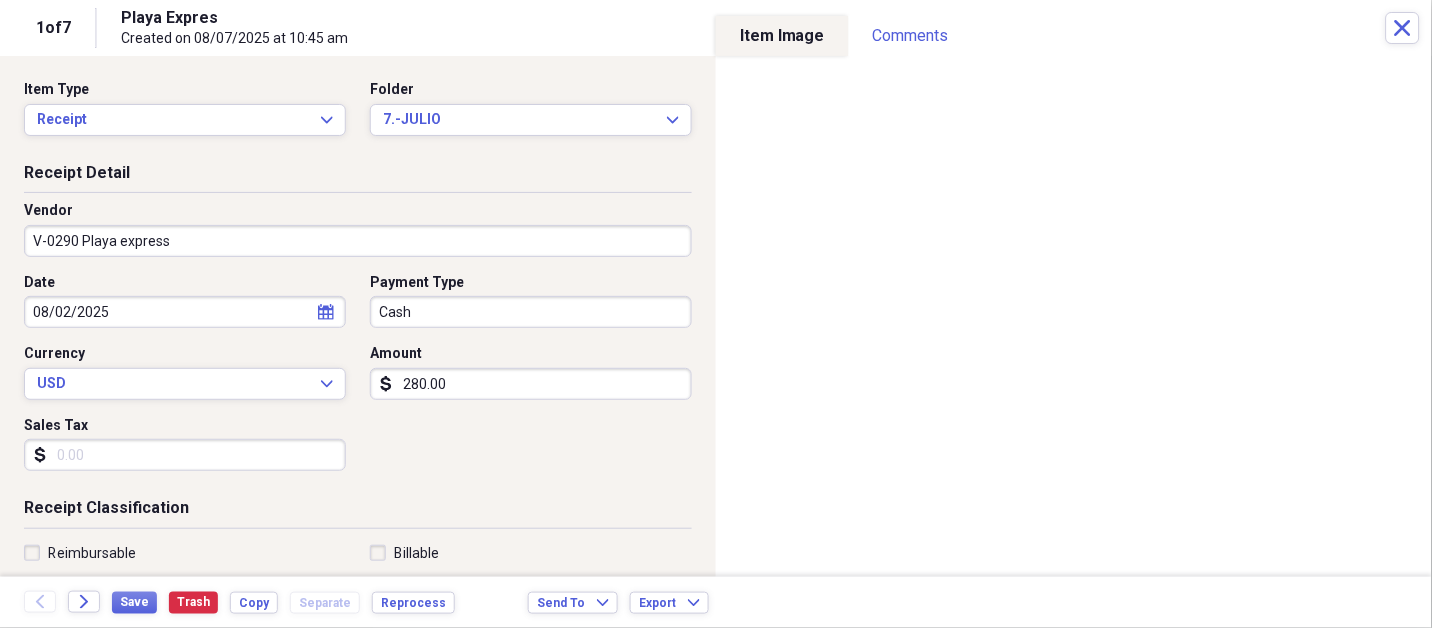 type 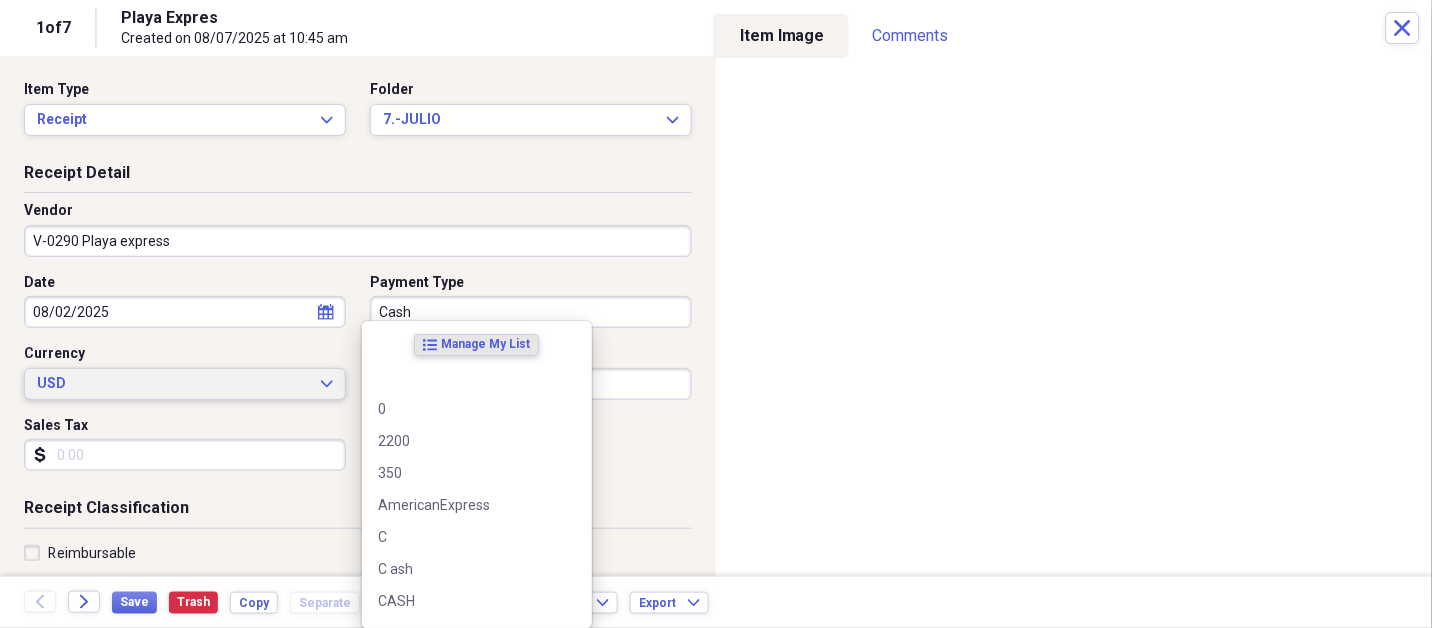 type 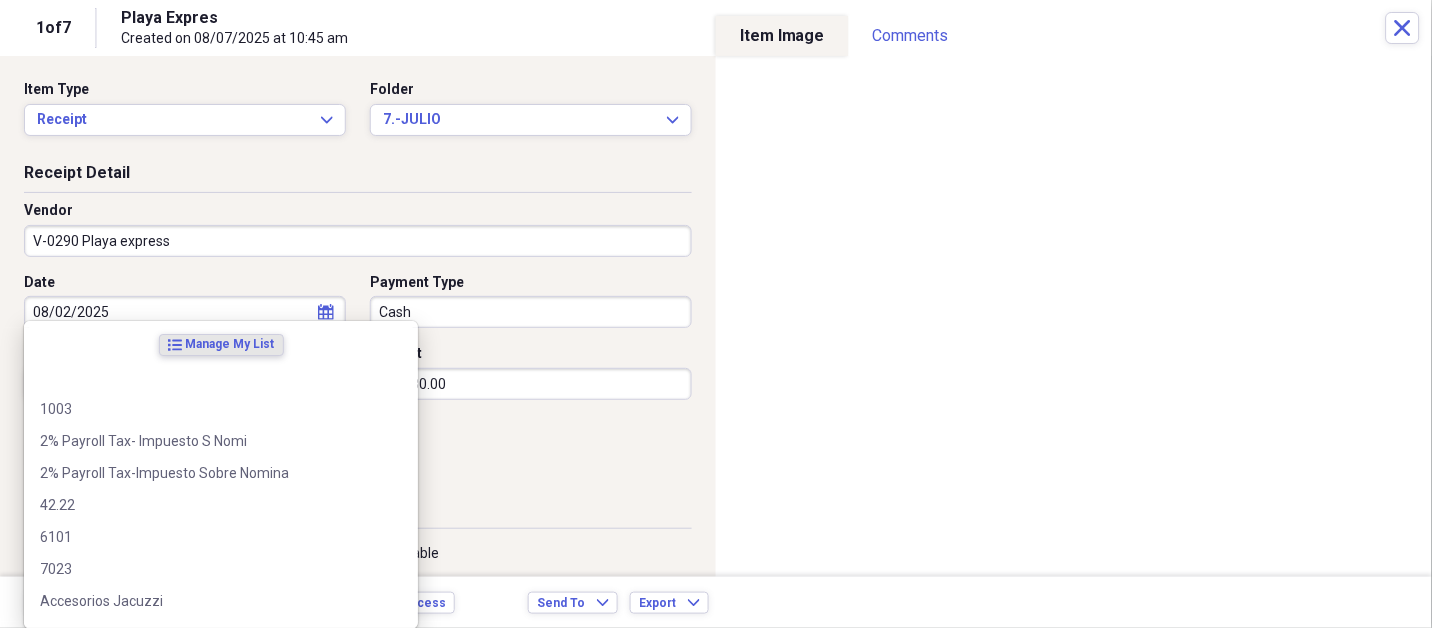 scroll, scrollTop: 307, scrollLeft: 0, axis: vertical 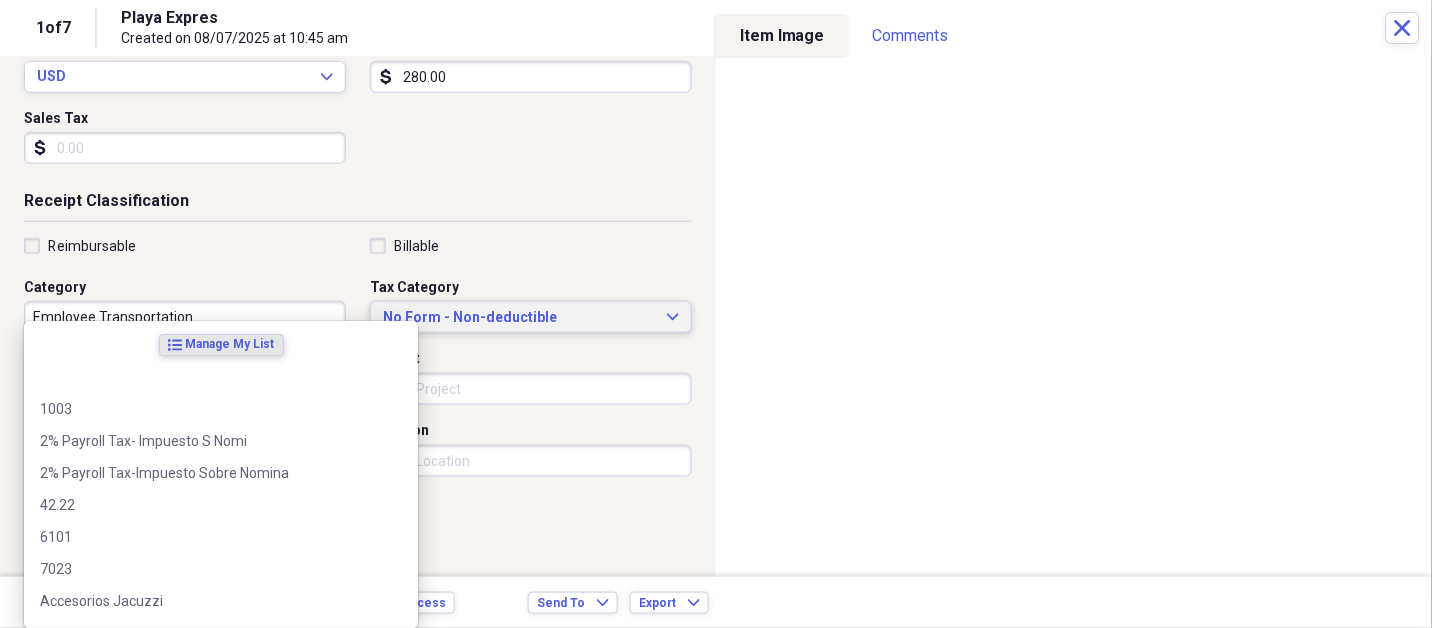 type 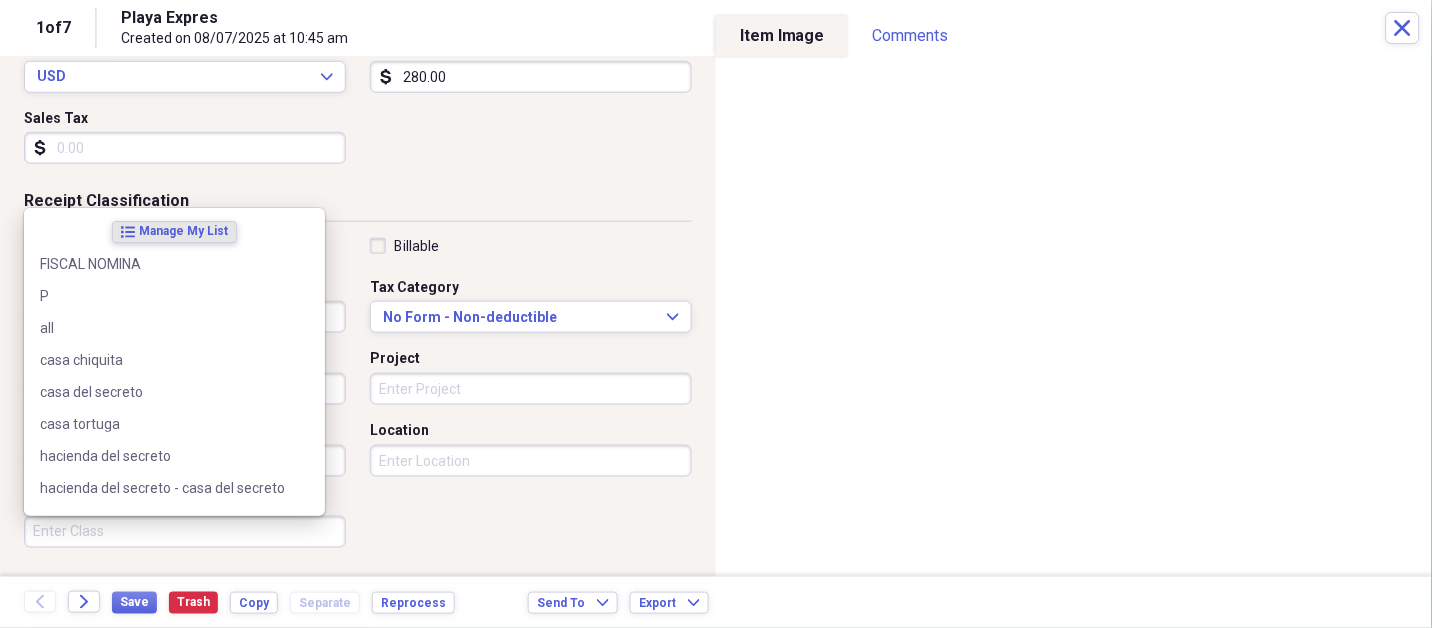 scroll, scrollTop: 497, scrollLeft: 0, axis: vertical 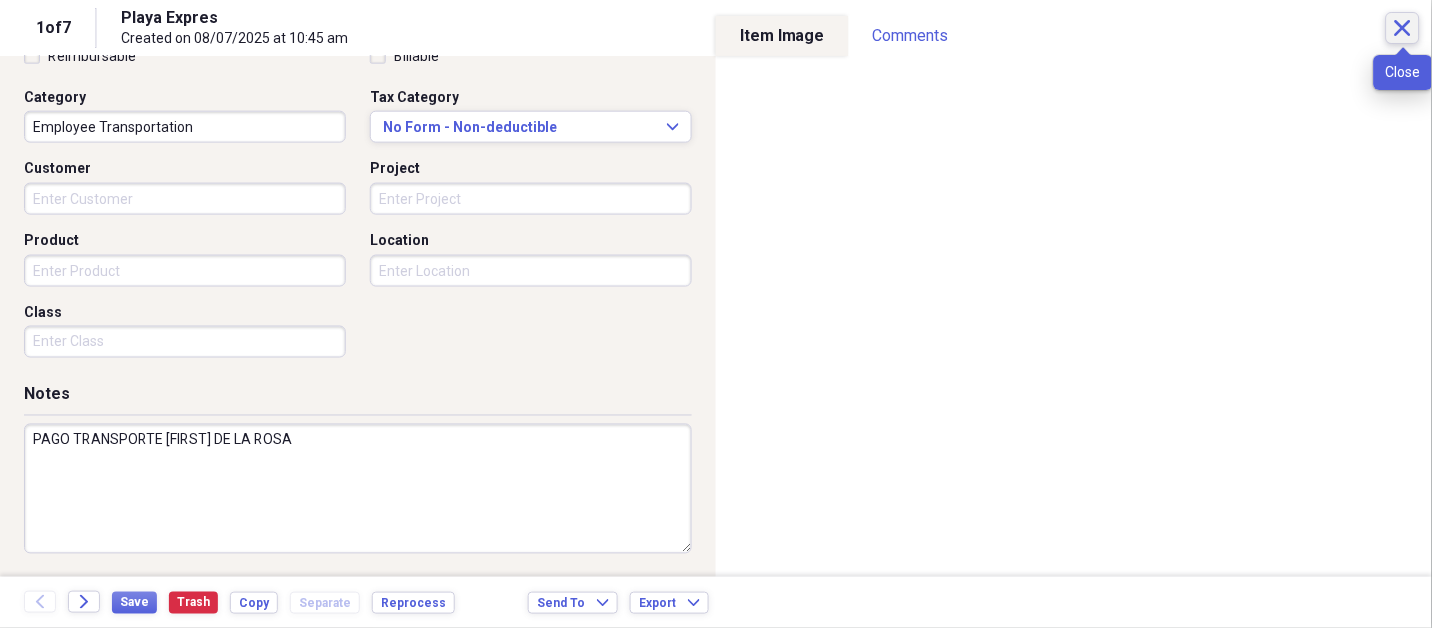 type on "PAGO TRANSPORTE [FIRST] DE LA ROSA" 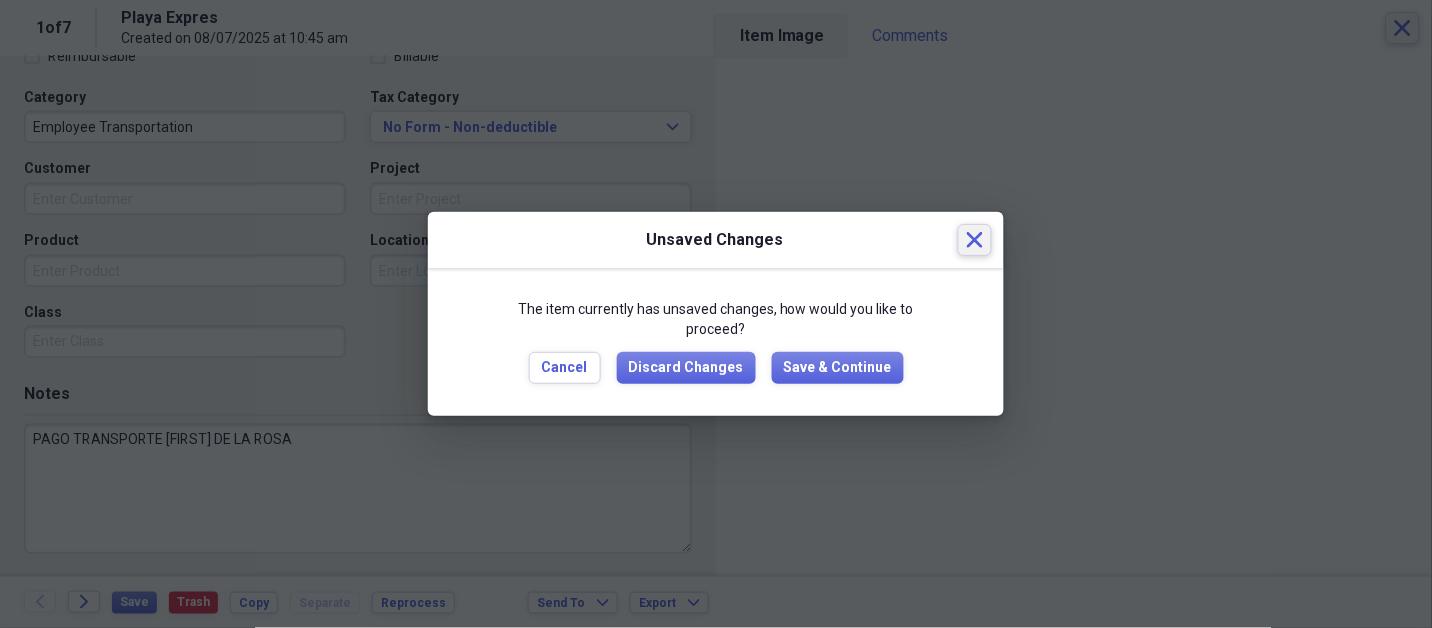 type 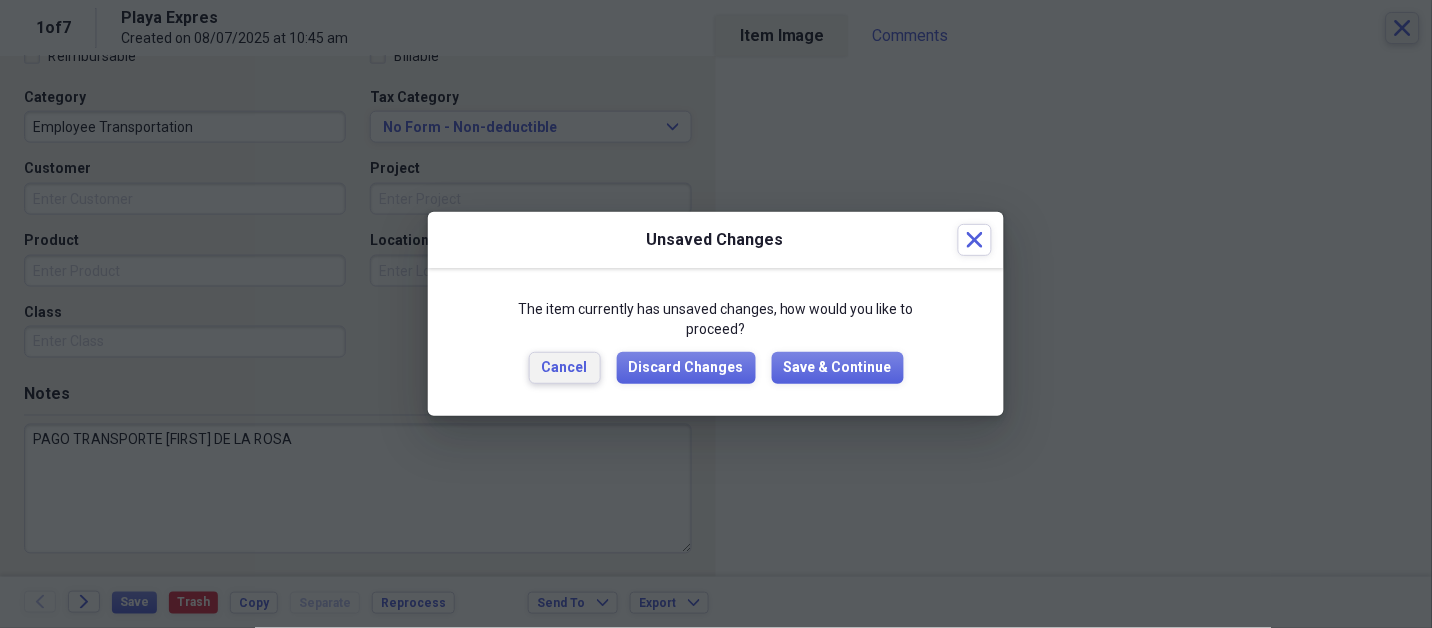 type 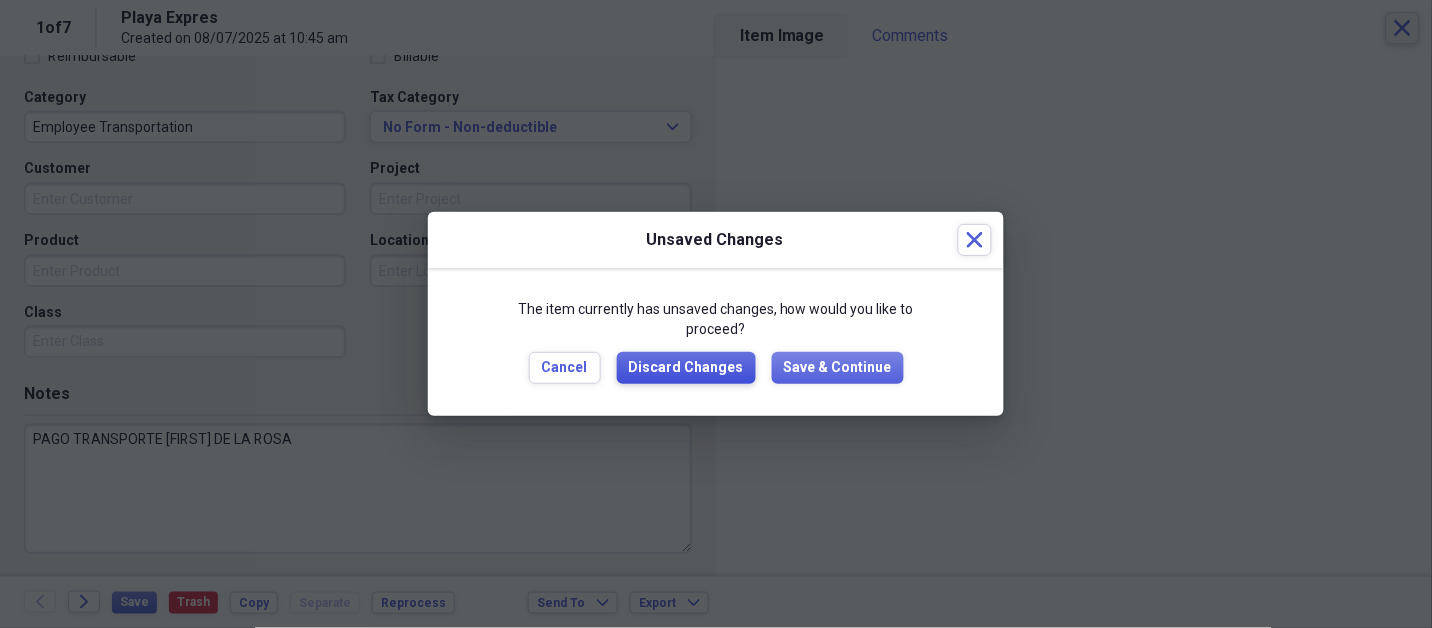 type 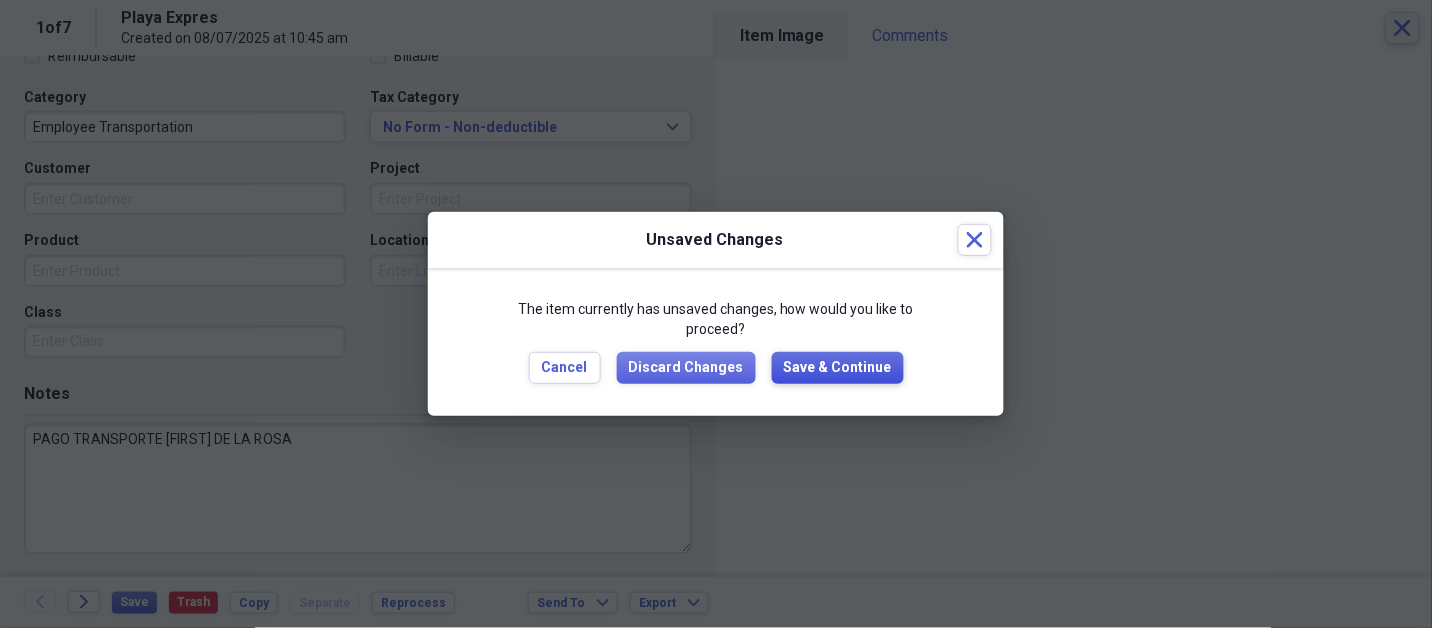 type 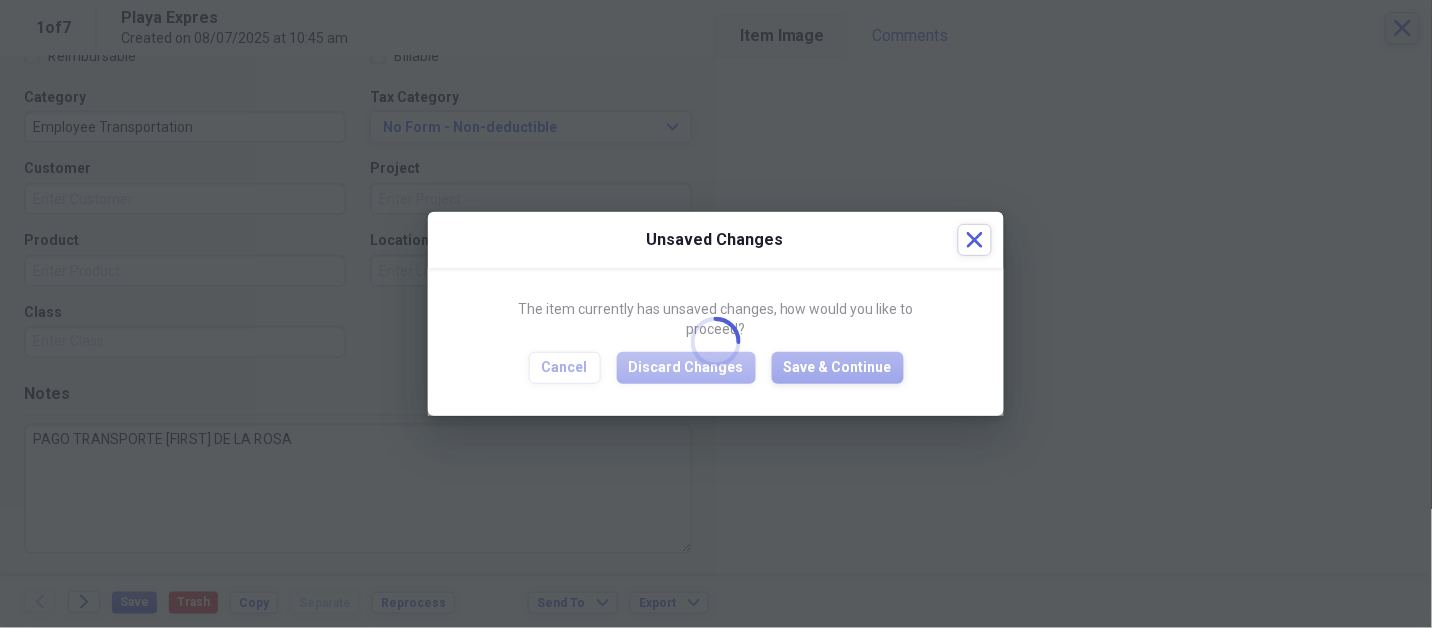 type on "PAGO TRANSPORTE [FIRST] DE LA ROSA" 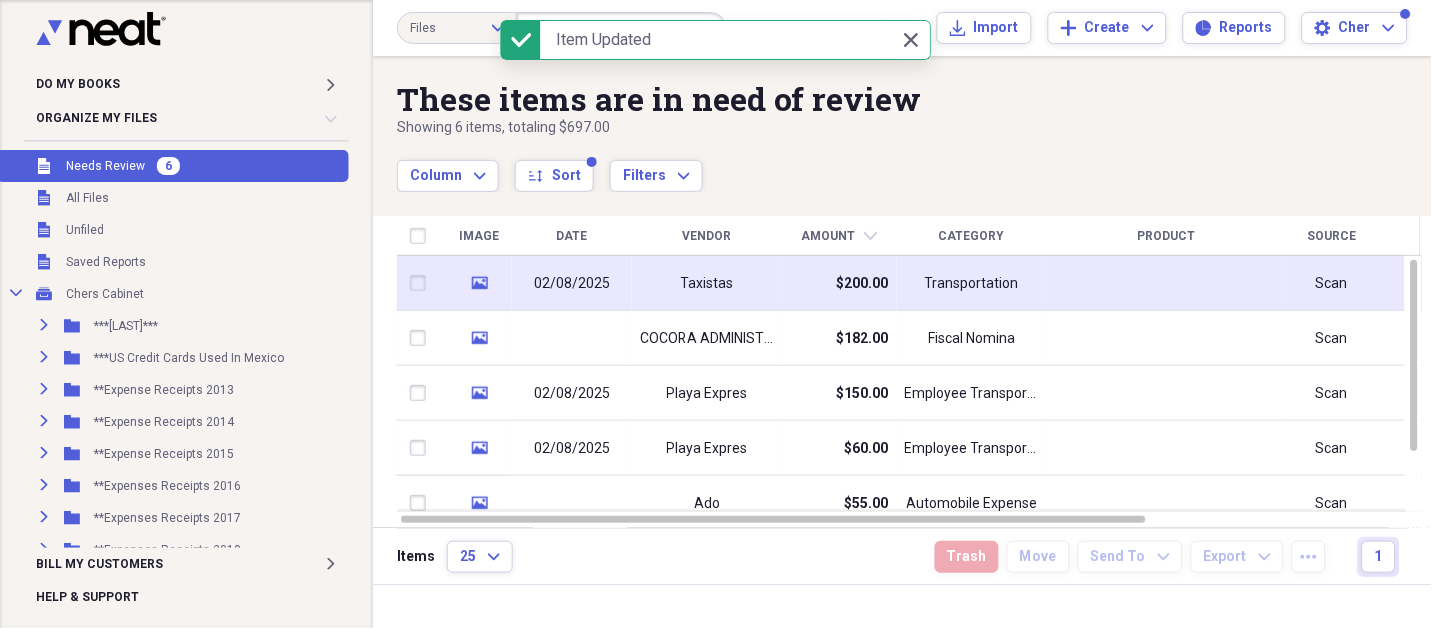 click on "$200.00" at bounding box center (839, 283) 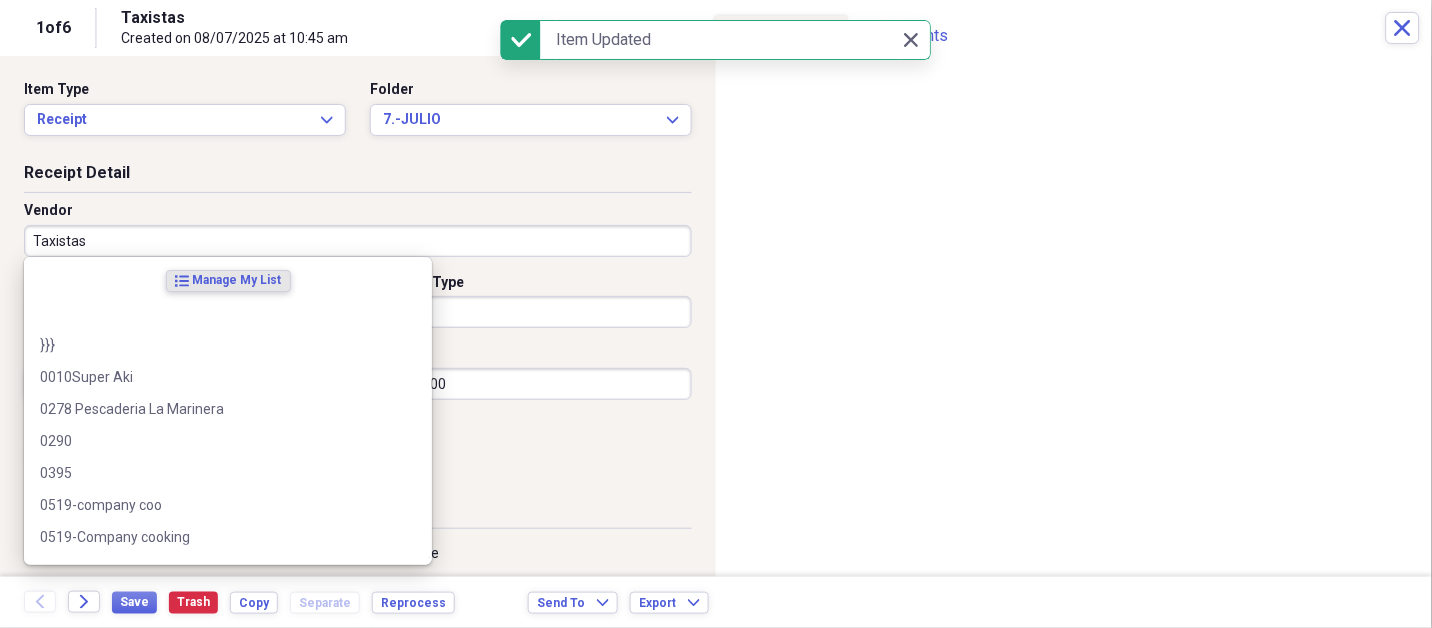 click on "Taxistas" at bounding box center (358, 241) 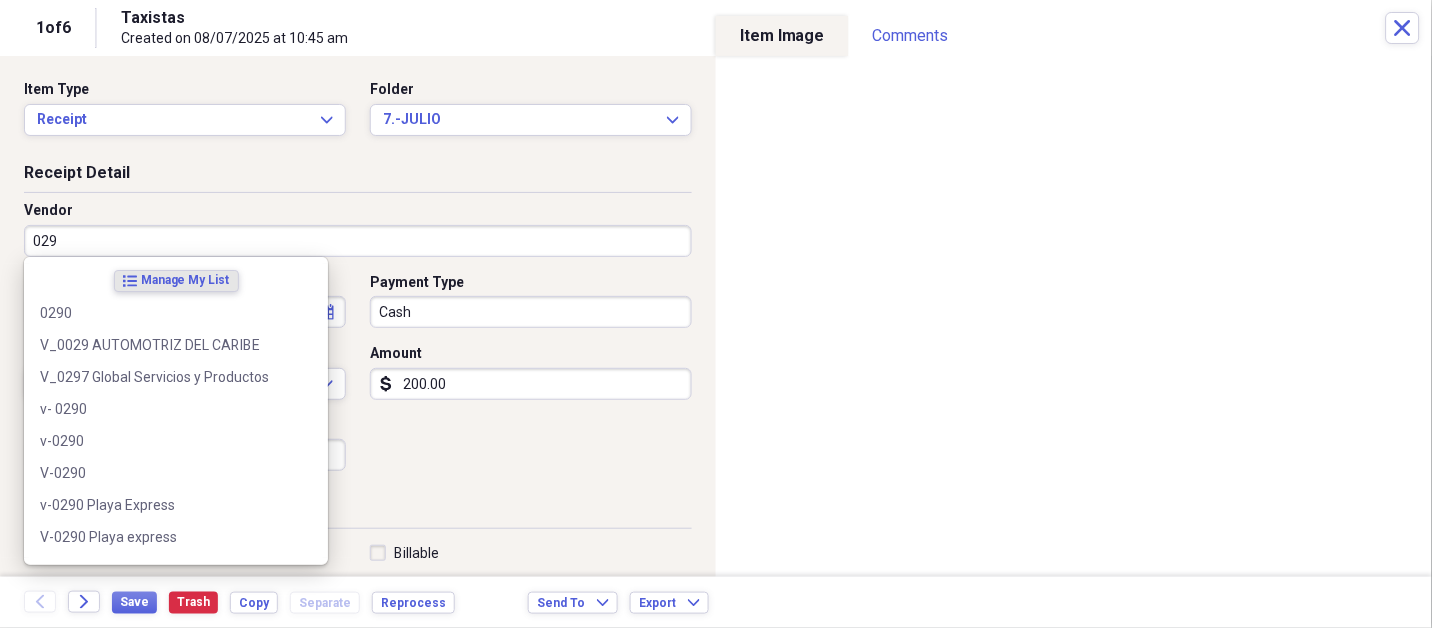 type on "0290" 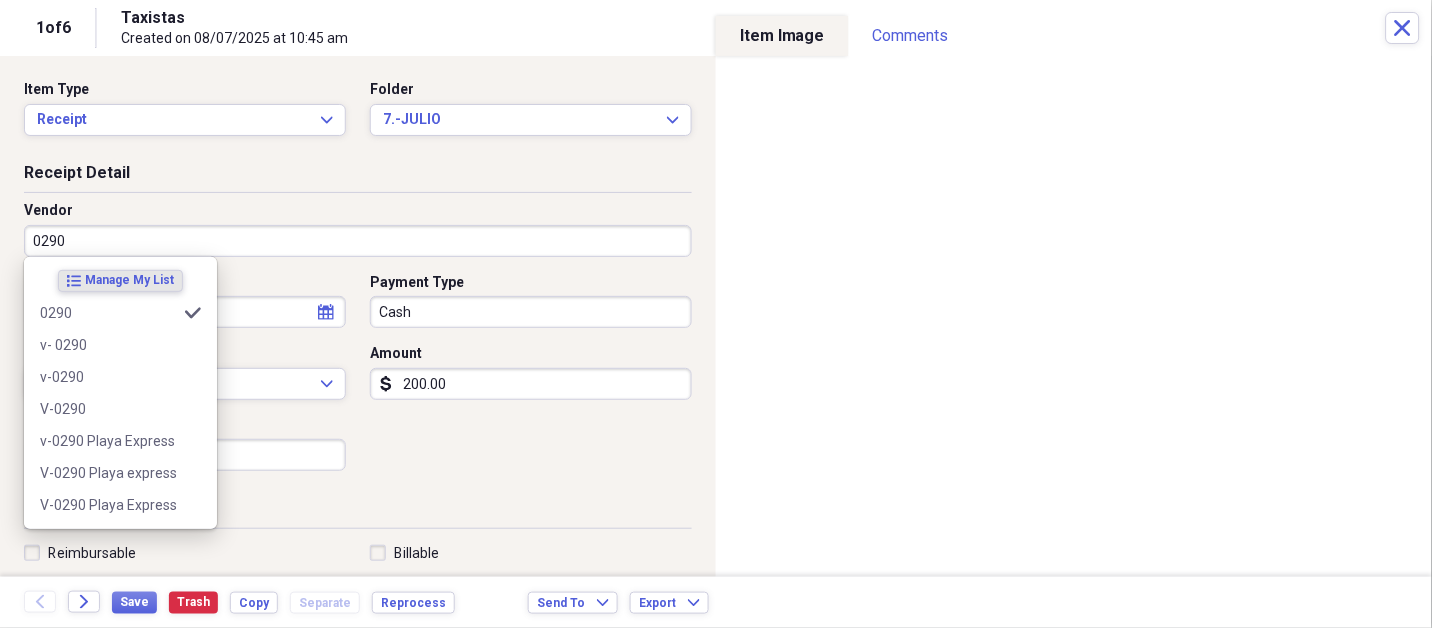 type on "Employee Transportation" 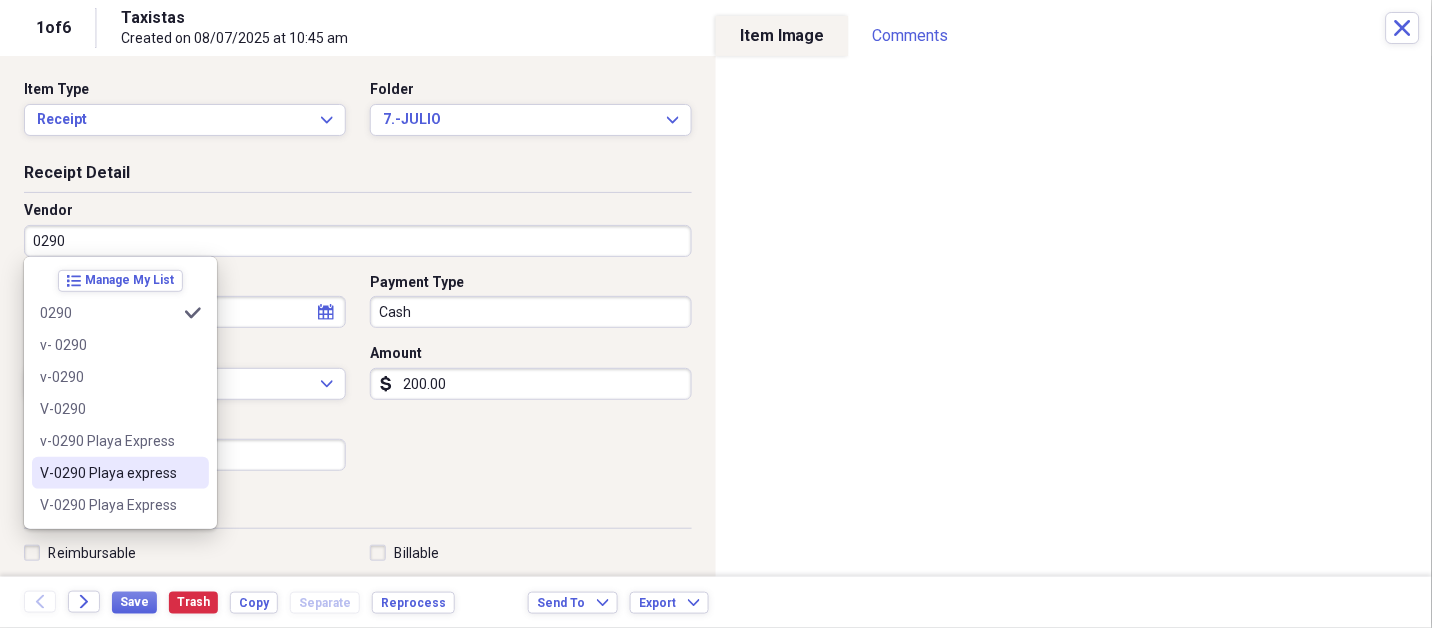 type on "V-0290 Playa express" 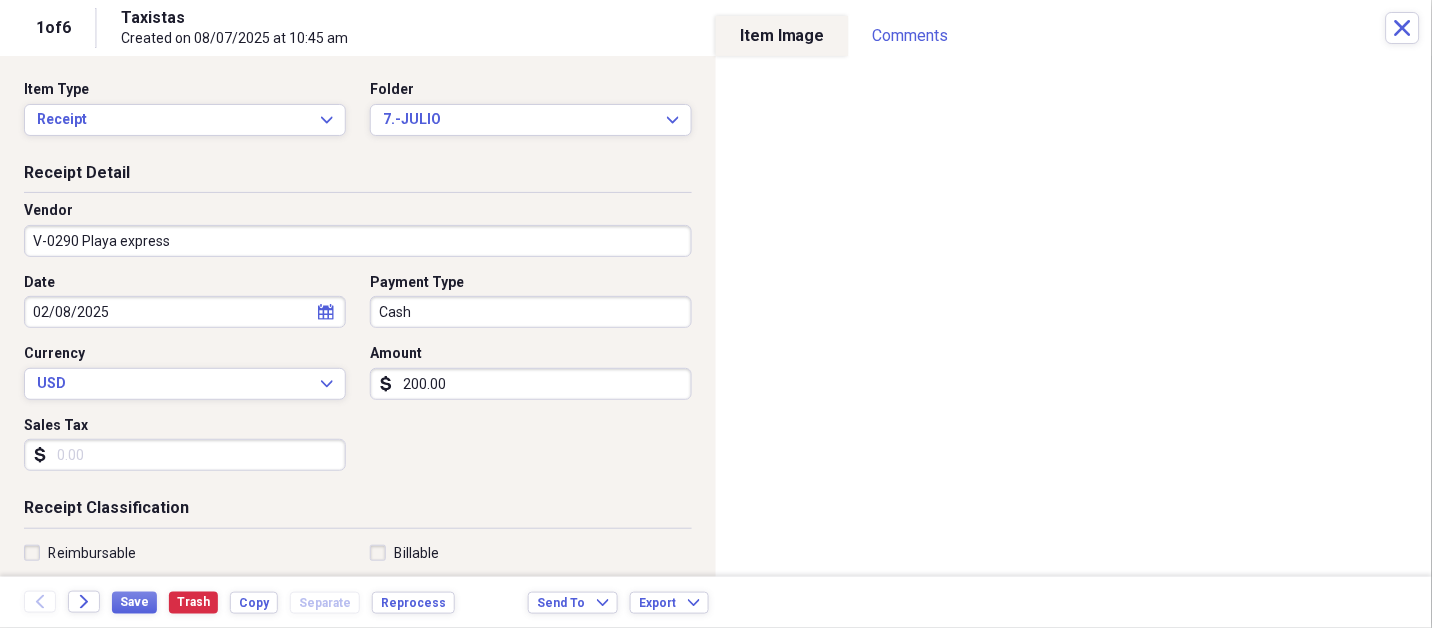 select on "1" 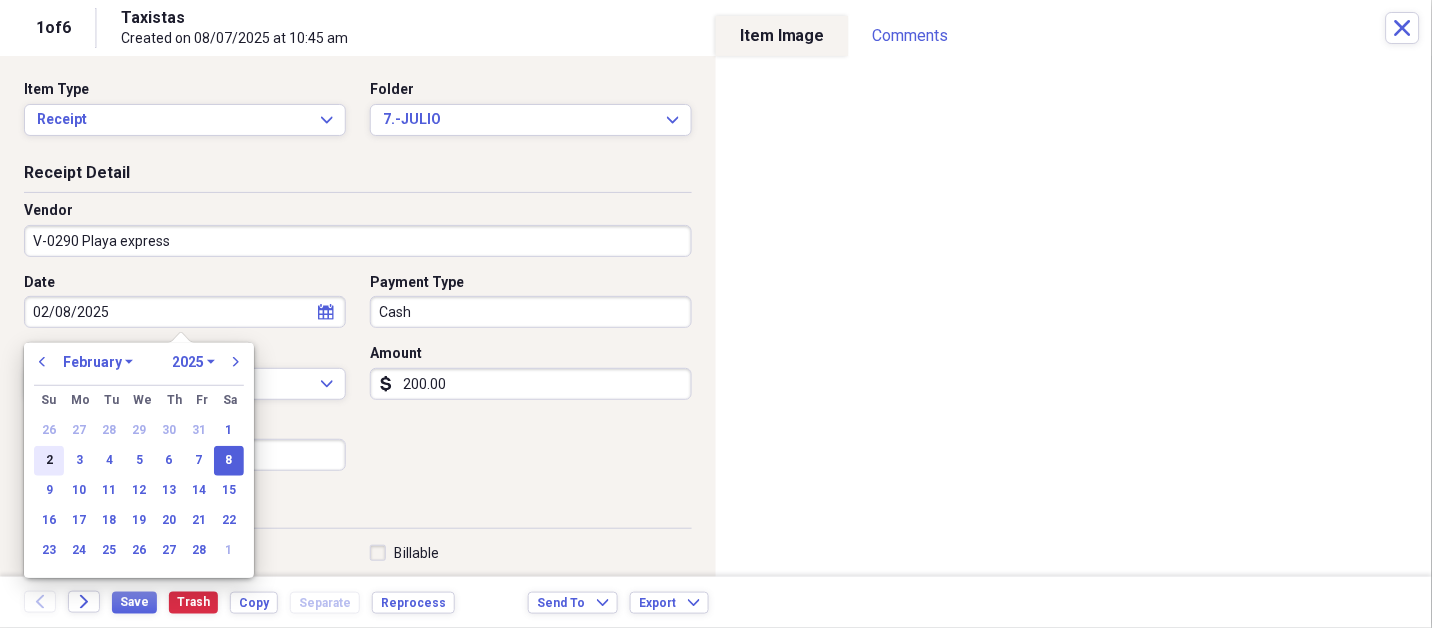 click on "2" at bounding box center (49, 461) 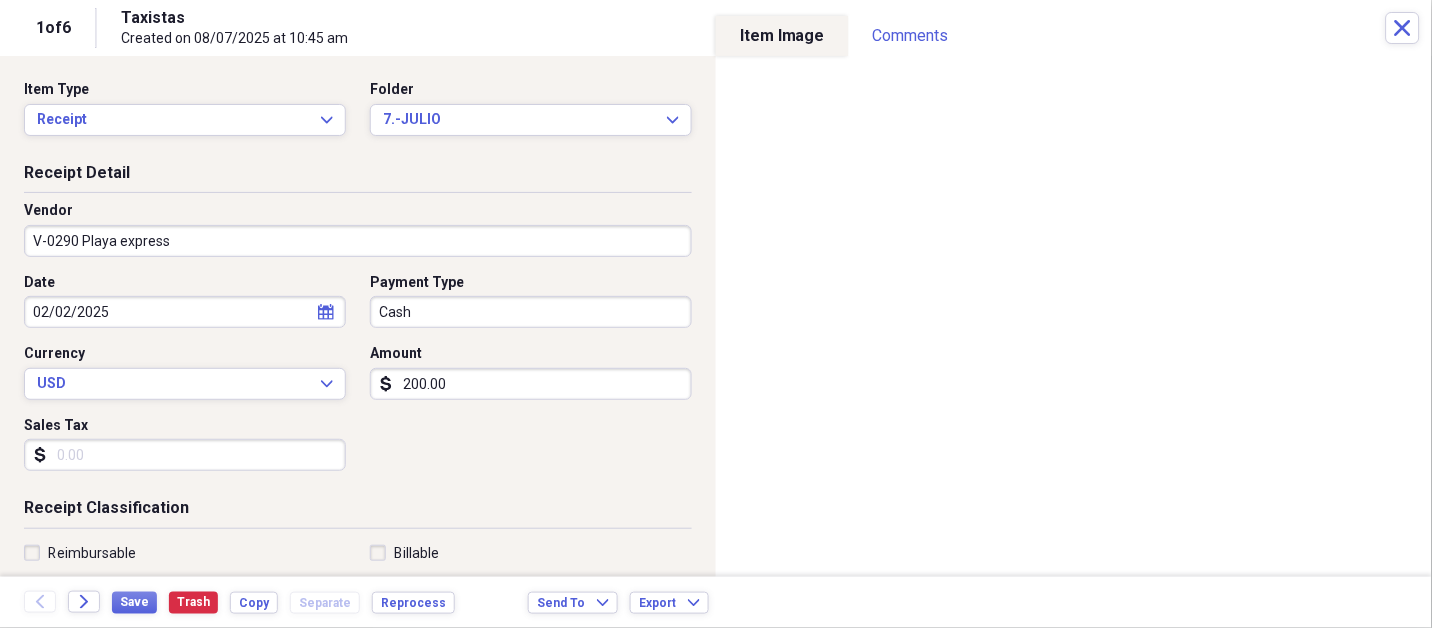 click 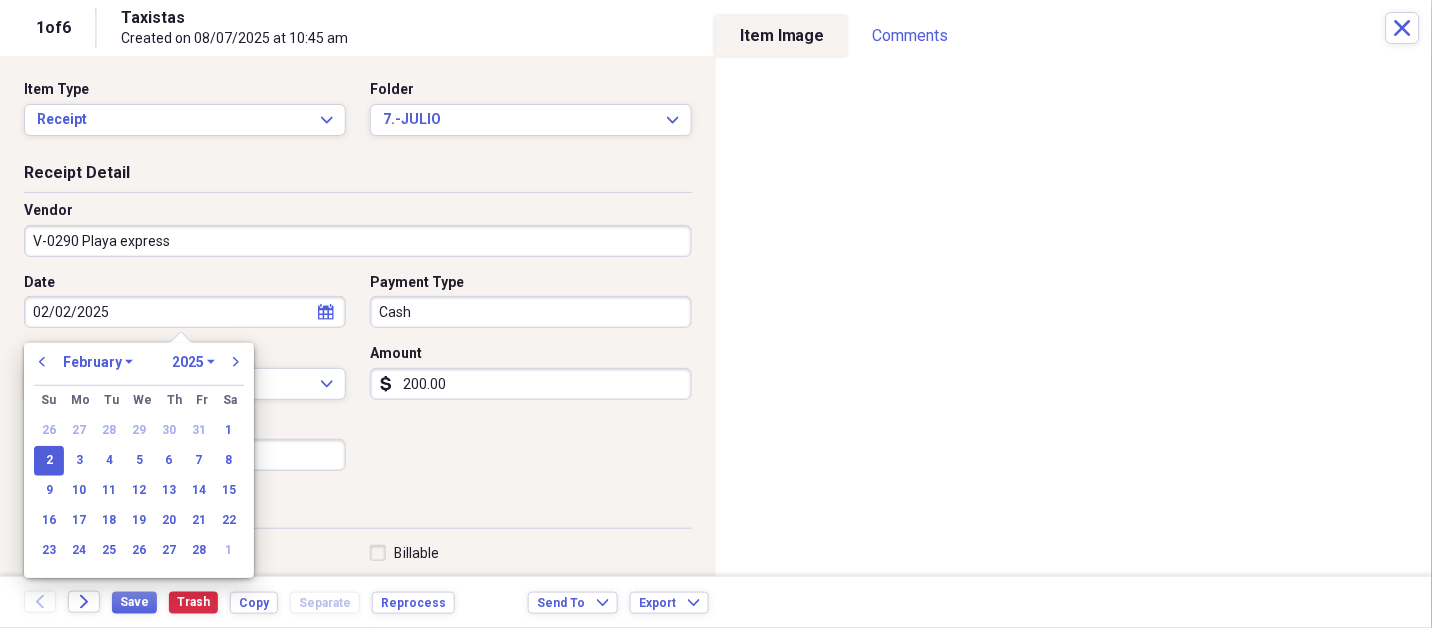 click on "January February March April May June July August September October November December" at bounding box center (98, 362) 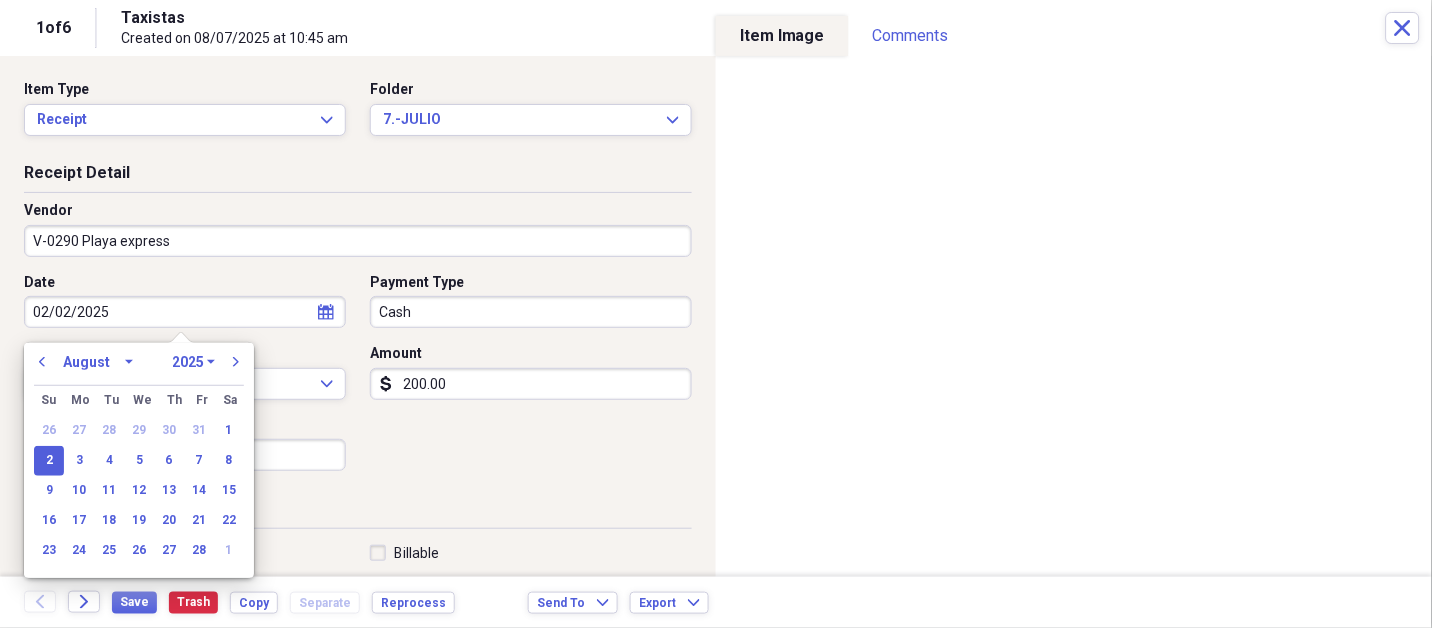 click on "January February March April May June July August September October November December" at bounding box center (98, 362) 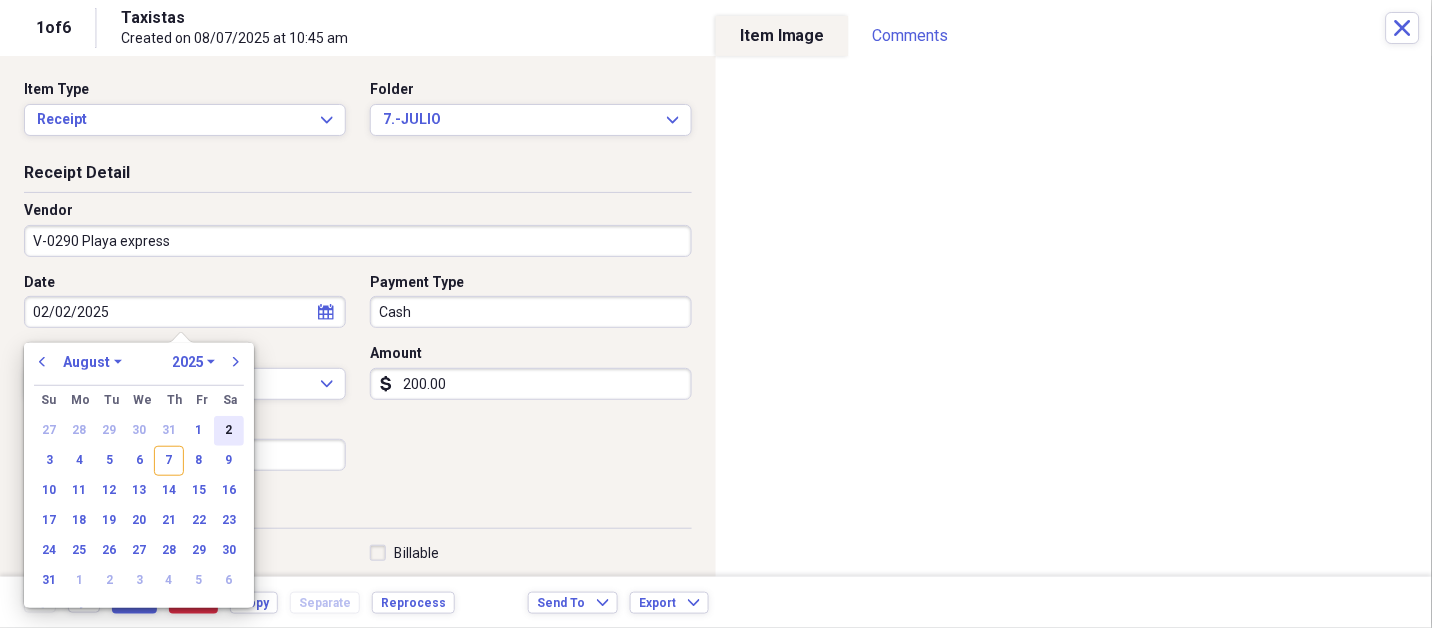 click on "2" at bounding box center [229, 431] 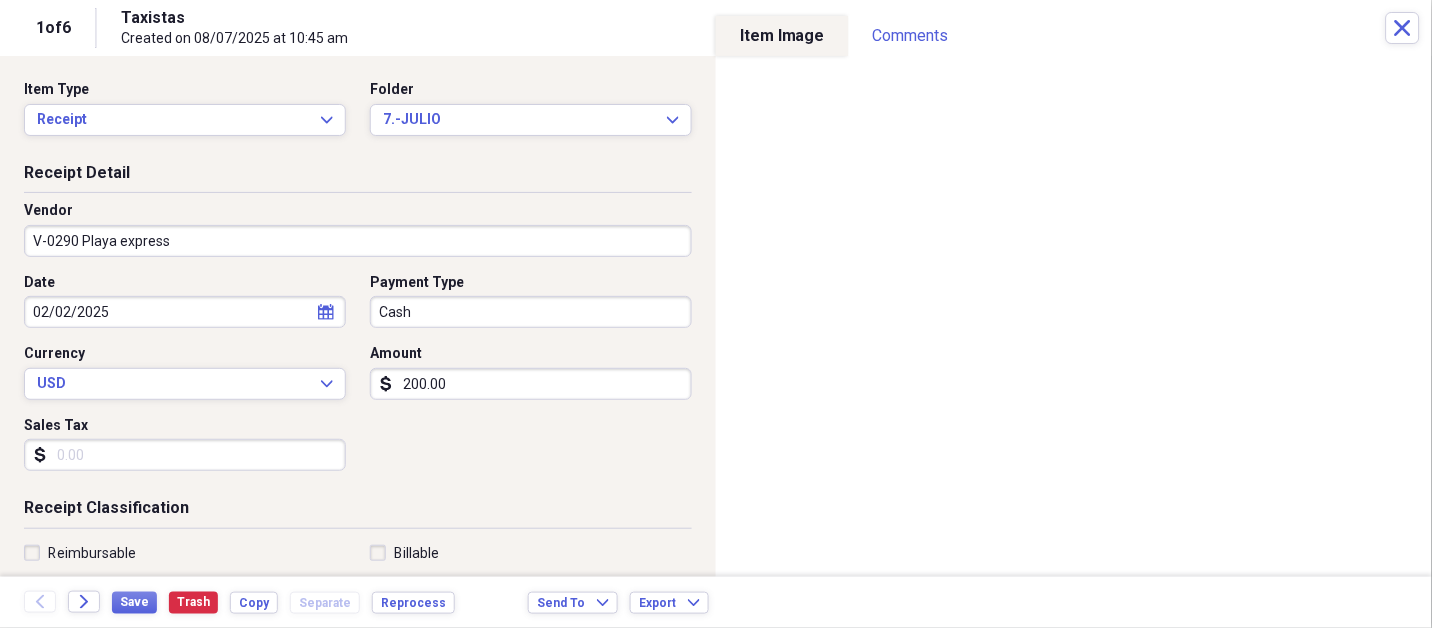 type on "08/02/2025" 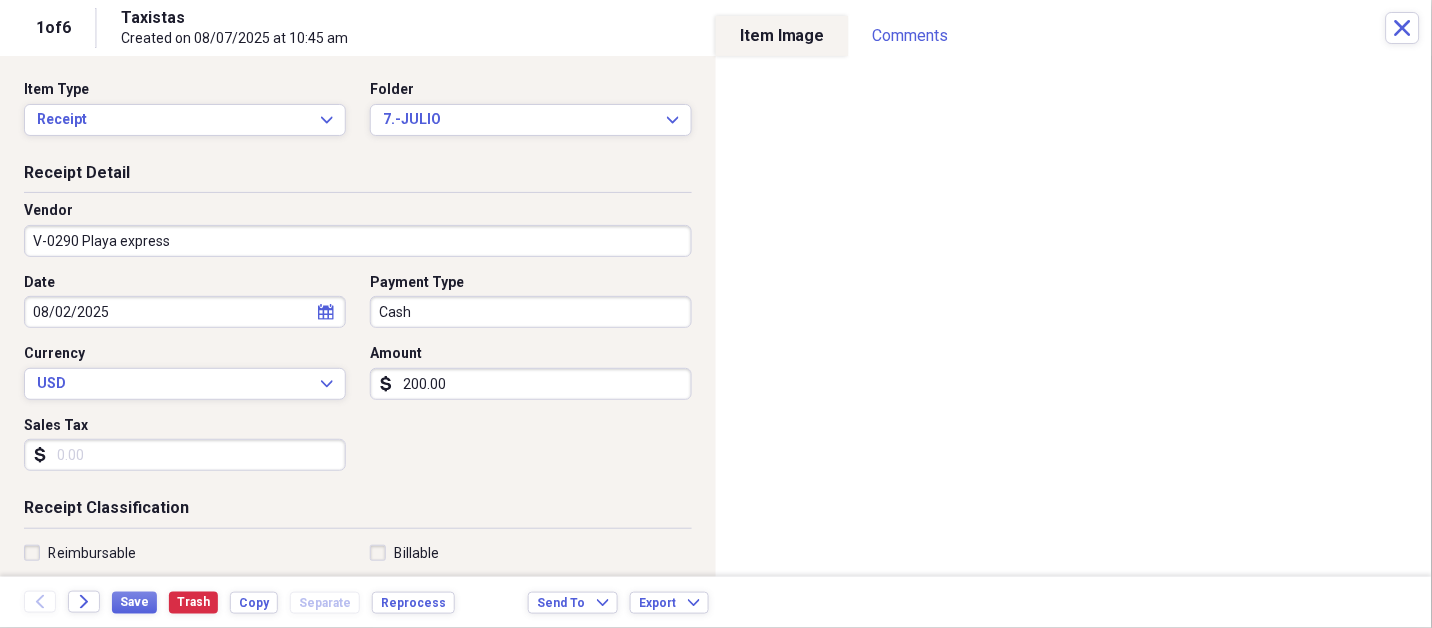 type 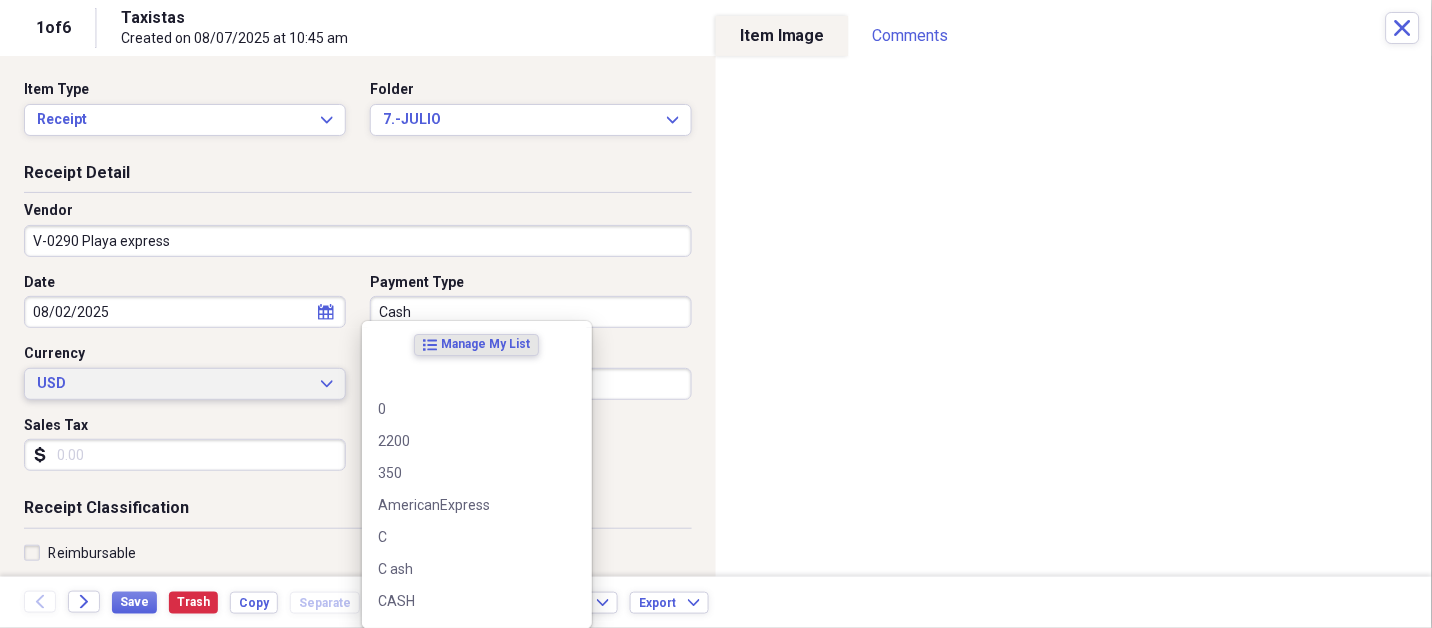 type 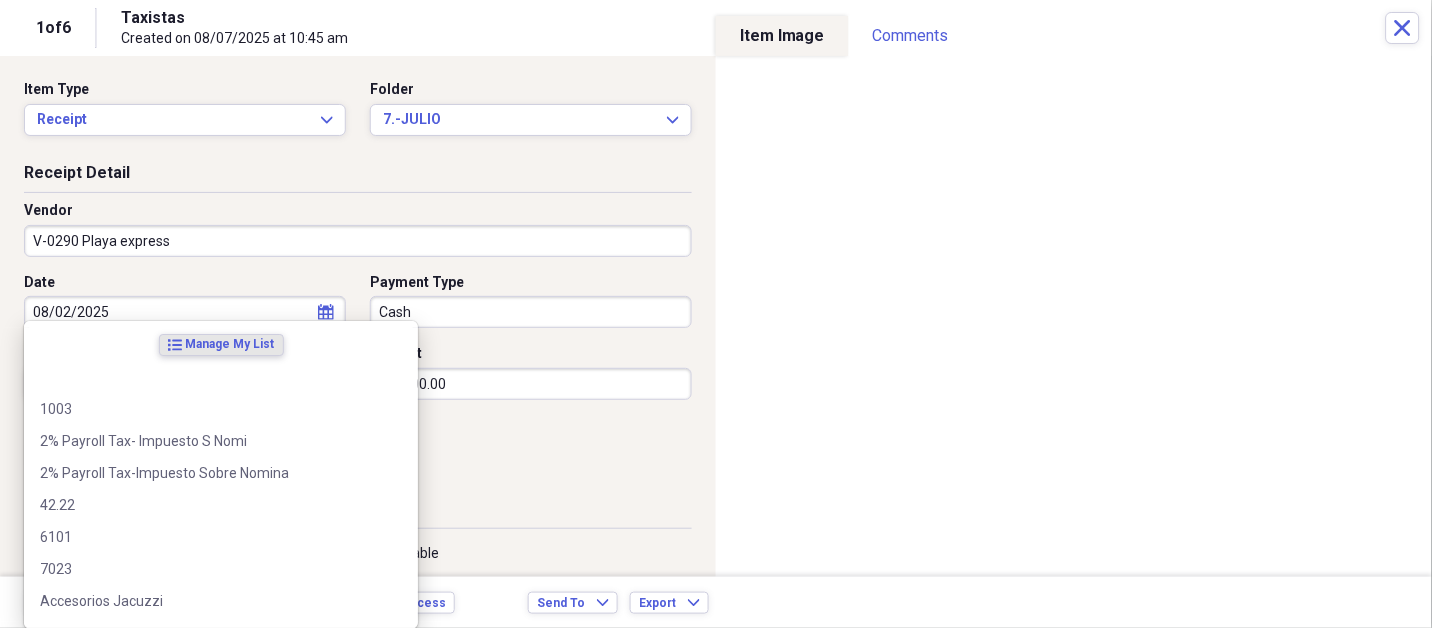 scroll, scrollTop: 307, scrollLeft: 0, axis: vertical 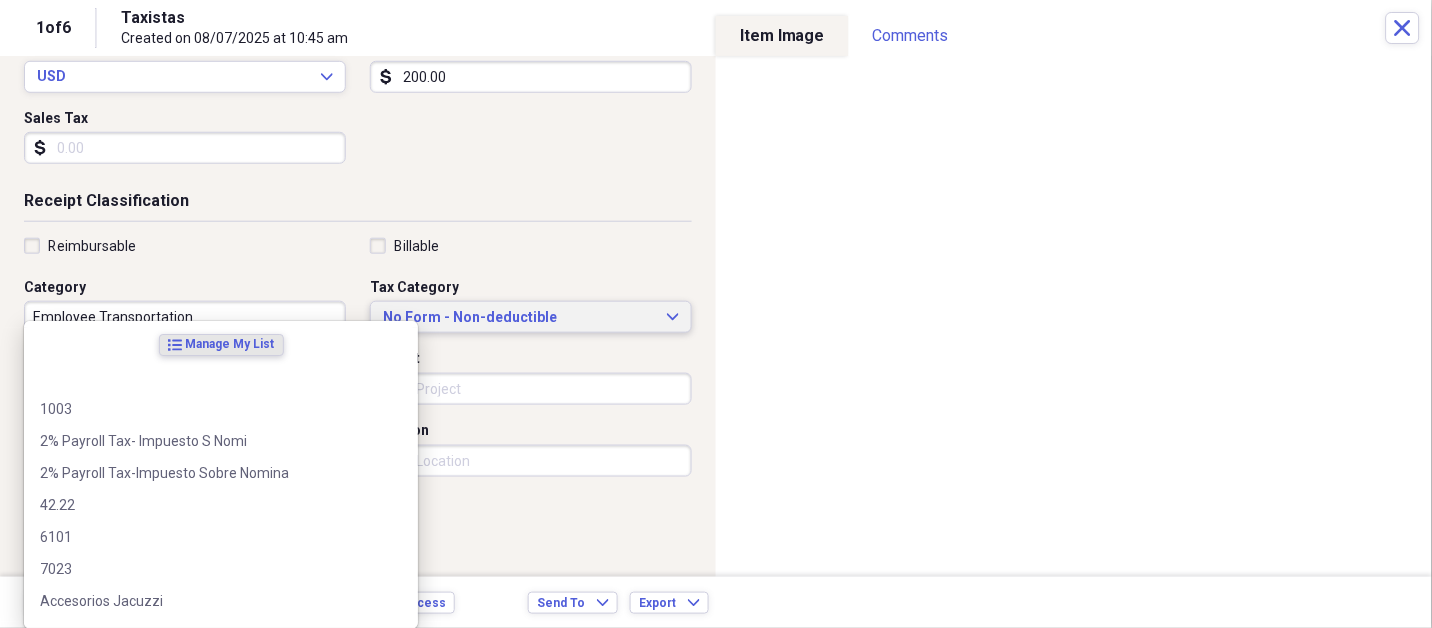 type 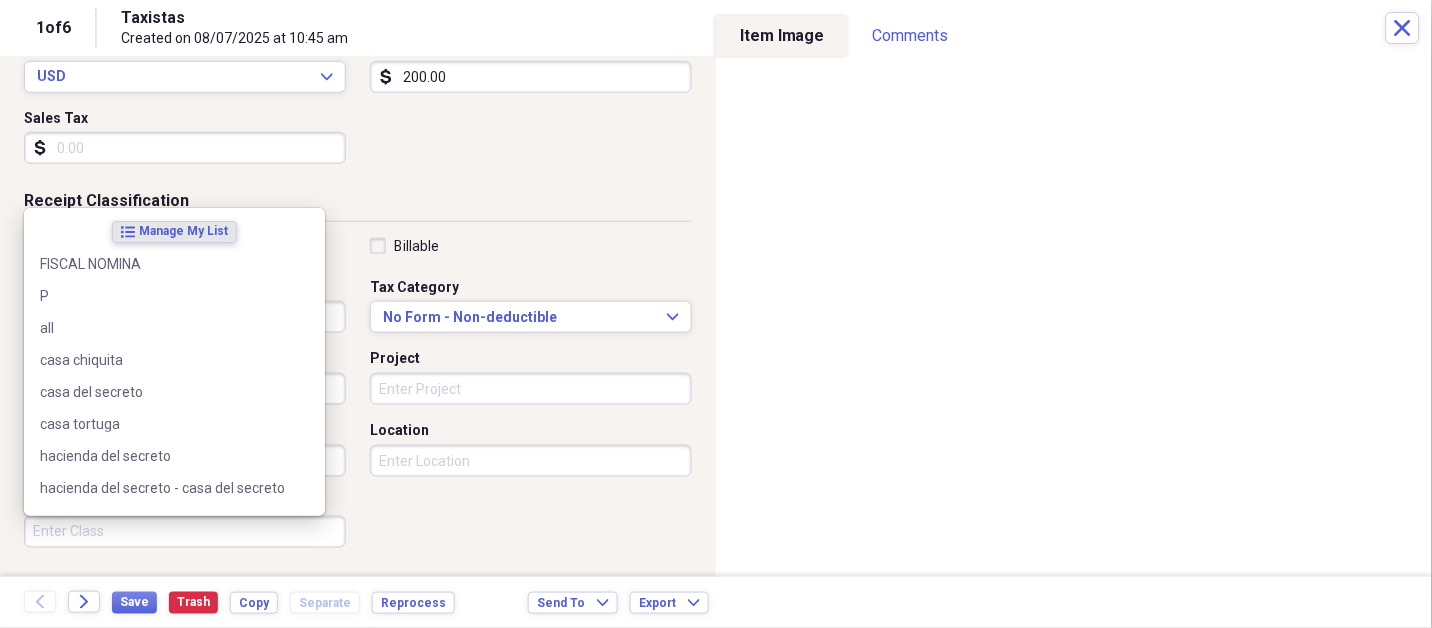 scroll, scrollTop: 497, scrollLeft: 0, axis: vertical 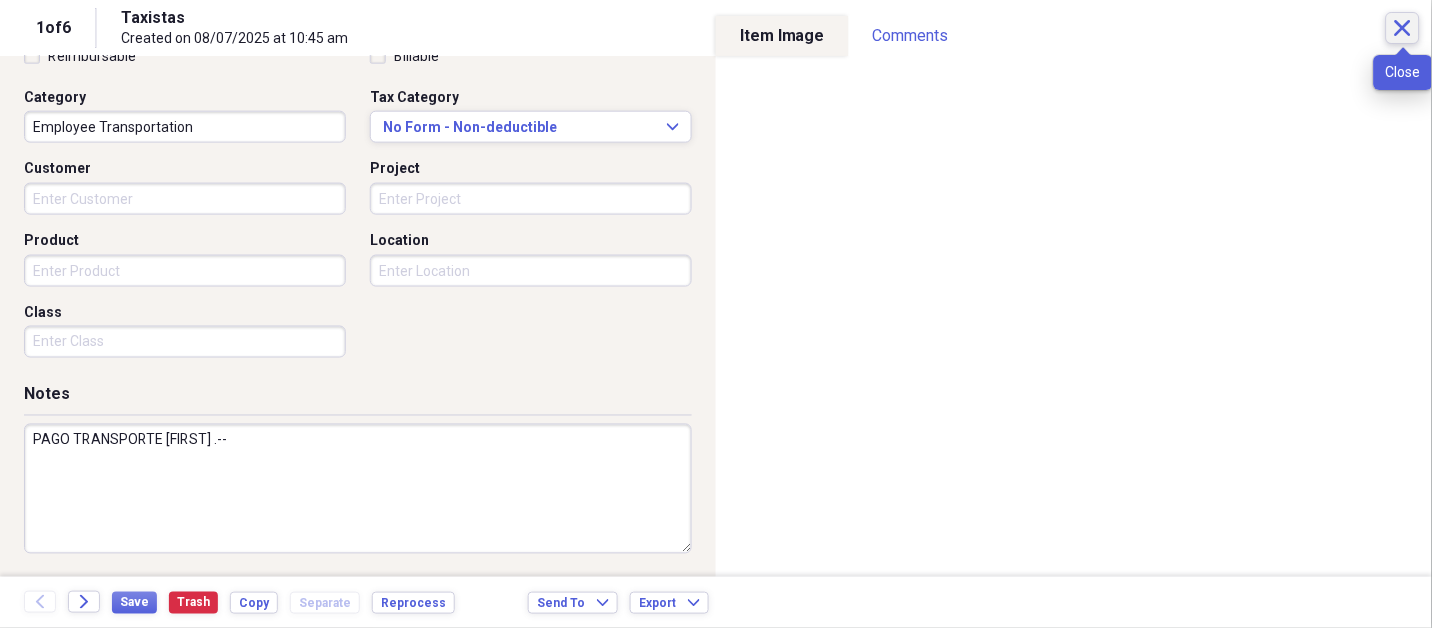 type on "PAGO TRANSPORTE [FIRST] .--" 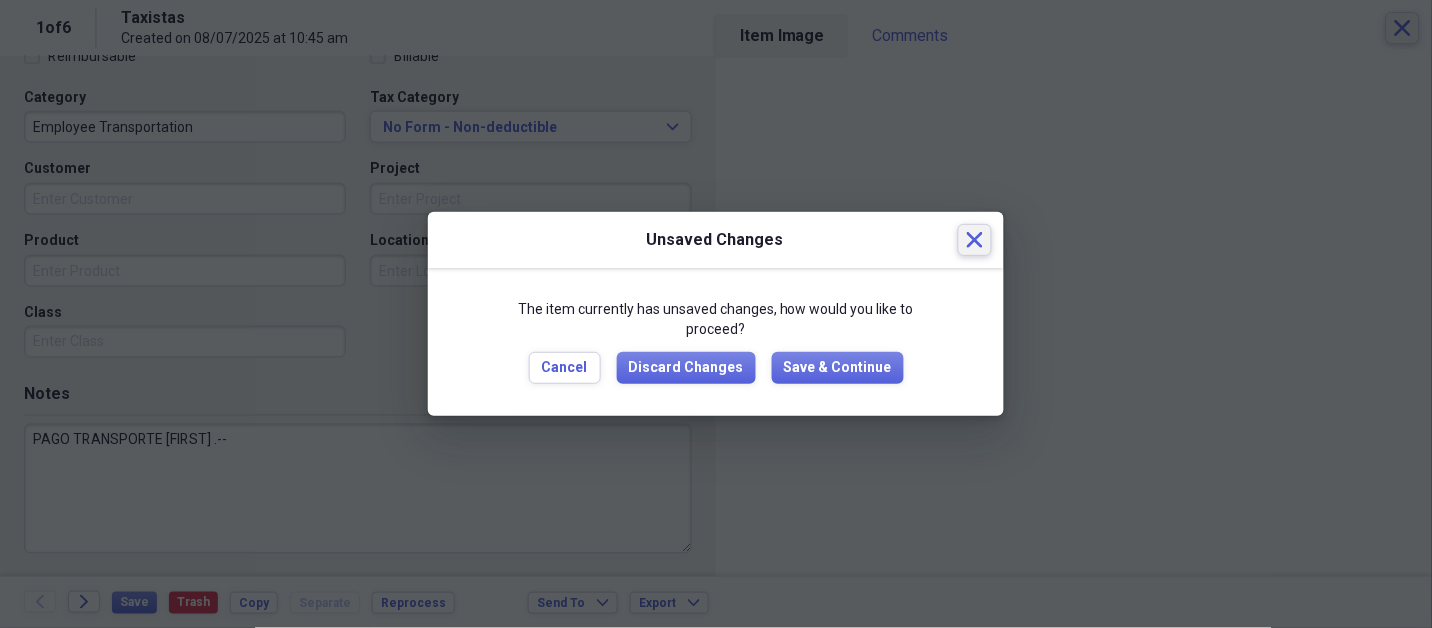 type 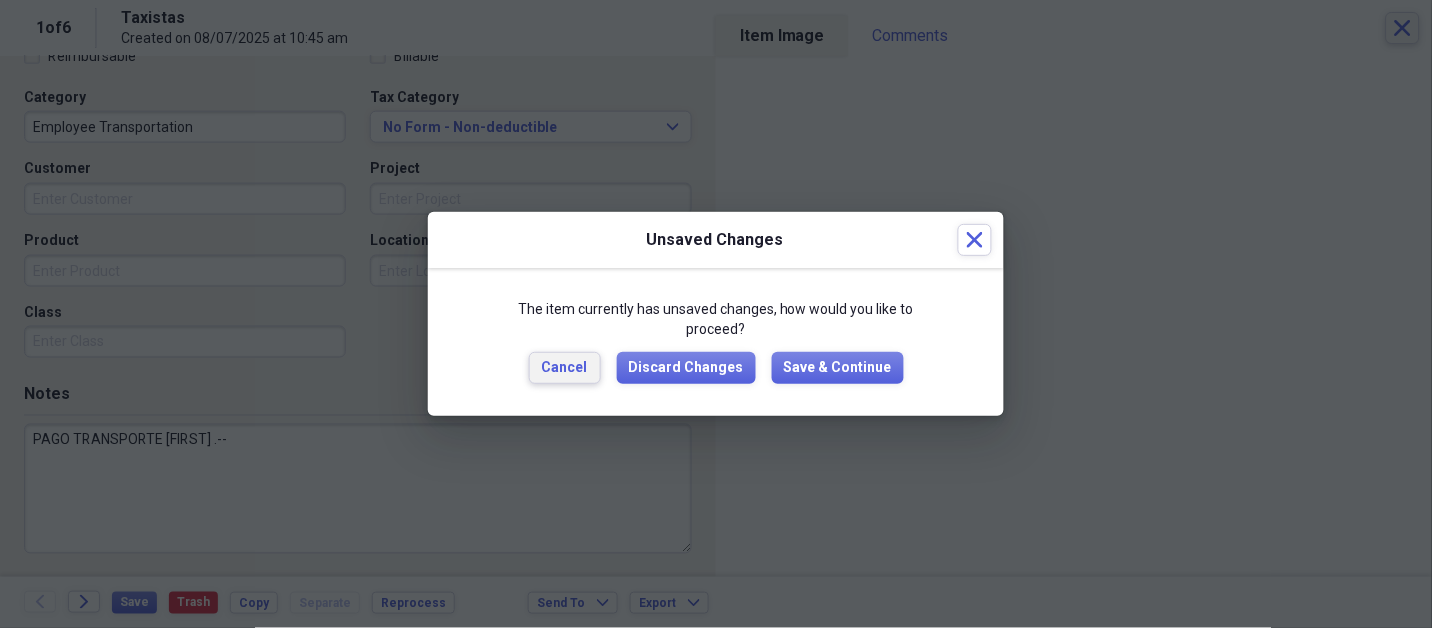 type 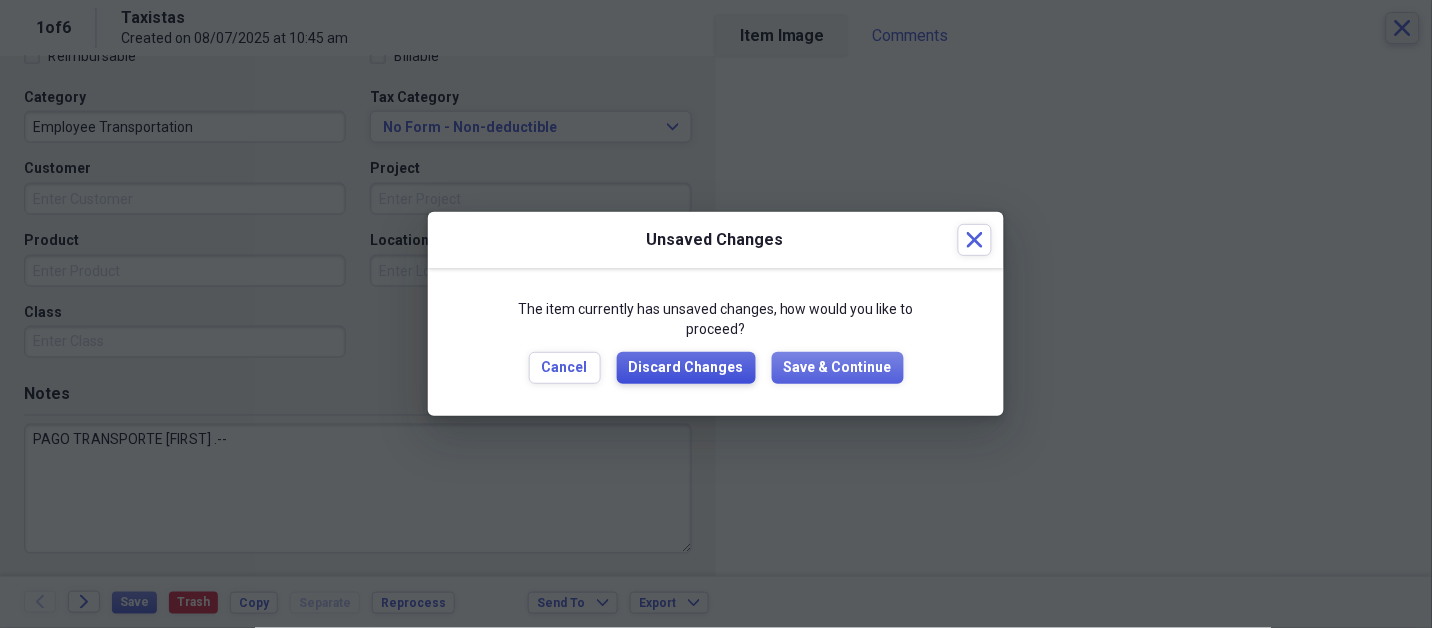 type 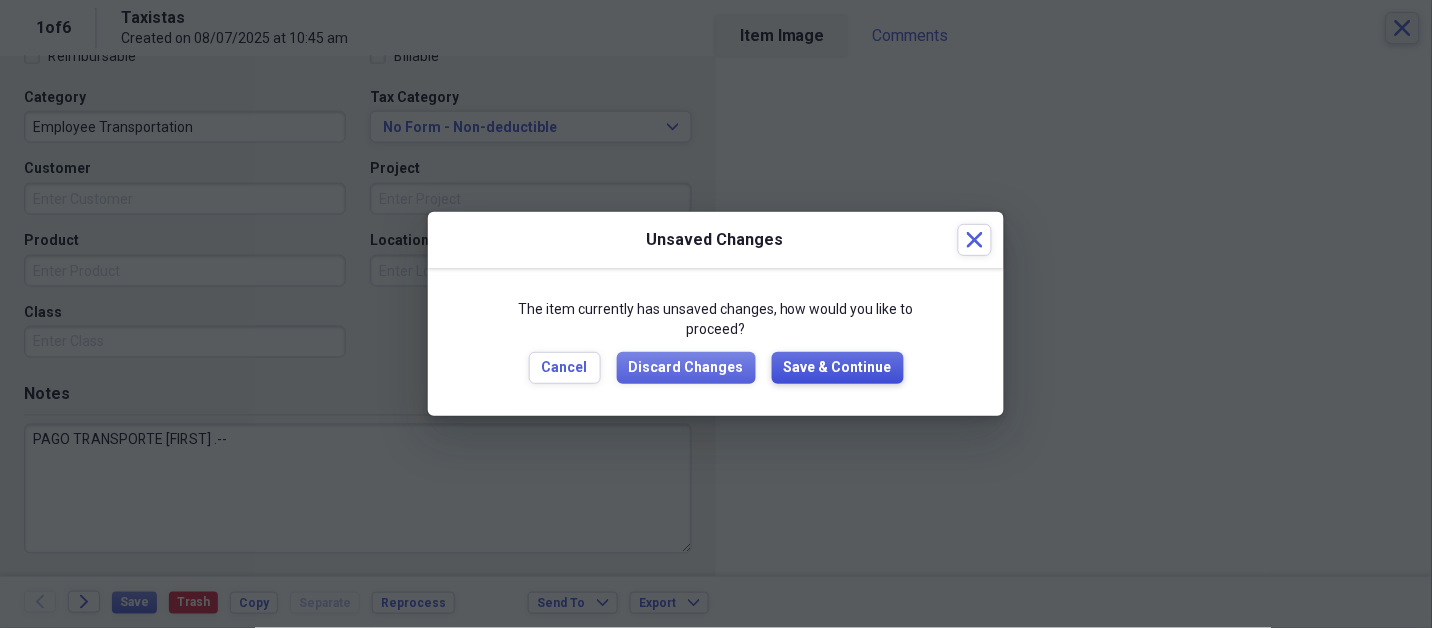 type 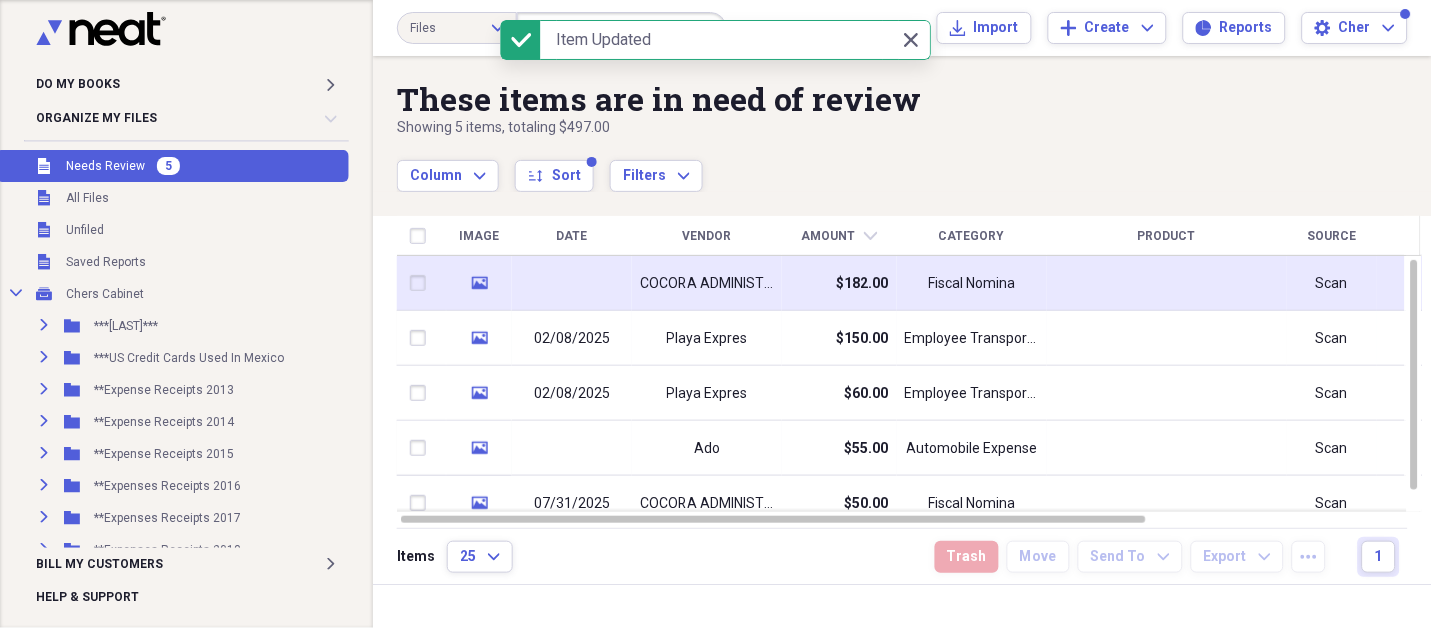 click on "COCORA ADMINISTRA" at bounding box center (707, 284) 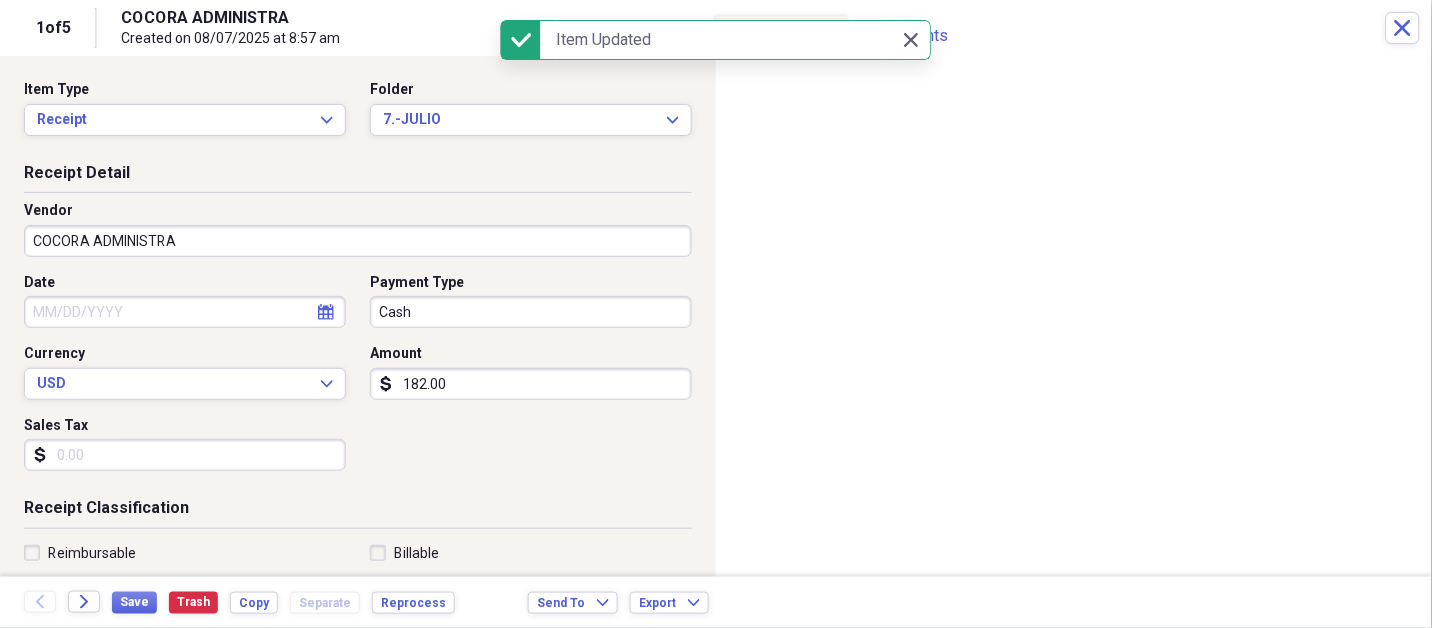 click on "COCORA ADMINISTRA" at bounding box center [358, 241] 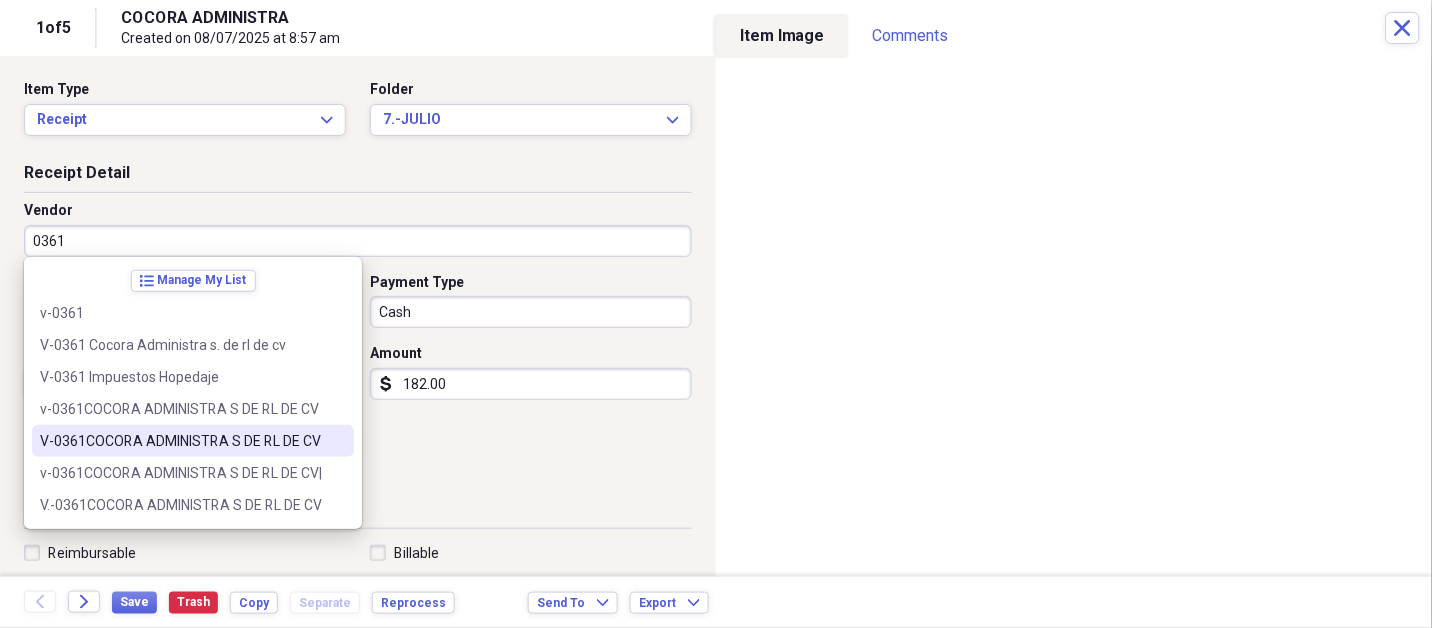 type on "V-0361COCORA ADMINISTRA S DE RL DE CV" 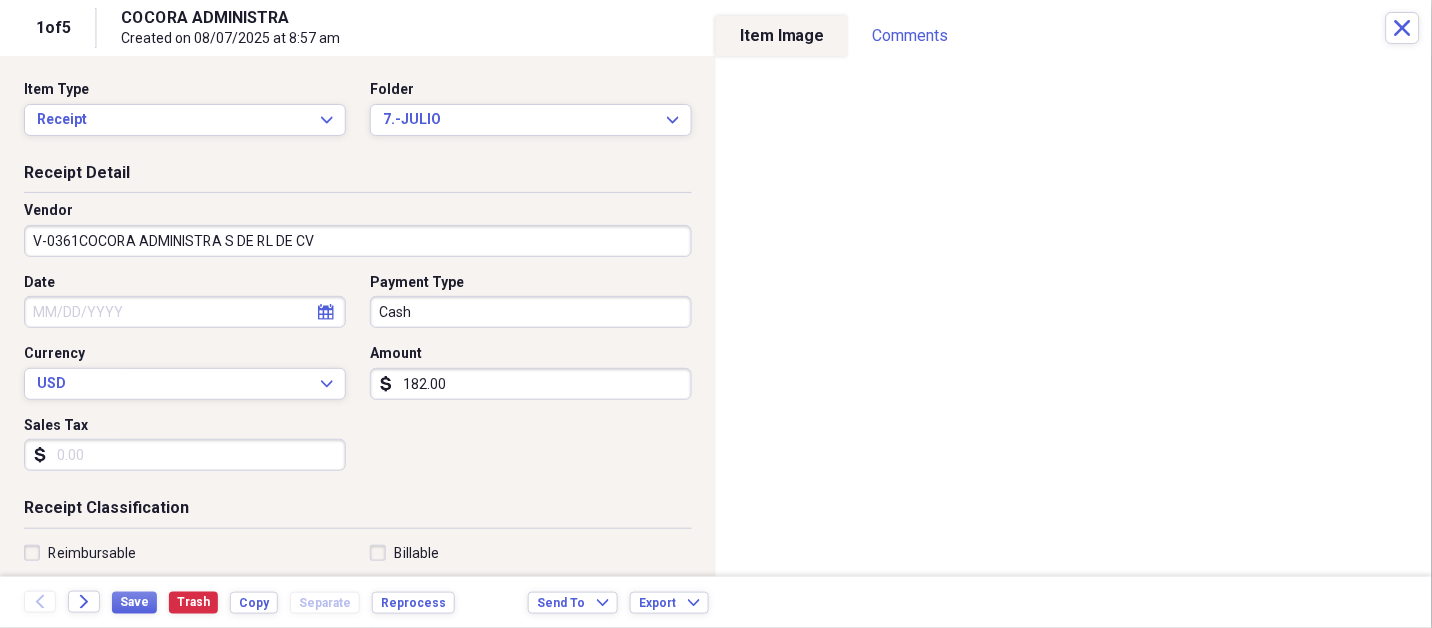 type on "FISCAL NOMINA" 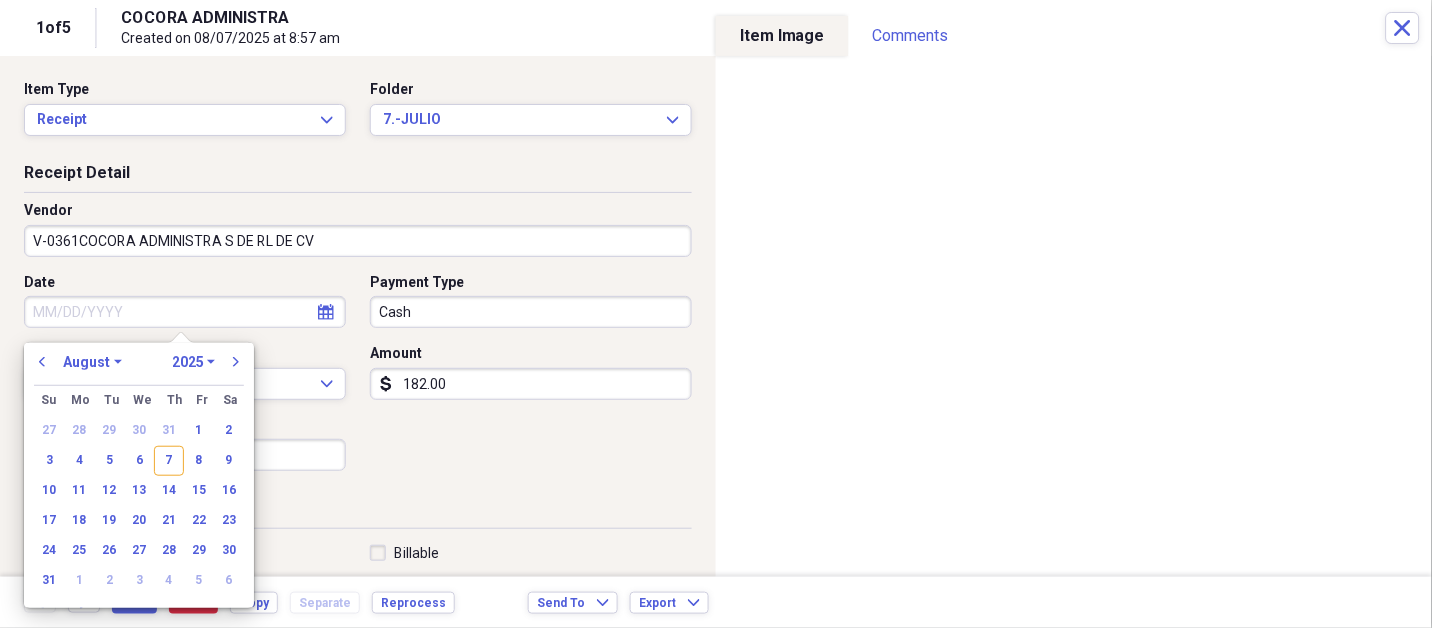click on "January February March April May June July August September October November December" at bounding box center [92, 362] 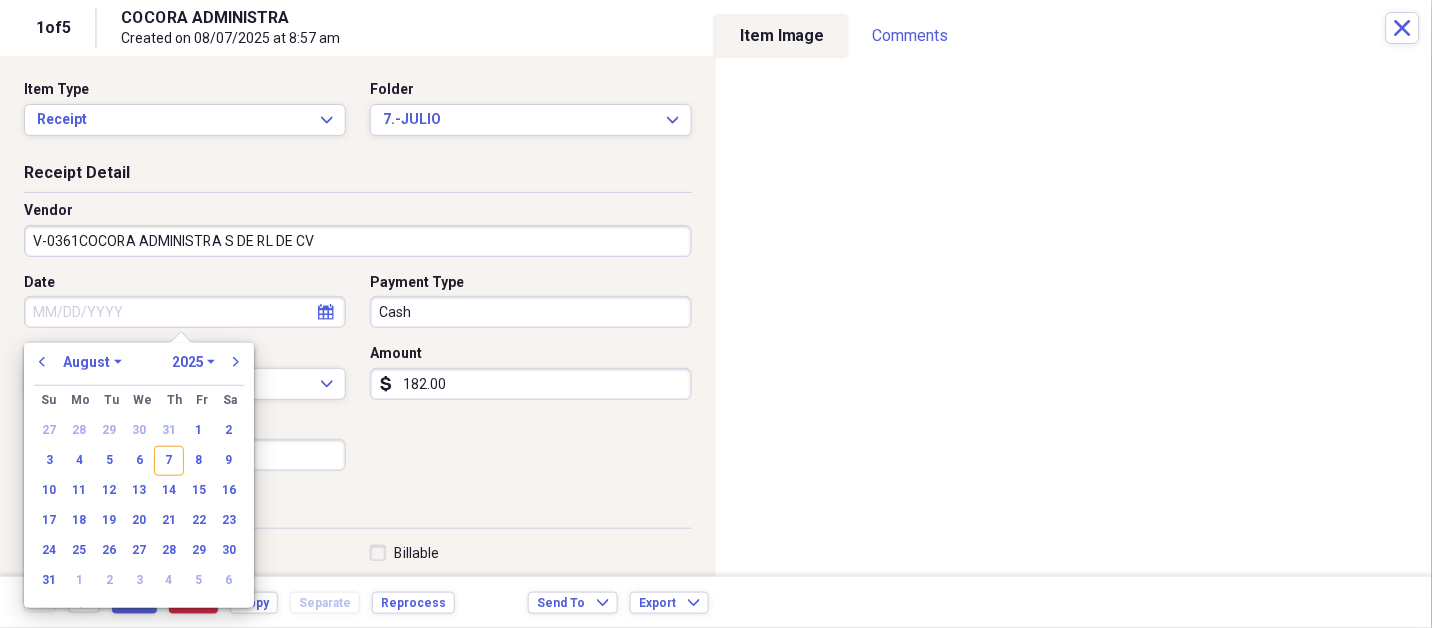click on "January February March April May June July August September October November December" at bounding box center (92, 362) 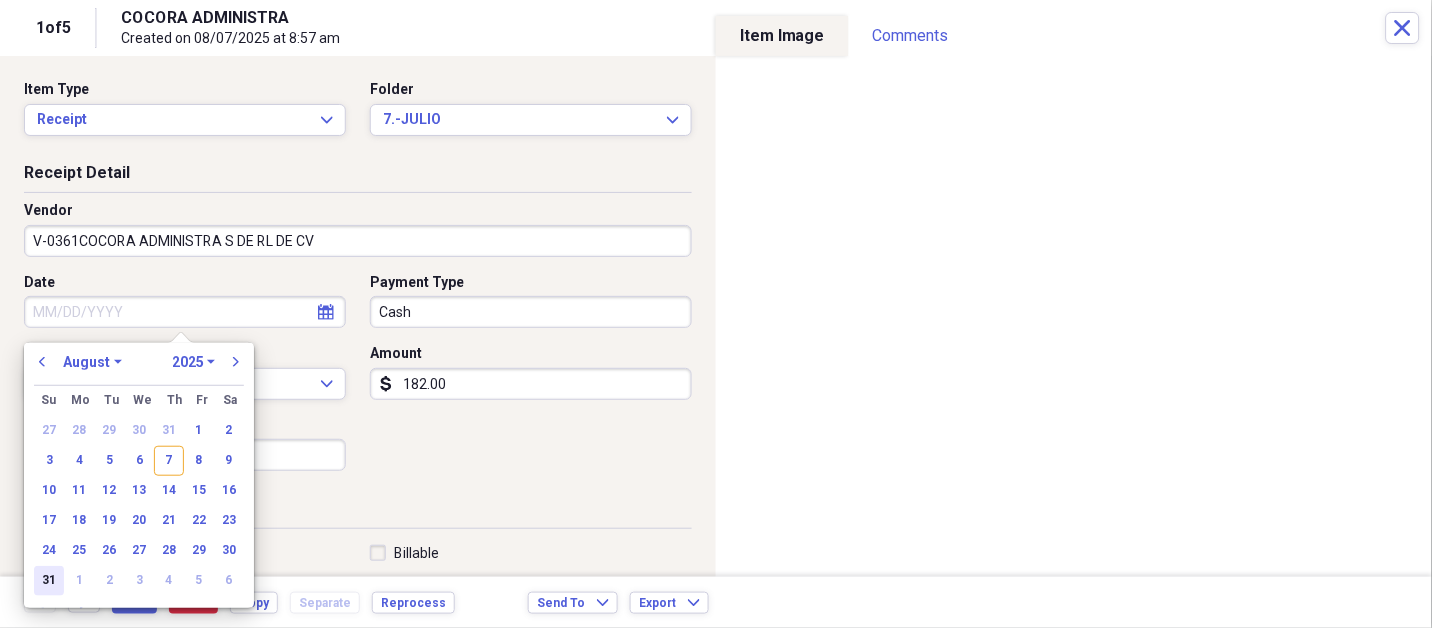 click on "31" at bounding box center (49, 581) 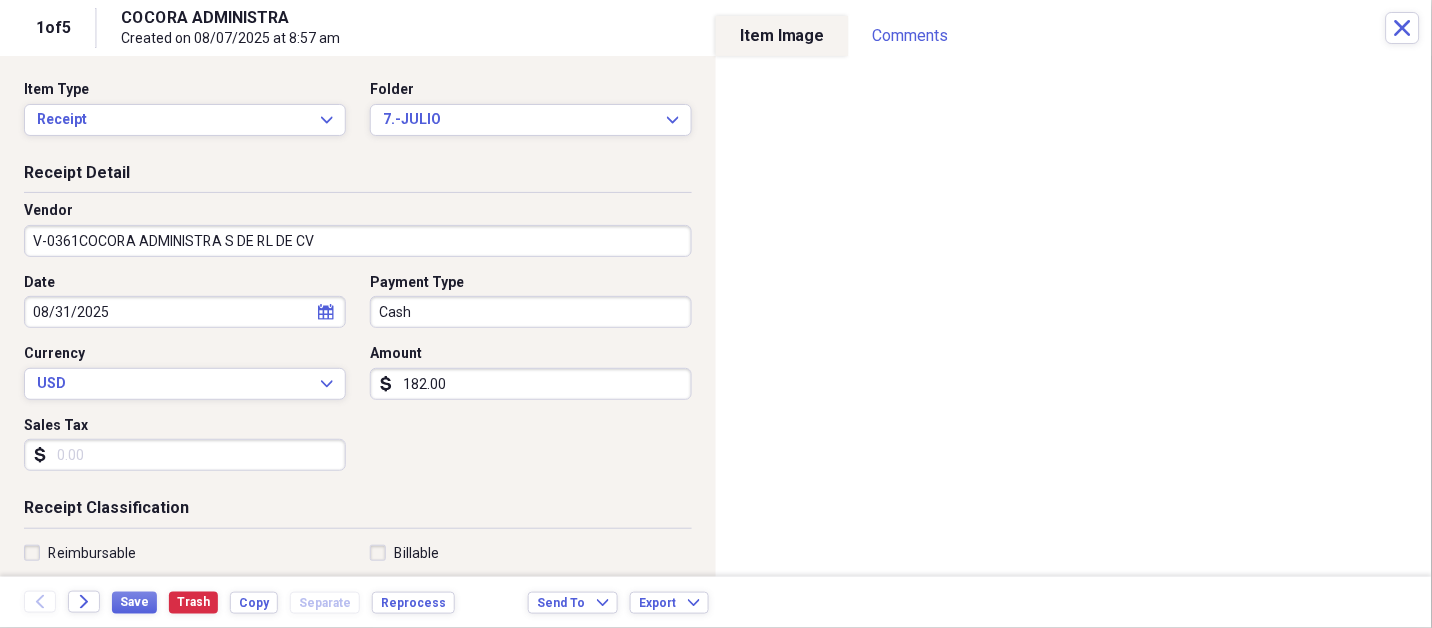 type 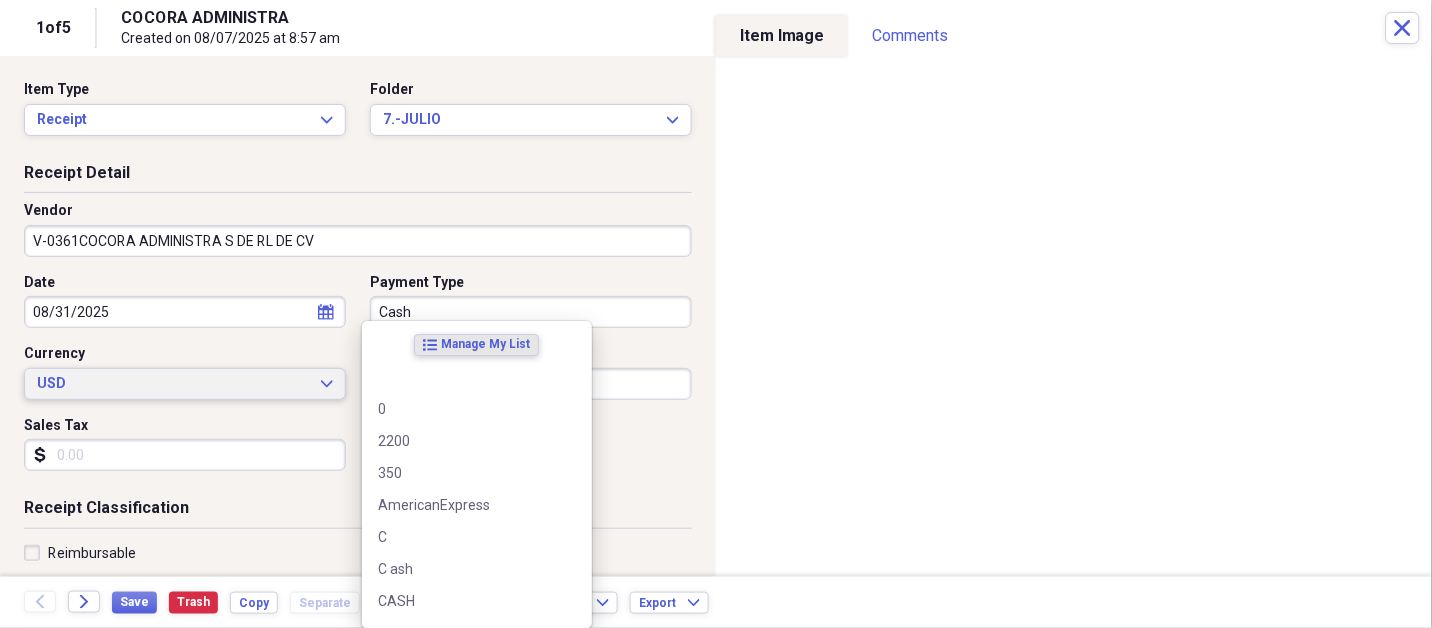 type 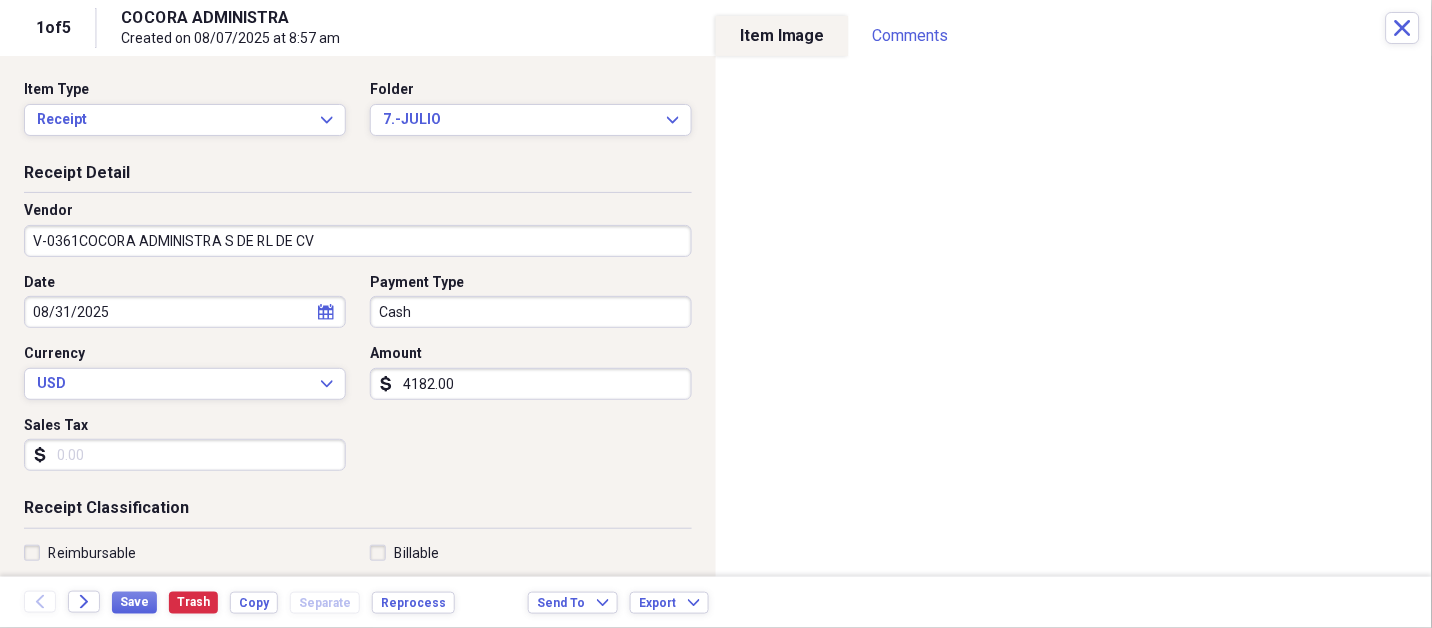 type on "4182.00" 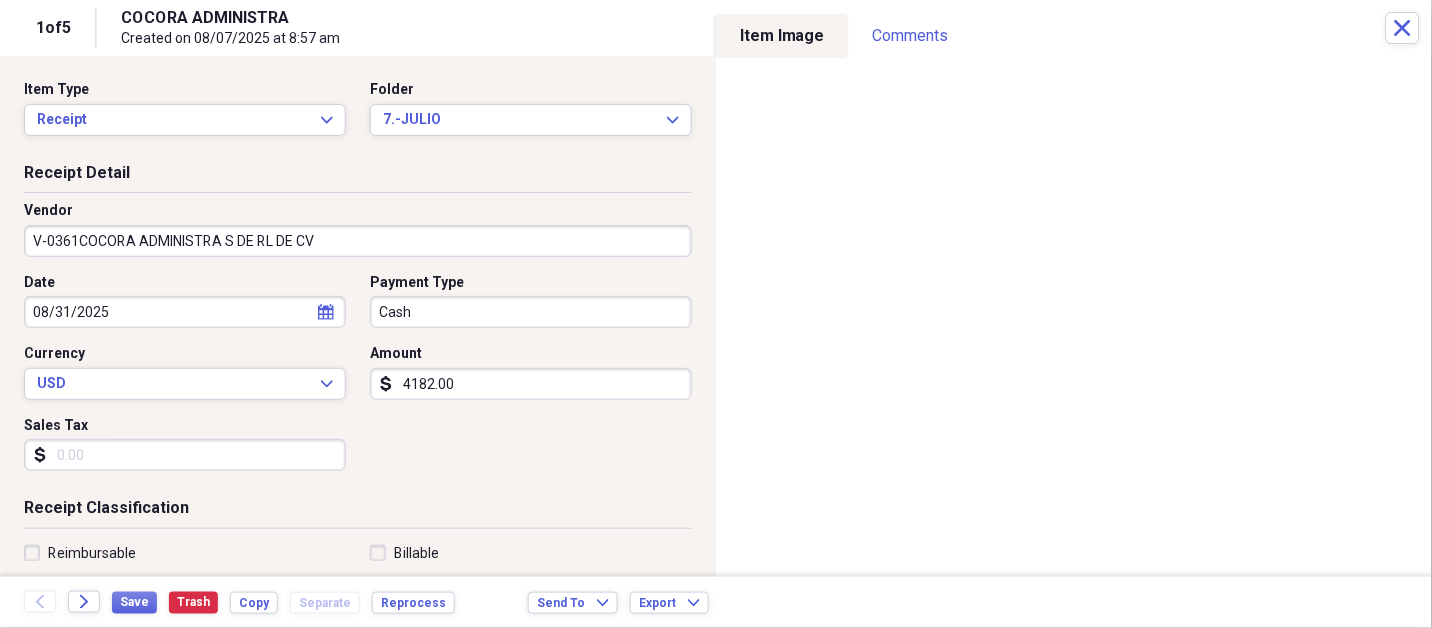 scroll, scrollTop: 307, scrollLeft: 0, axis: vertical 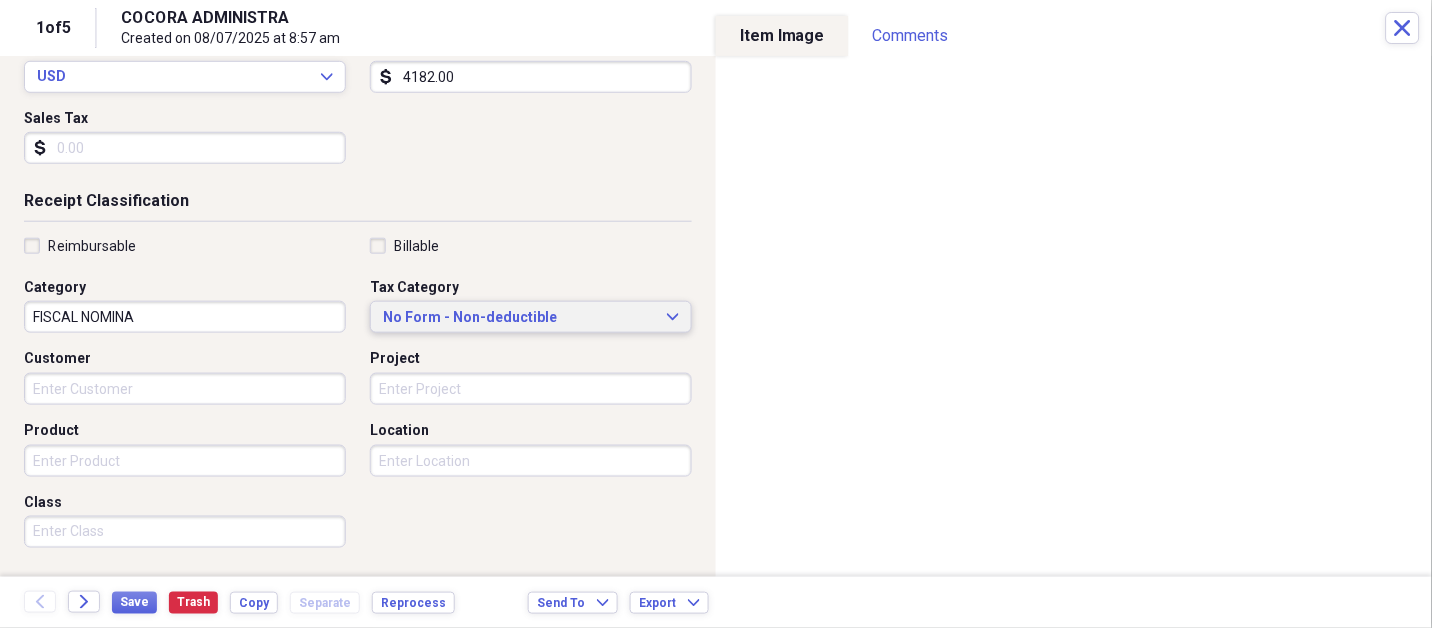 type 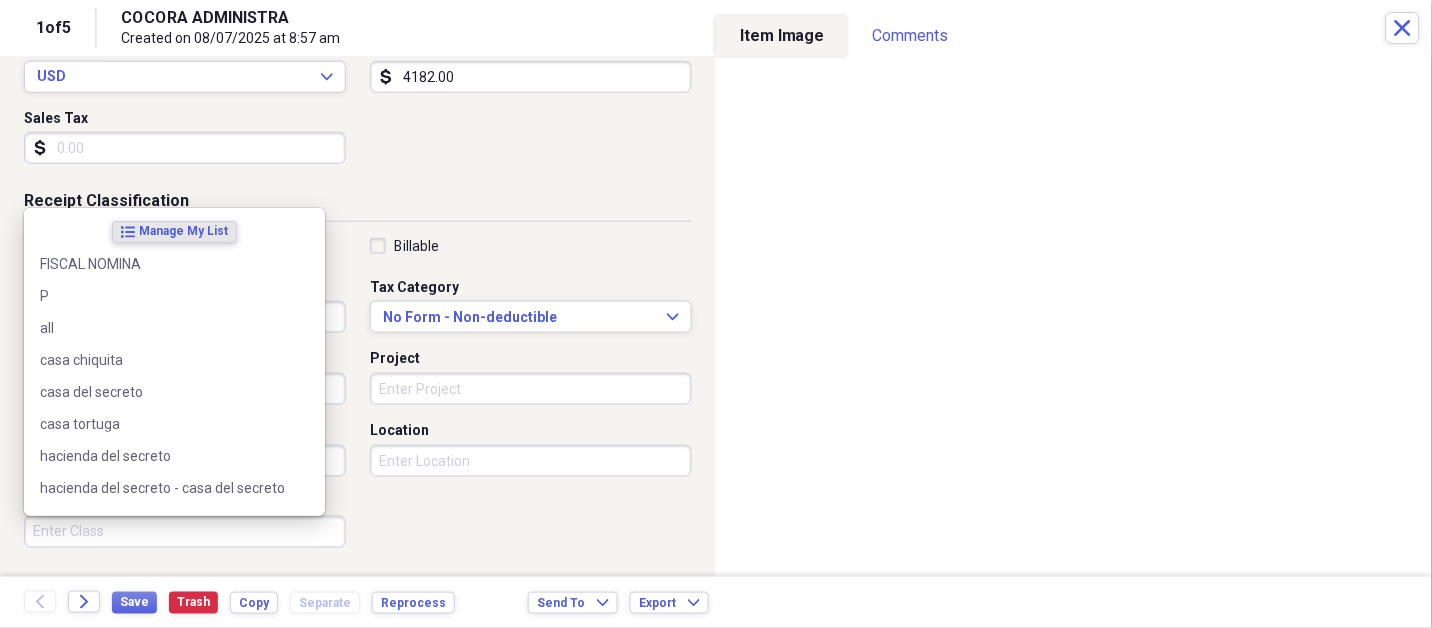 scroll, scrollTop: 497, scrollLeft: 0, axis: vertical 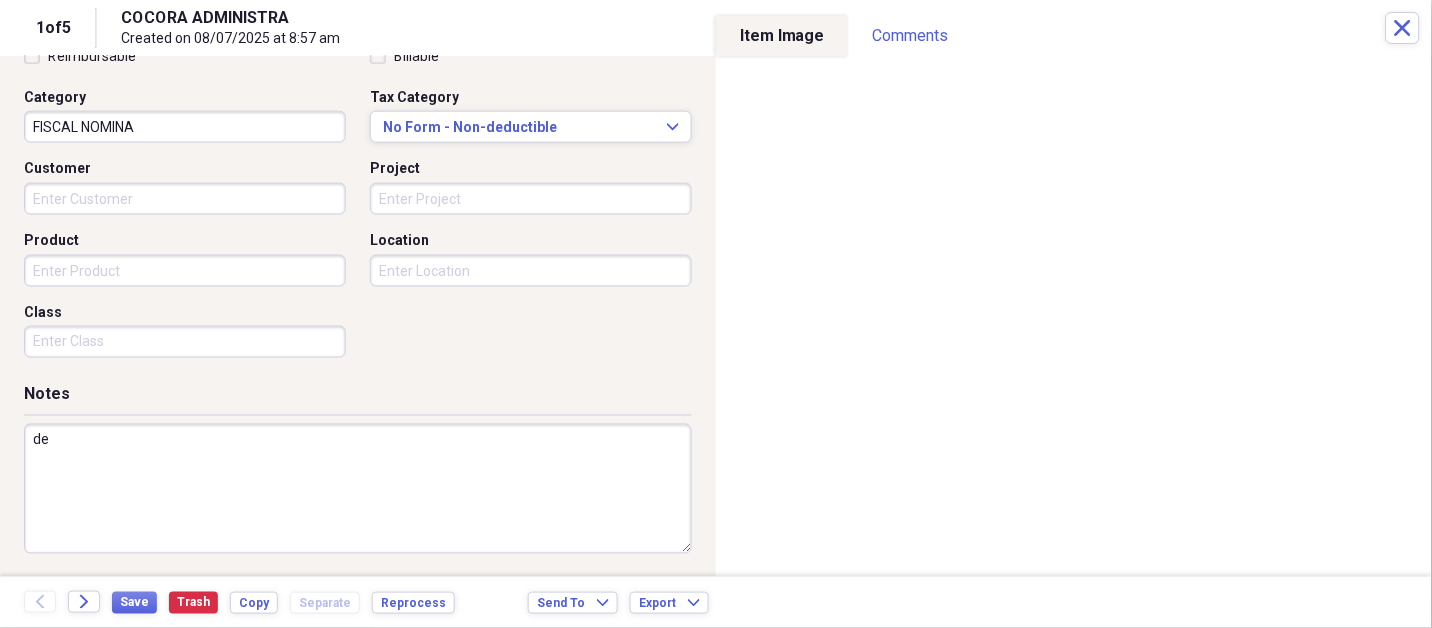 type on "d" 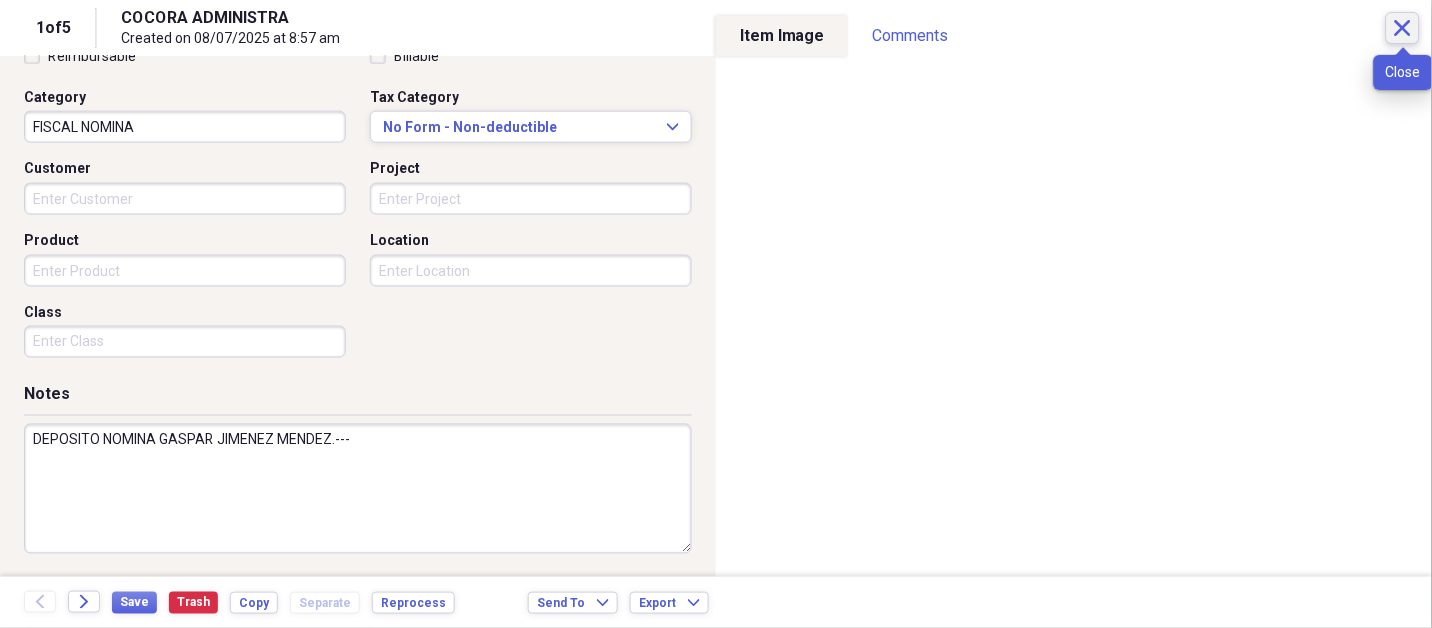 type on "DEPOSITO NOMINA GASPAR JIMENEZ MENDEZ.---" 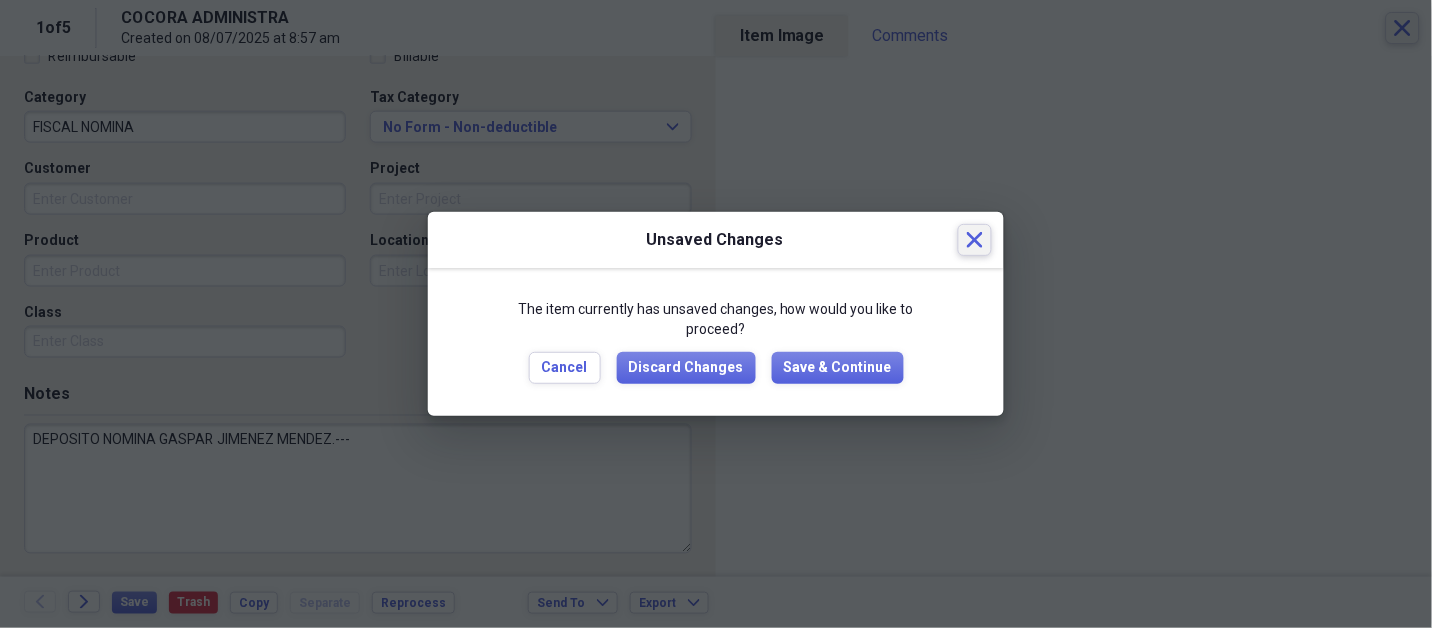 type 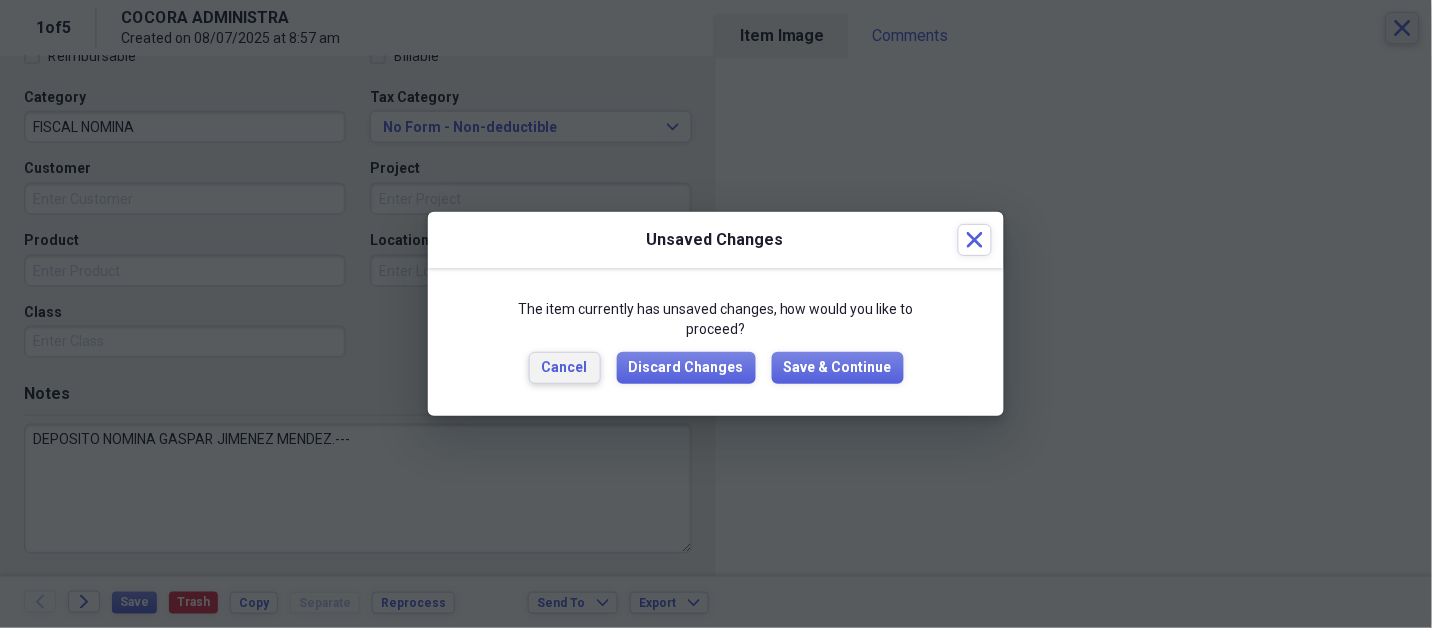 type 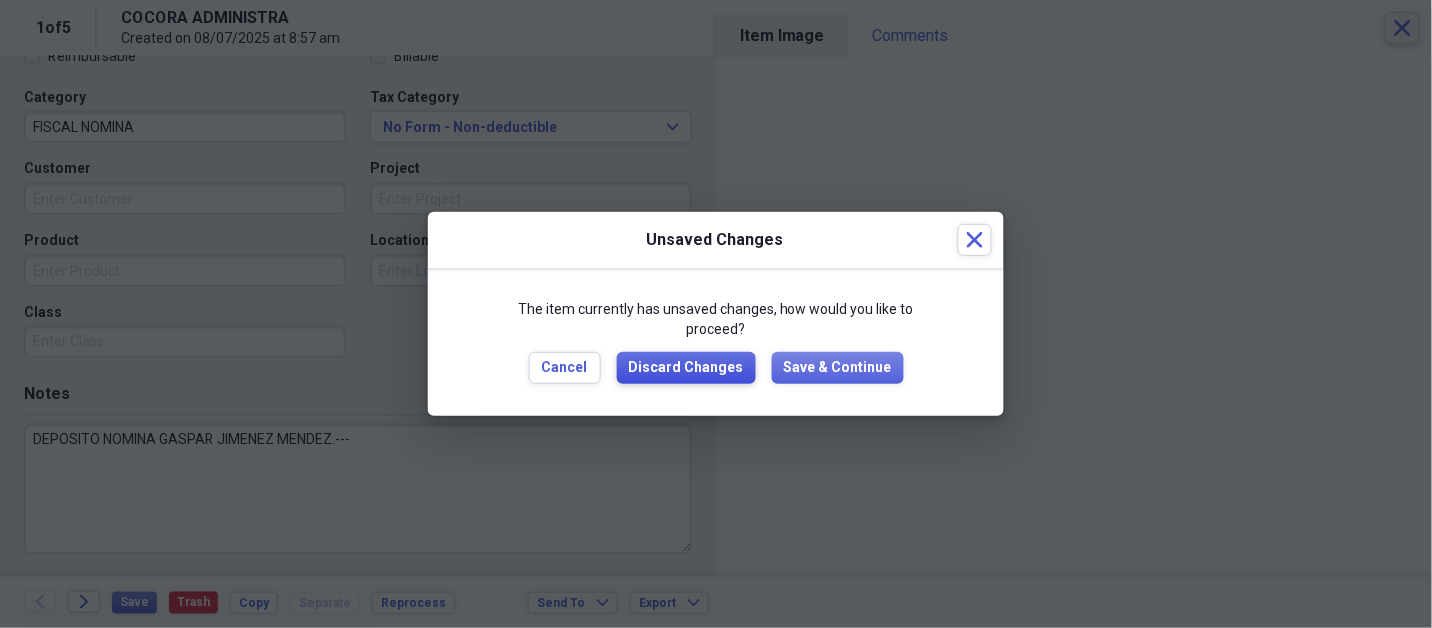 type 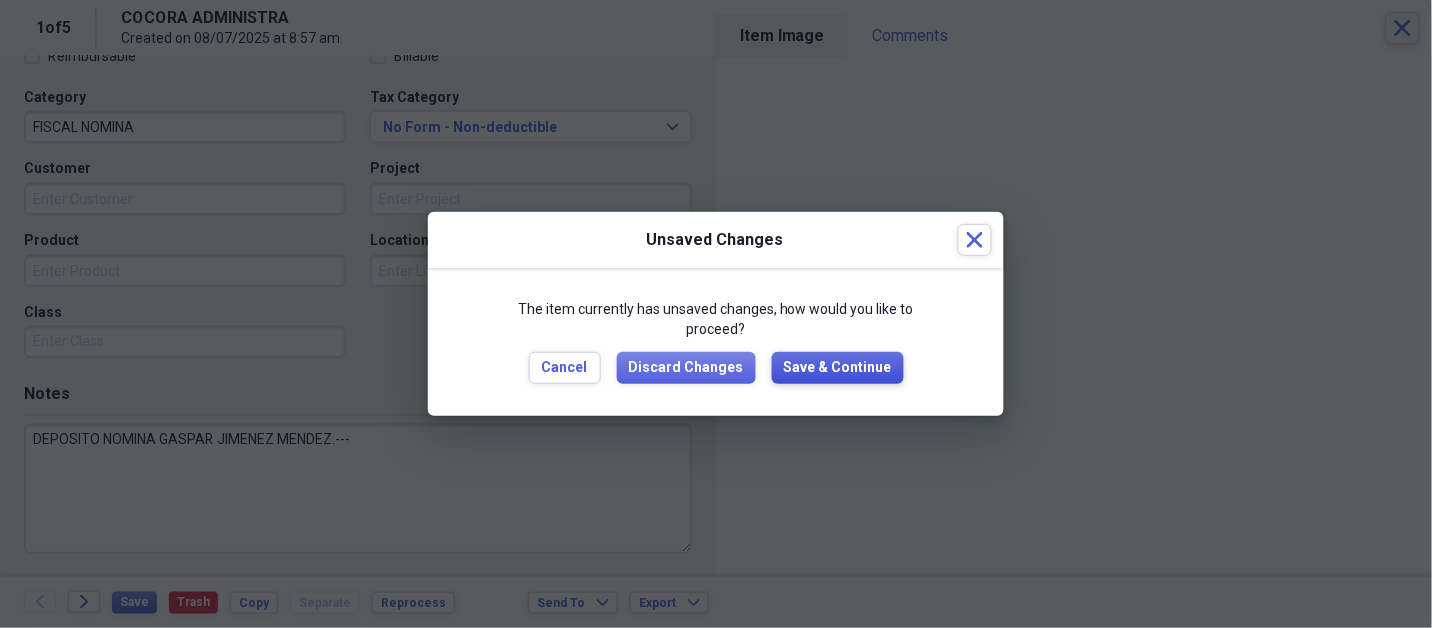 type 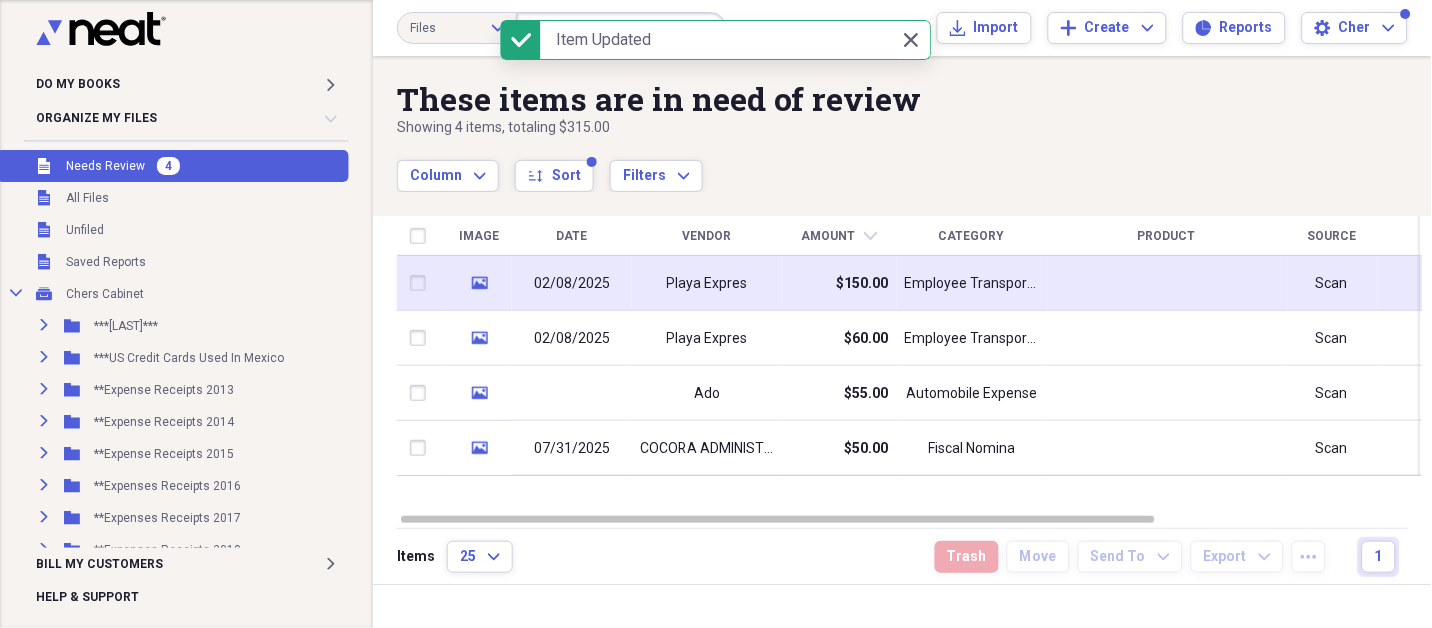 click on "Playa Expres" at bounding box center (707, 284) 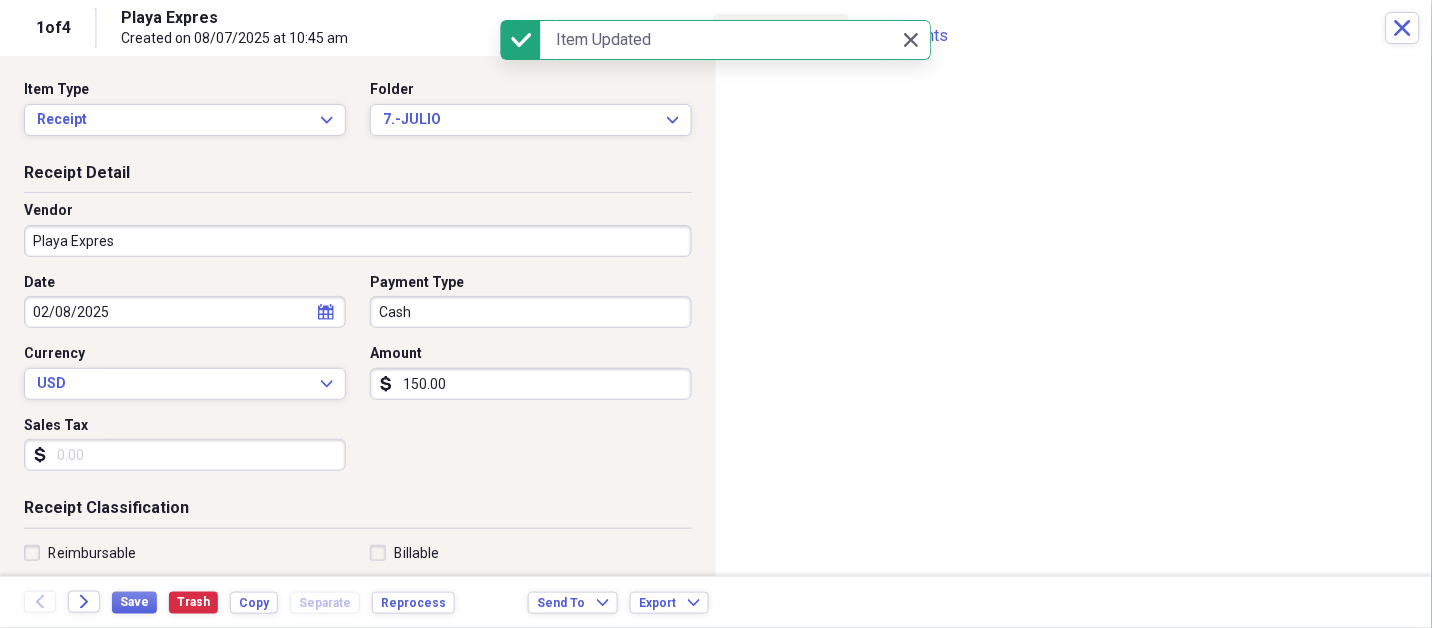 drag, startPoint x: 736, startPoint y: 290, endPoint x: 361, endPoint y: 241, distance: 378.18777 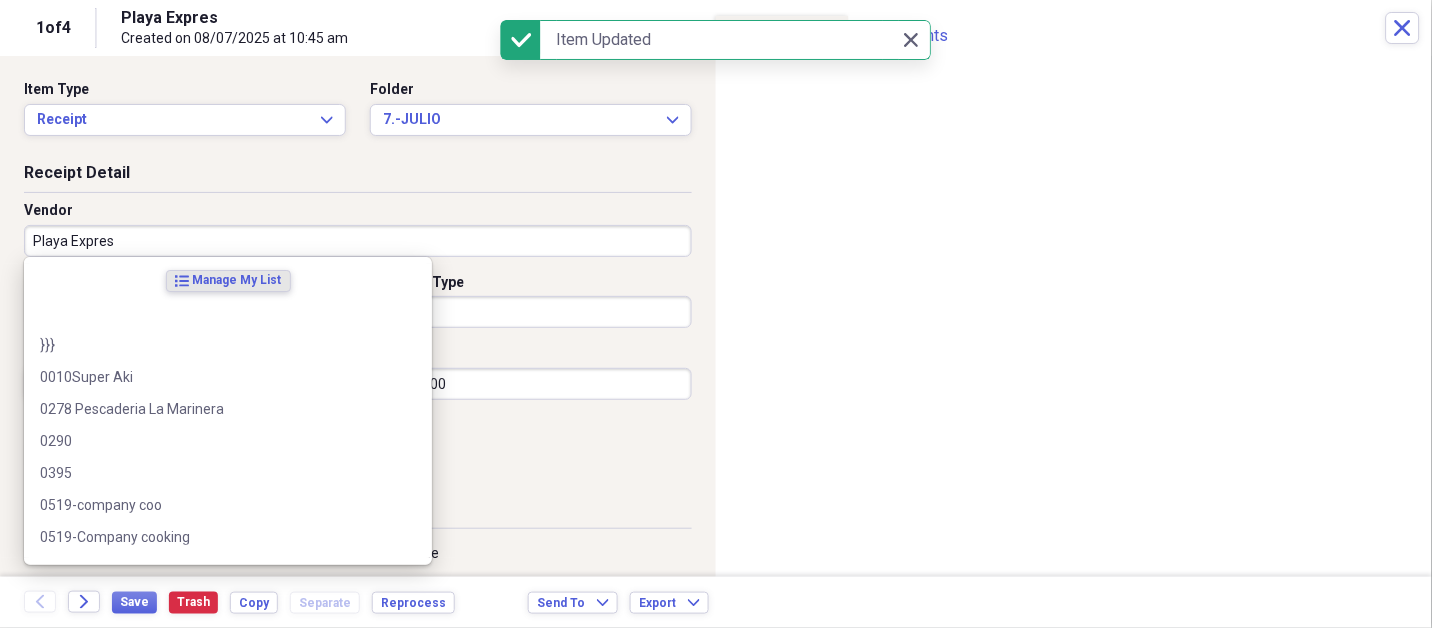 click on "Playa Expres" at bounding box center (358, 241) 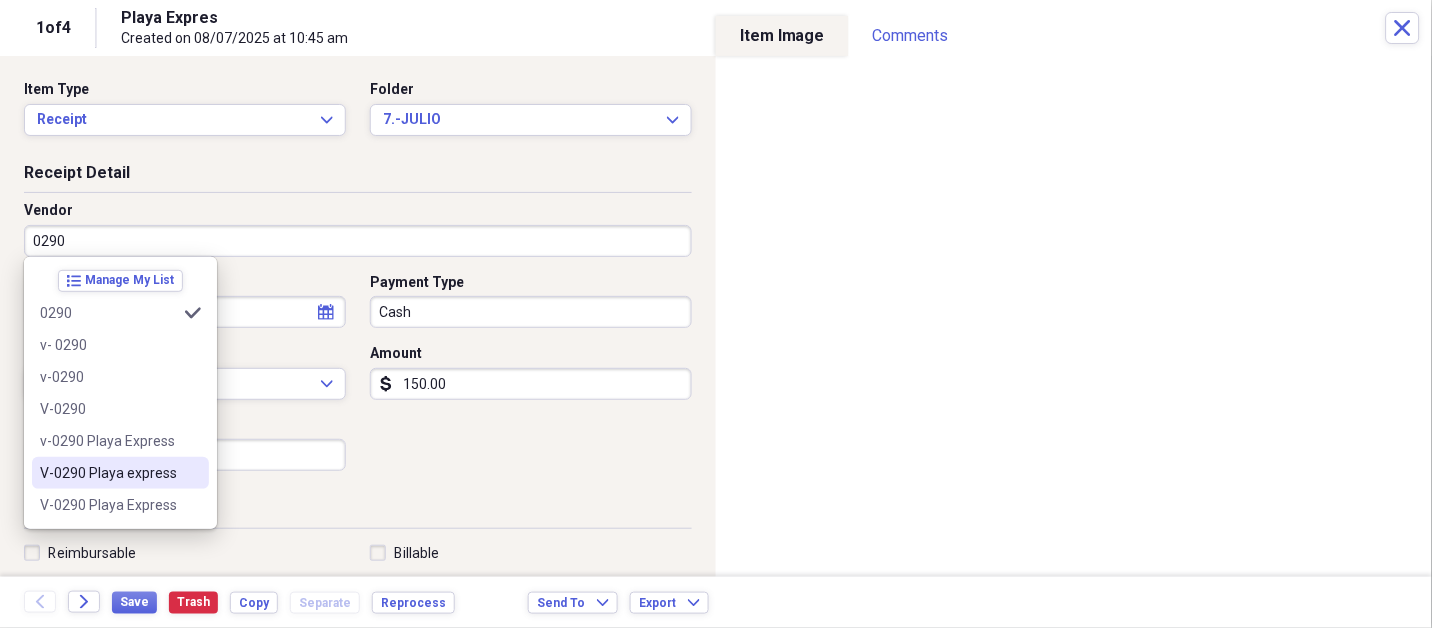 type on "V-0290 Playa express" 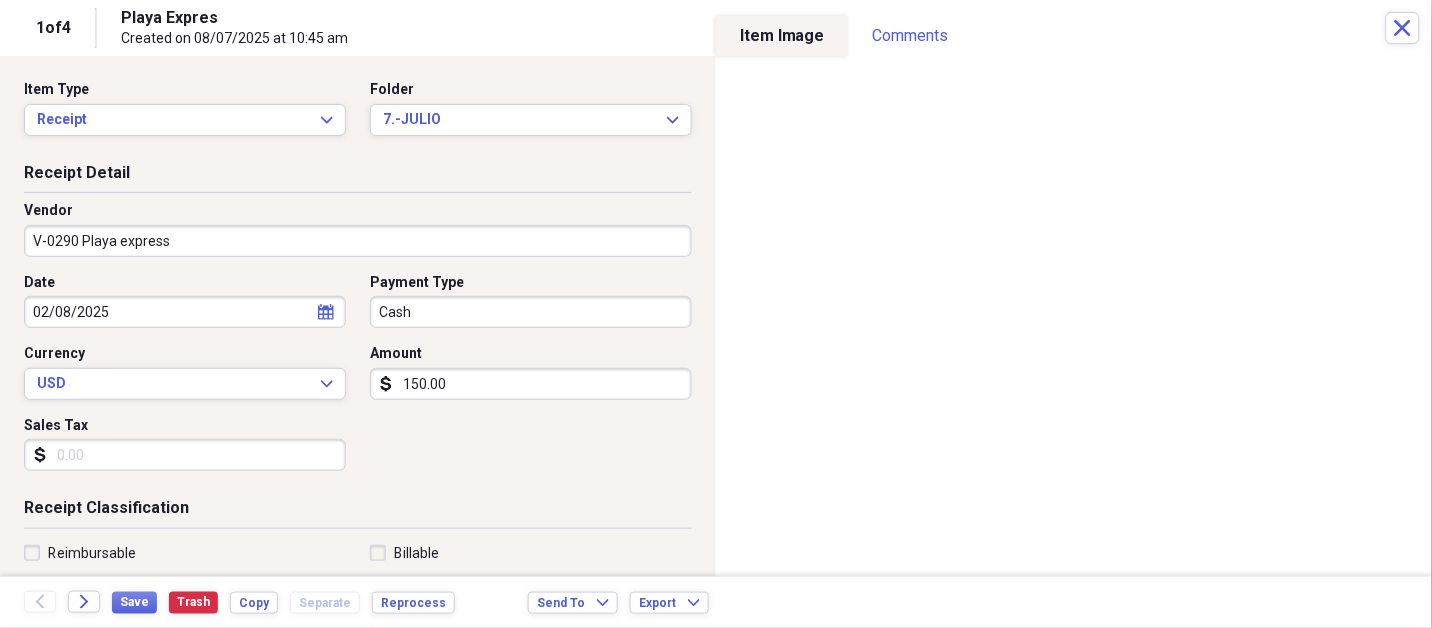 select on "1" 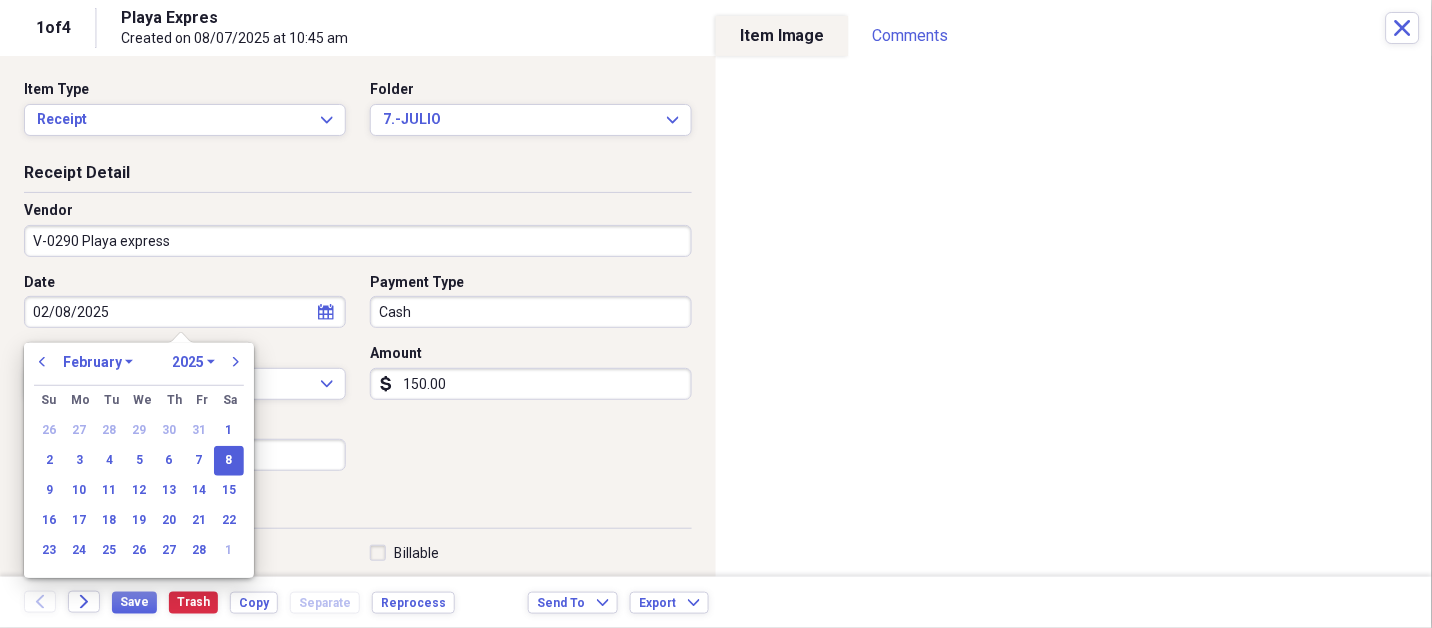 click on "January February March April May June July August September October November December" at bounding box center (98, 362) 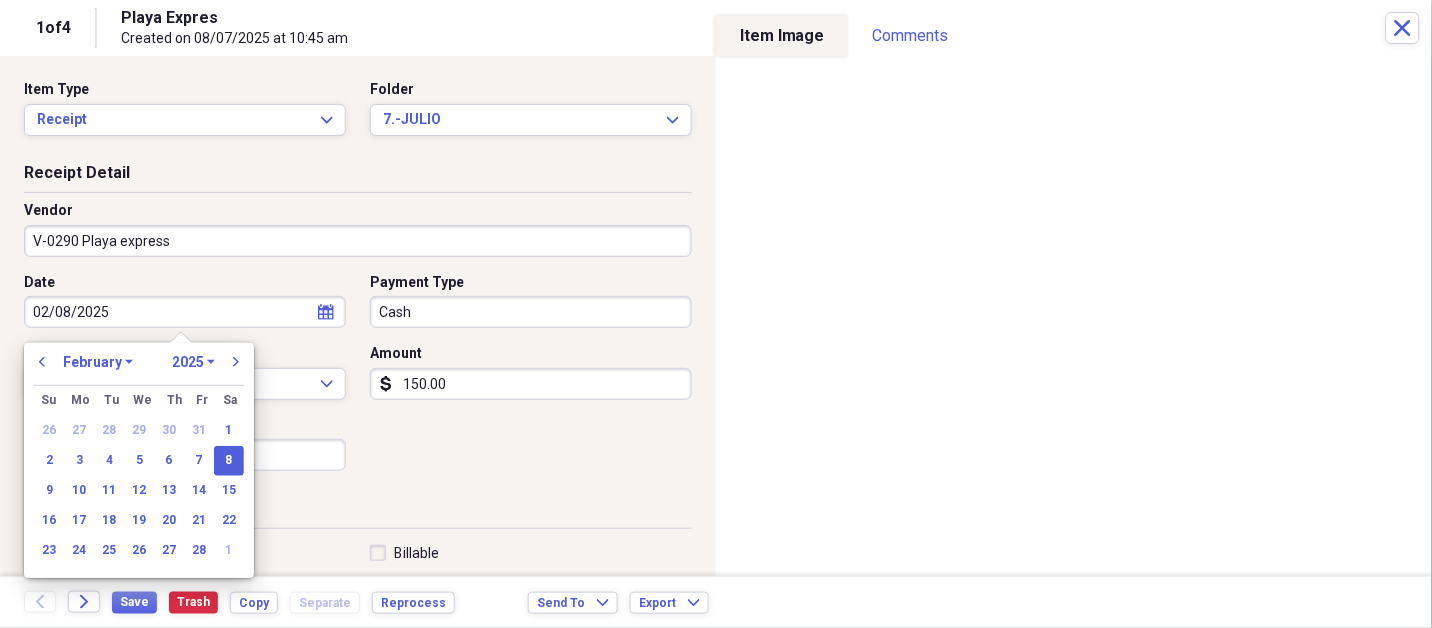 select on "7" 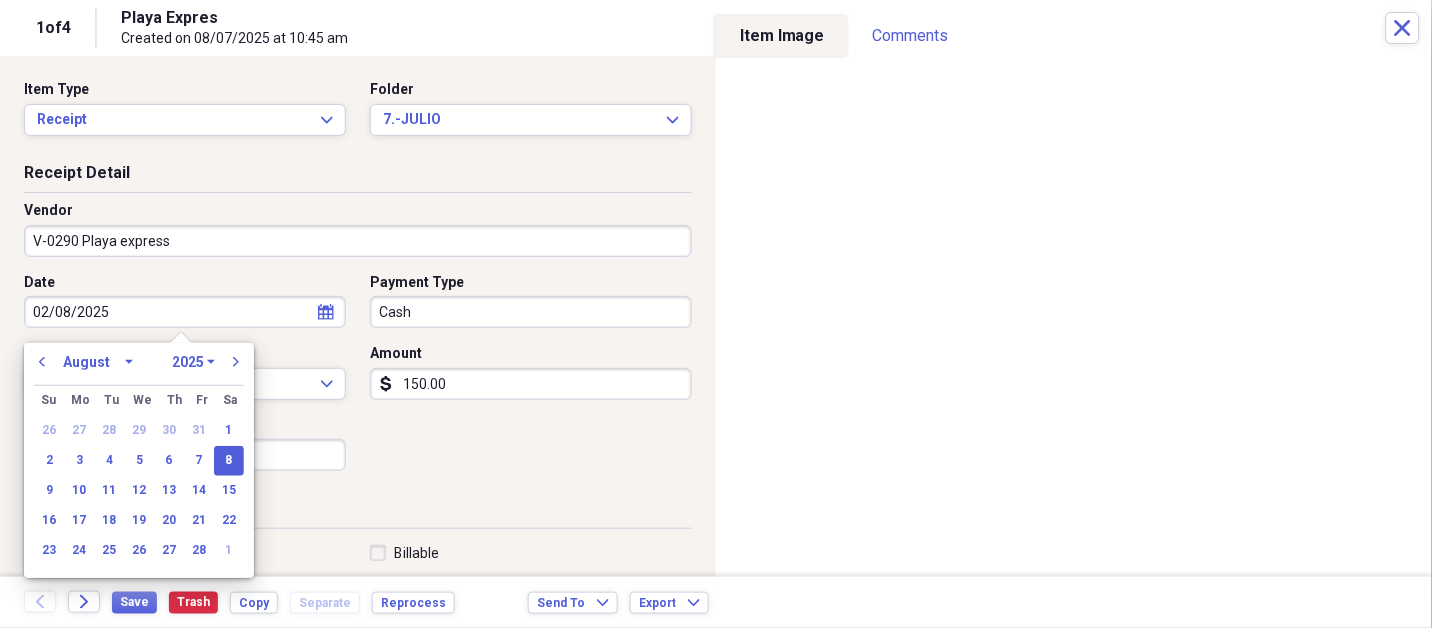 click on "January February March April May June July August September October November December" at bounding box center (98, 362) 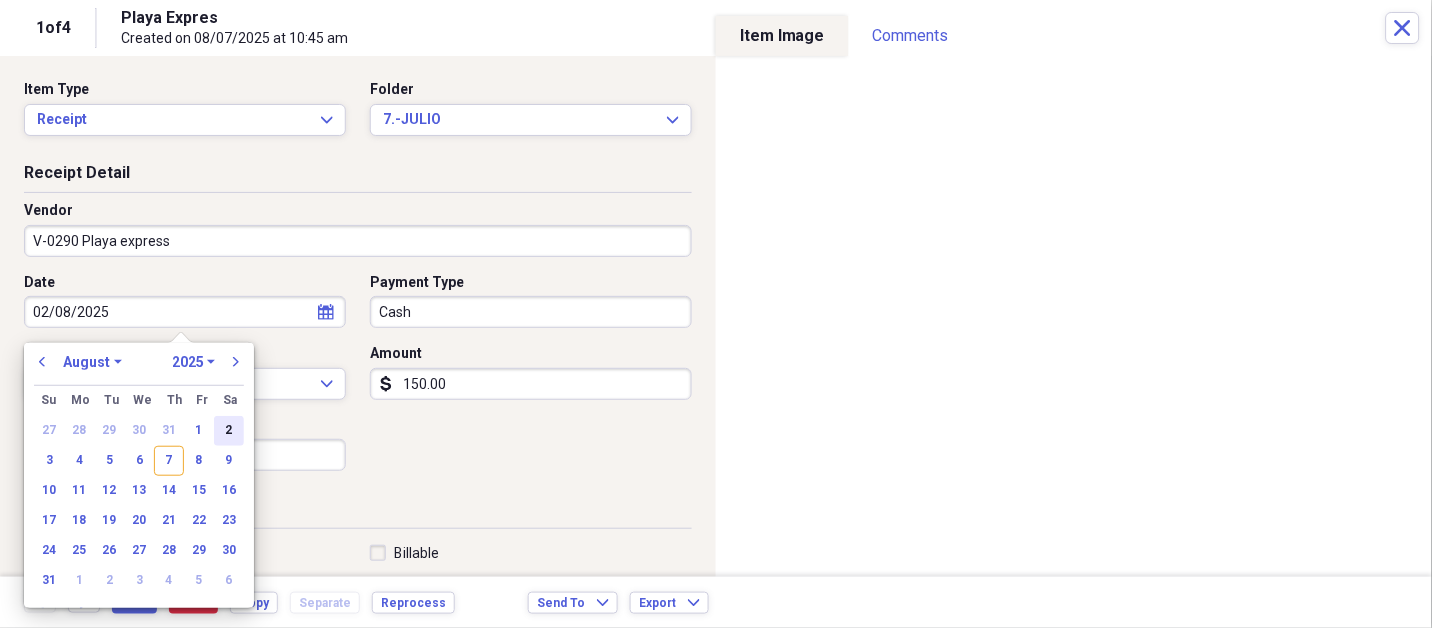 click on "2" at bounding box center (229, 431) 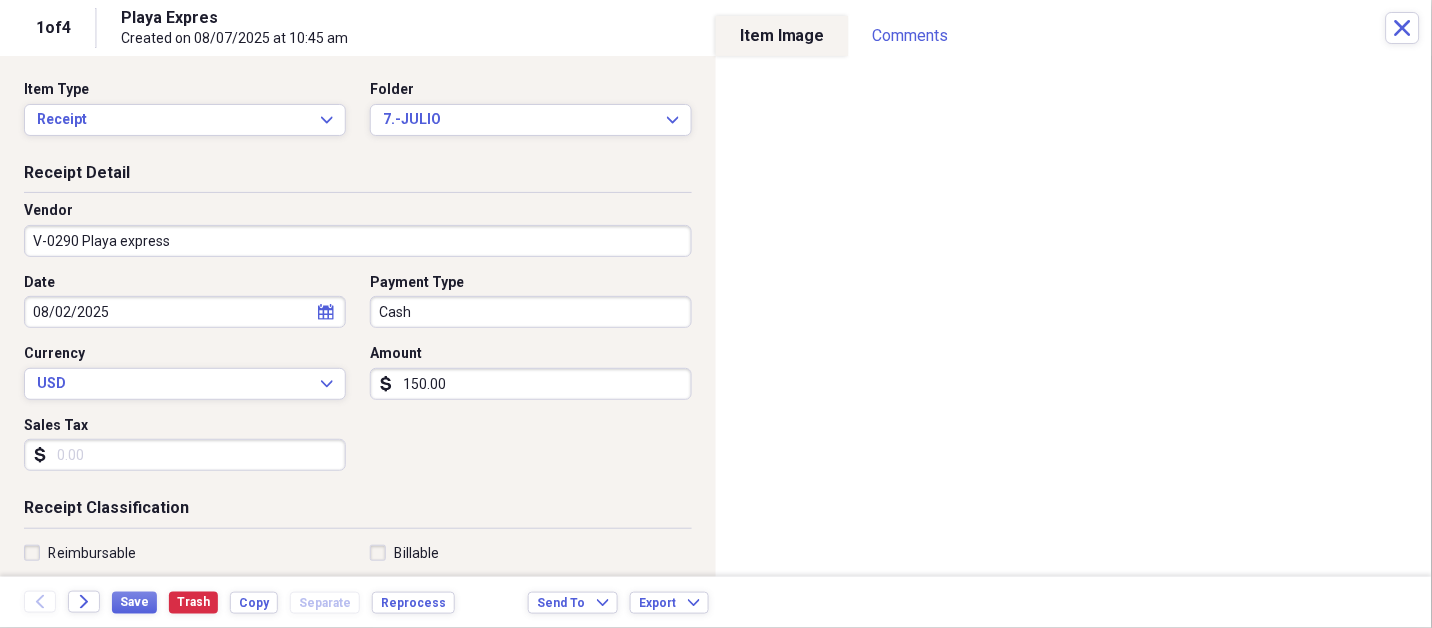 type 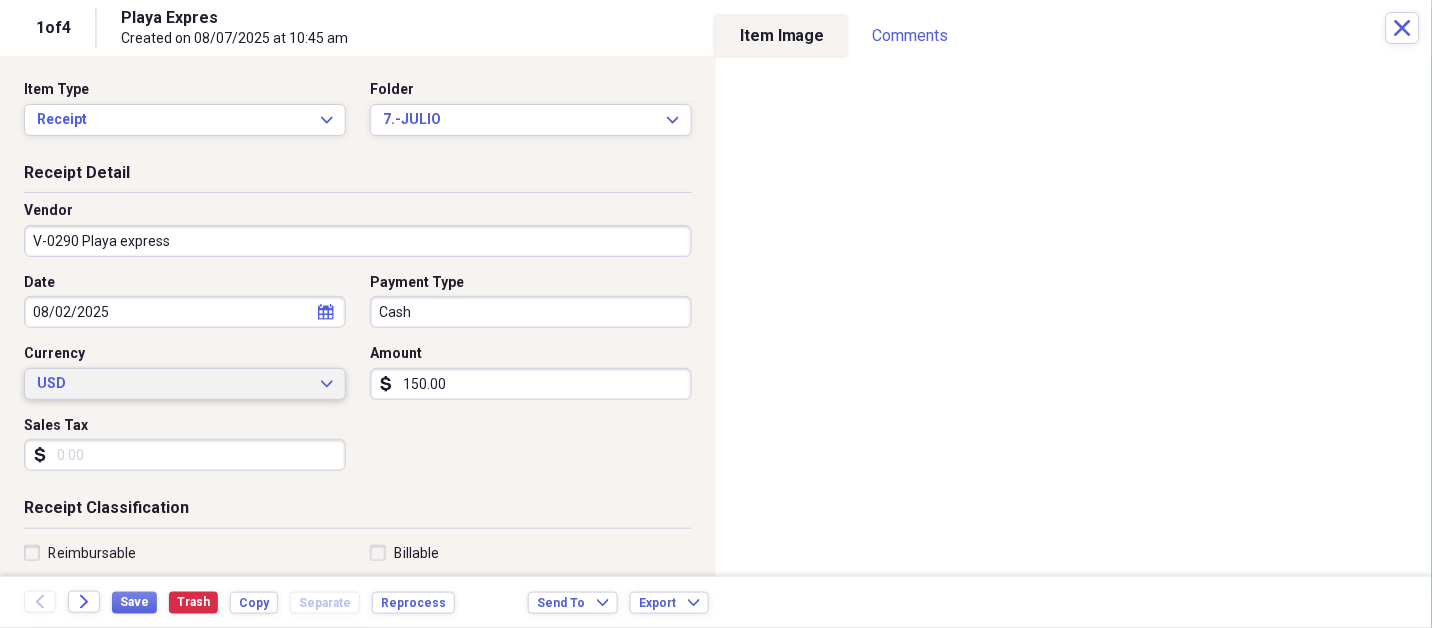 type 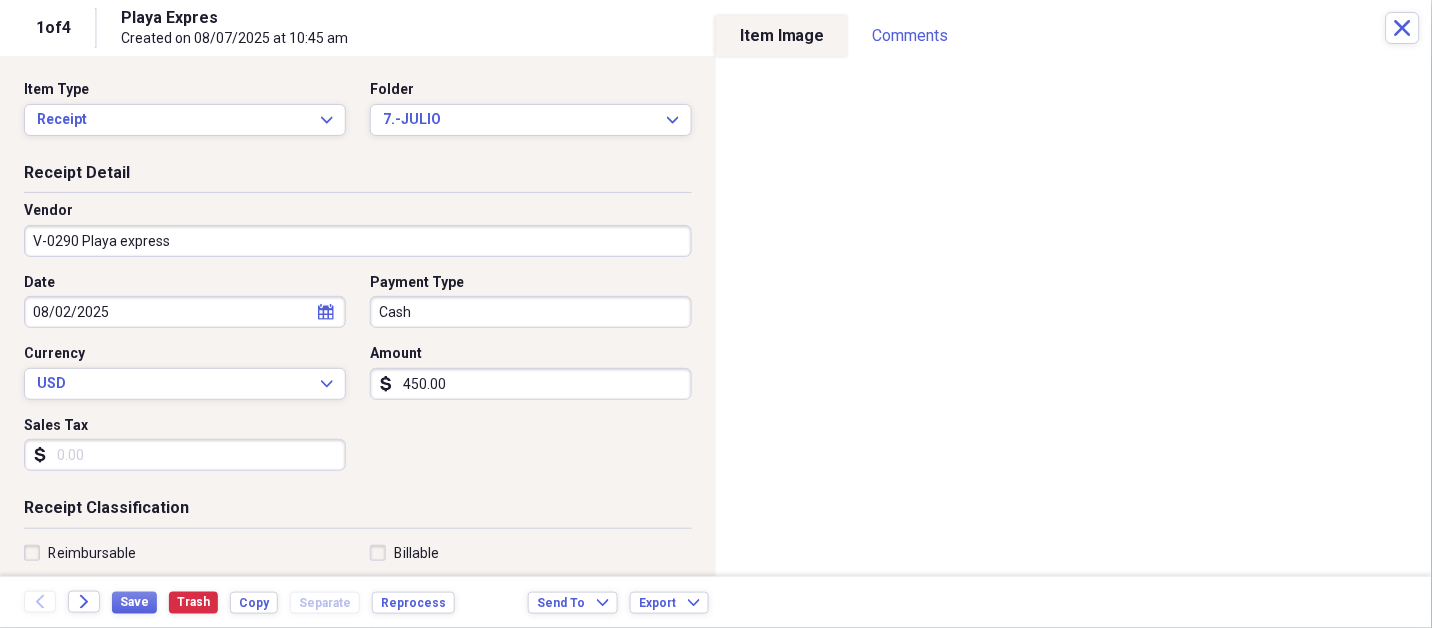 type on "450.00" 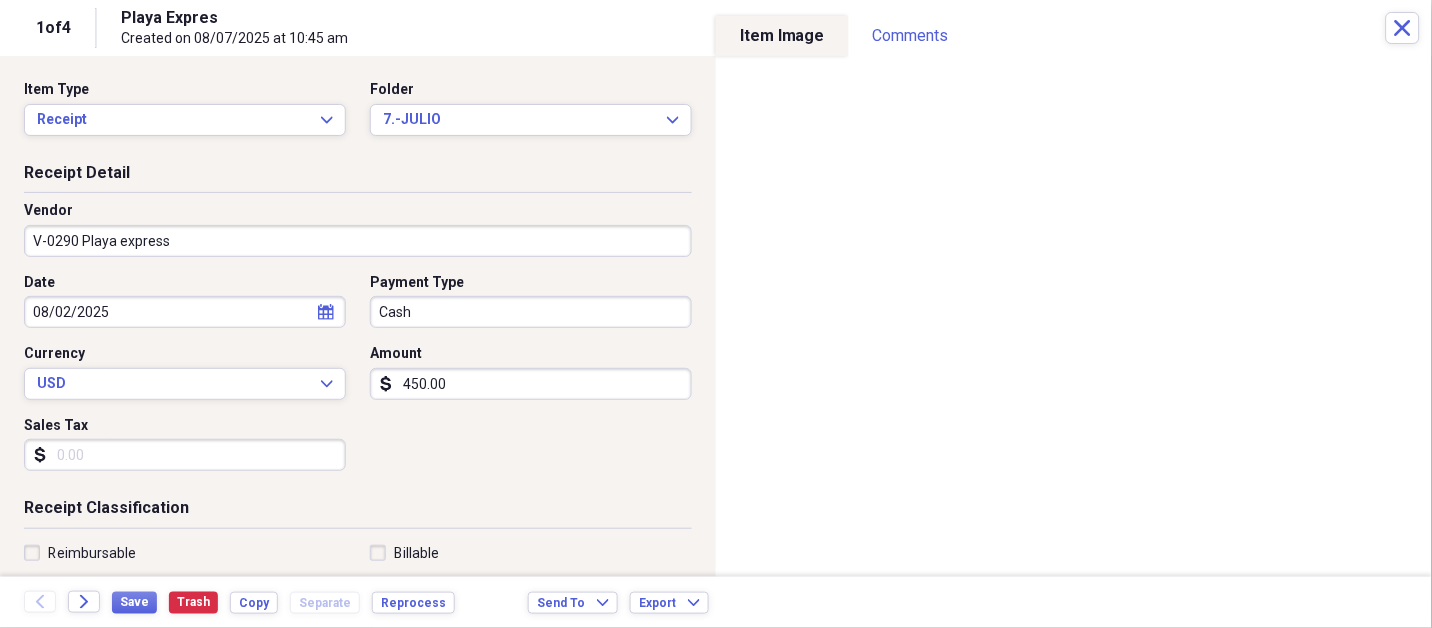 scroll, scrollTop: 307, scrollLeft: 0, axis: vertical 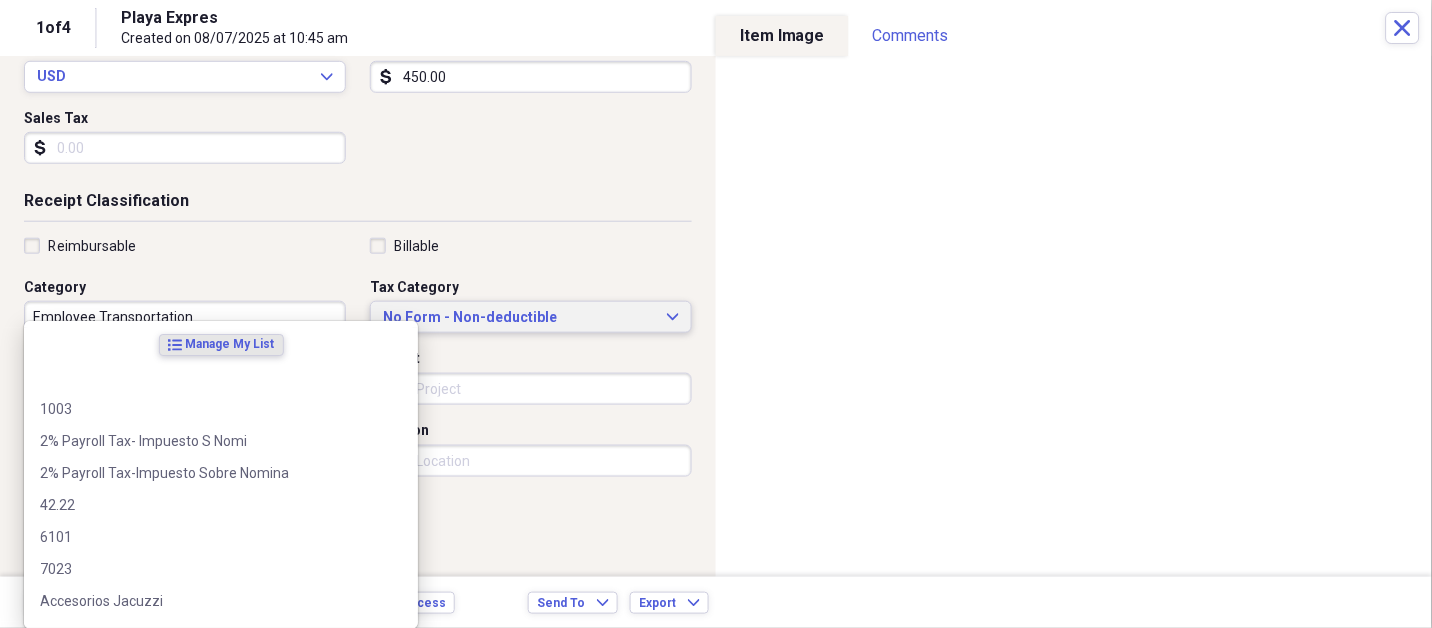 type 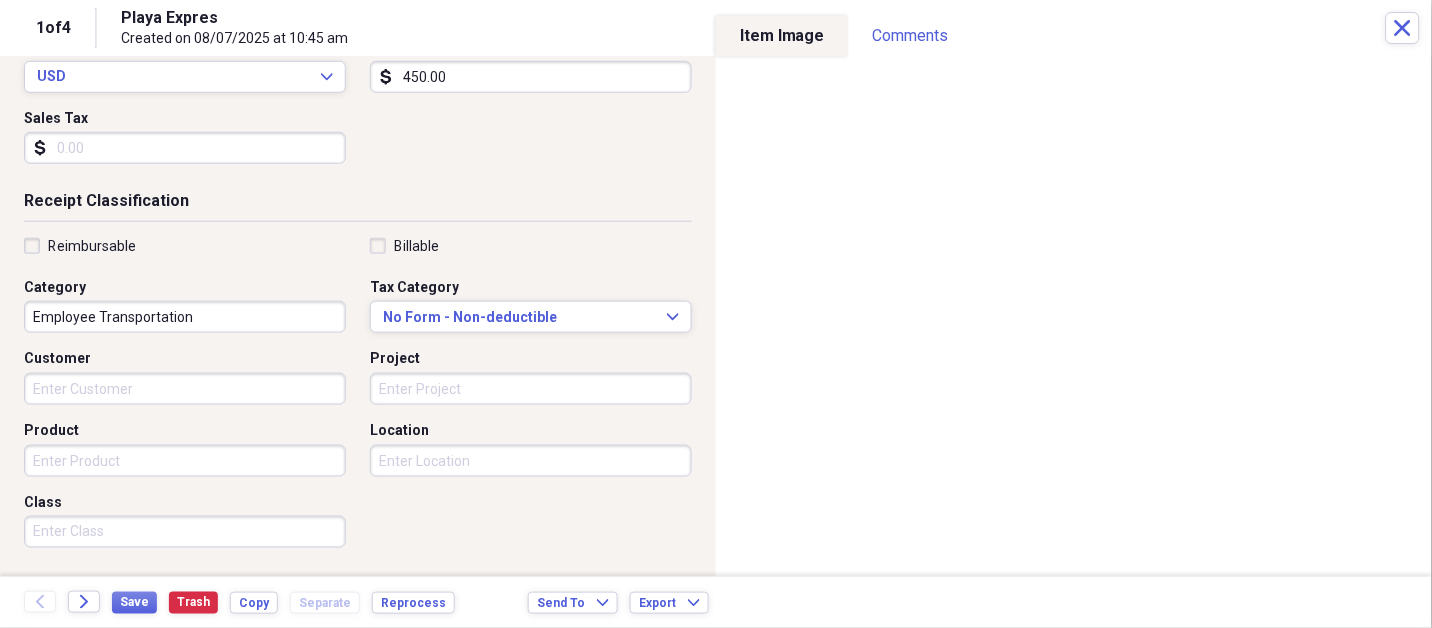 scroll, scrollTop: 497, scrollLeft: 0, axis: vertical 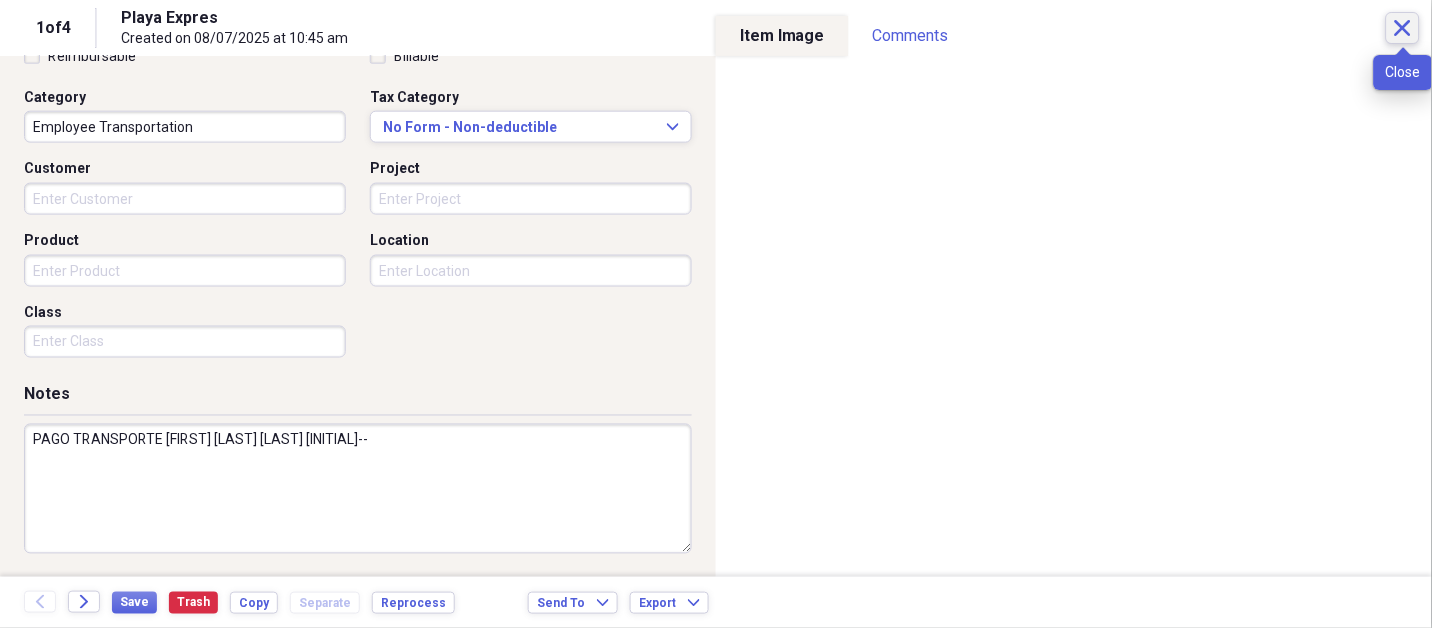 type on "PAGO TRANSPORTE [FIRST] [LAST] [LAST] [INITIAL]--" 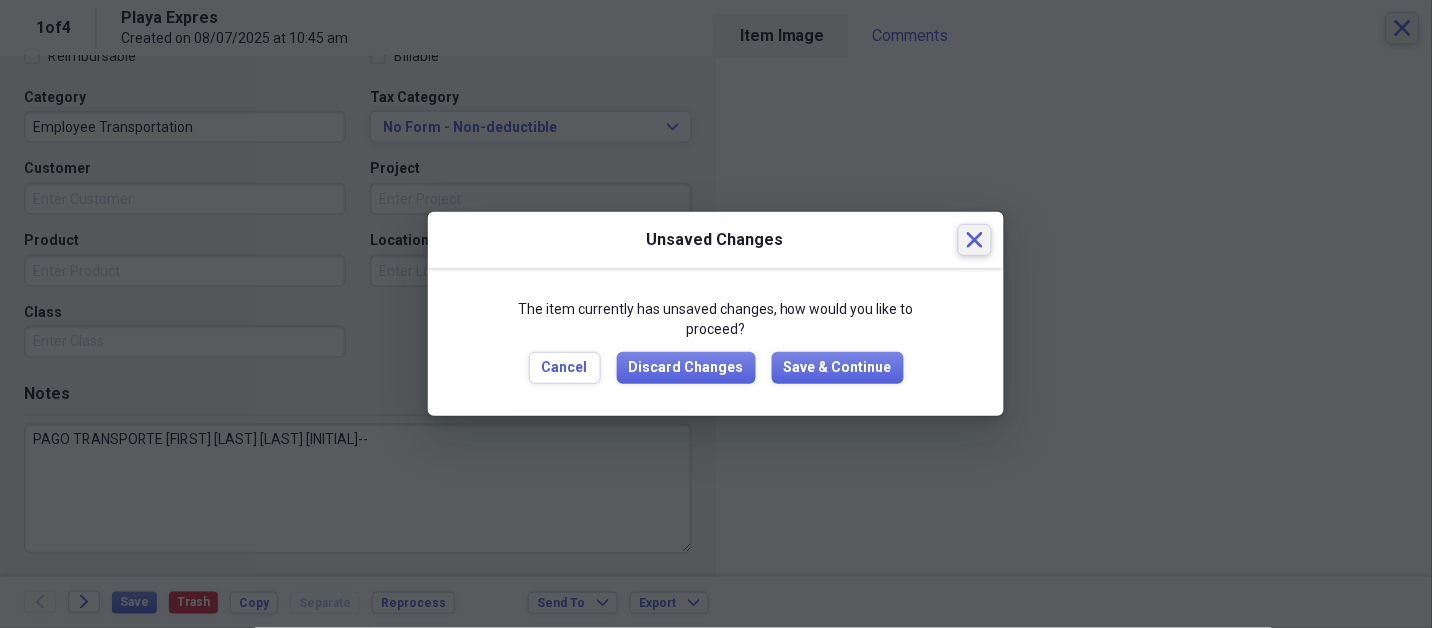 type 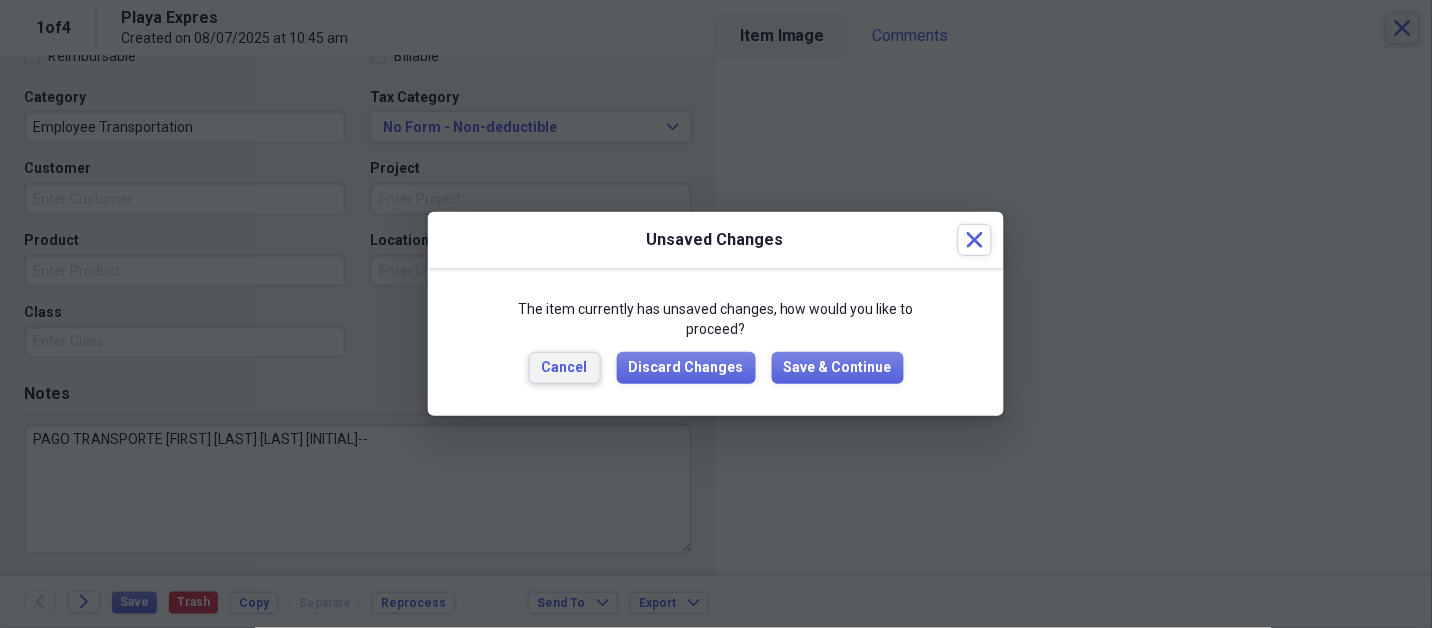 type 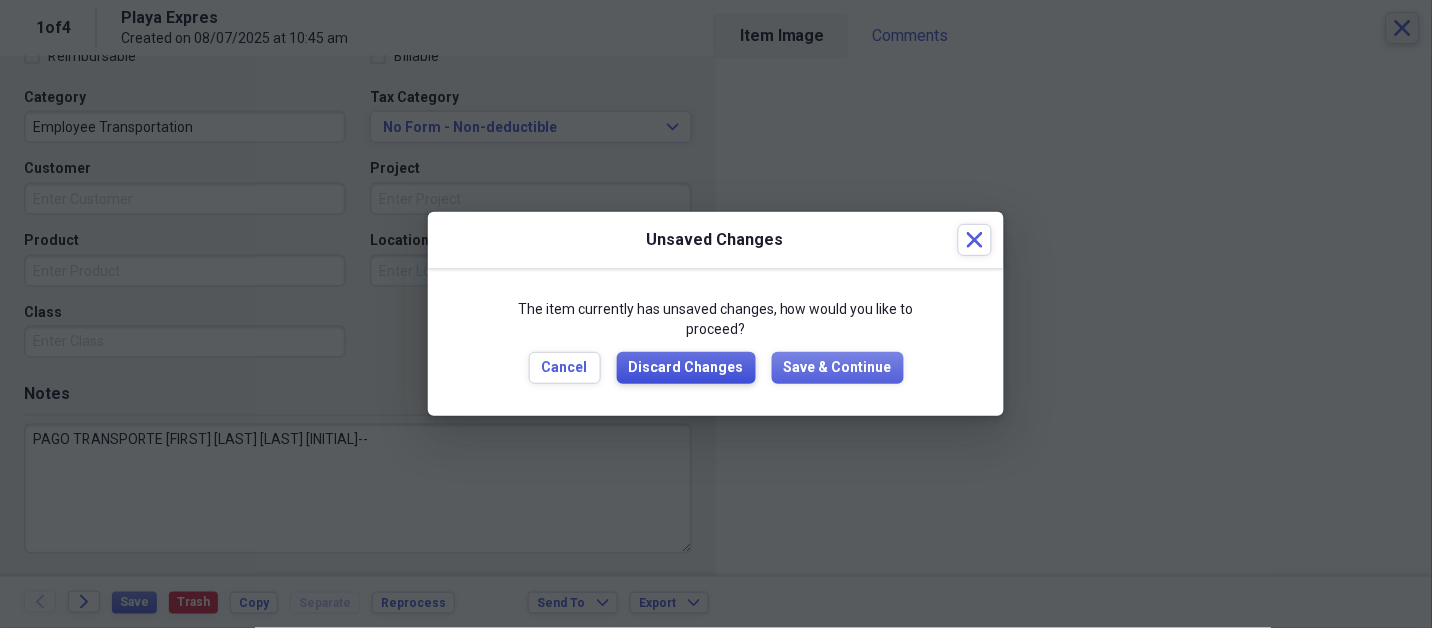 type 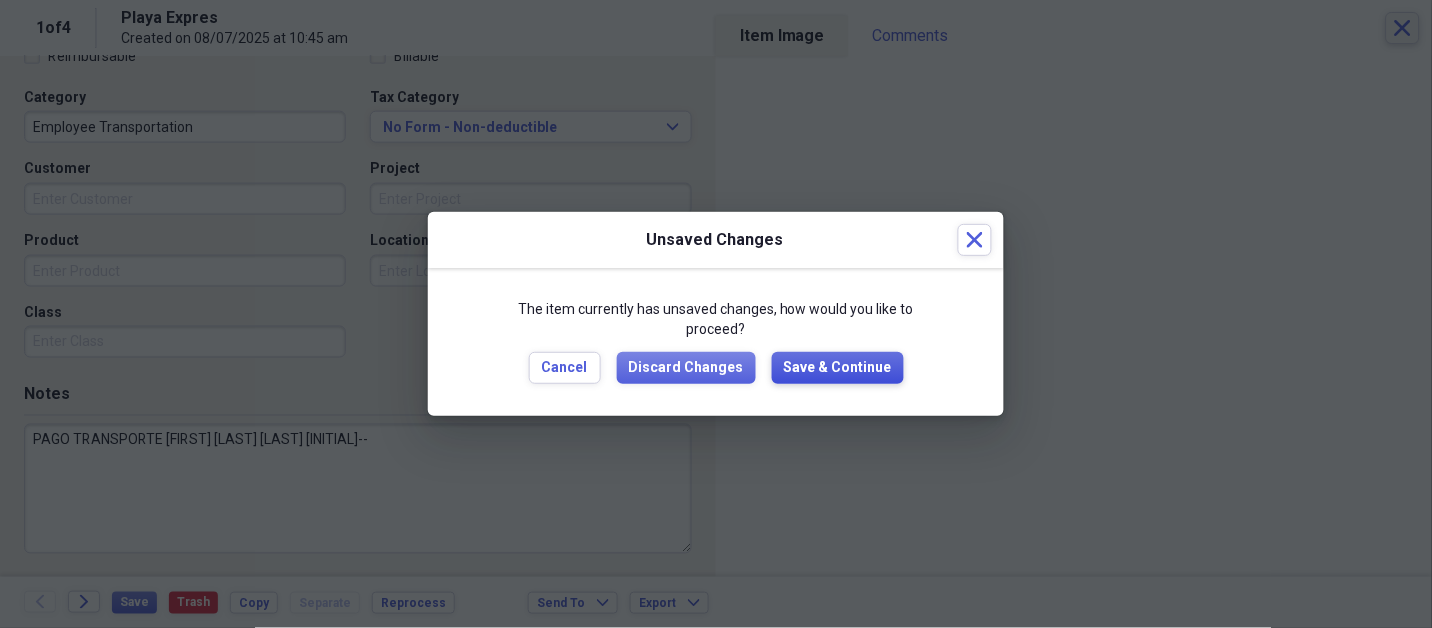 type 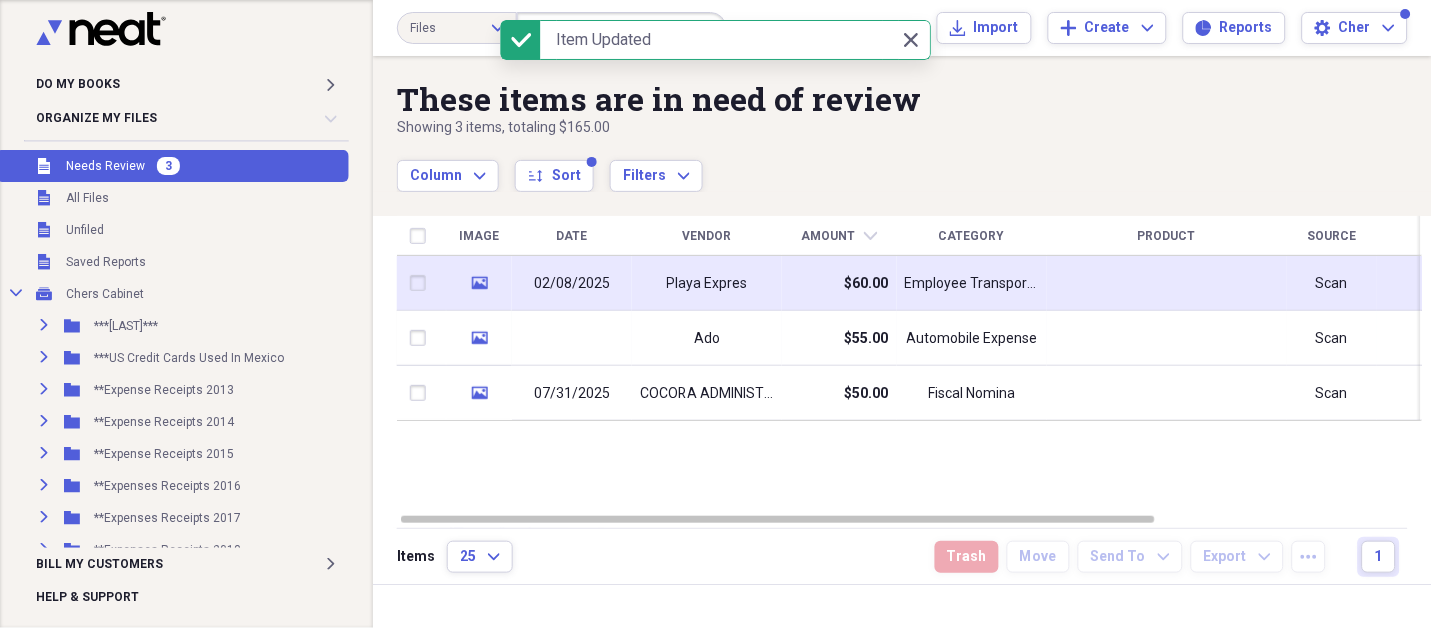 click on "Playa Expres" at bounding box center (707, 283) 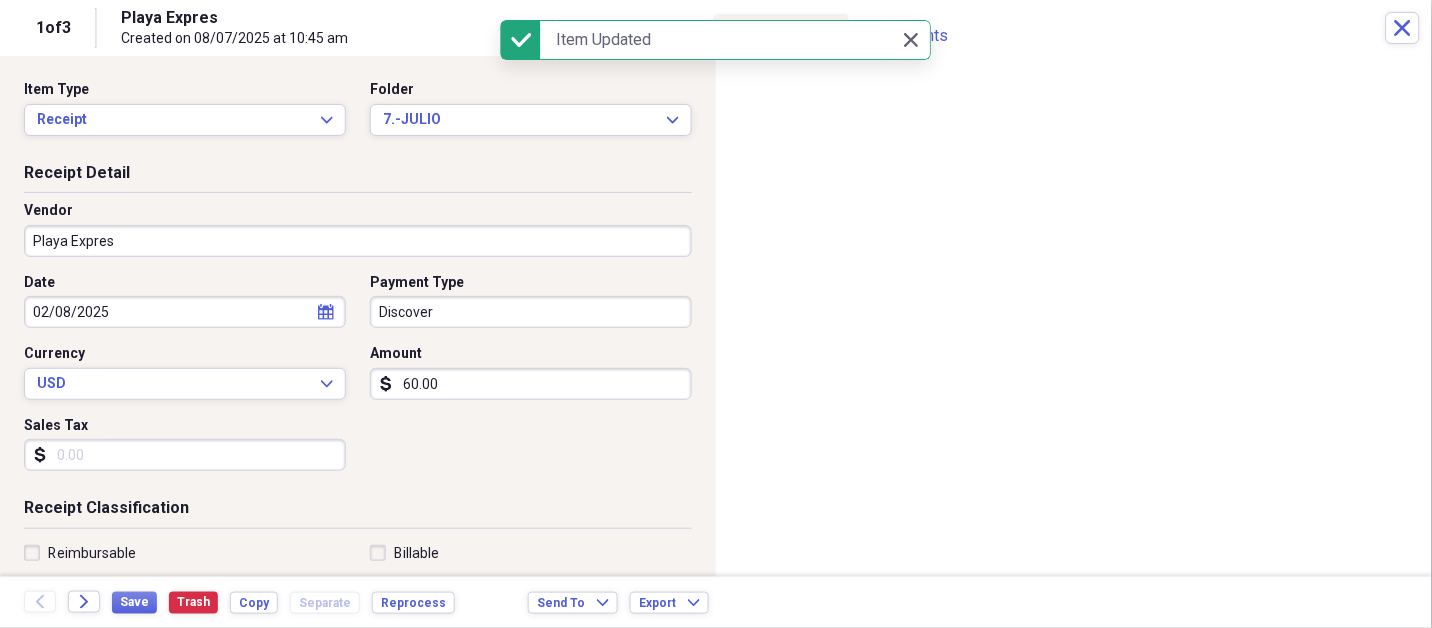 click on "Playa Expres" at bounding box center [358, 241] 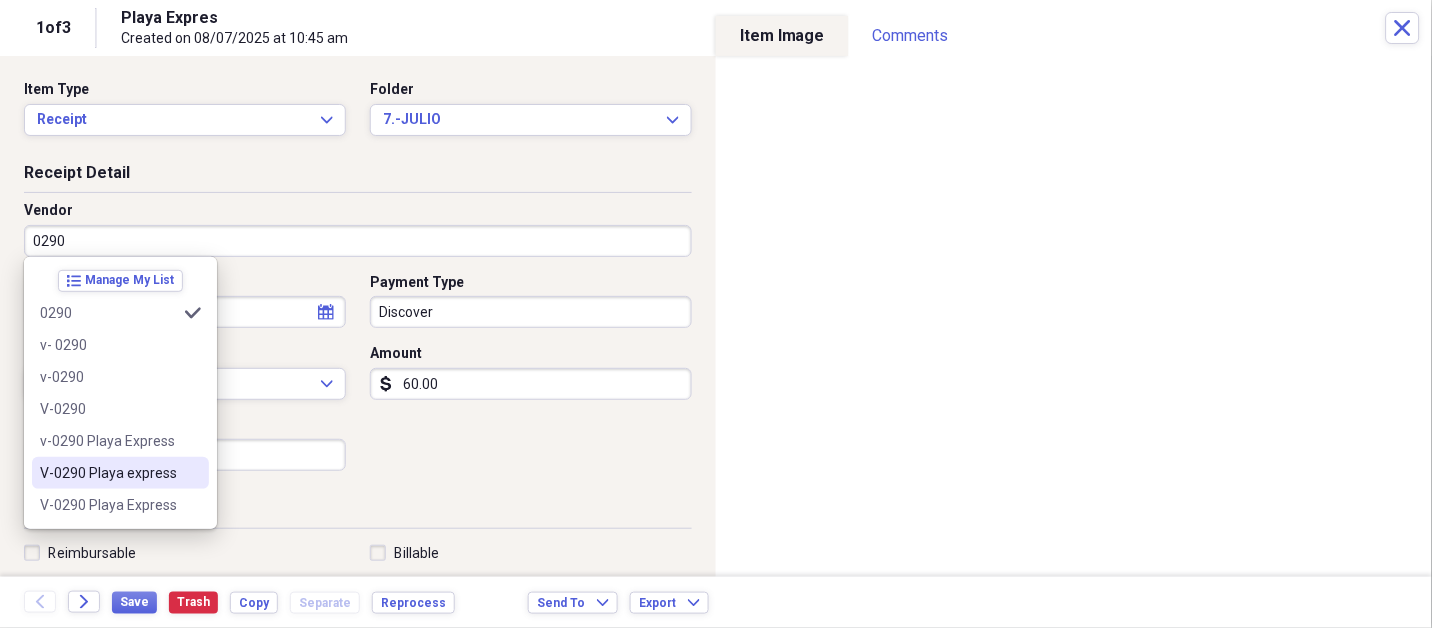 type on "V-0290 Playa express" 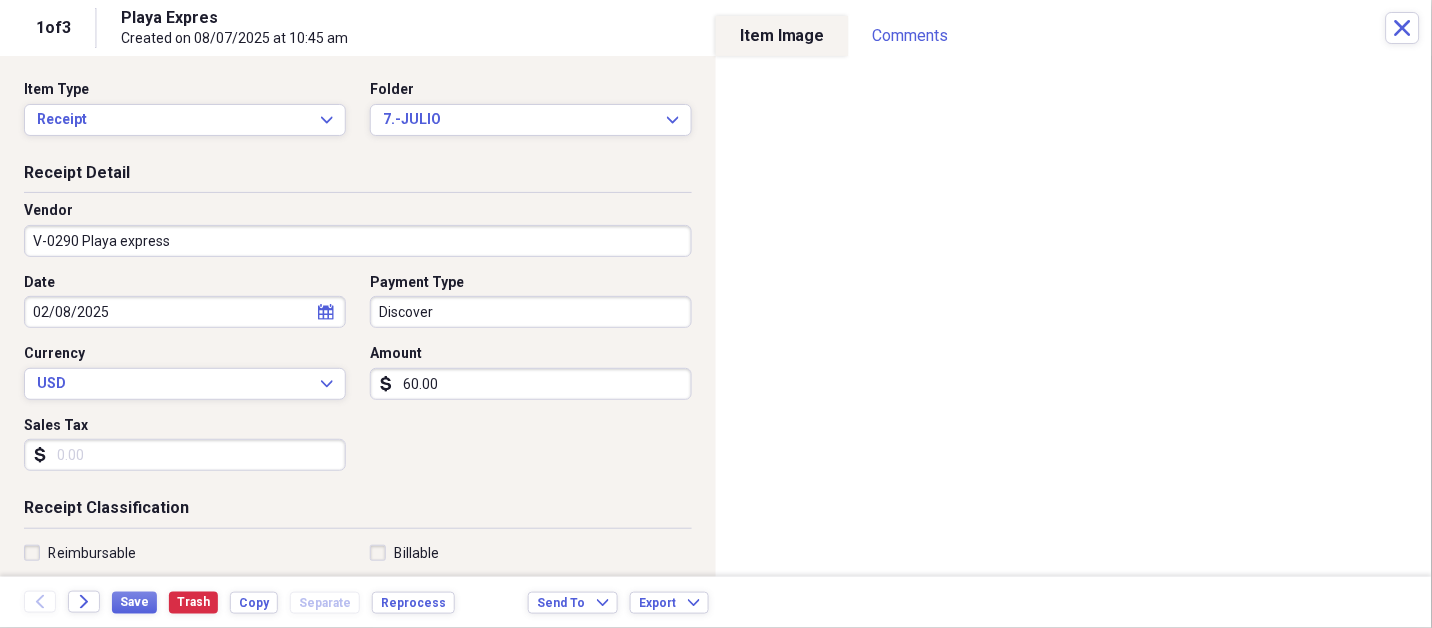 select on "1" 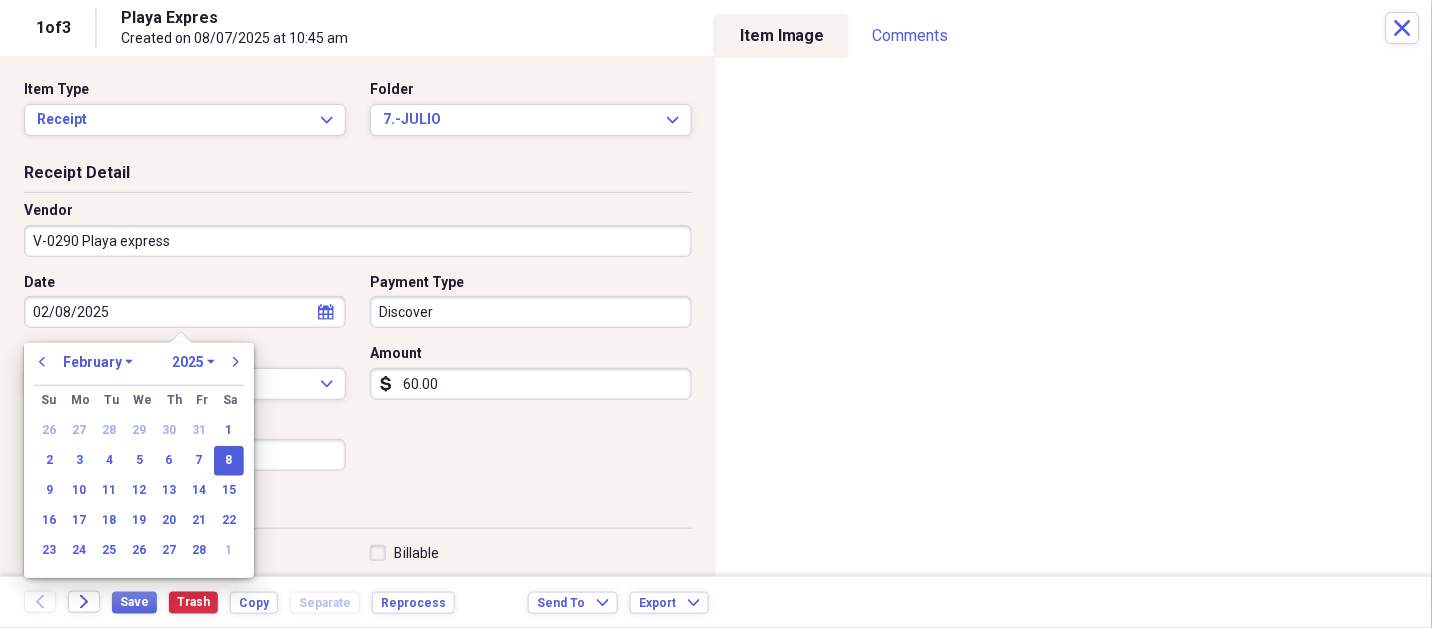 click on "January February March April May June July August September October November December" at bounding box center (98, 362) 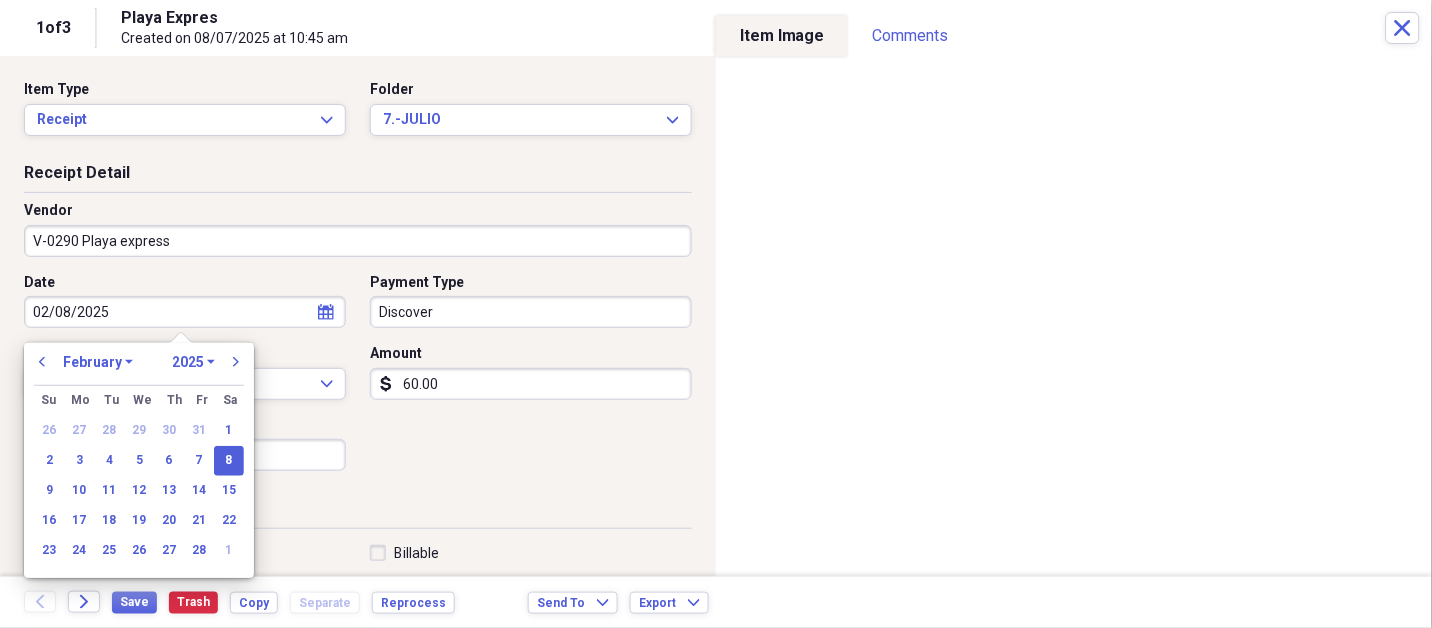 select on "7" 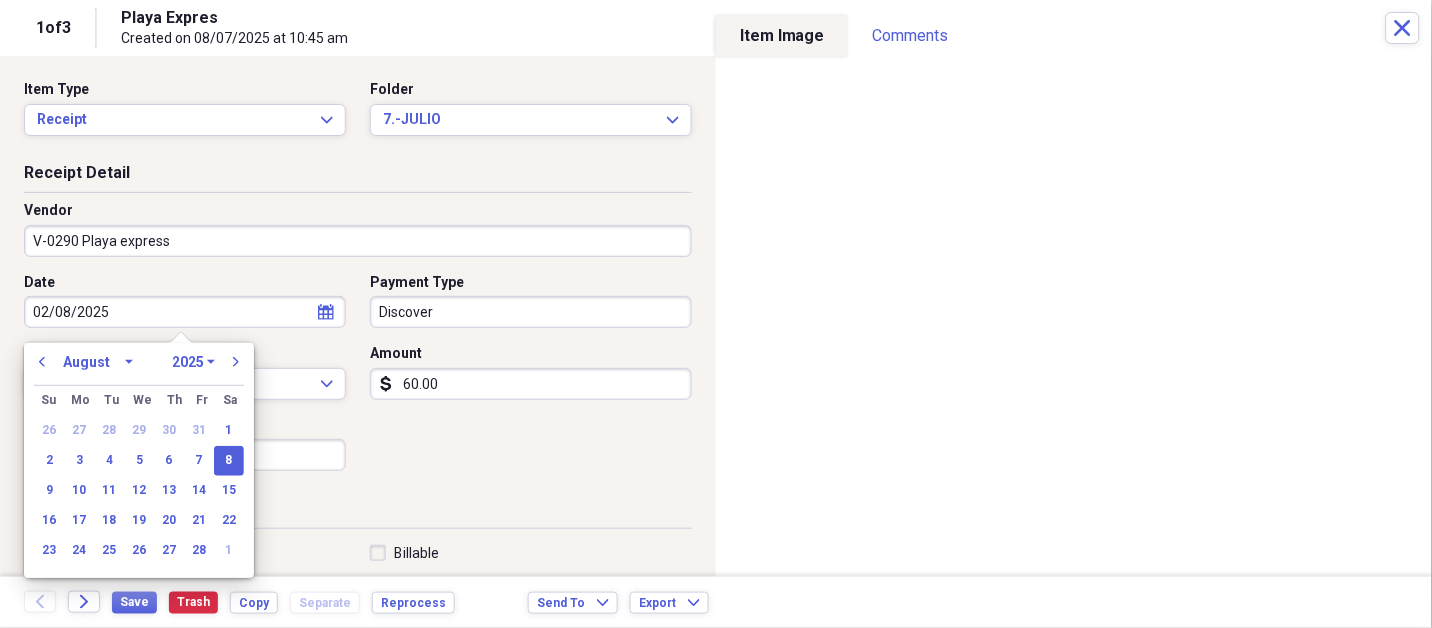 click on "January February March April May June July August September October November December" at bounding box center [98, 362] 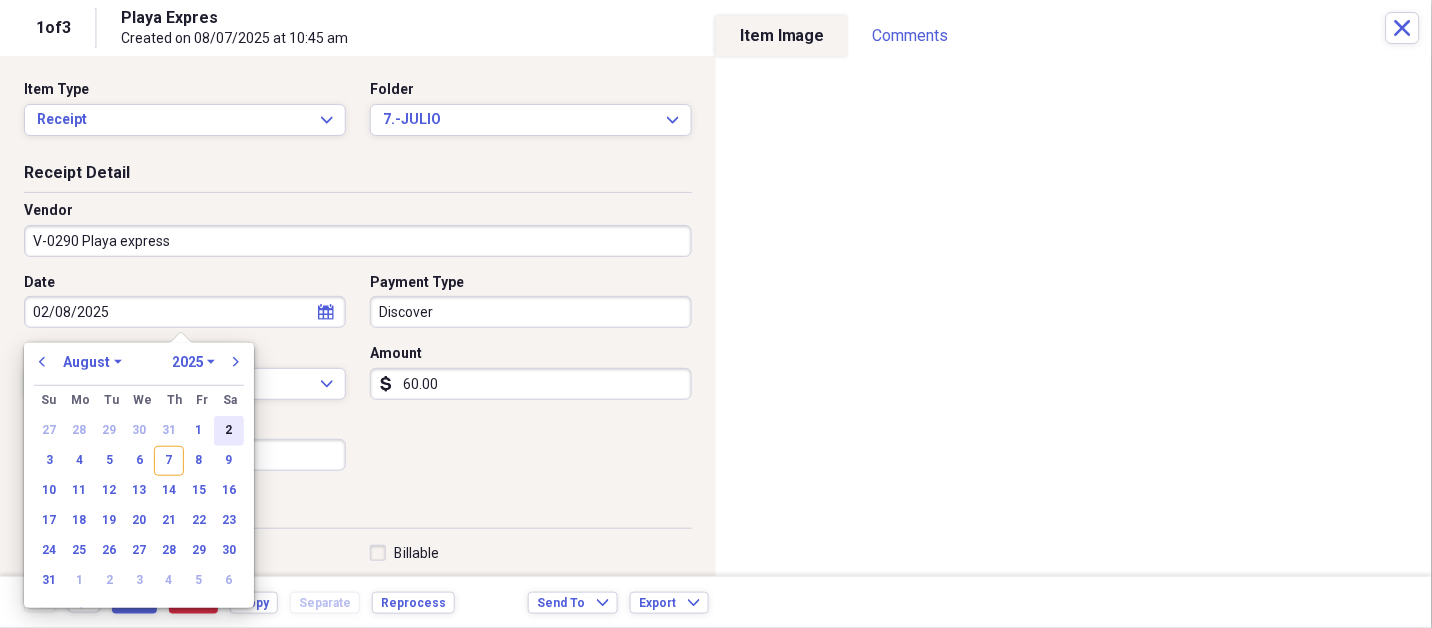 click on "2" at bounding box center (229, 431) 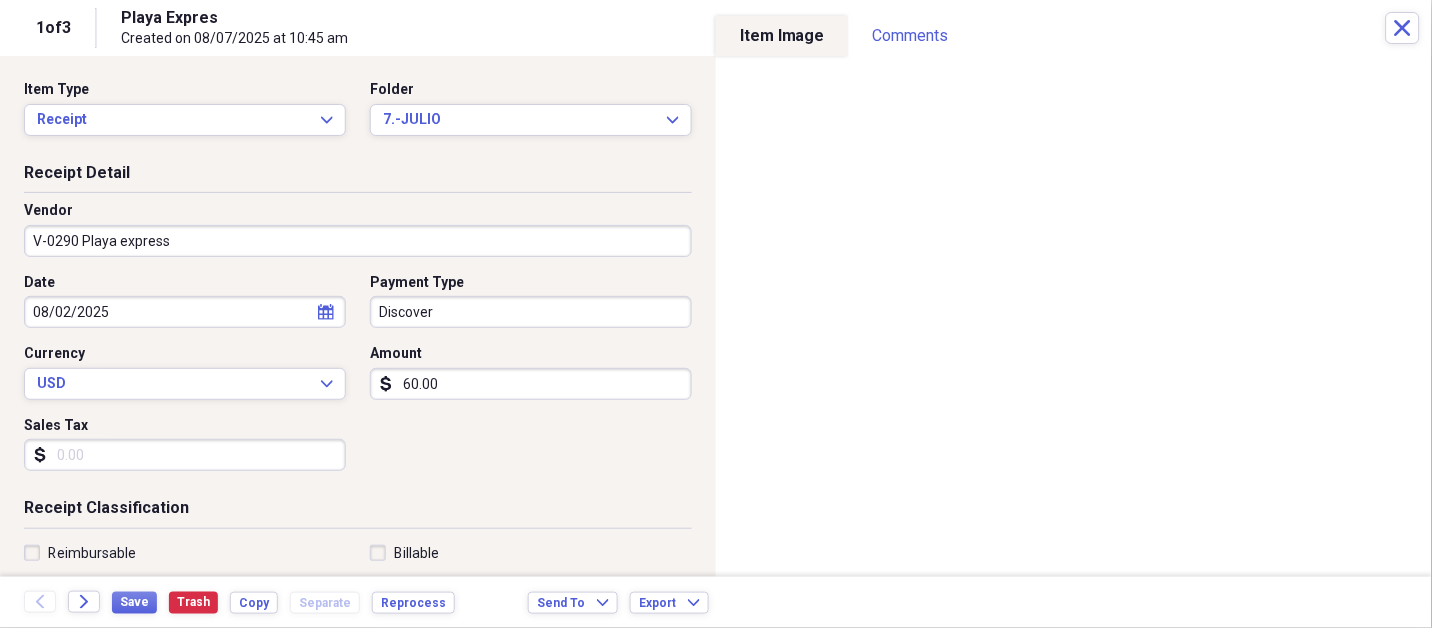type 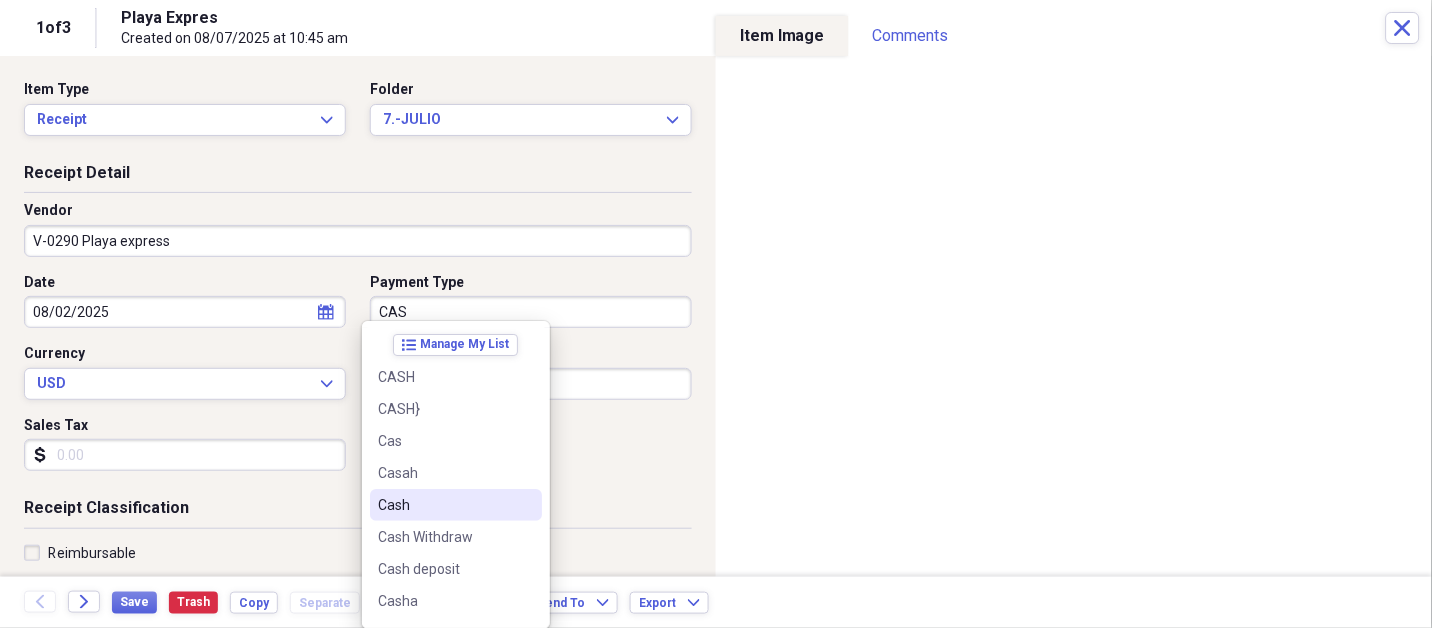 type on "Cash" 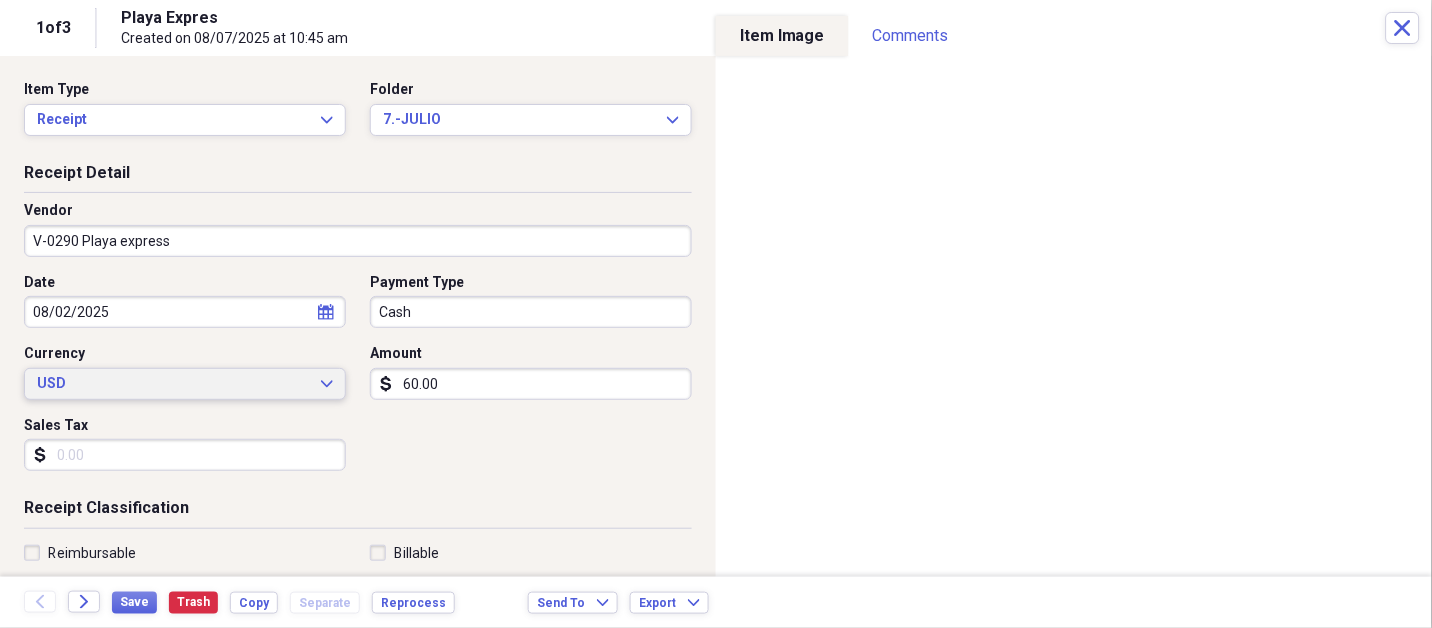 type 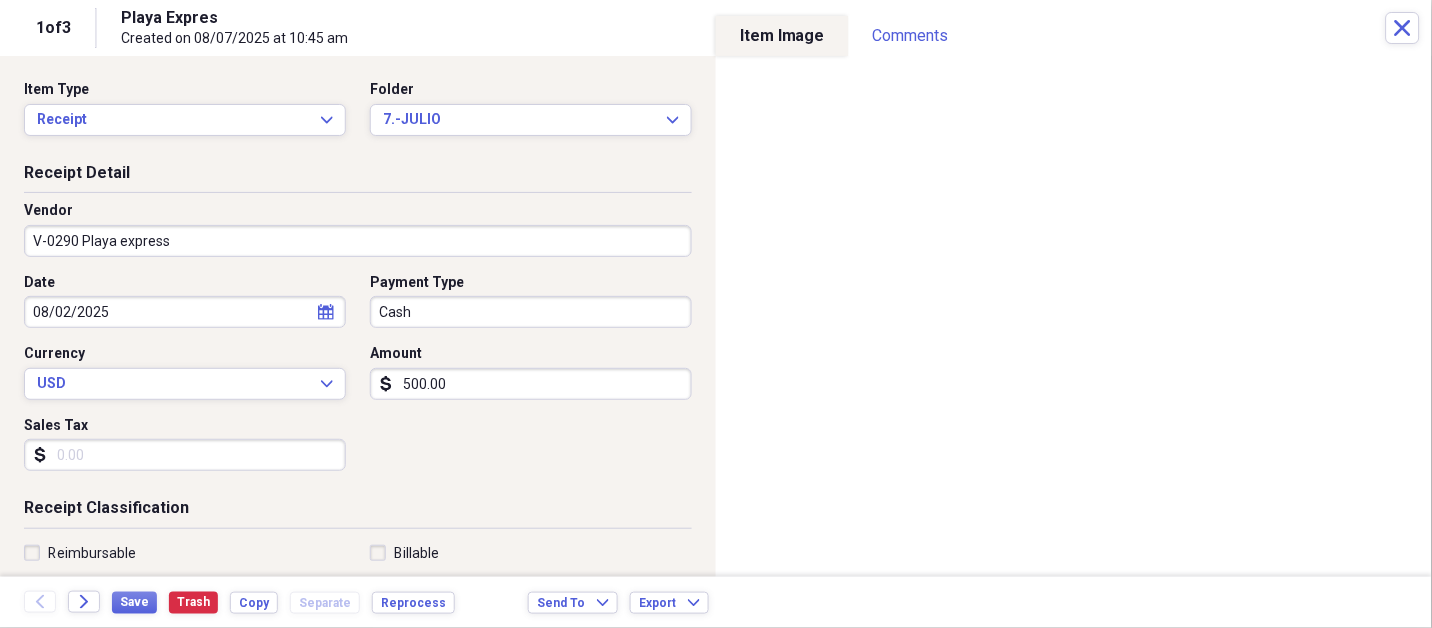 type on "500.00" 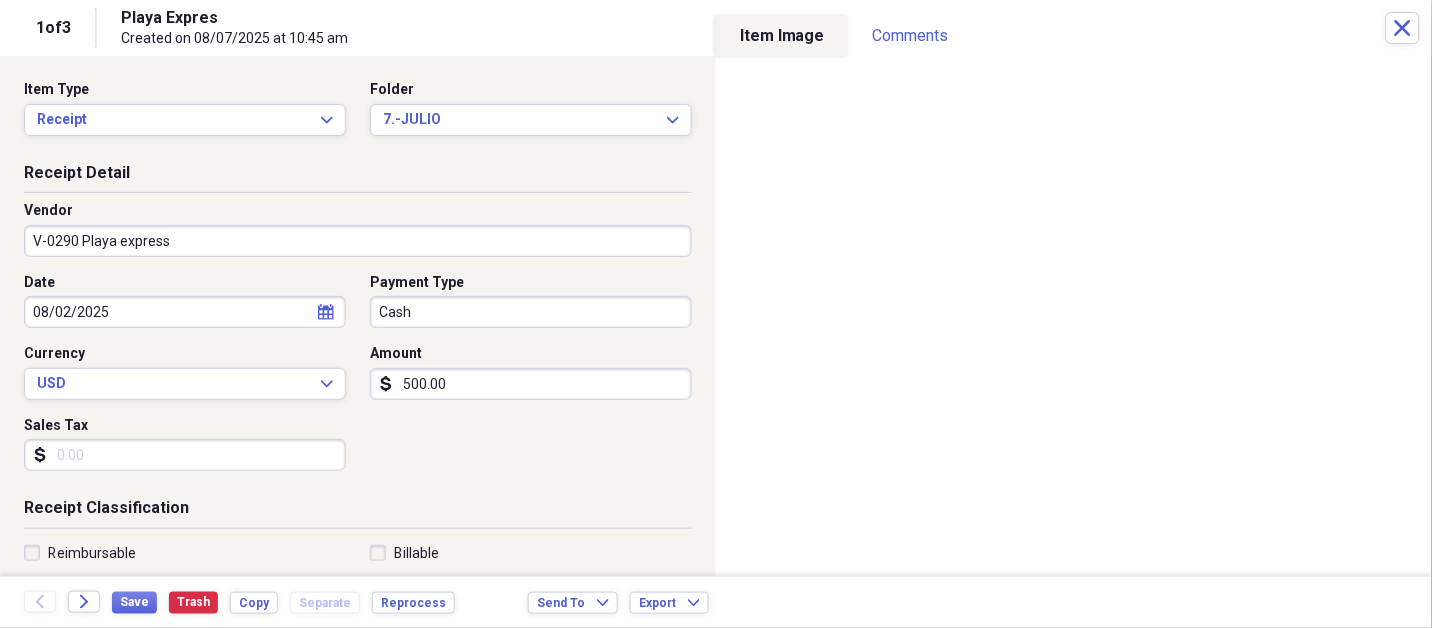 scroll, scrollTop: 307, scrollLeft: 0, axis: vertical 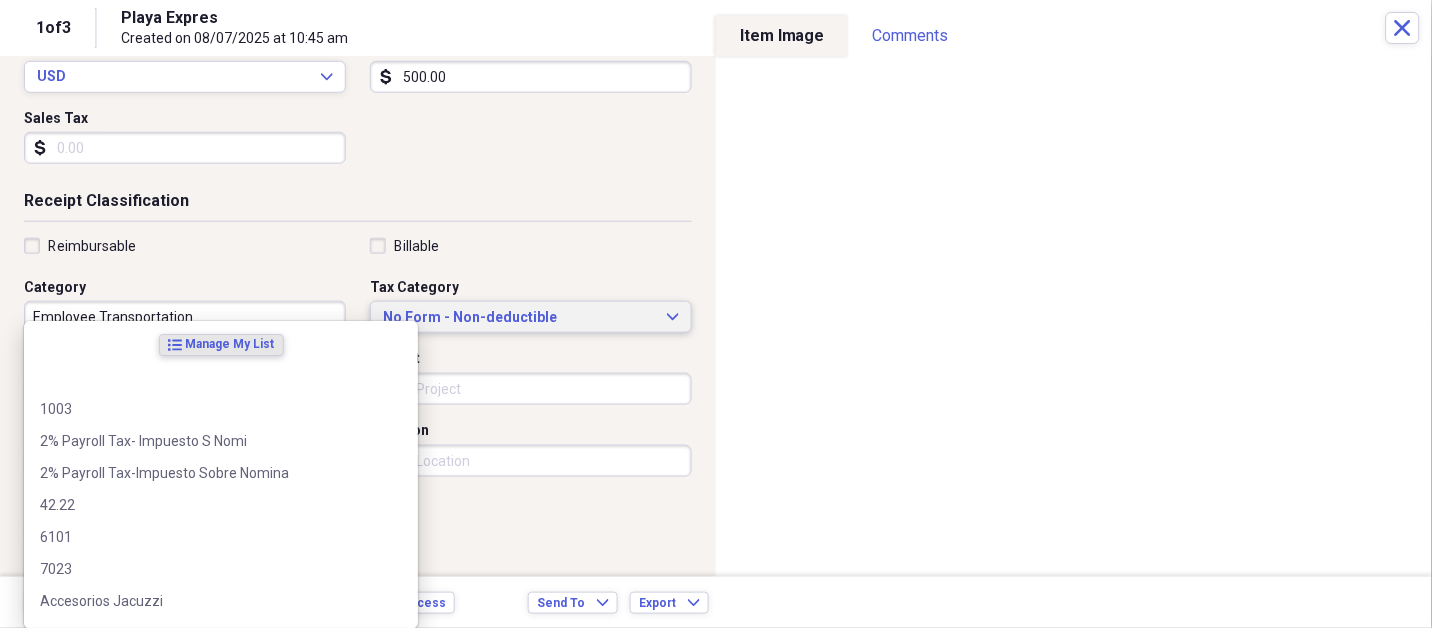 type 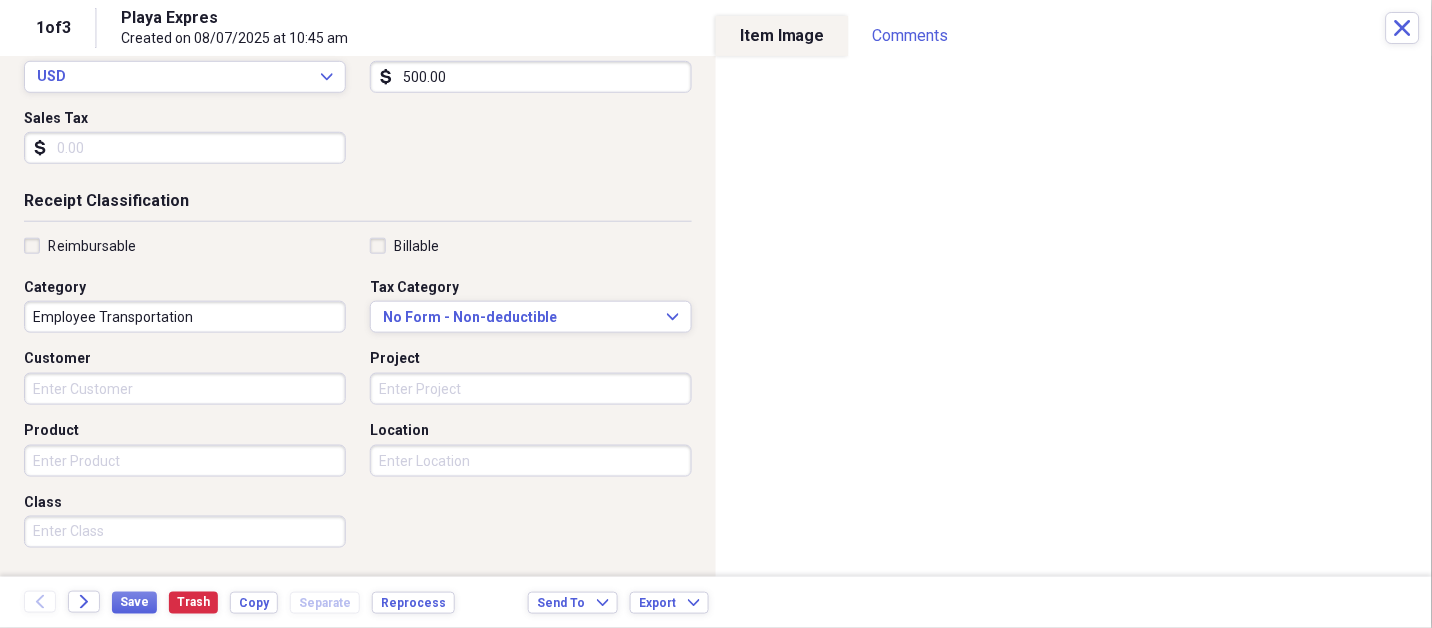 scroll, scrollTop: 497, scrollLeft: 0, axis: vertical 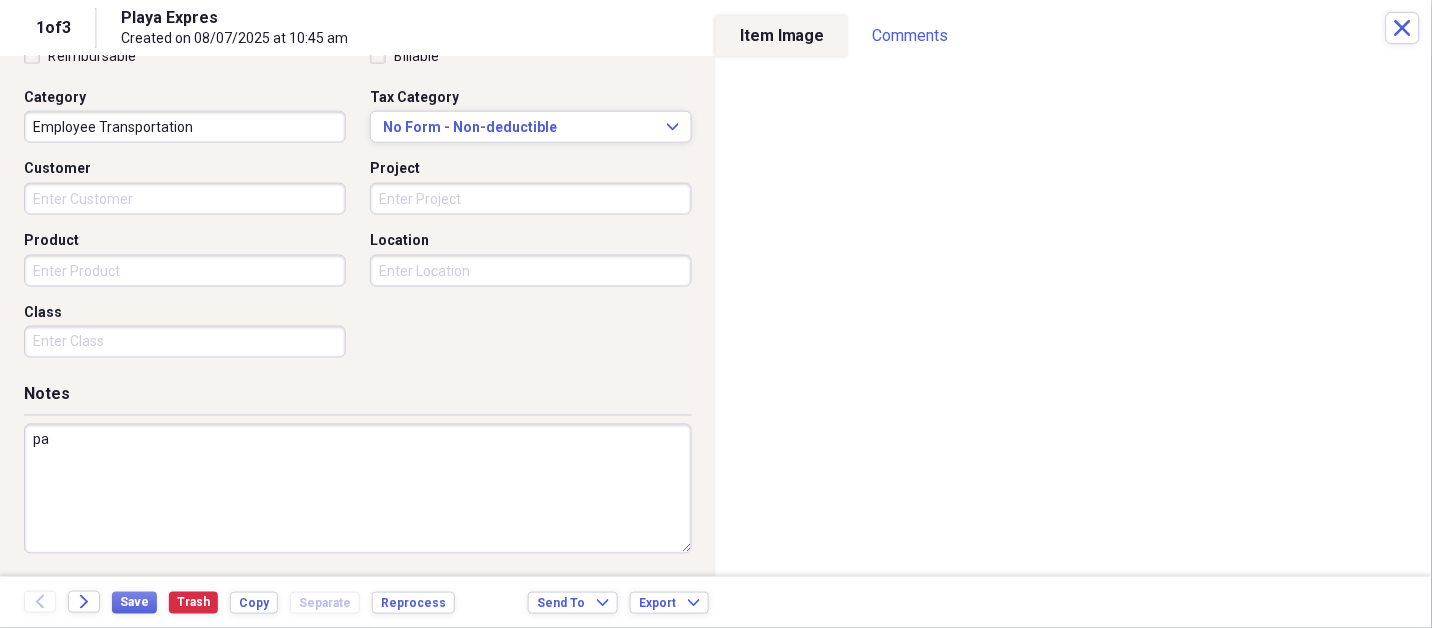 type on "p" 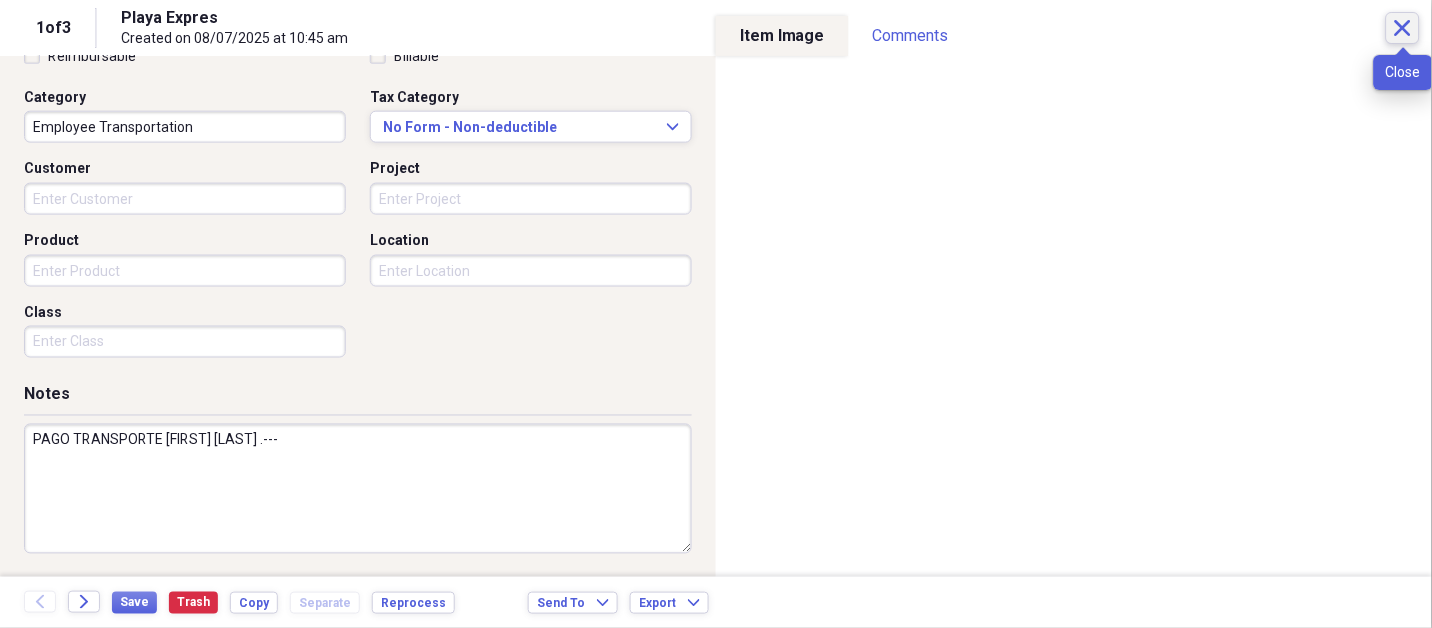type on "PAGO TRANSPORTE [FIRST] [LAST] .---" 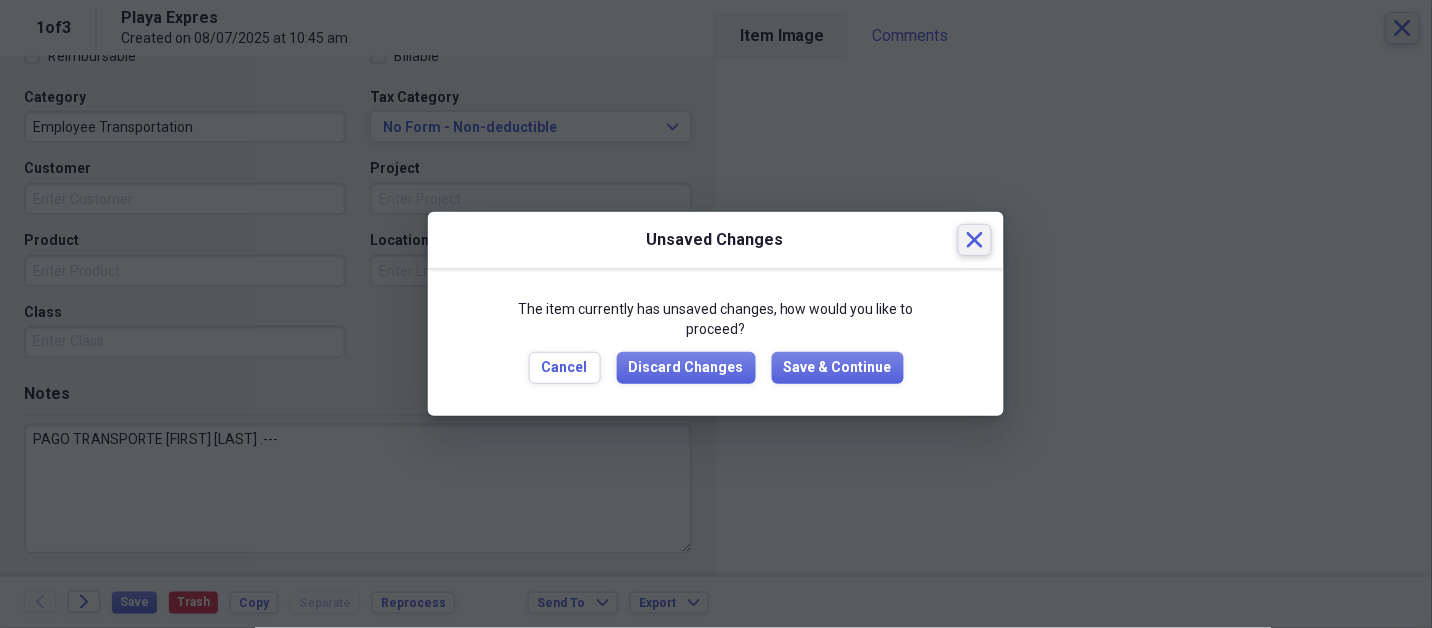 type 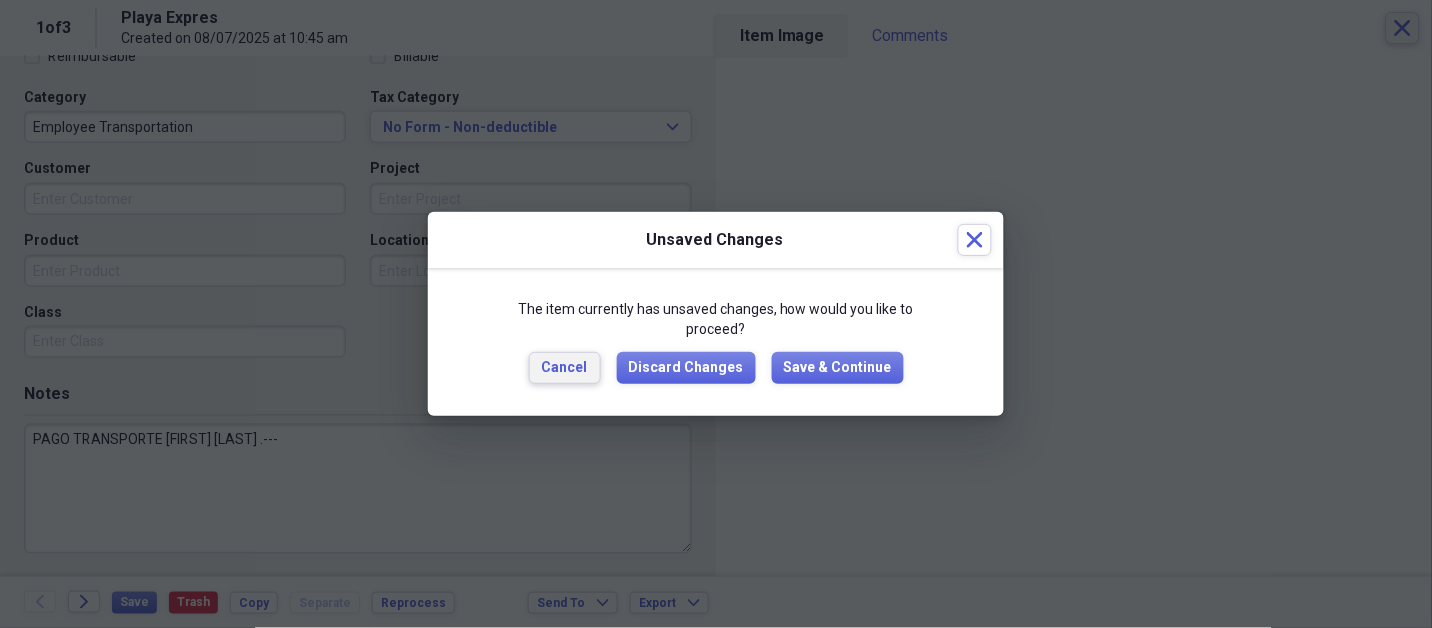 type 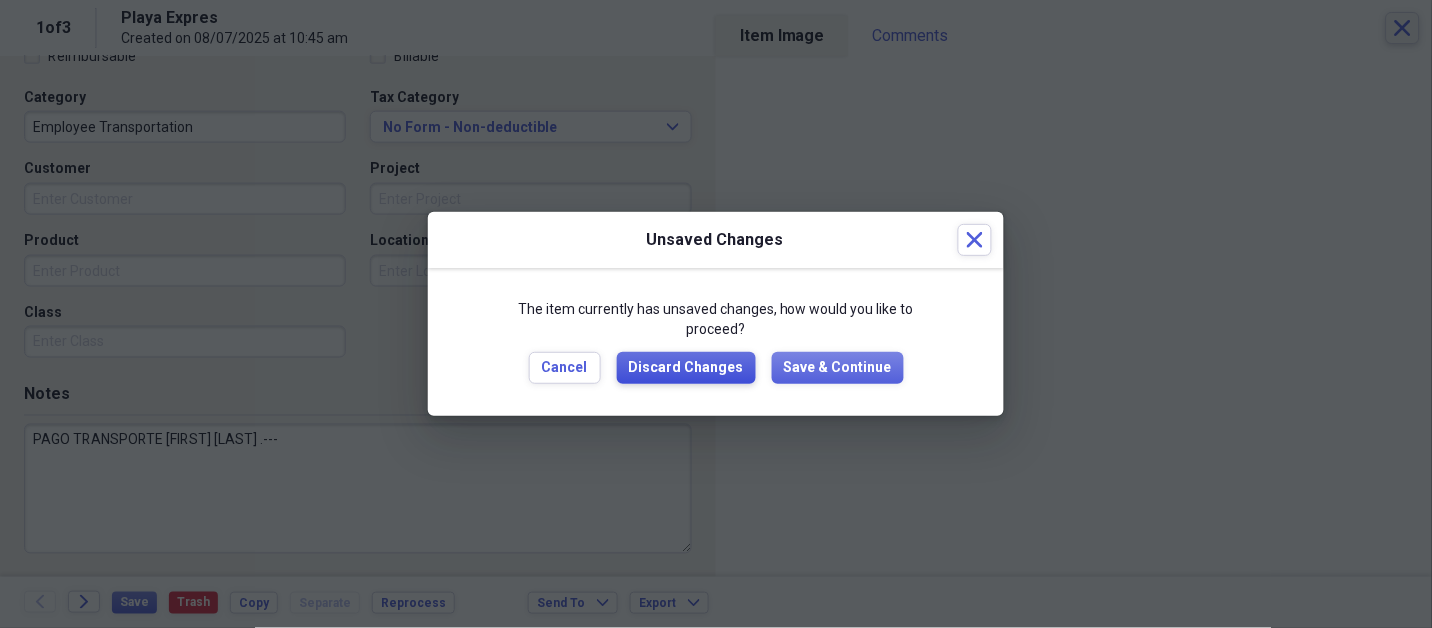 type 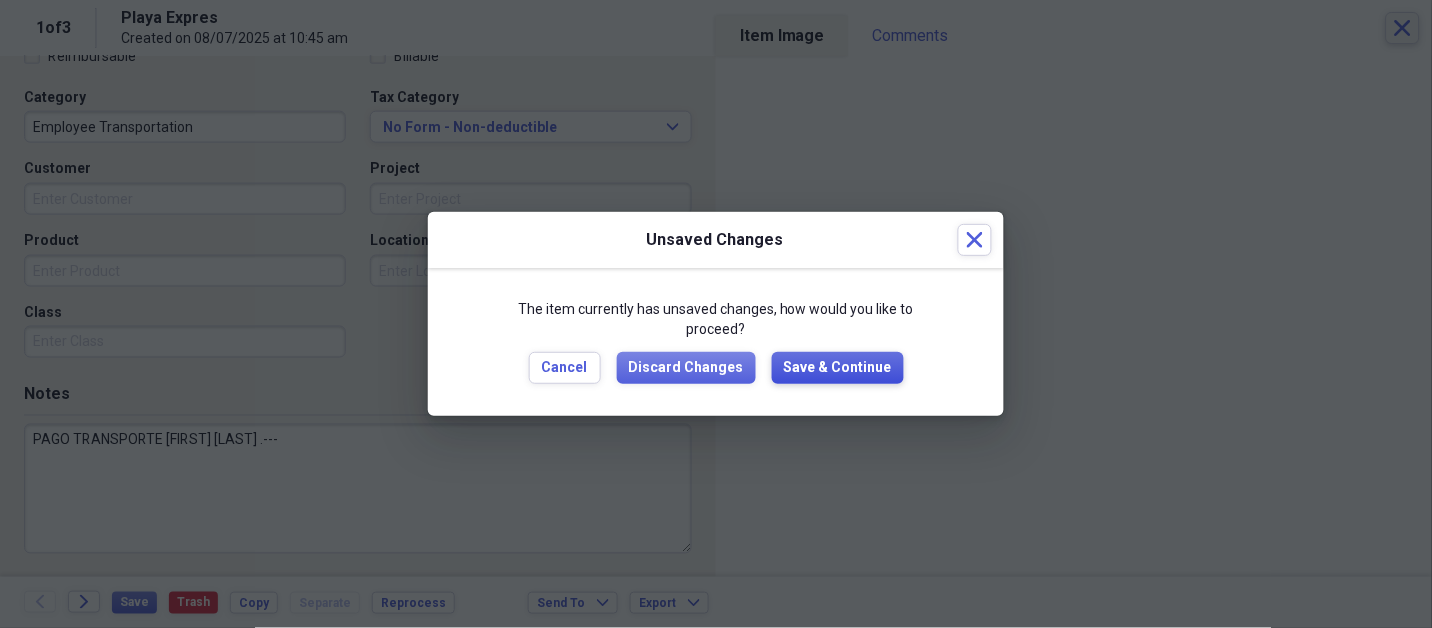 type 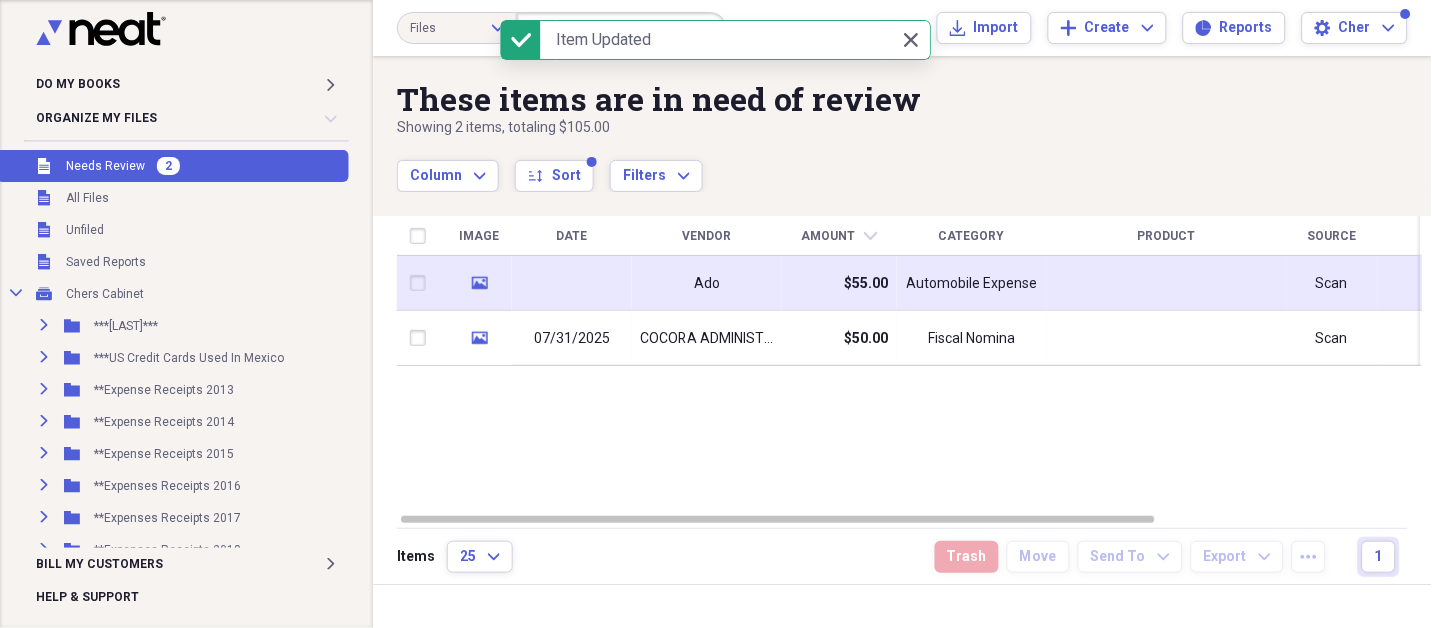 click at bounding box center (572, 283) 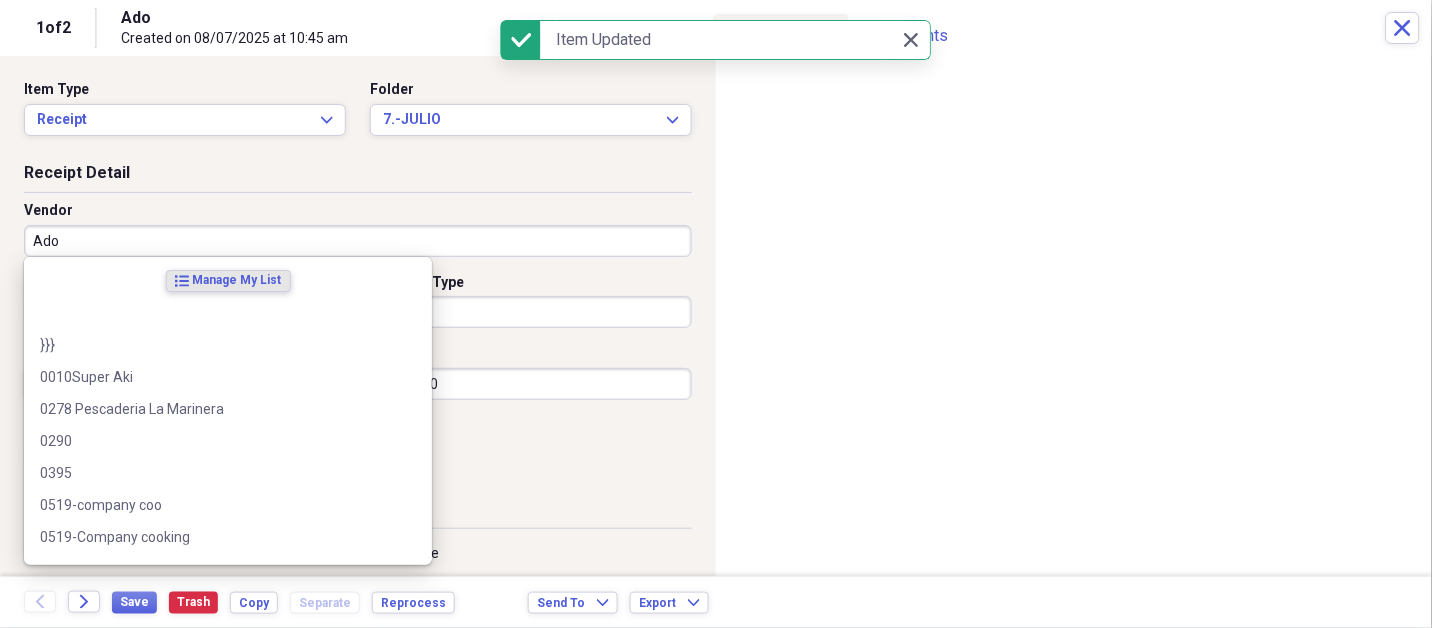click on "Ado" at bounding box center (358, 241) 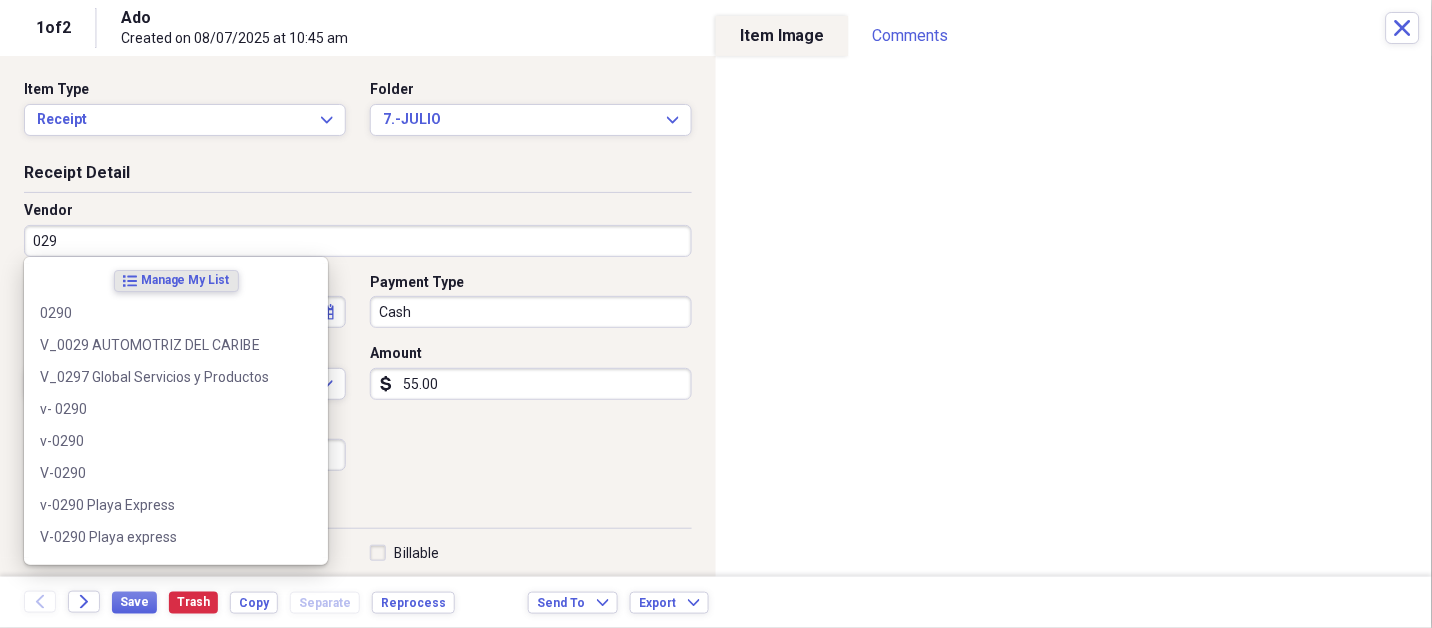type on "0290" 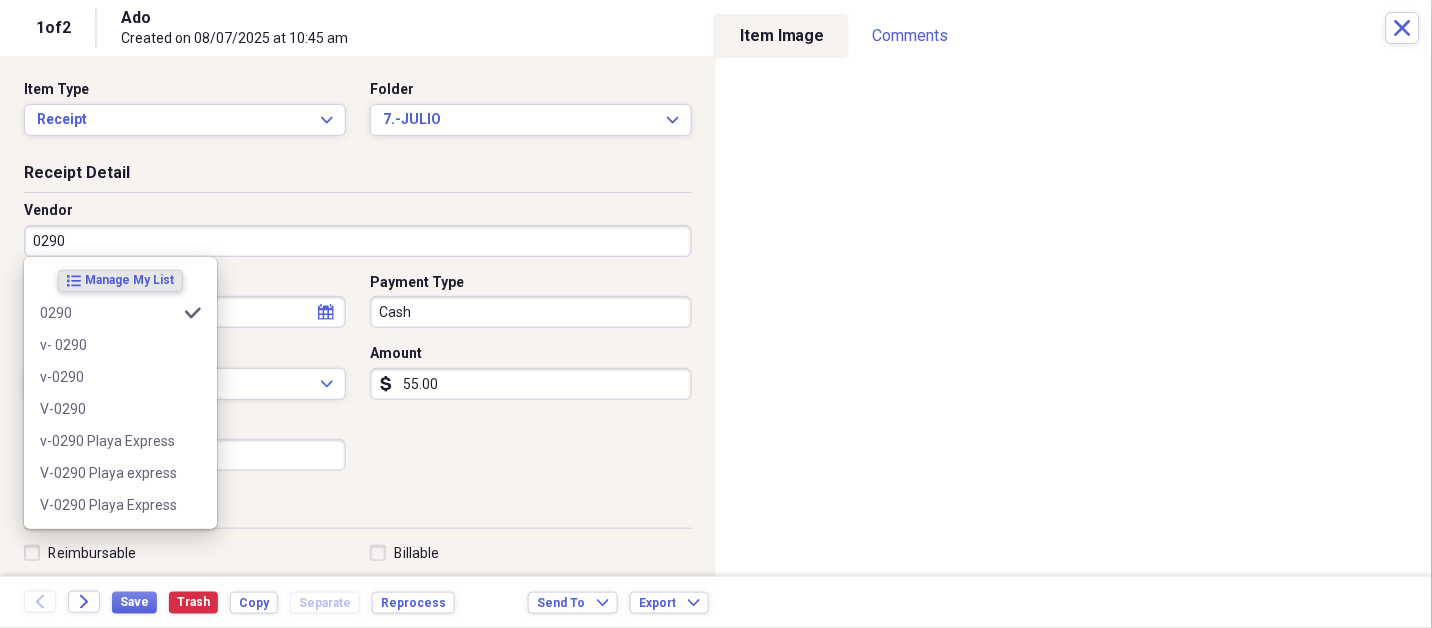 type on "Employee Transportation" 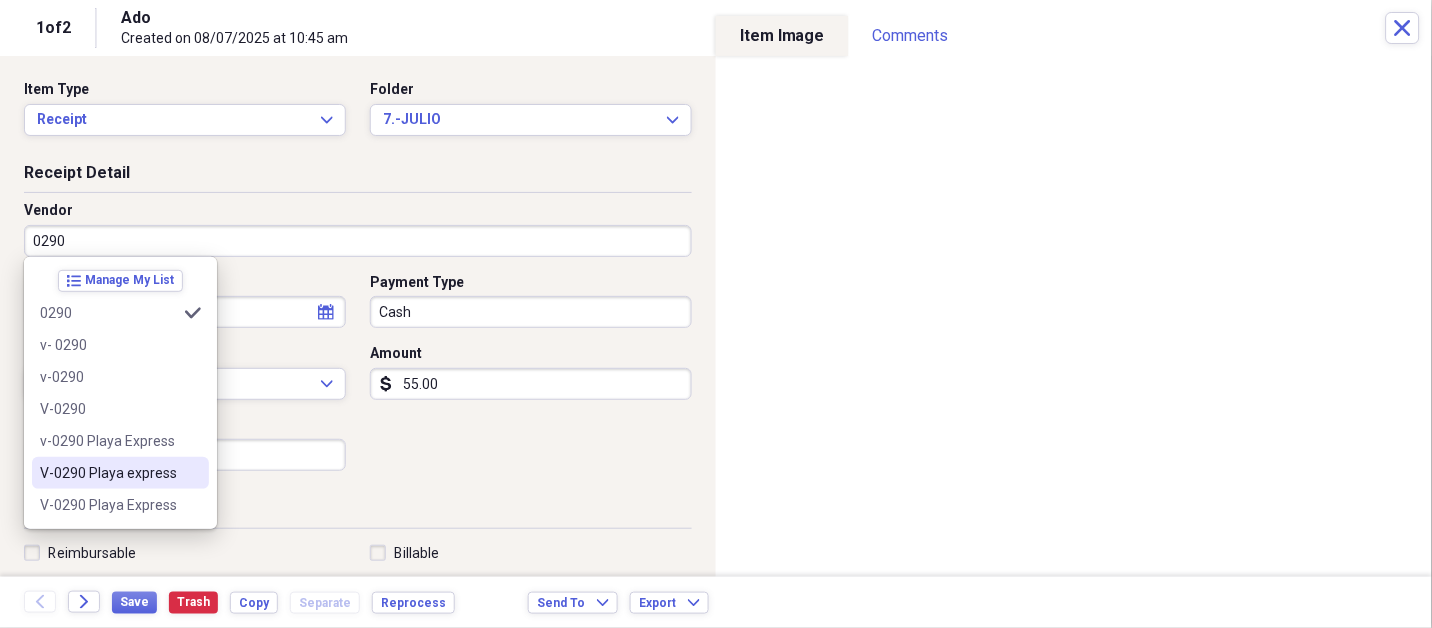 type on "V-0290 Playa express" 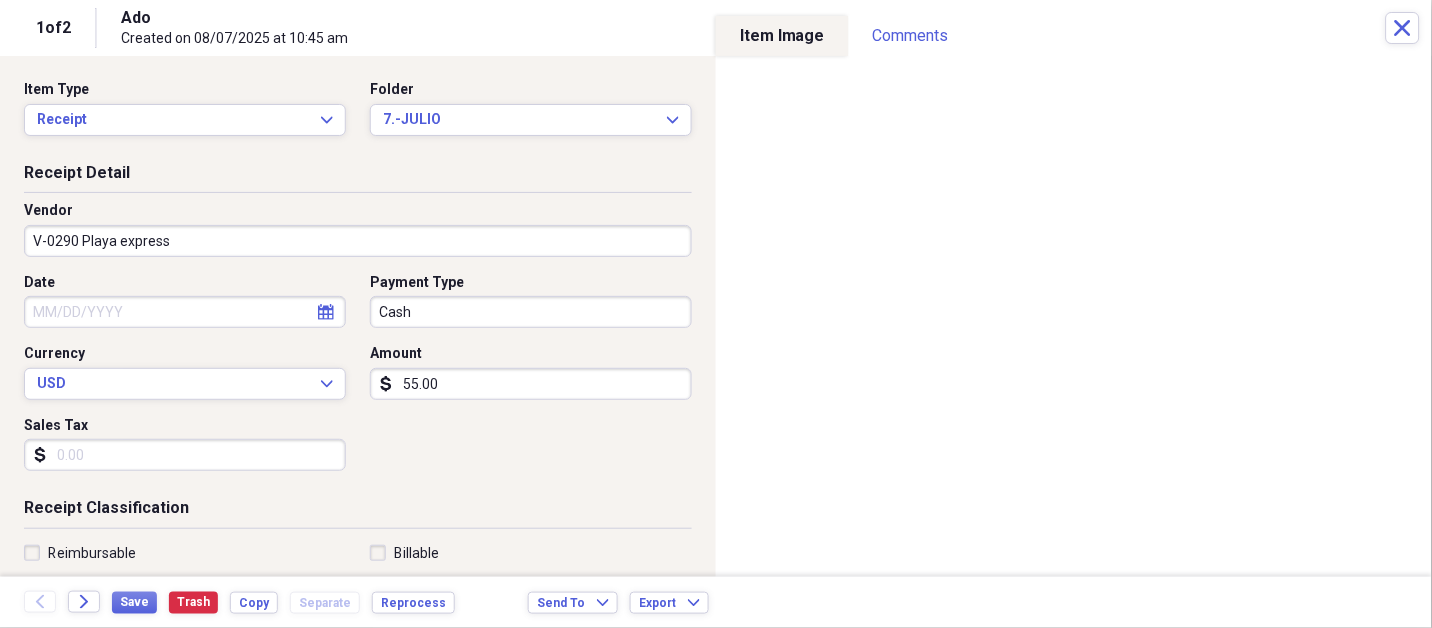 select on "7" 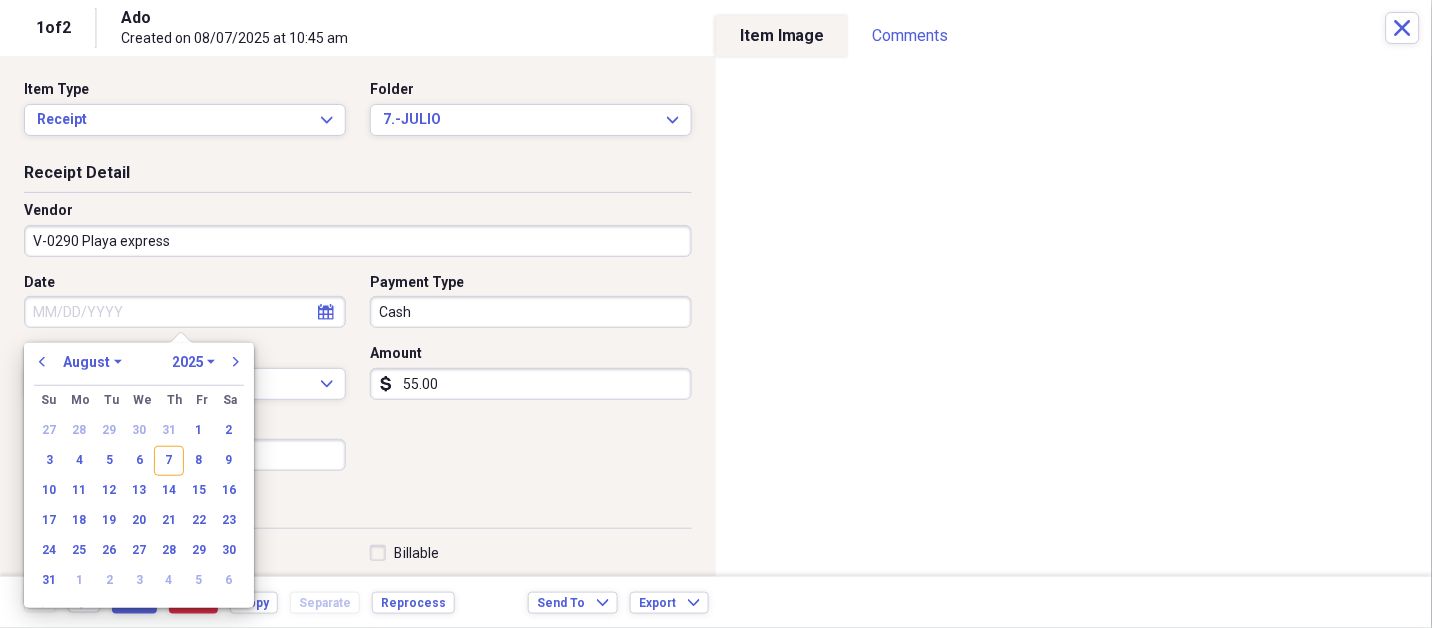 click on "January February March April May June July August September October November December" at bounding box center [92, 362] 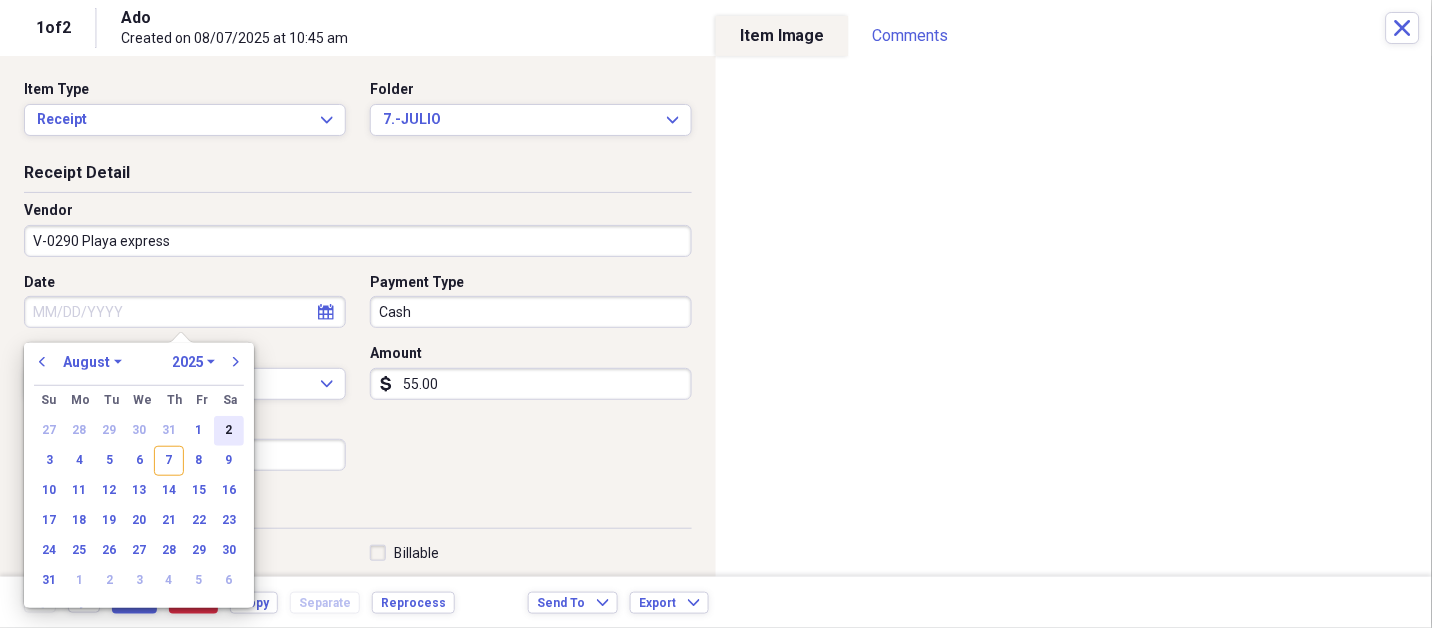 click on "2" at bounding box center (229, 431) 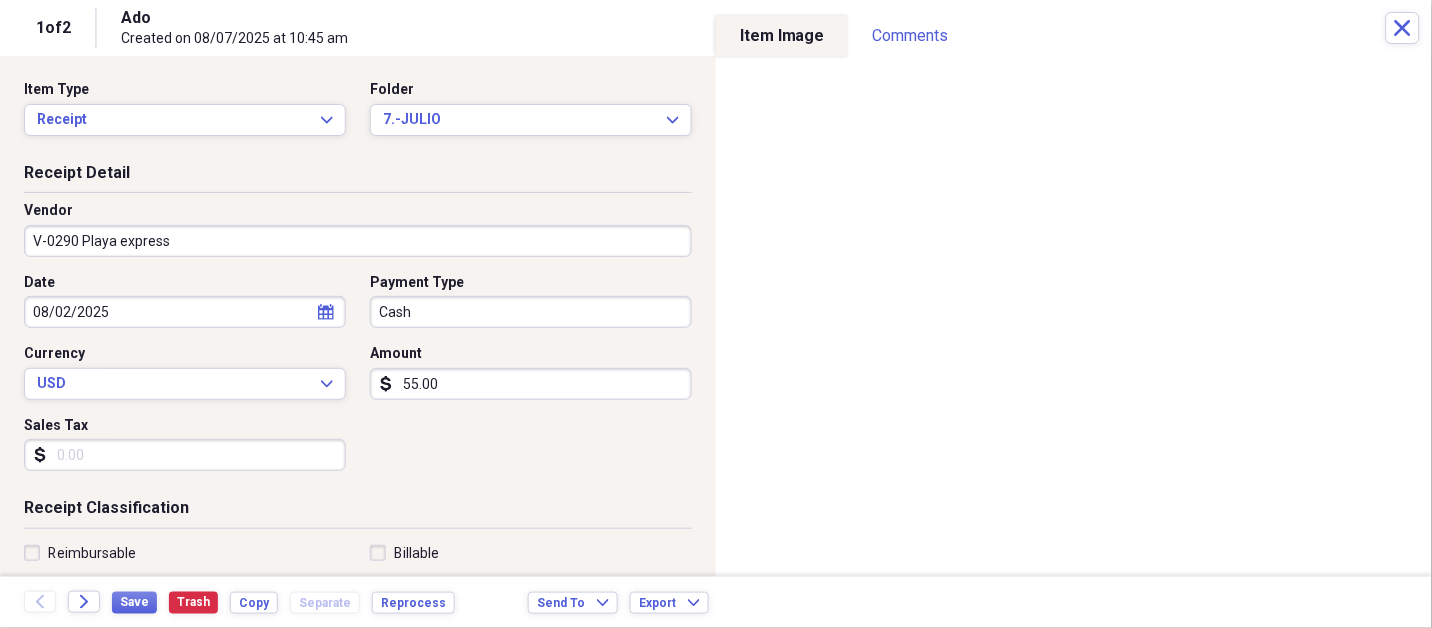 type 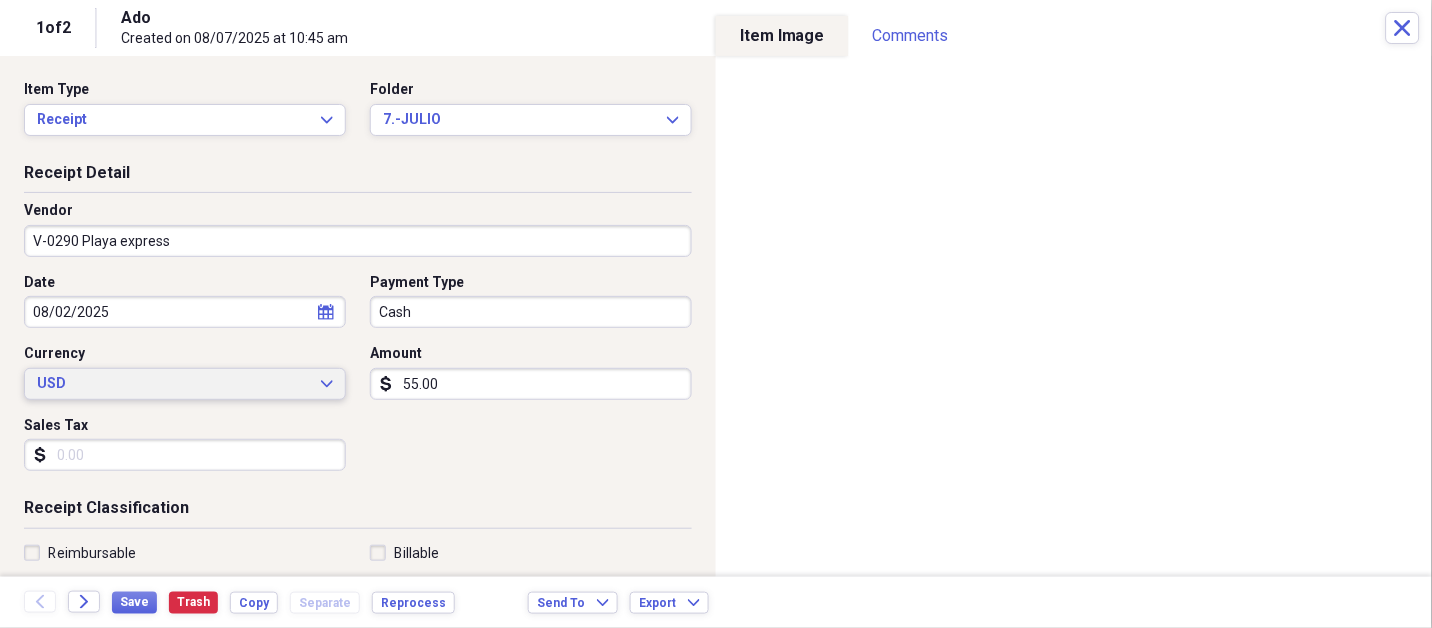 type 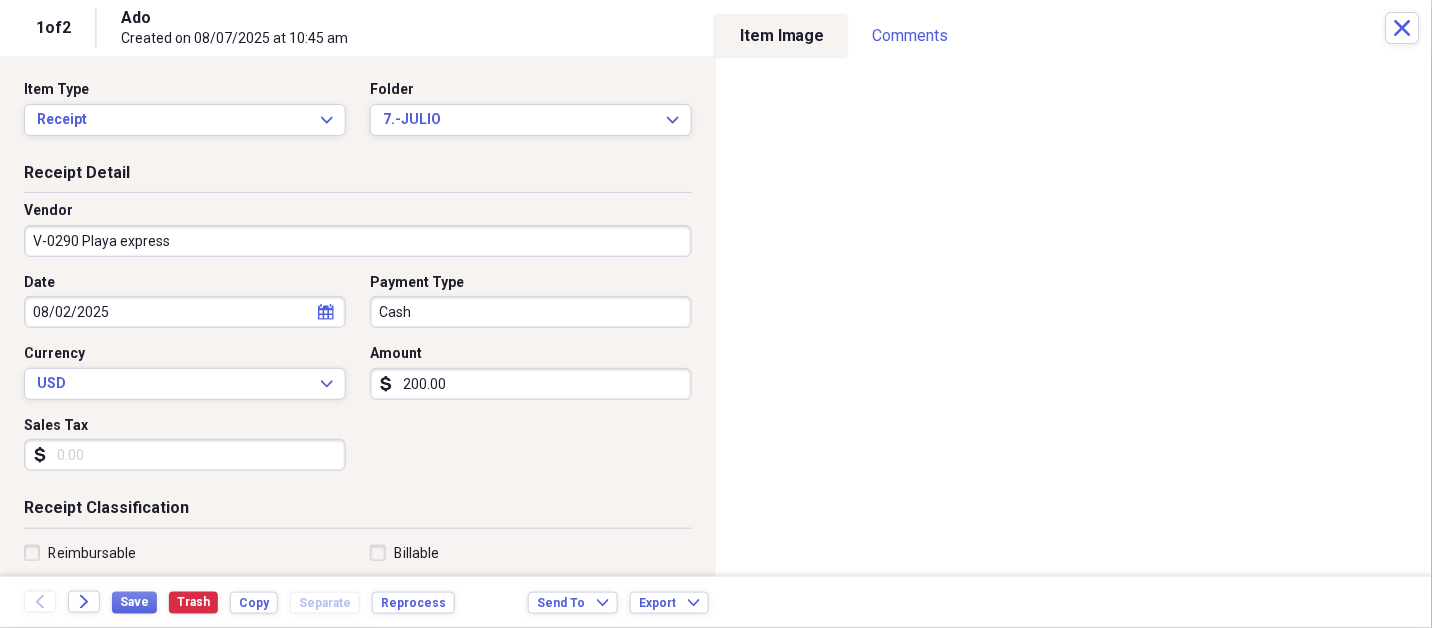 type on "200.00" 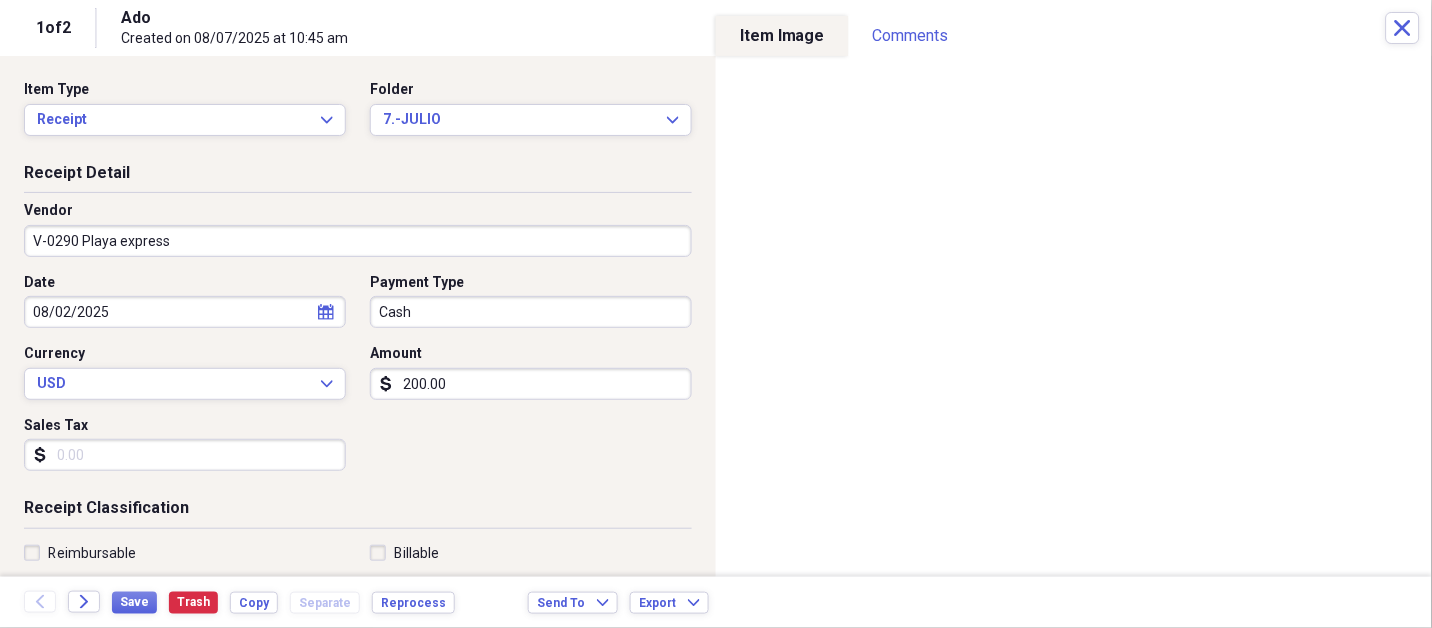 scroll, scrollTop: 307, scrollLeft: 0, axis: vertical 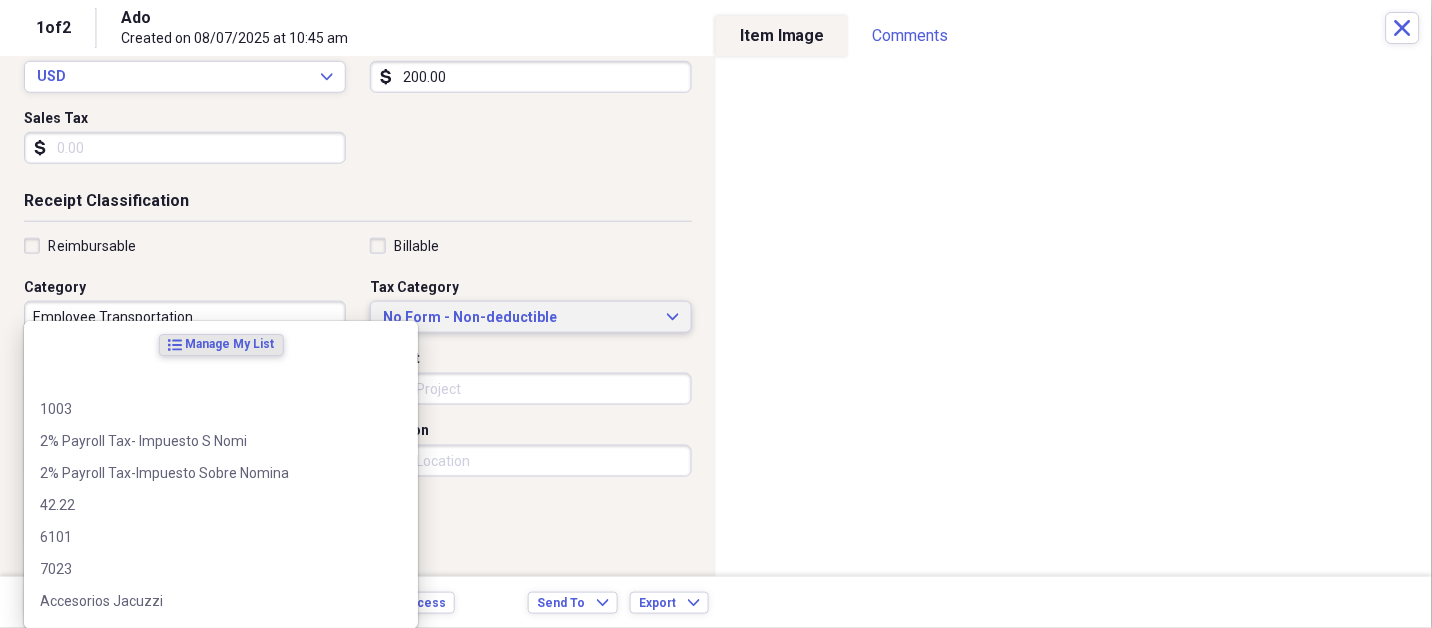 type 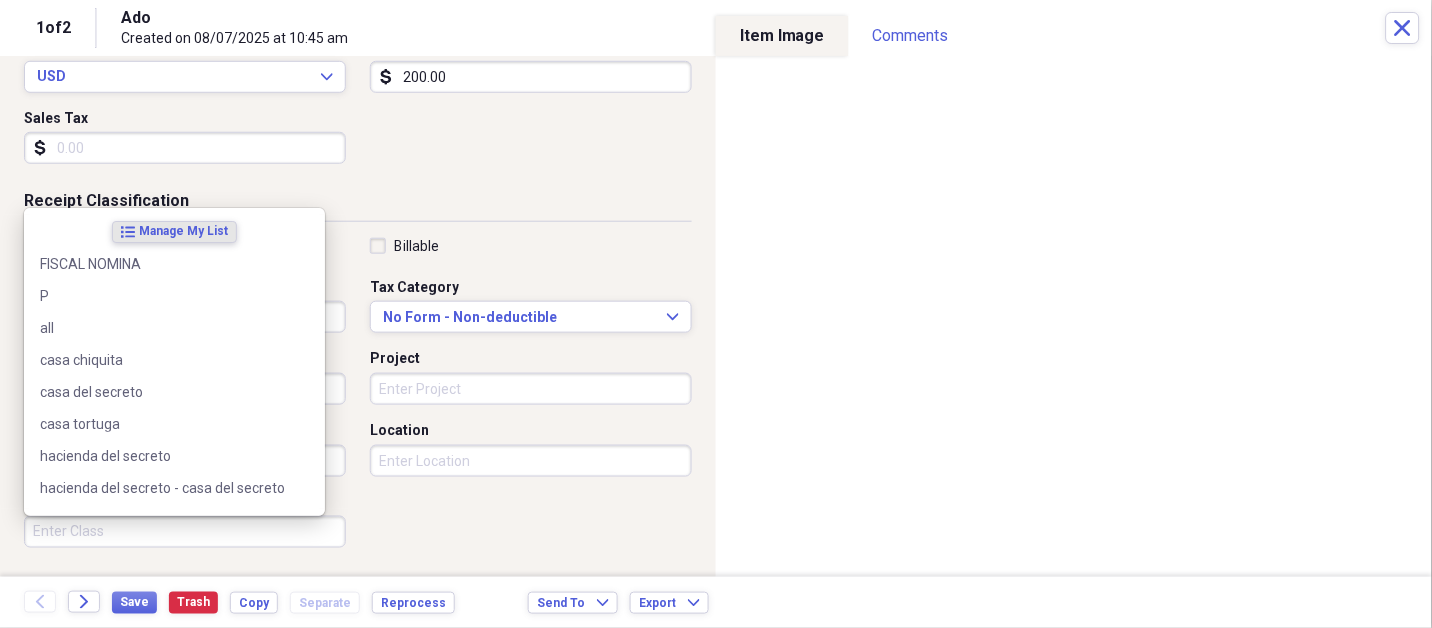 scroll, scrollTop: 497, scrollLeft: 0, axis: vertical 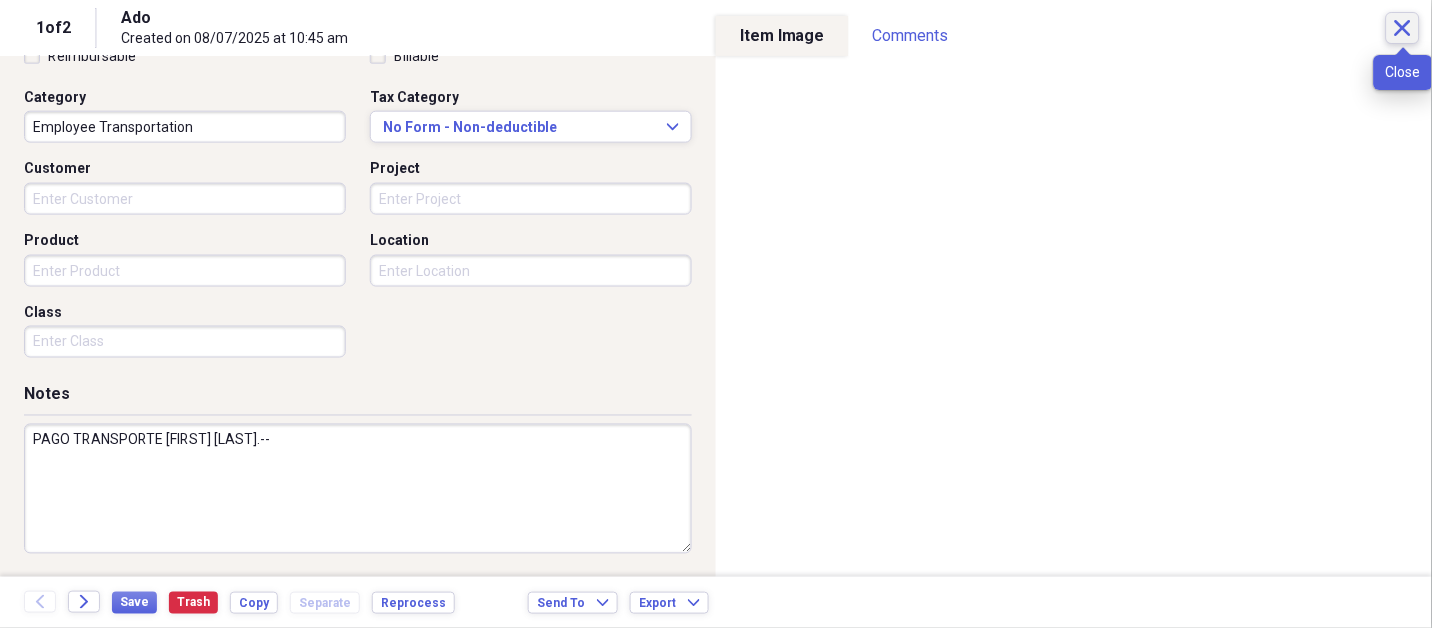 type on "PAGO TRANSPORTE [FIRST] [LAST].--" 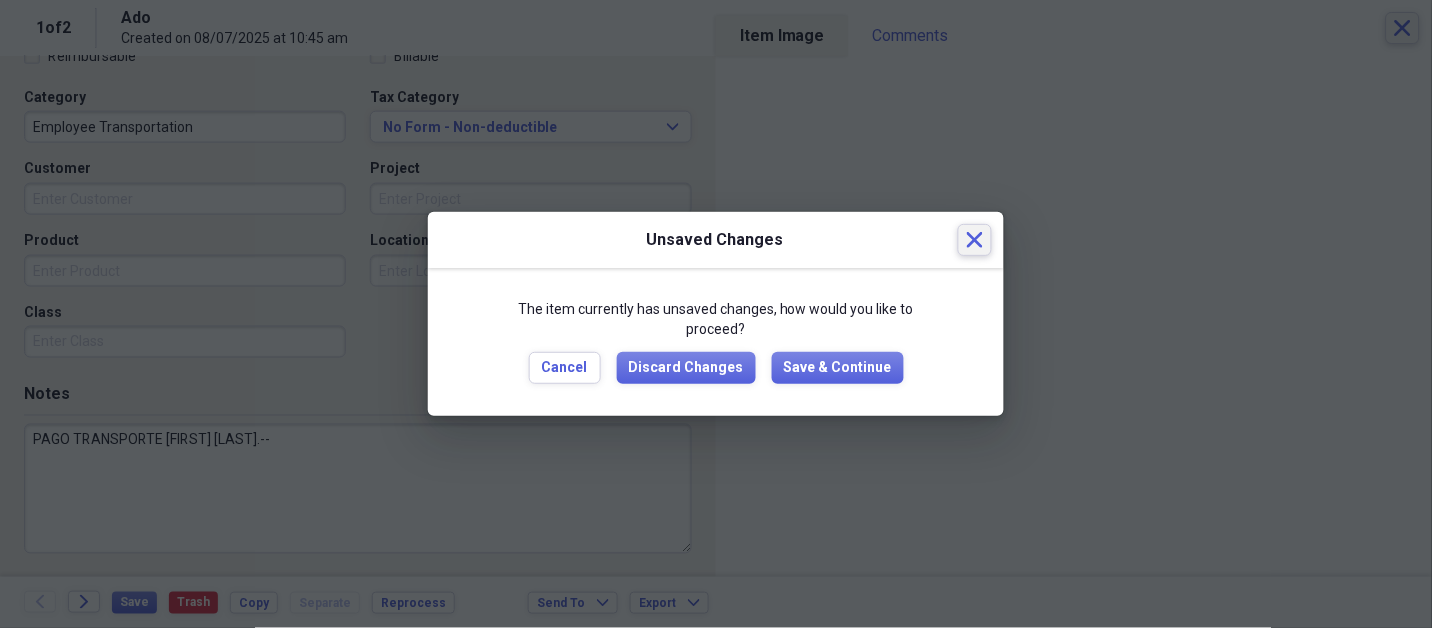 type 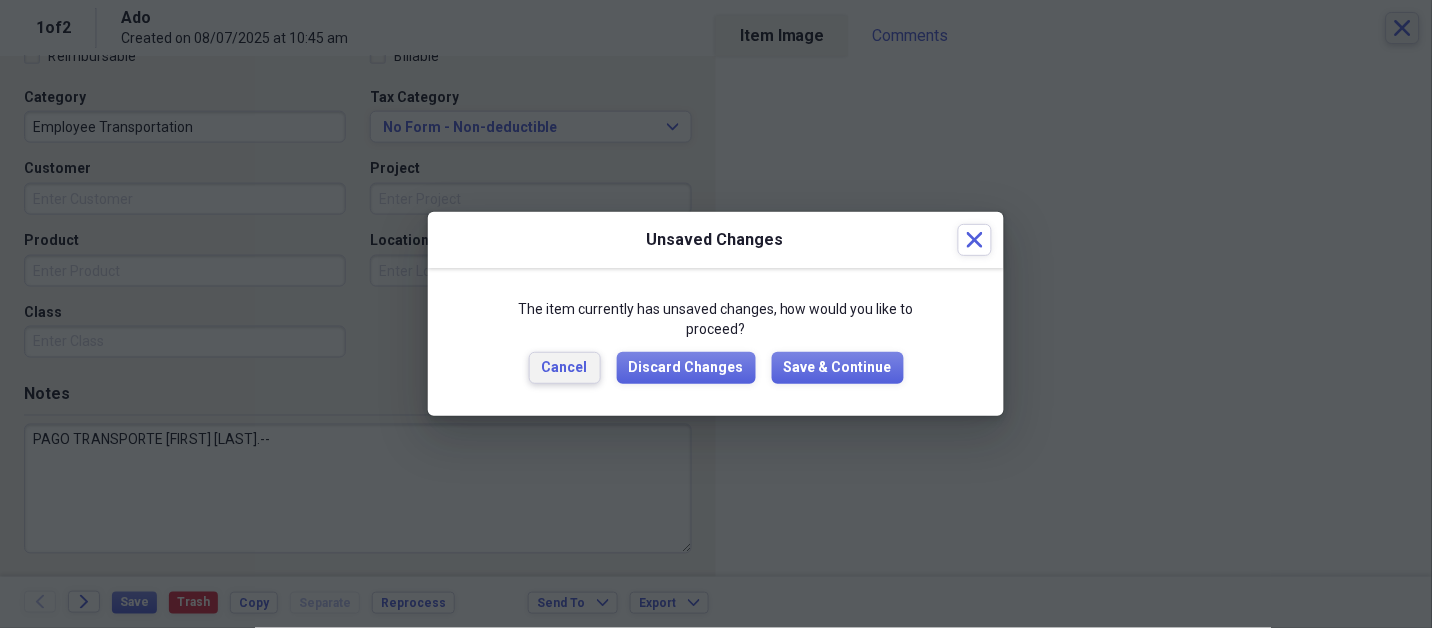 type 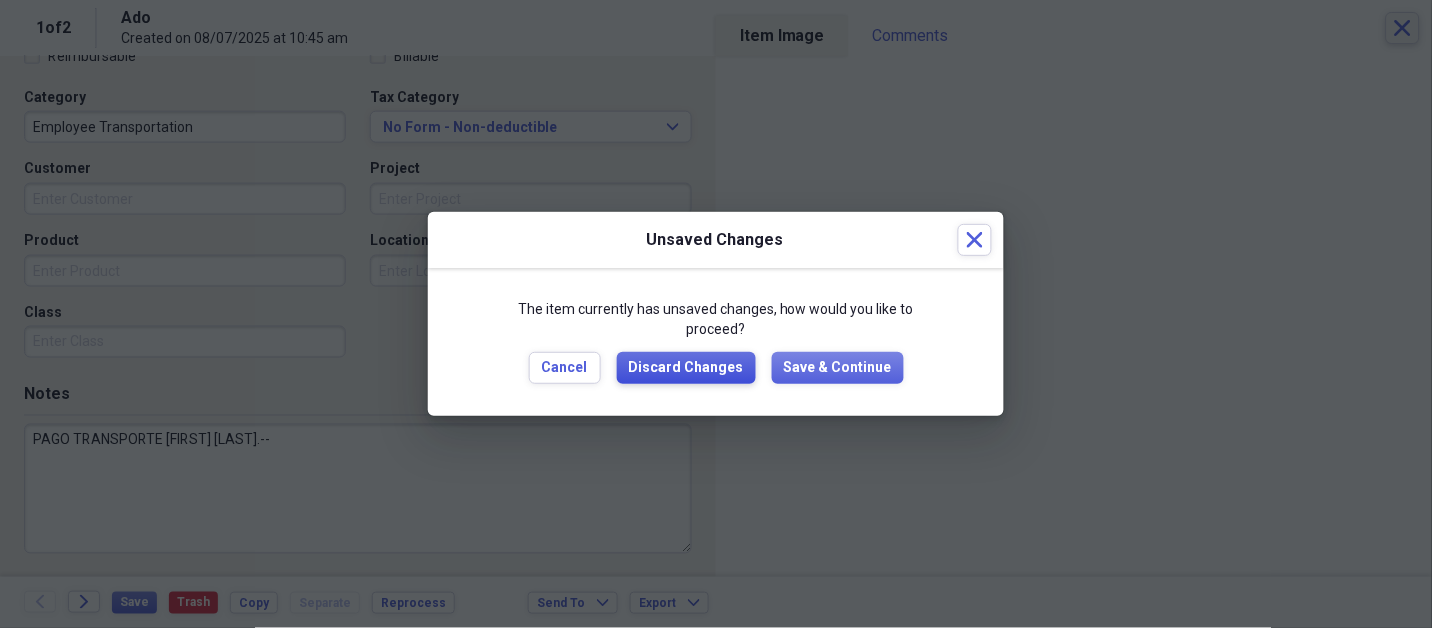 type 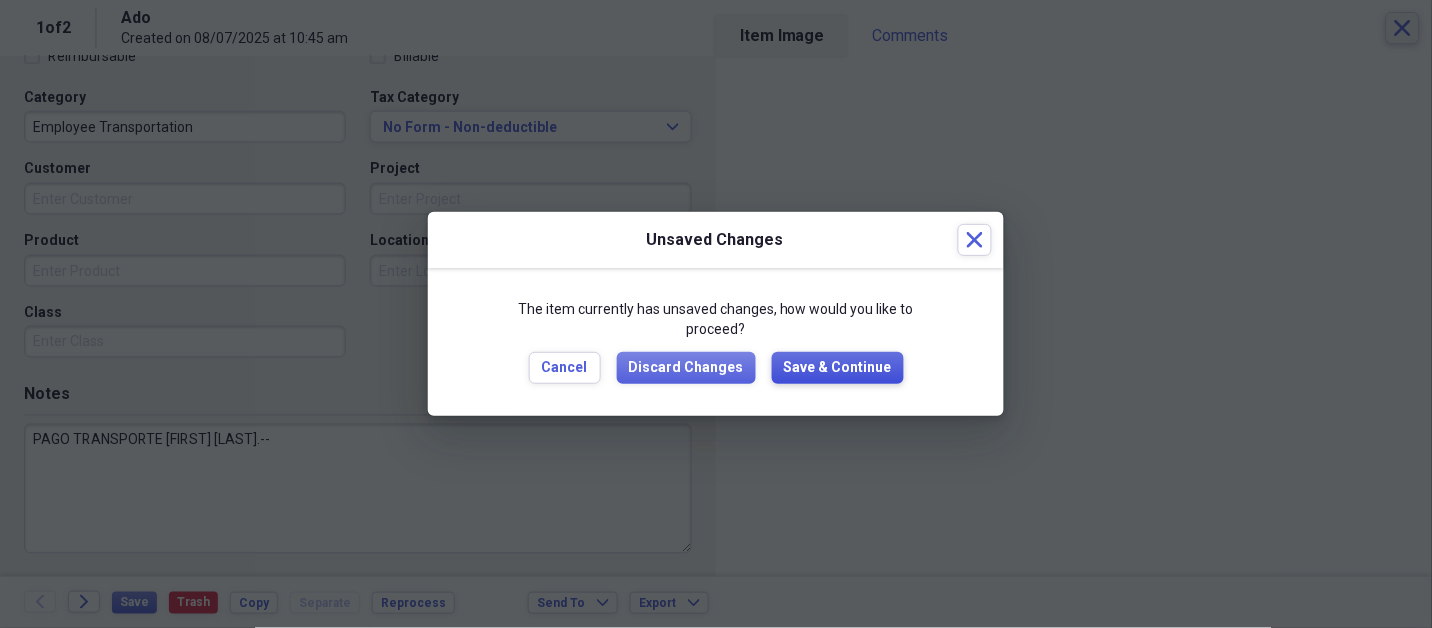 type 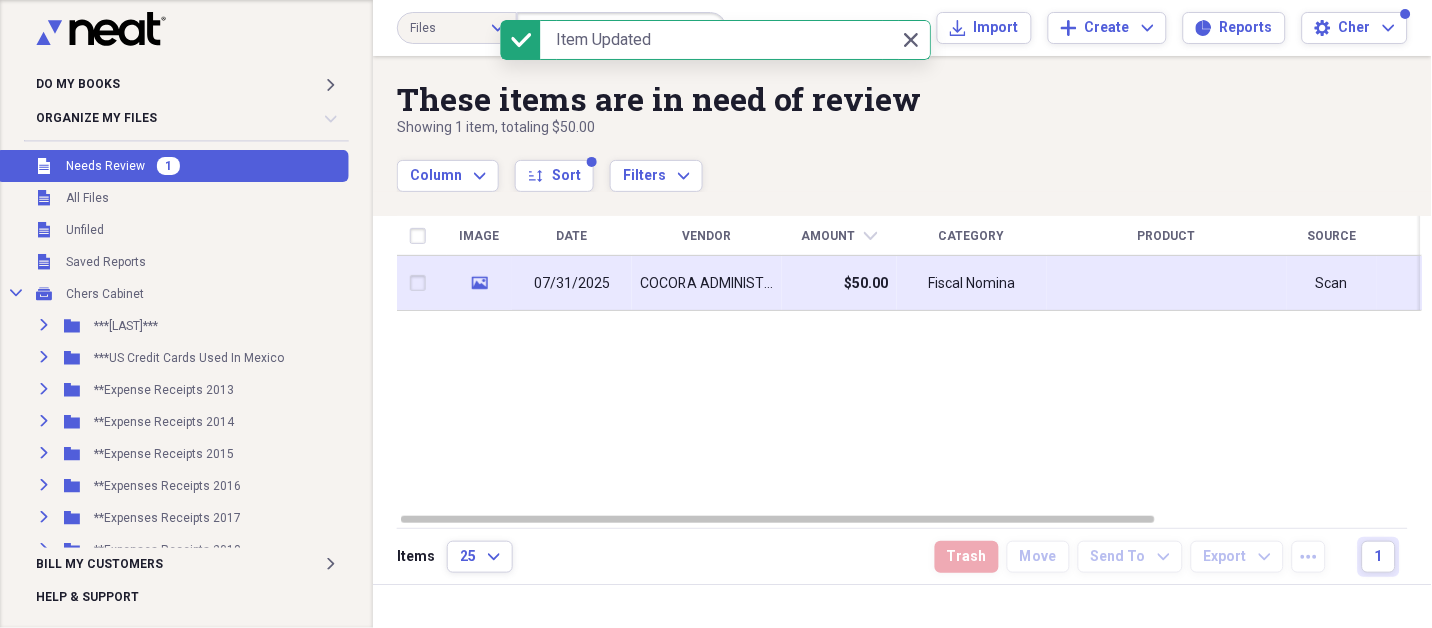 click on "Fiscal Nomina" at bounding box center [972, 283] 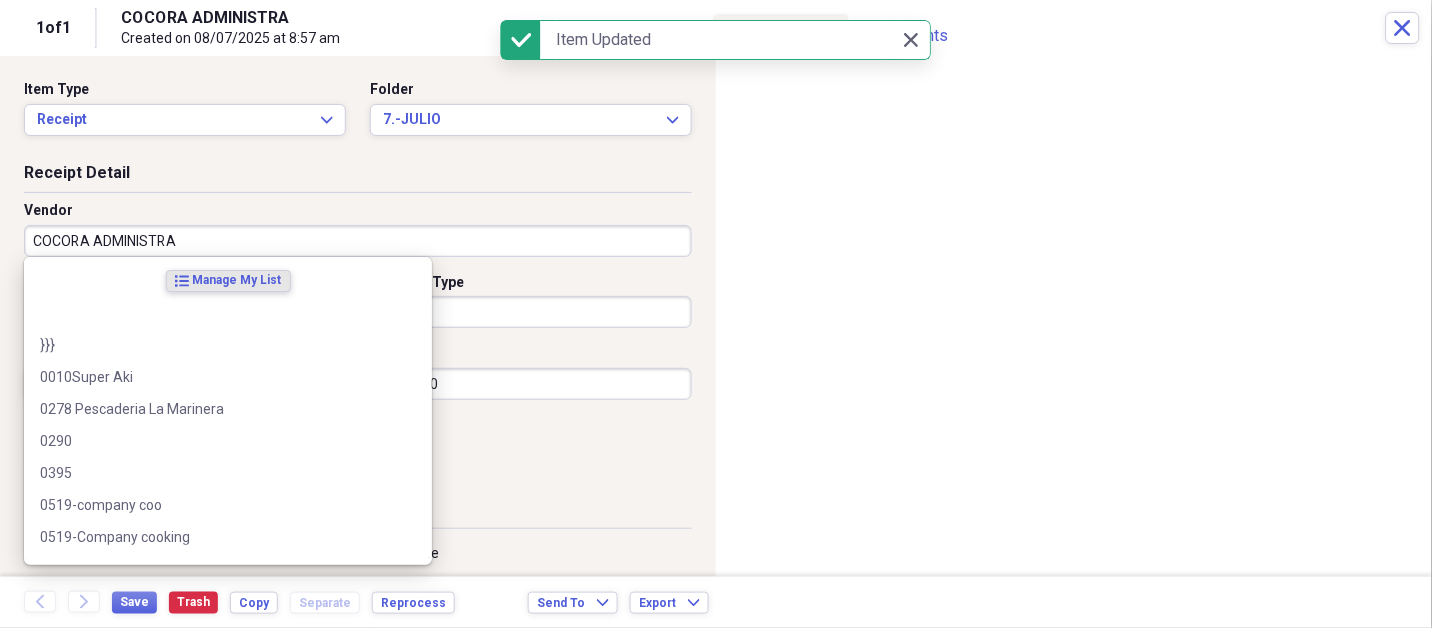 click on "COCORA ADMINISTRA" at bounding box center [358, 241] 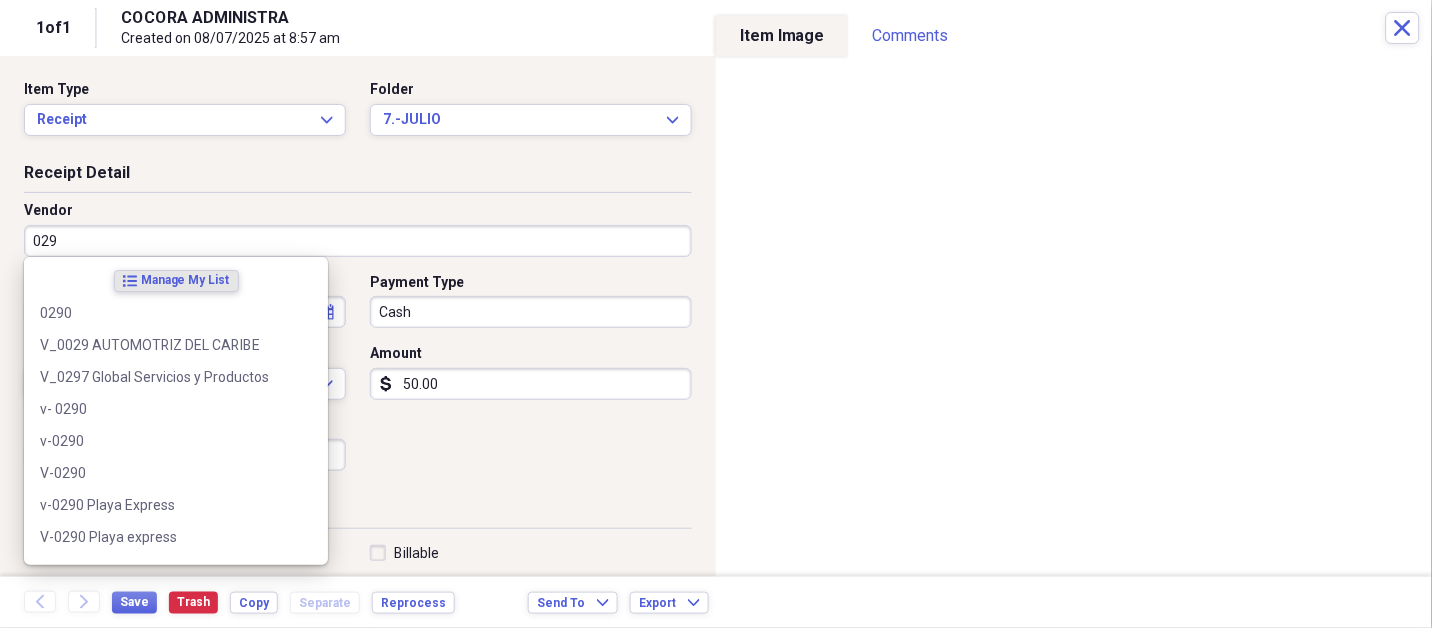 type on "0290" 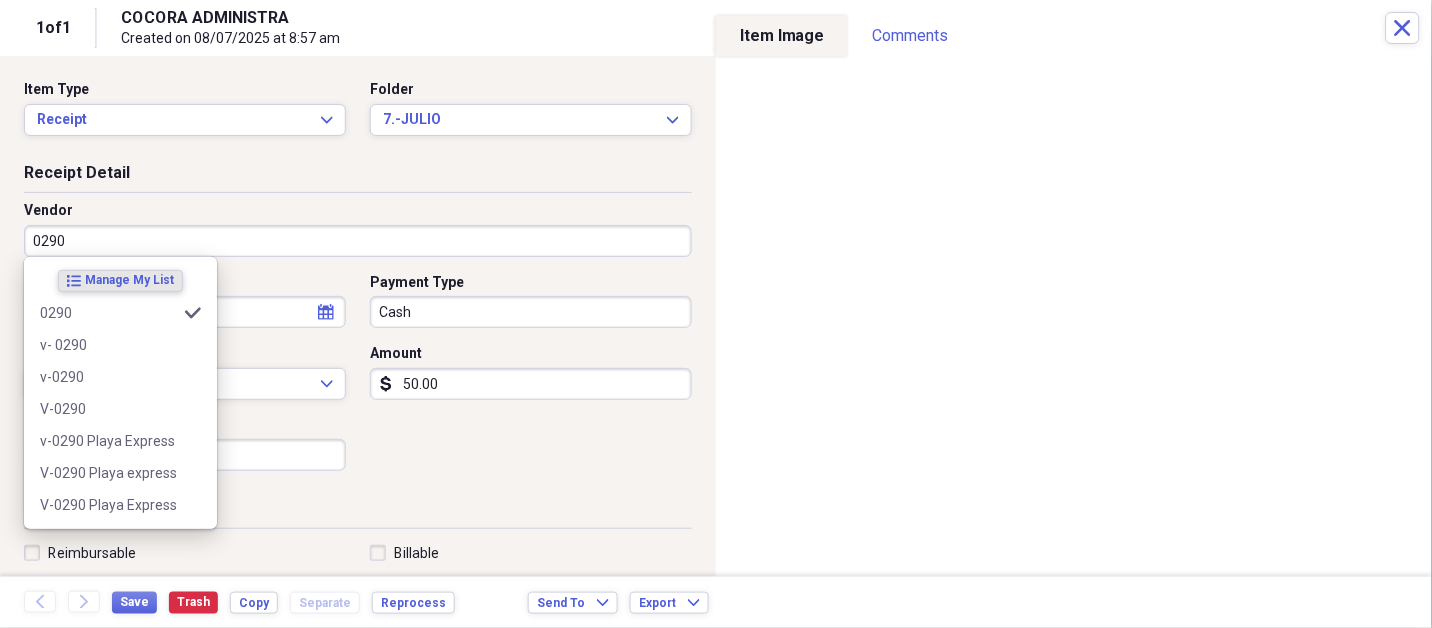 type on "Employee Transportation" 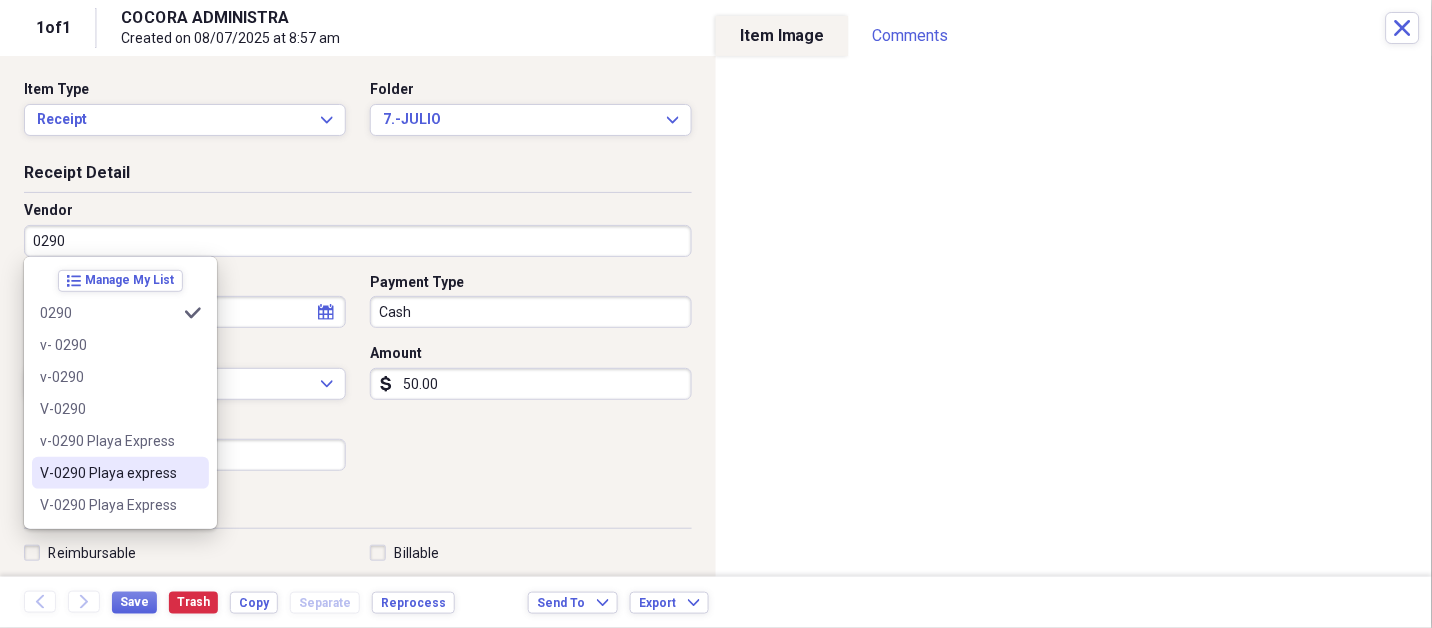 type on "V-0290 Playa express" 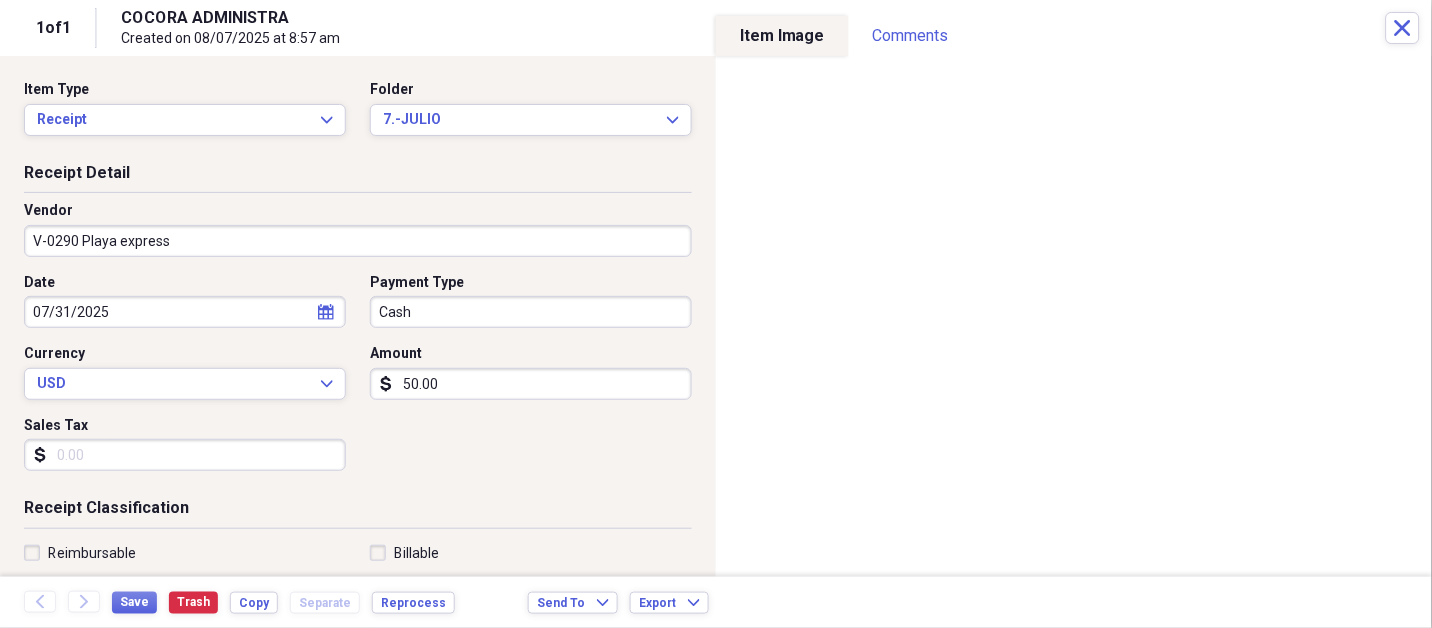 select on "6" 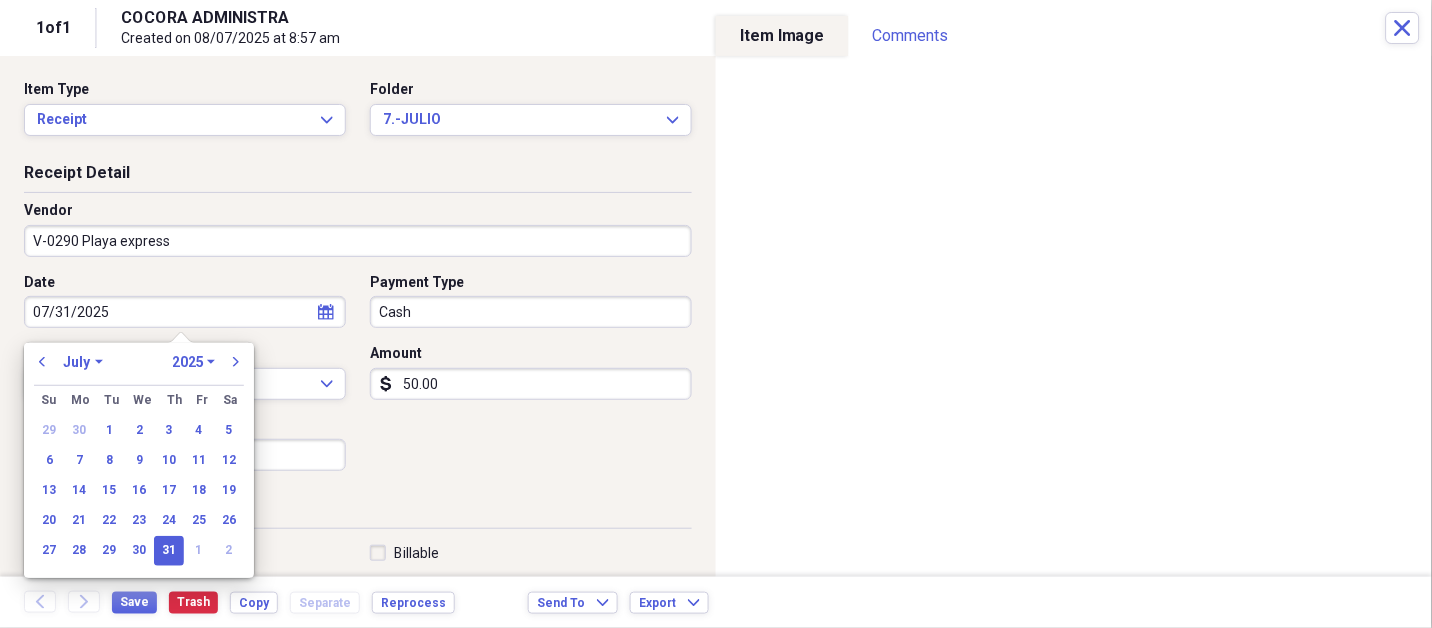 click on "V-0290 Playa express" at bounding box center (358, 241) 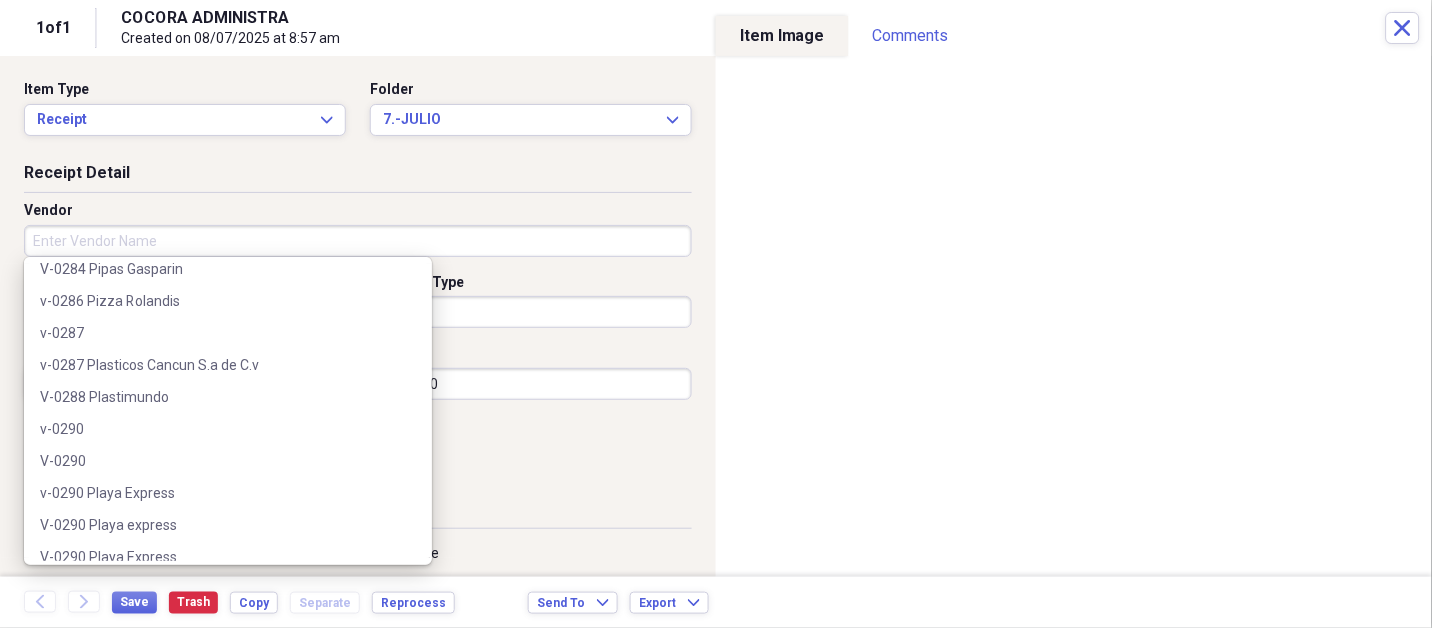 scroll, scrollTop: 0, scrollLeft: 0, axis: both 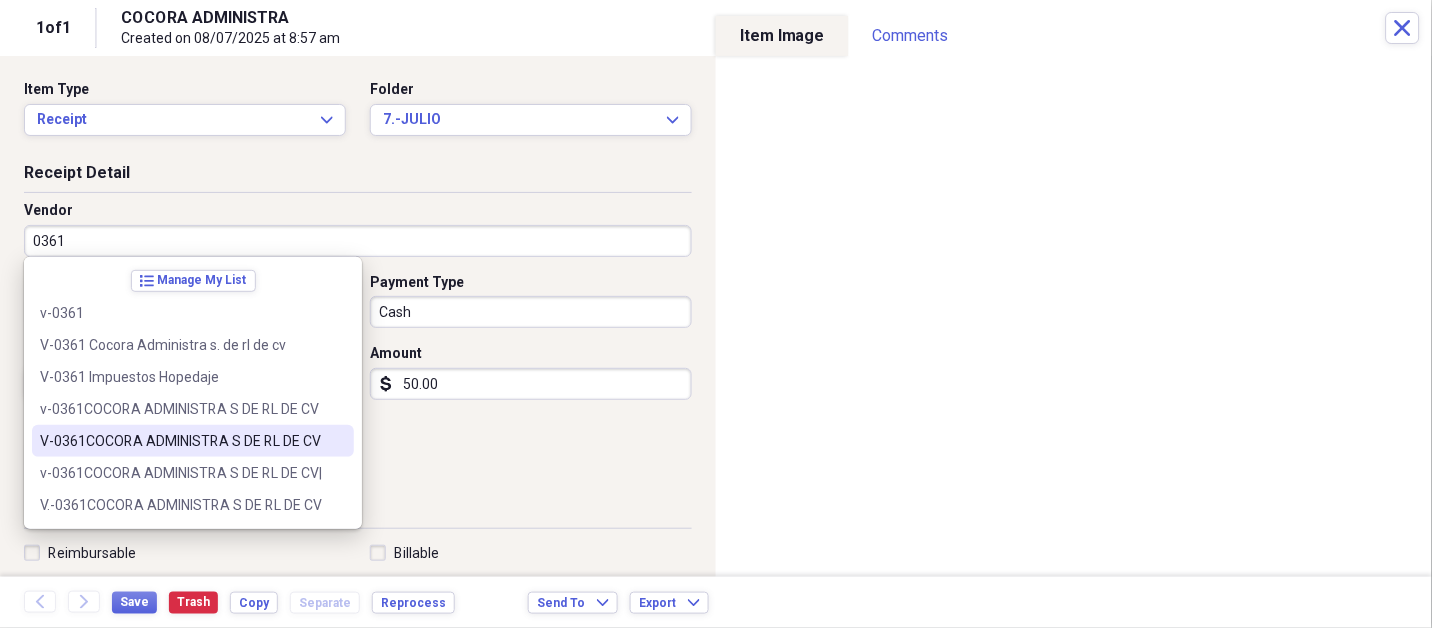 type on "V-0361COCORA ADMINISTRA S DE RL DE CV" 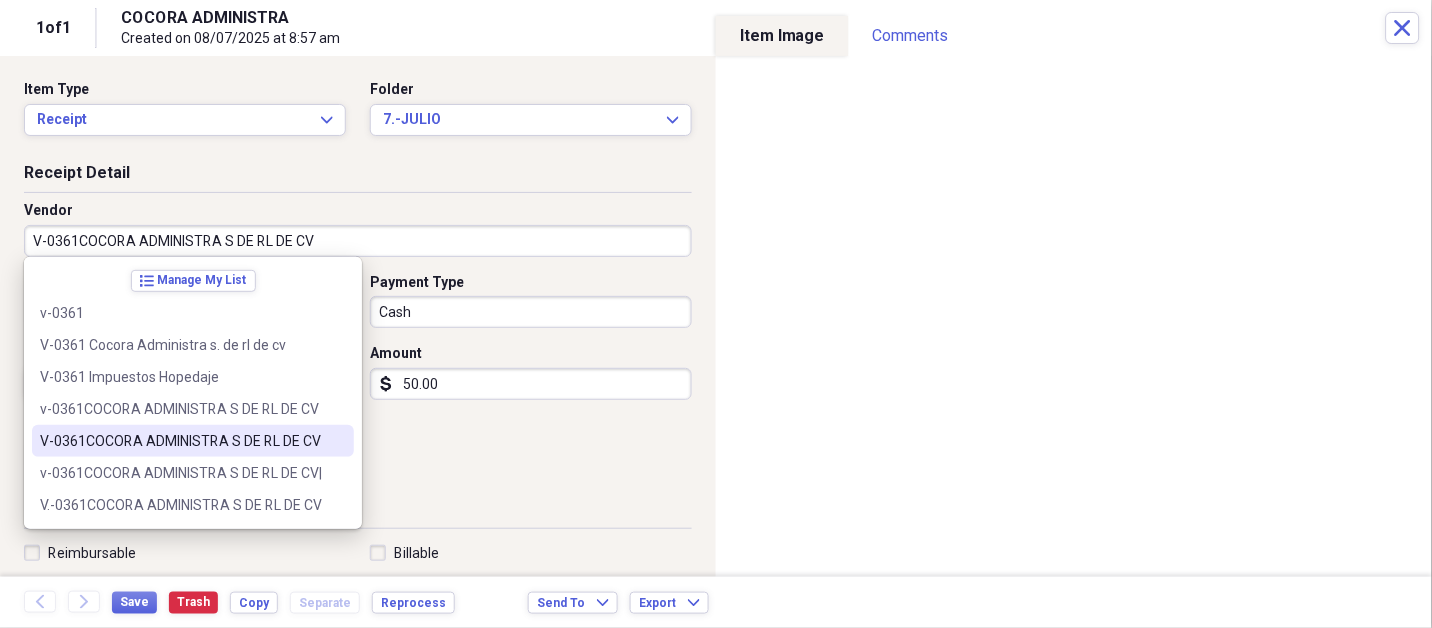 select on "6" 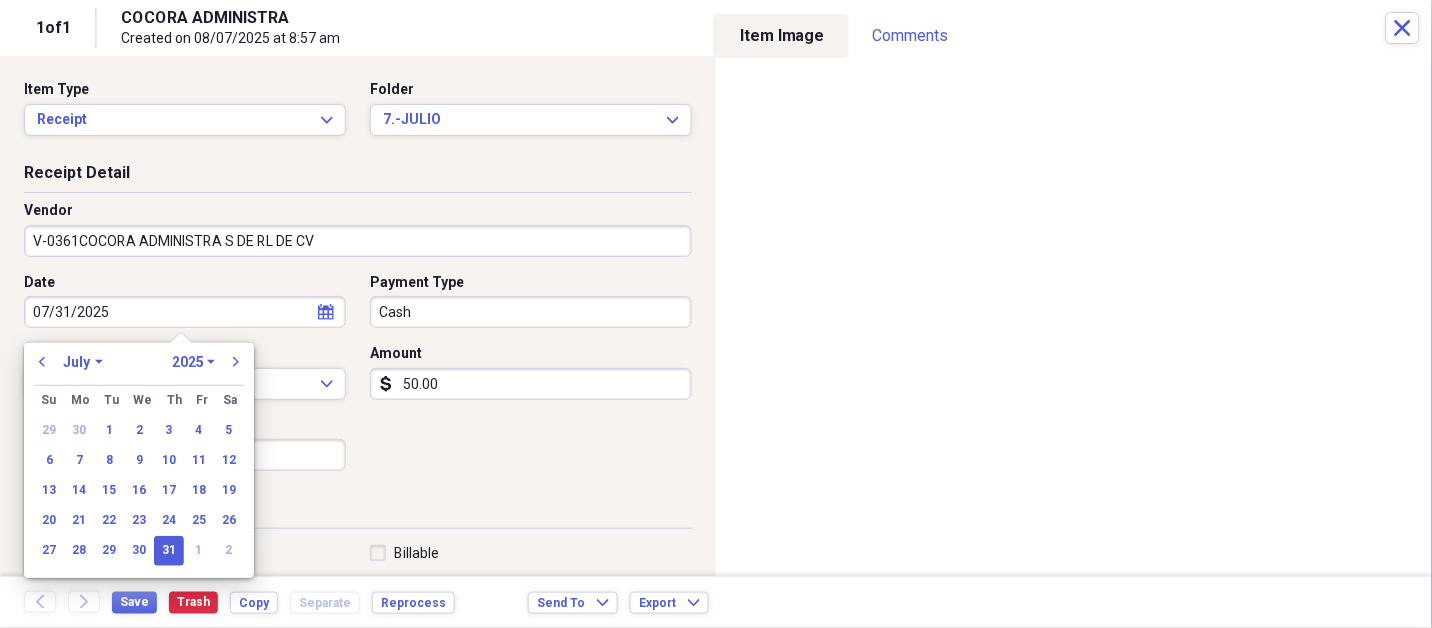 type on "FISCAL NOMINA" 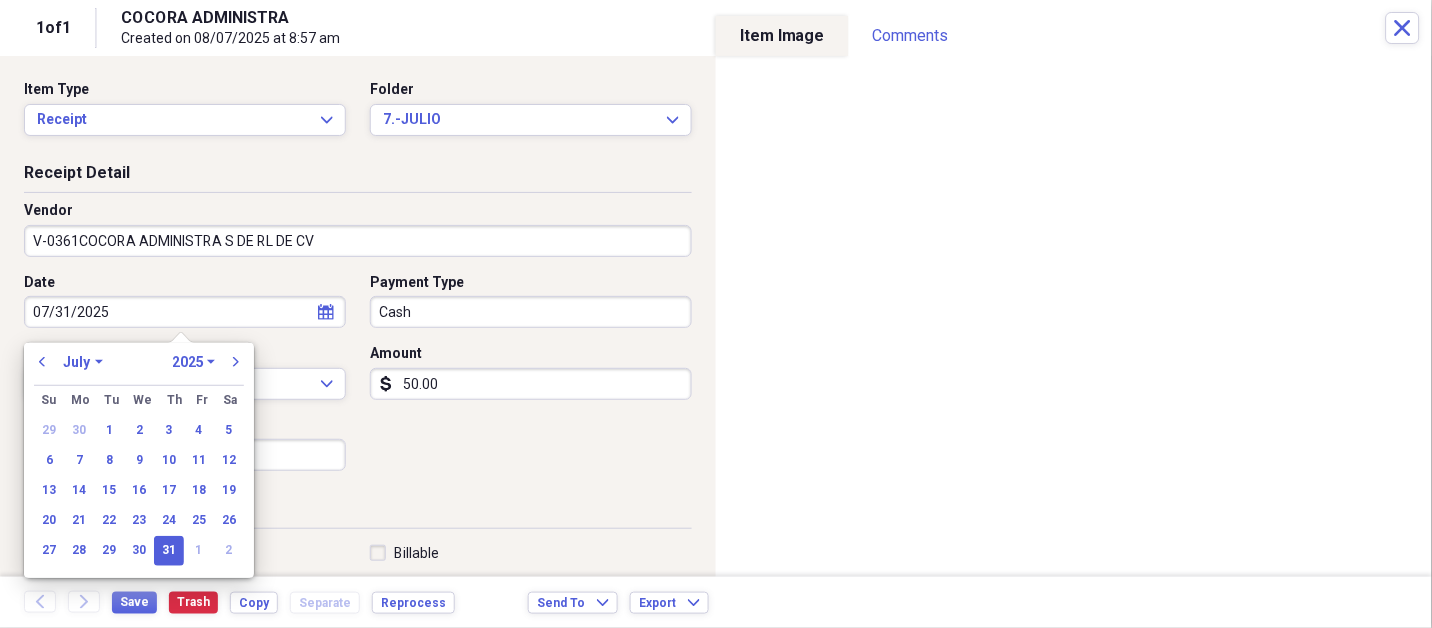click on "January February March April May June July August September October November December" at bounding box center [83, 362] 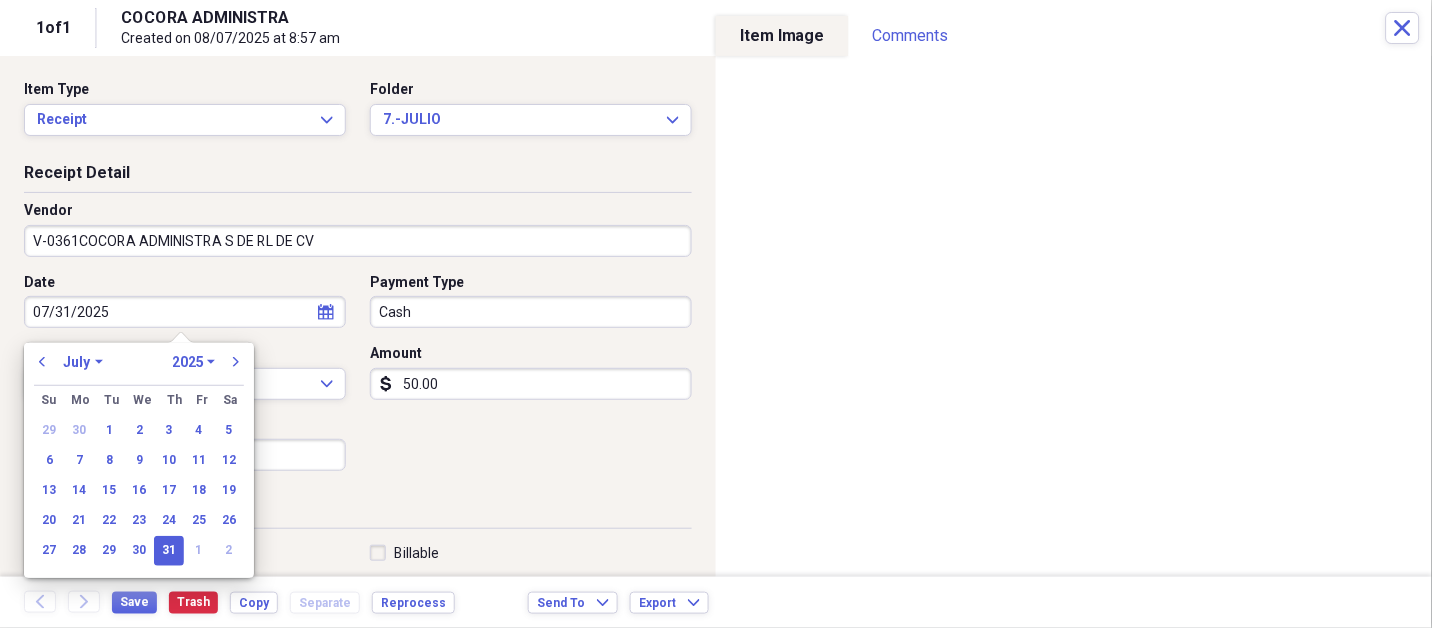 select on "7" 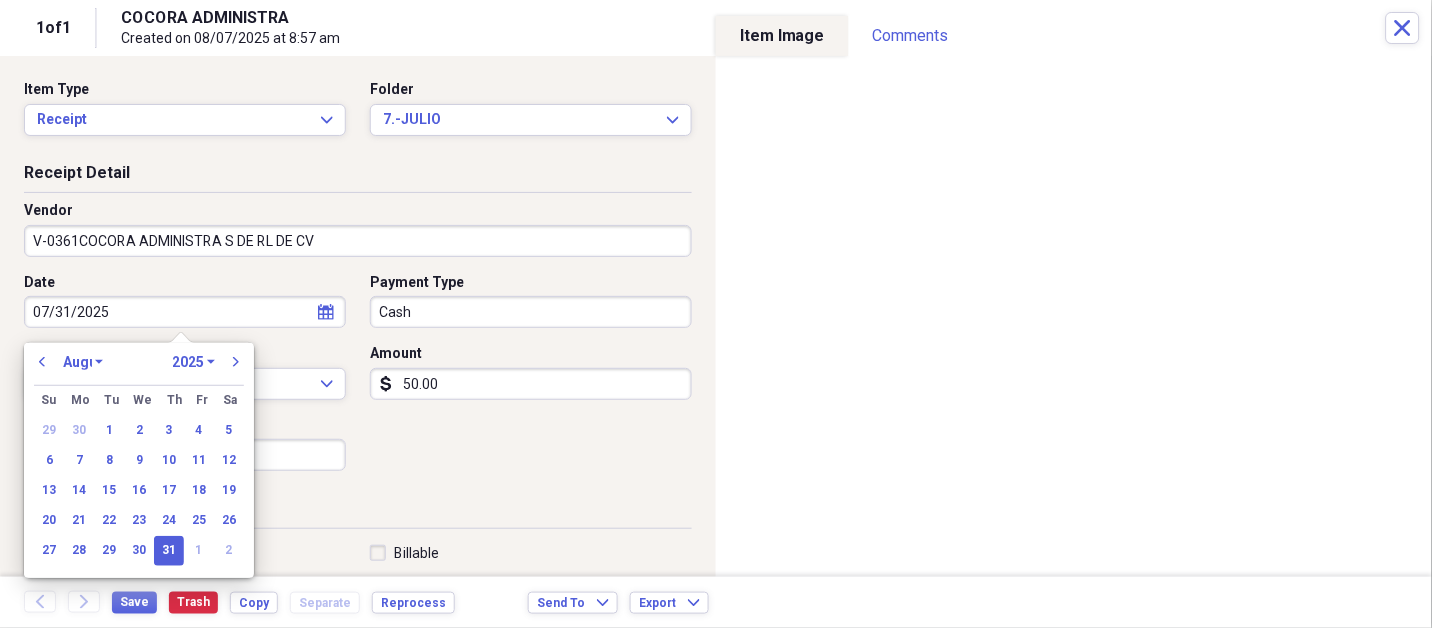 click on "January February March April May June July August September October November December" at bounding box center [83, 362] 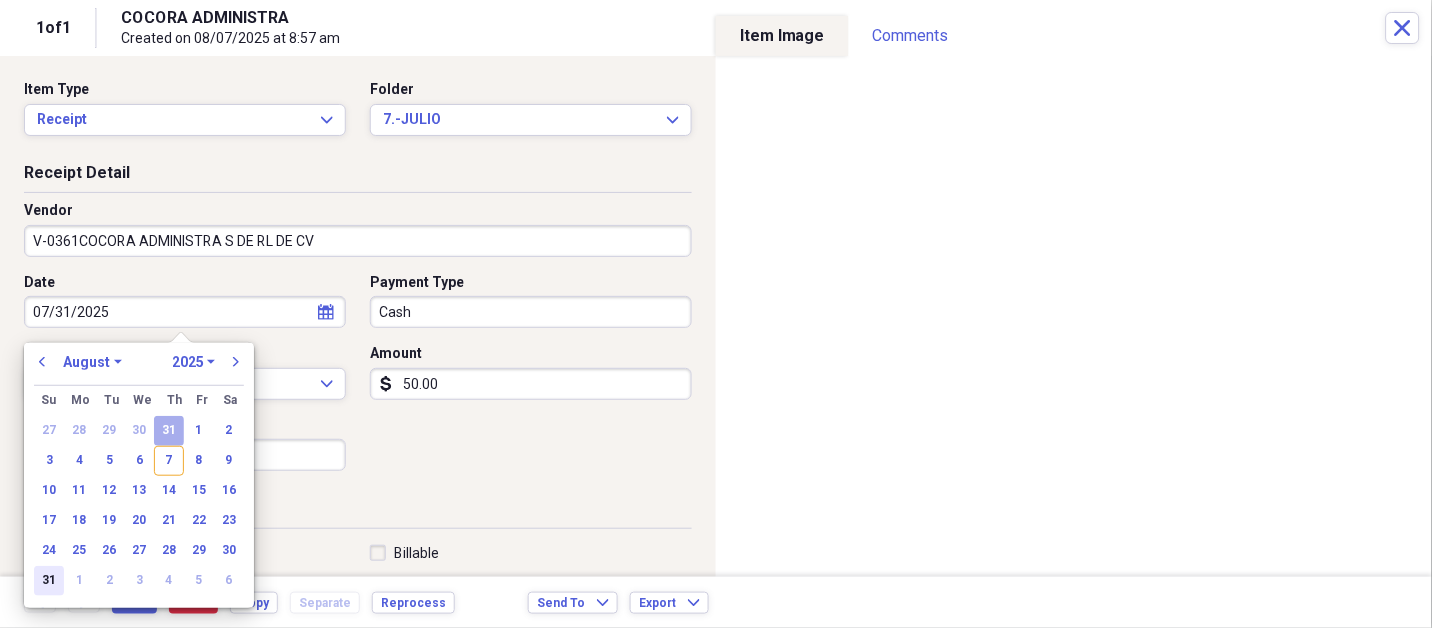 click on "31" at bounding box center [49, 581] 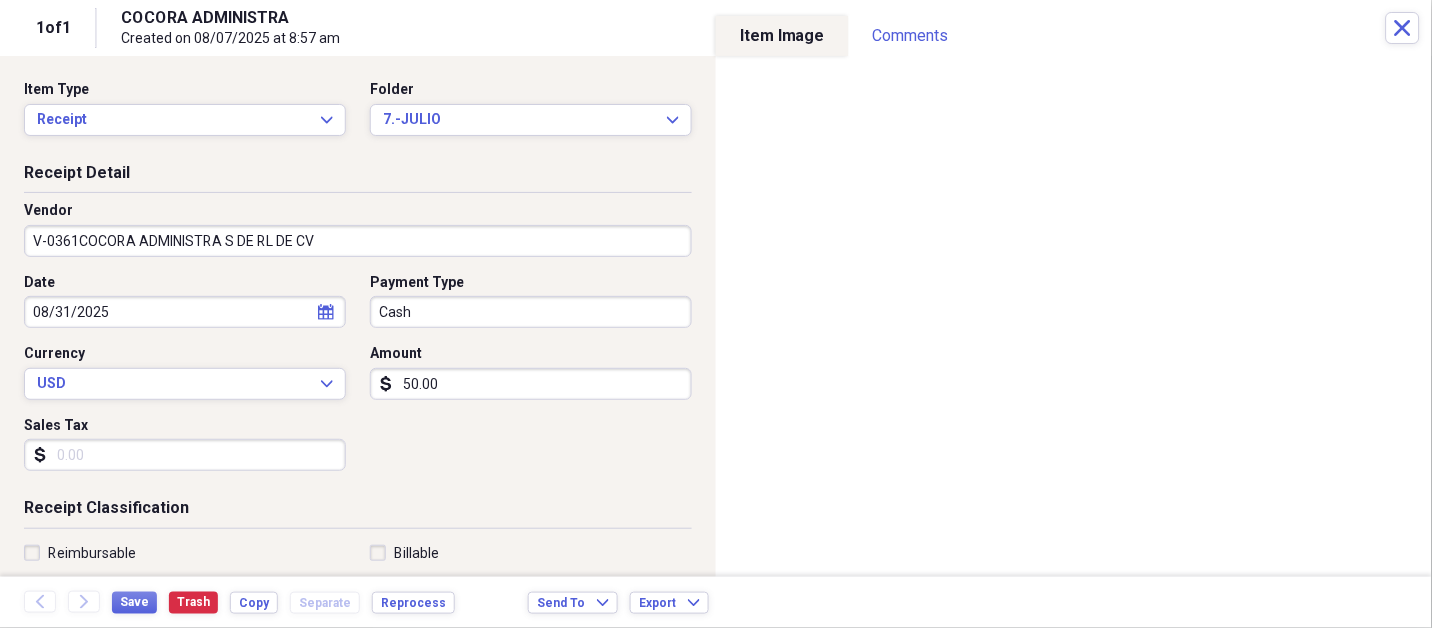 type 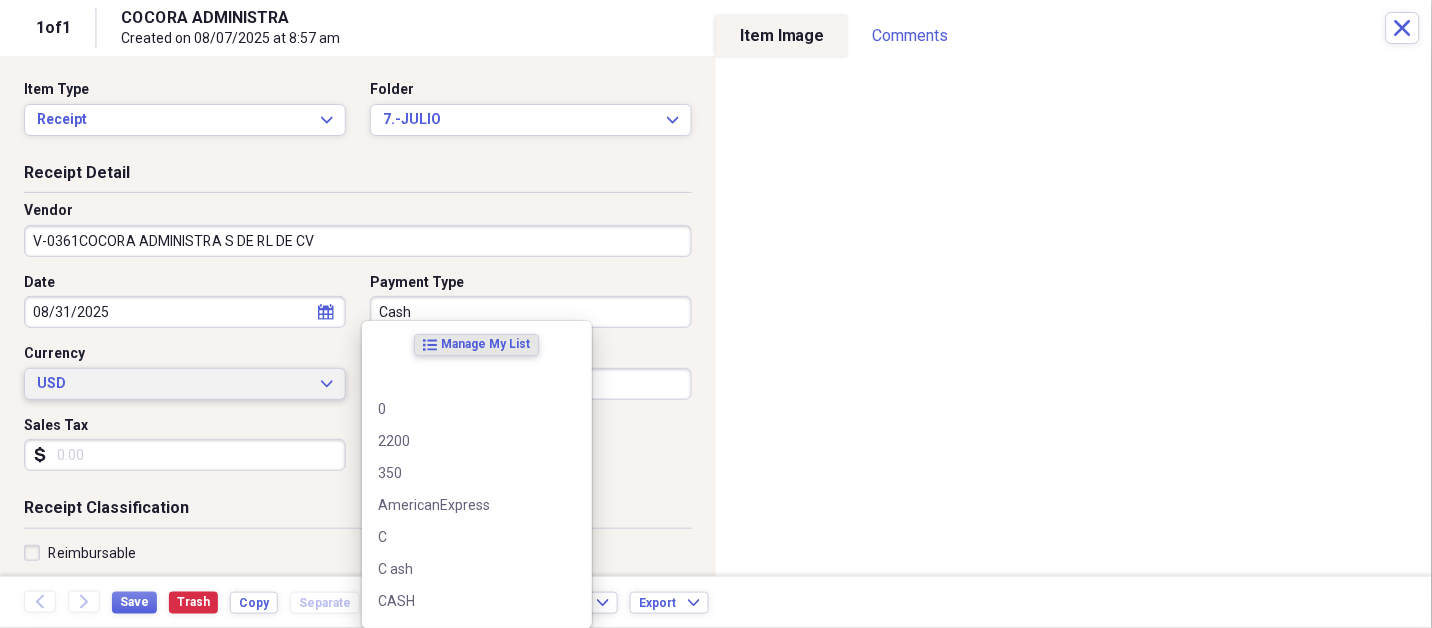 type 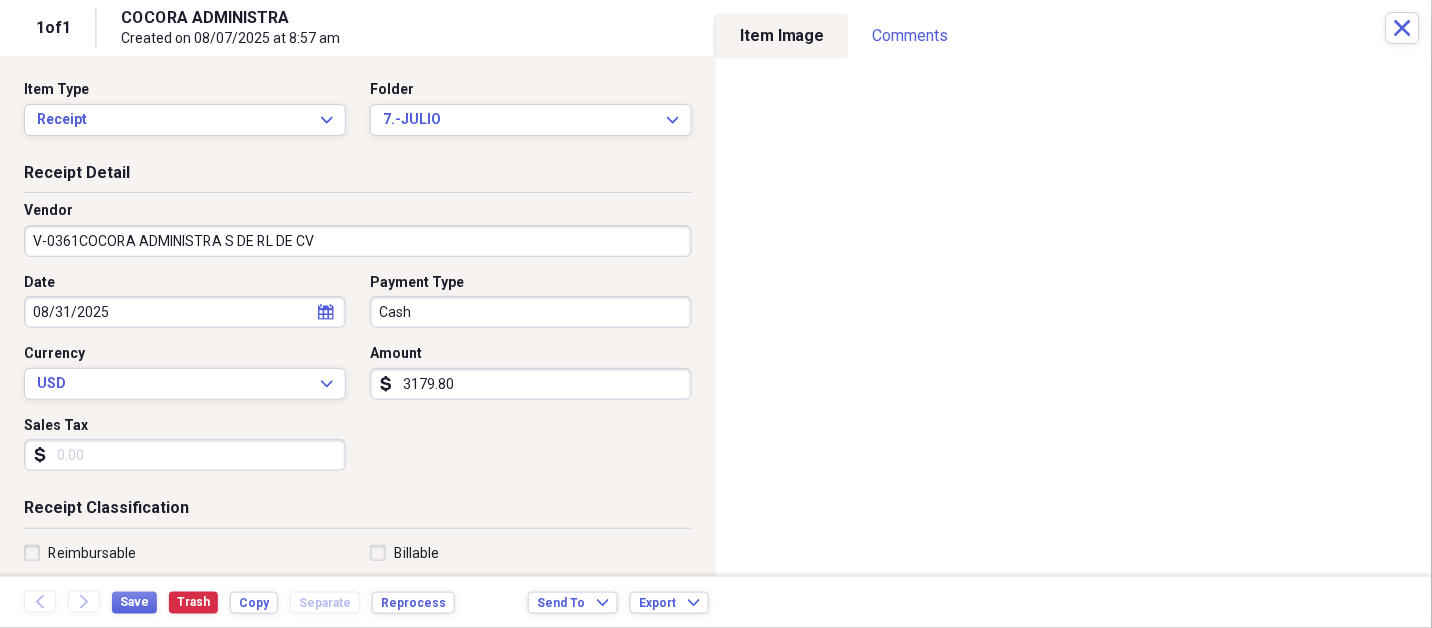 type on "3179.80" 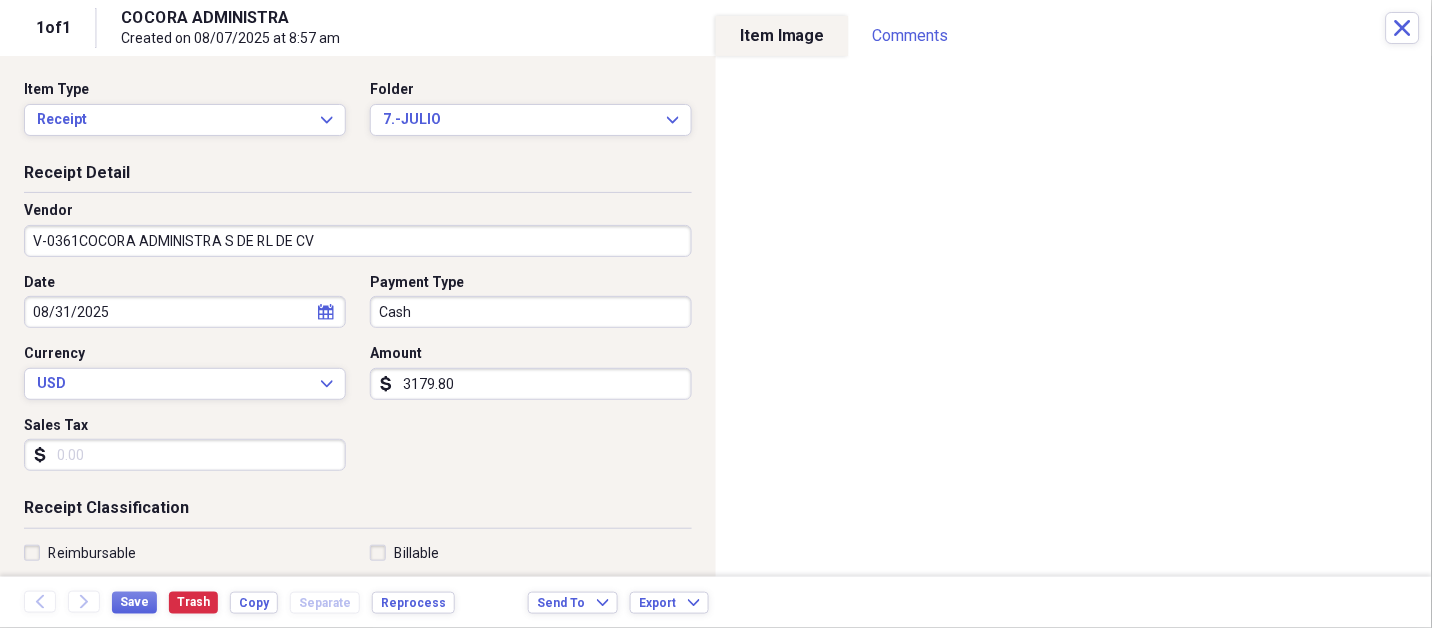 scroll, scrollTop: 307, scrollLeft: 0, axis: vertical 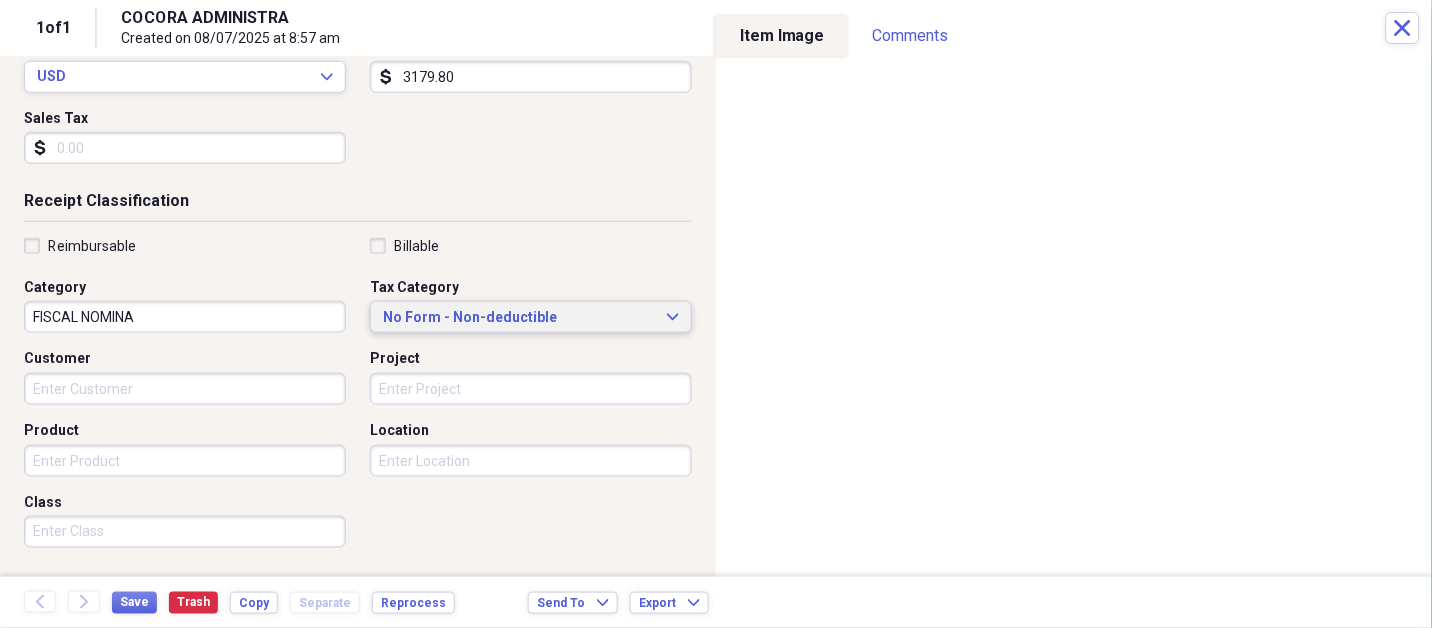 type 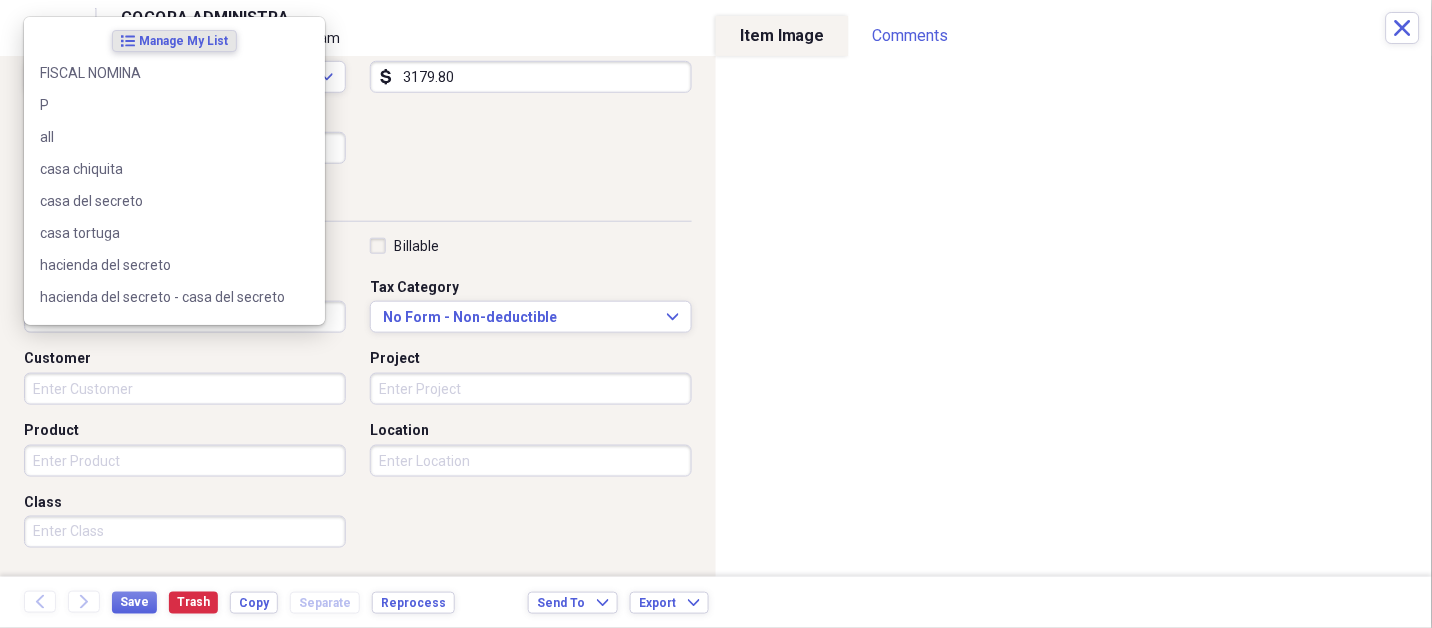 scroll, scrollTop: 497, scrollLeft: 0, axis: vertical 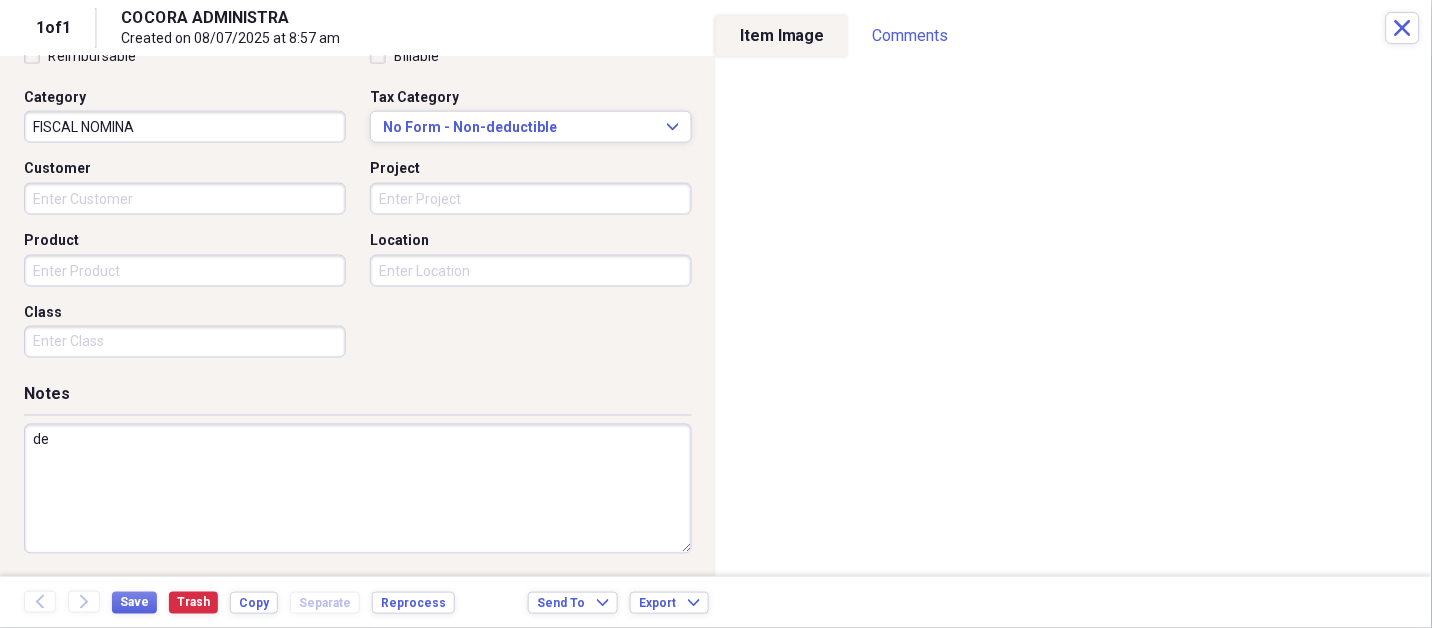type on "d" 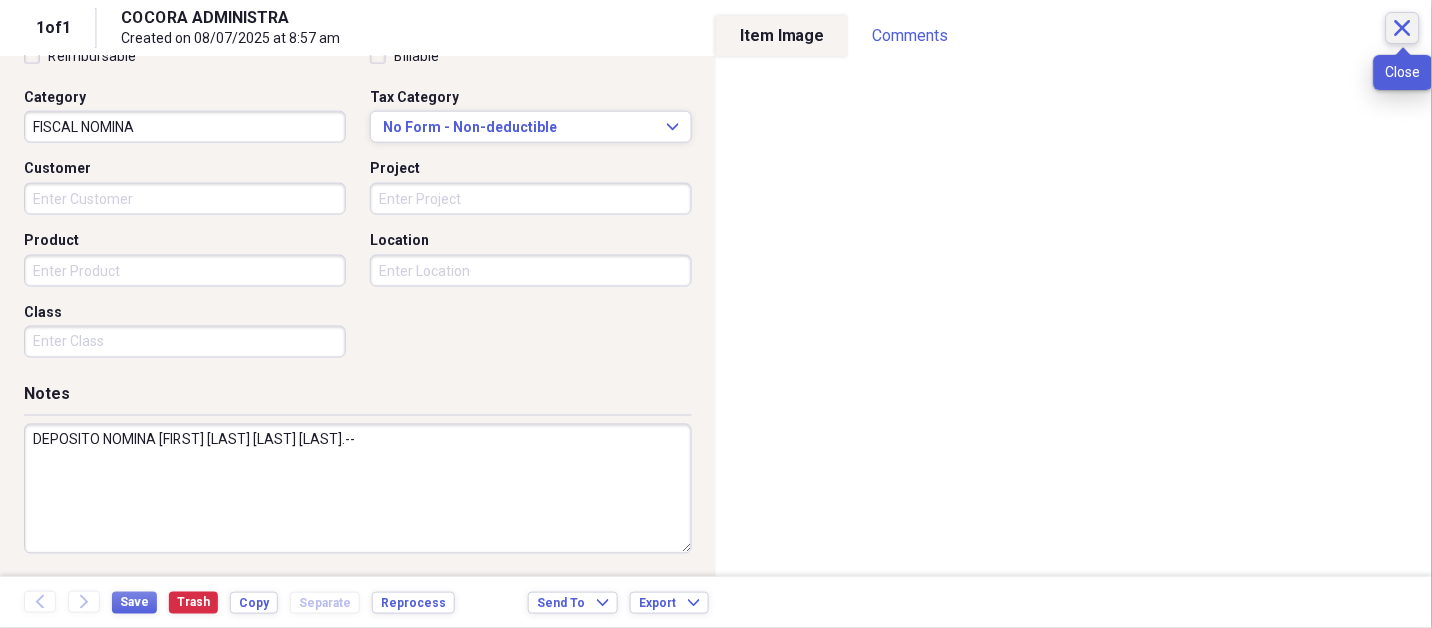type on "DEPOSITO NOMINA [FIRST] [LAST] [LAST] [LAST].--" 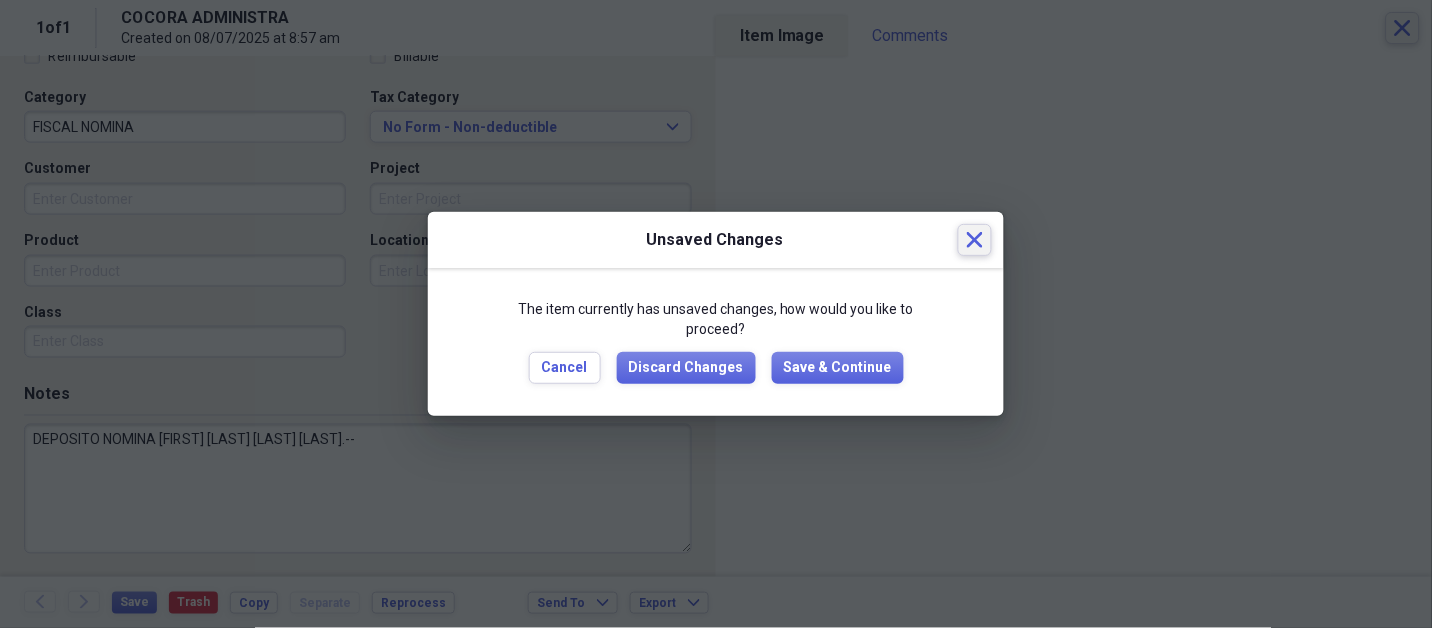 type 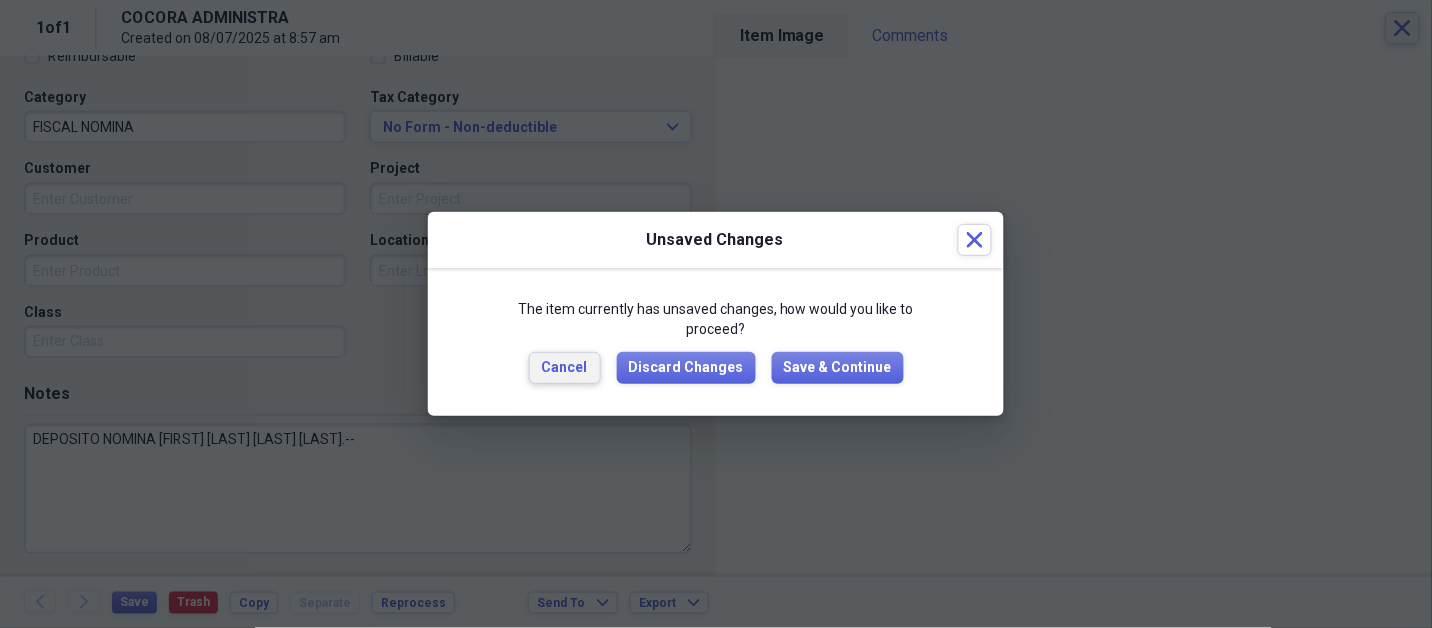 type 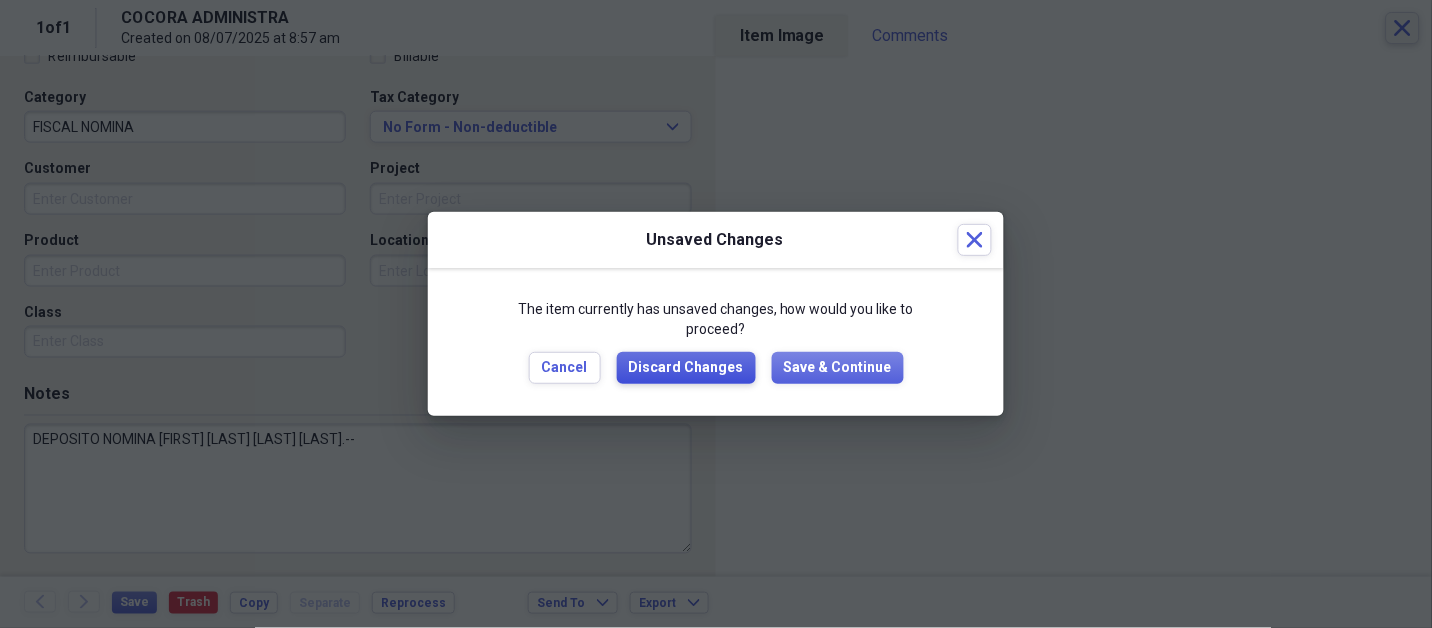 type 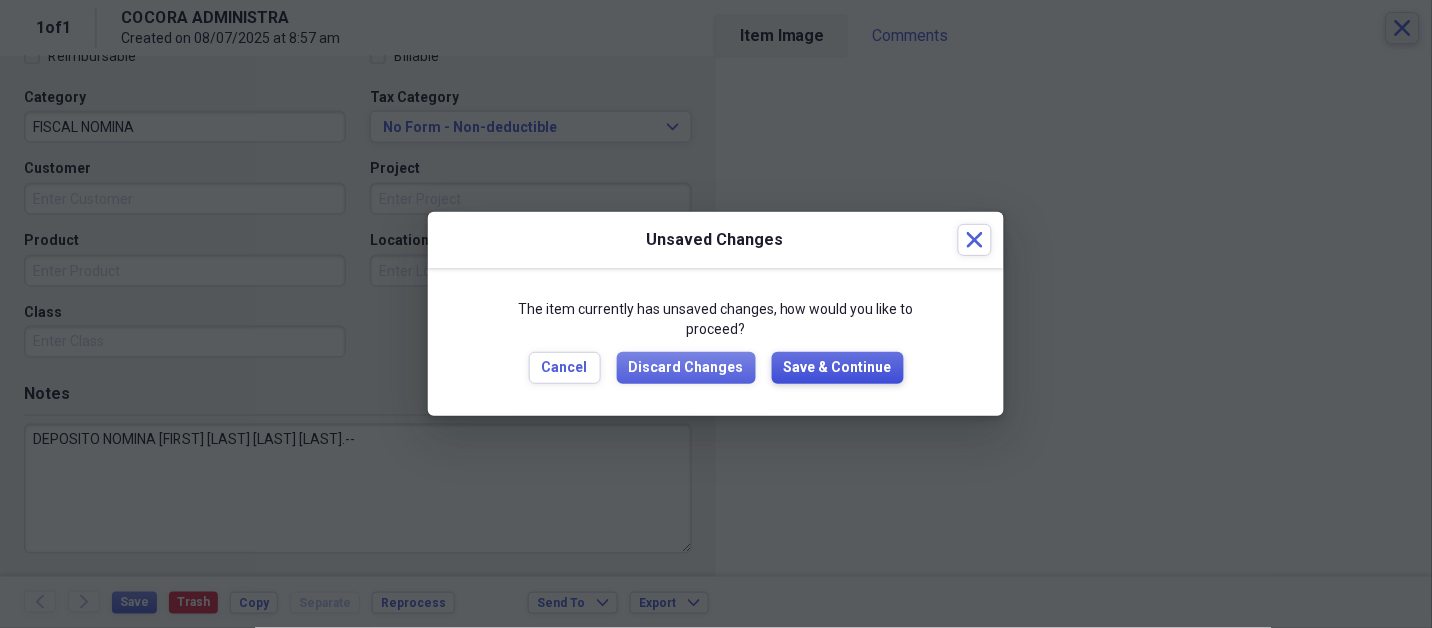 type 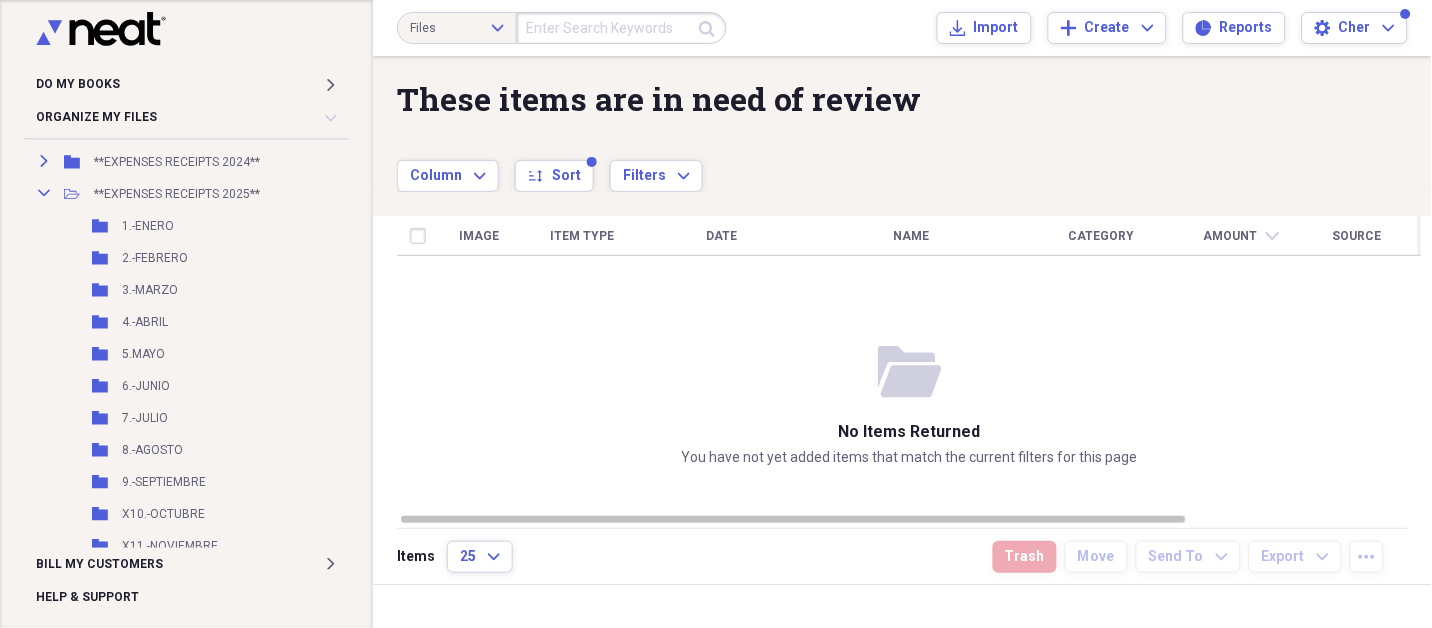 scroll, scrollTop: 622, scrollLeft: 0, axis: vertical 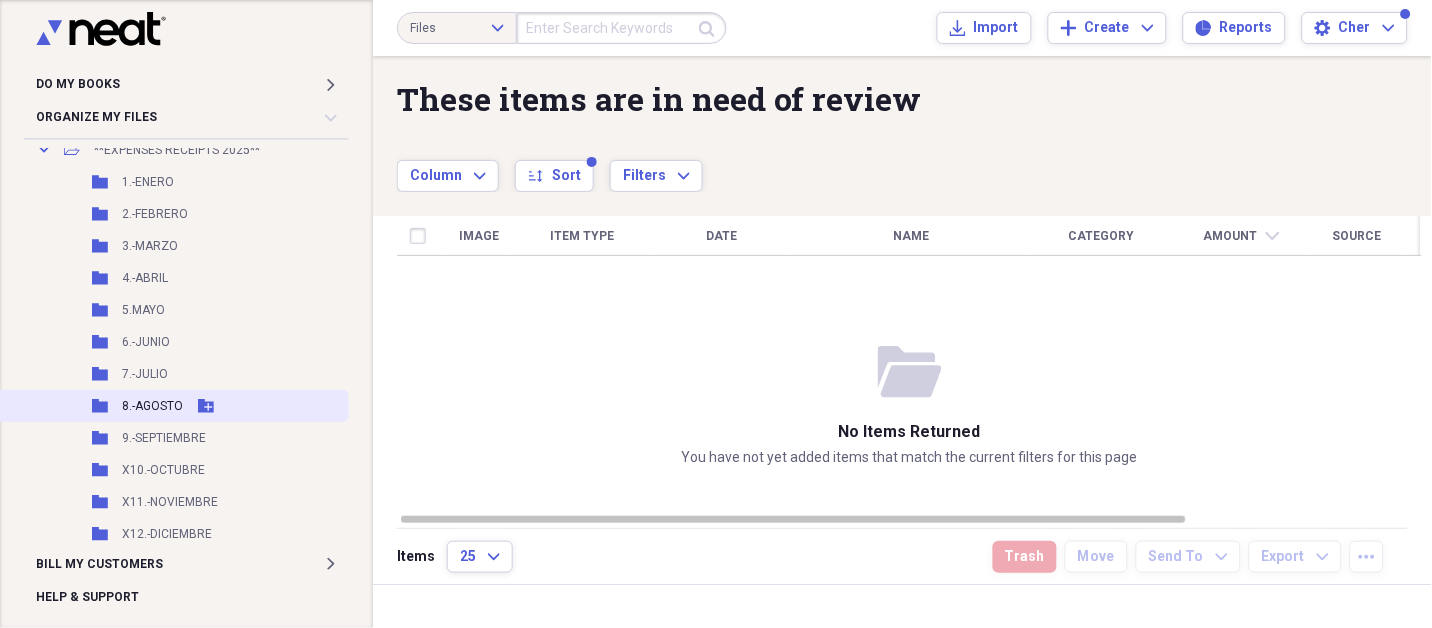 click on "8.-AGOSTO" at bounding box center [152, 406] 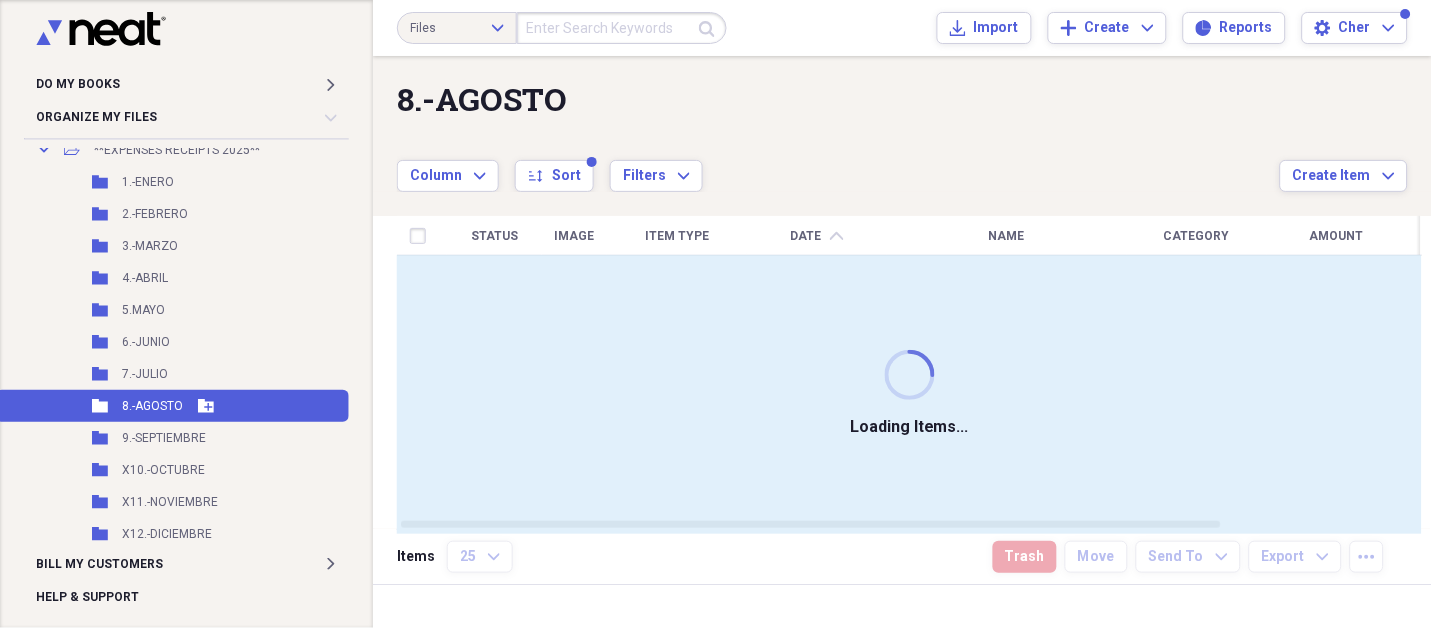 click on "8.-AGOSTO" at bounding box center [152, 406] 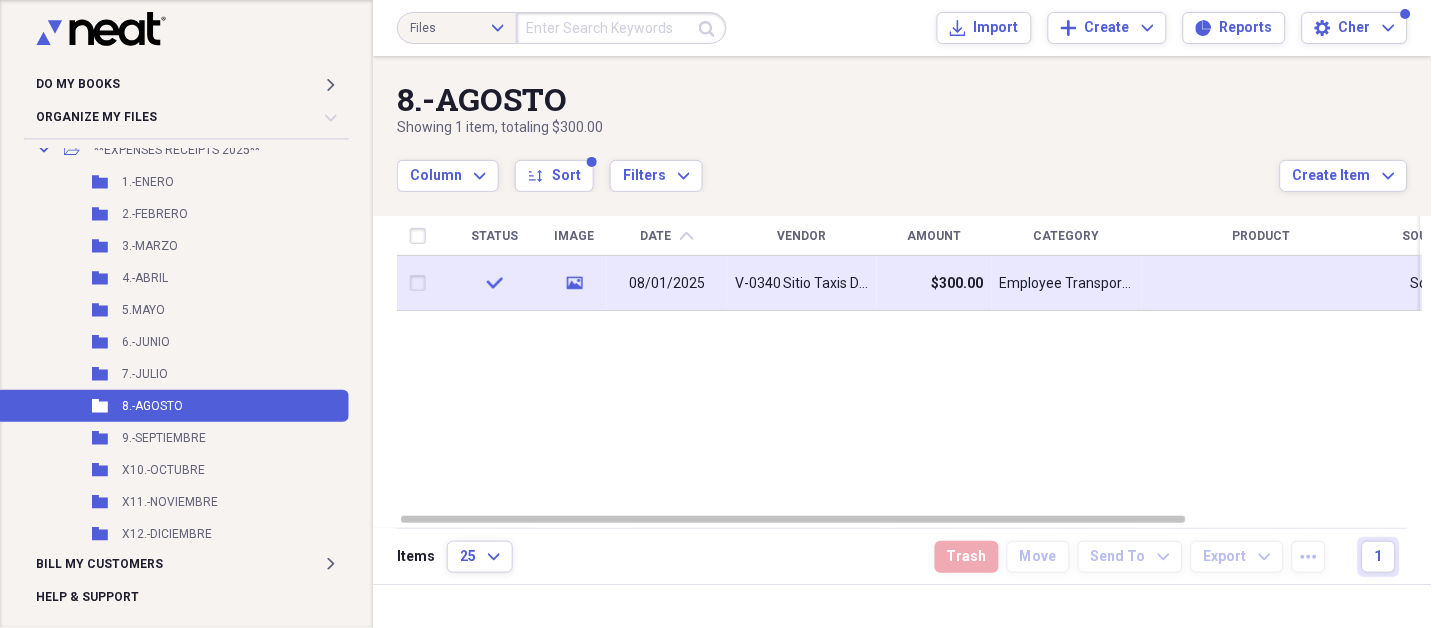 click on "V-0340 Sitio Taxis Dorado" at bounding box center [802, 283] 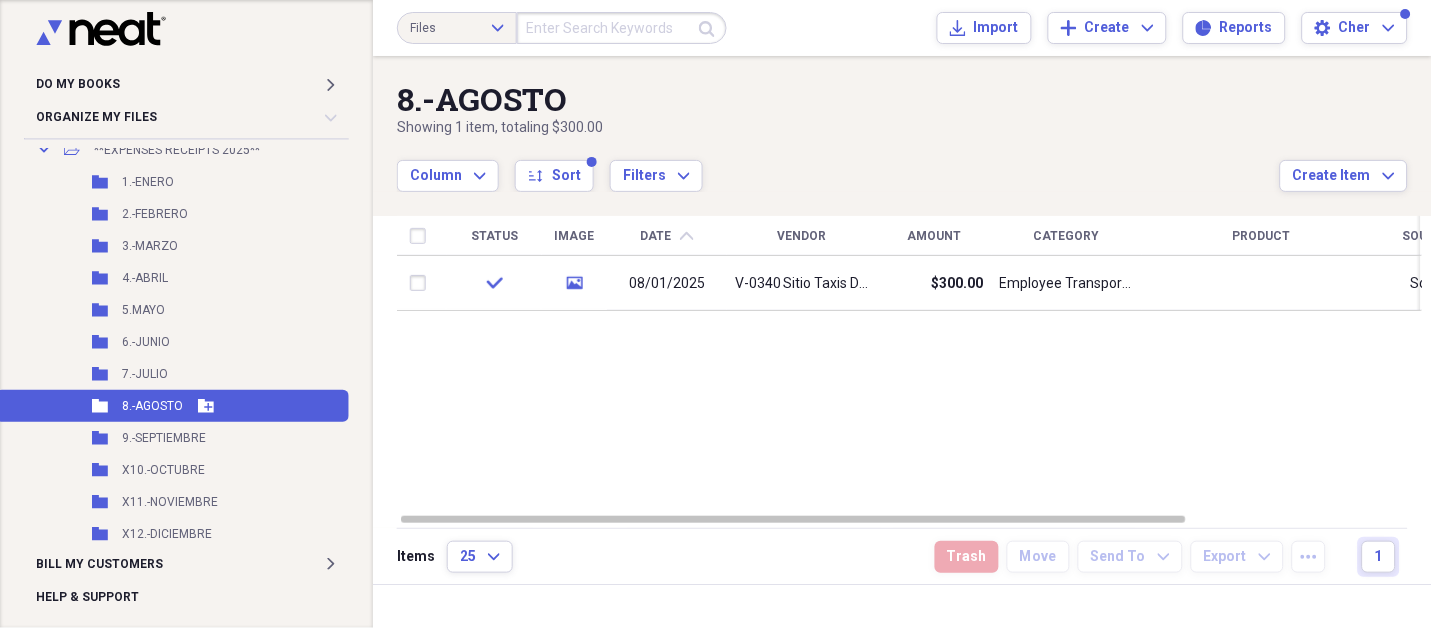 click on "Folder 8.-AGOSTO Add Folder" at bounding box center [172, 406] 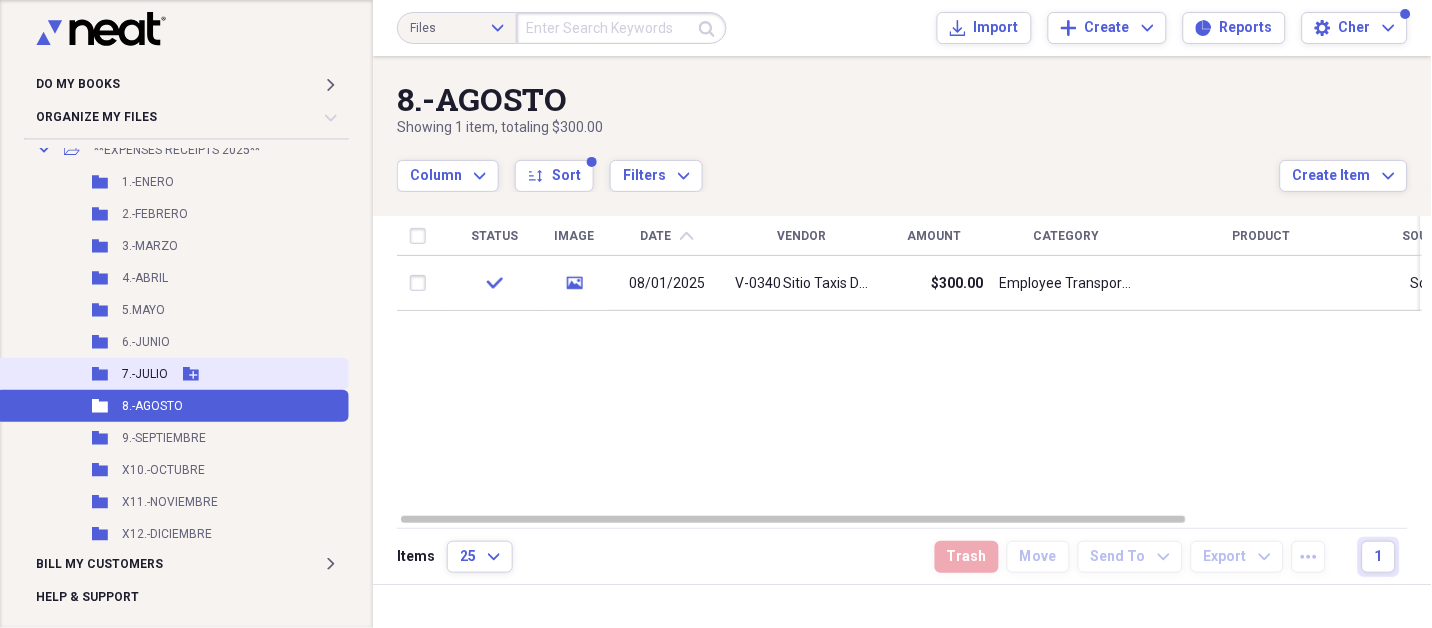 click on "7.-JULIO" at bounding box center [145, 374] 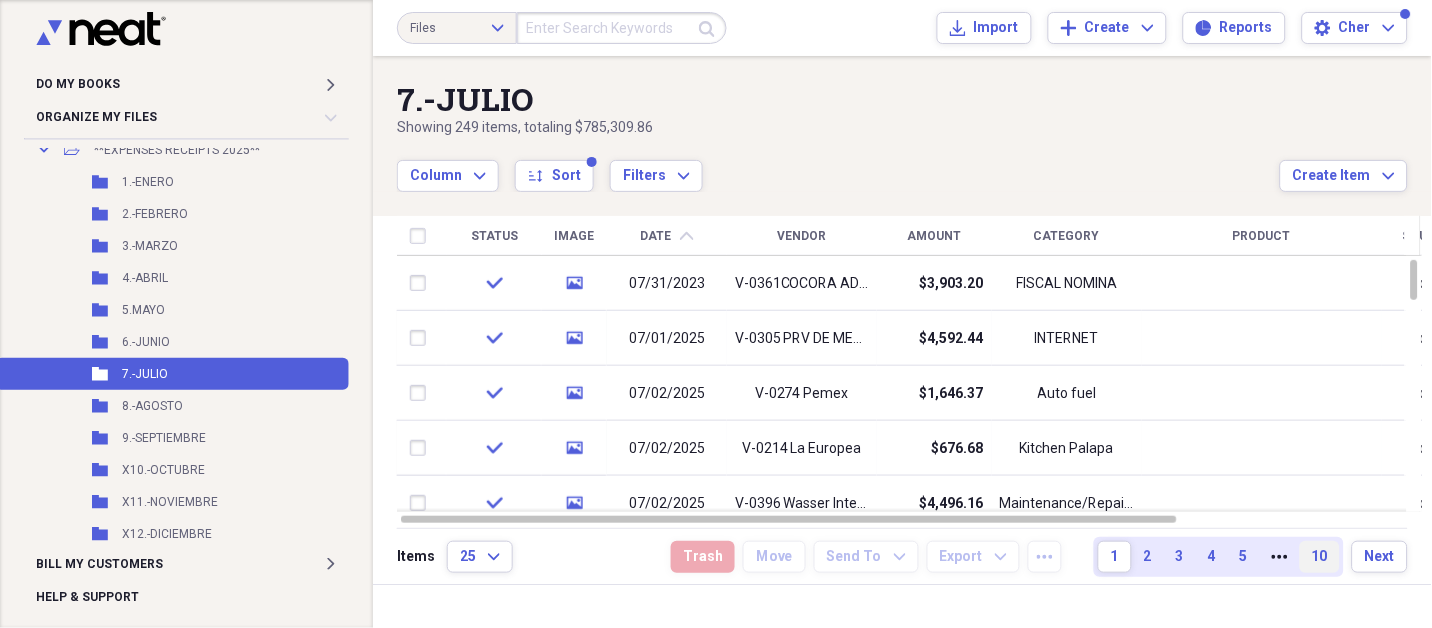 click on "10" at bounding box center (1320, 557) 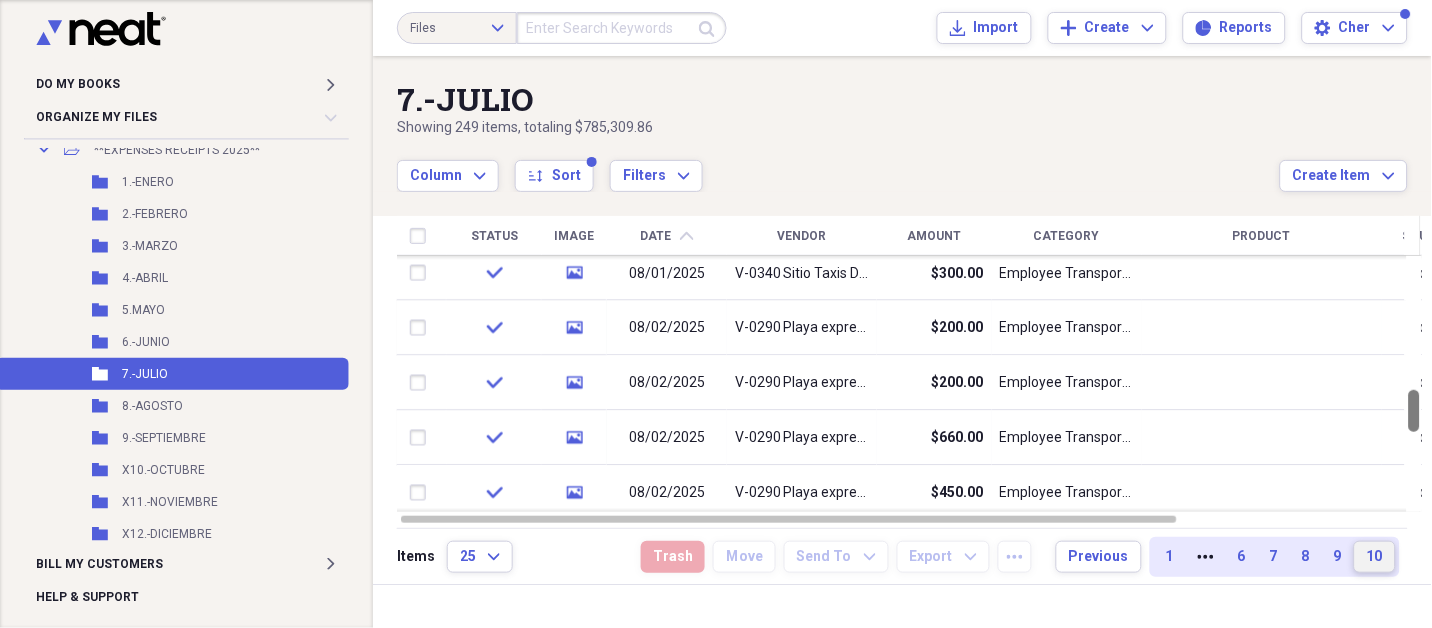 drag, startPoint x: 1428, startPoint y: 281, endPoint x: 1430, endPoint y: 400, distance: 119.01681 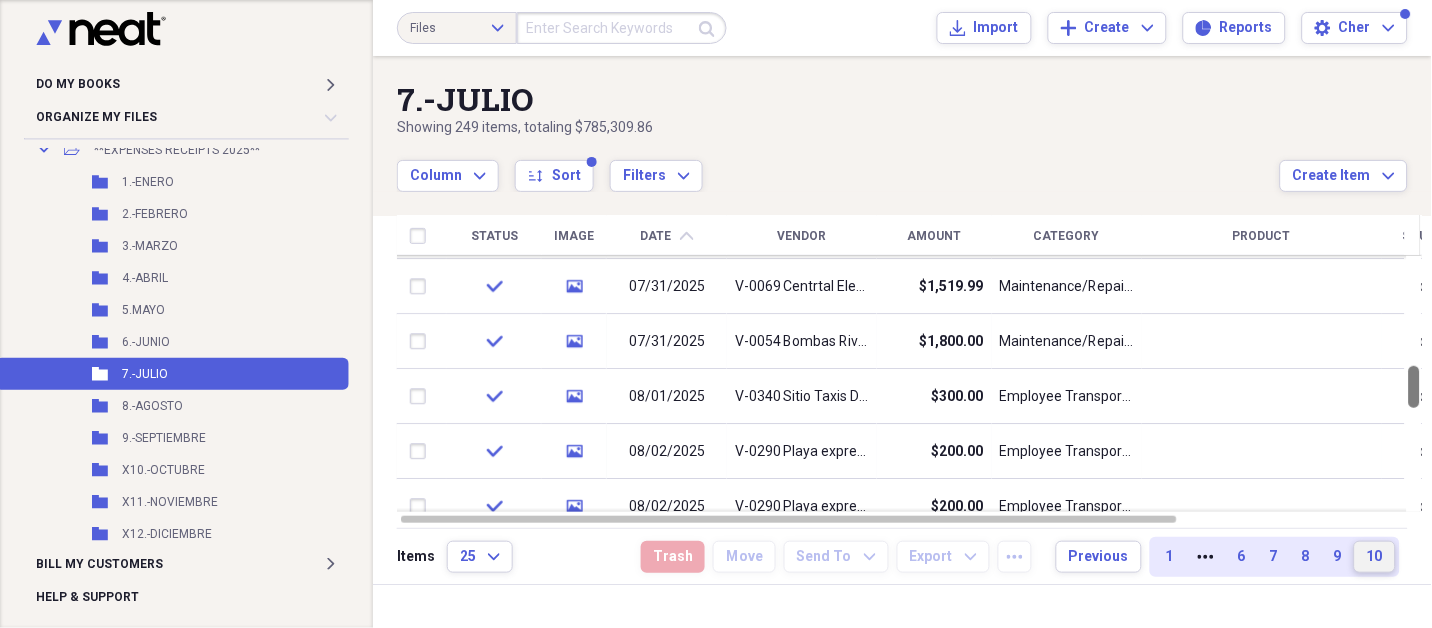 drag, startPoint x: 1427, startPoint y: 411, endPoint x: 1426, endPoint y: 387, distance: 24.020824 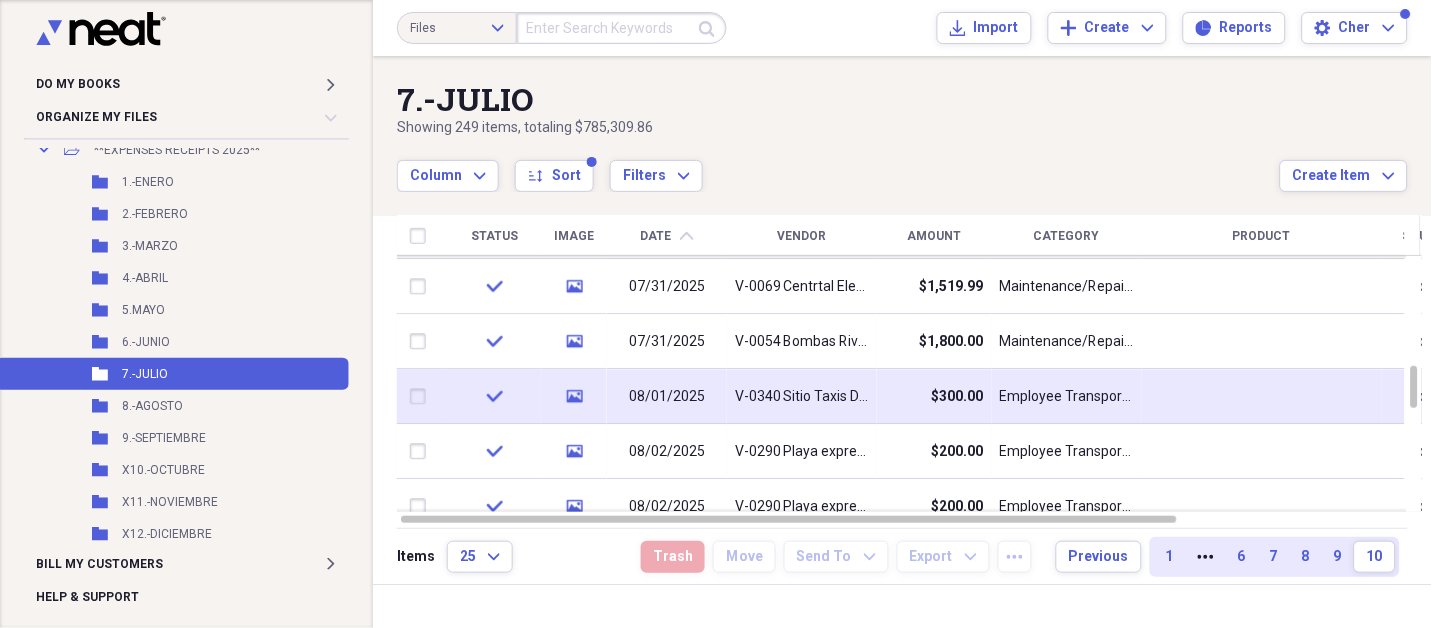 click on "$300.00" at bounding box center [934, 396] 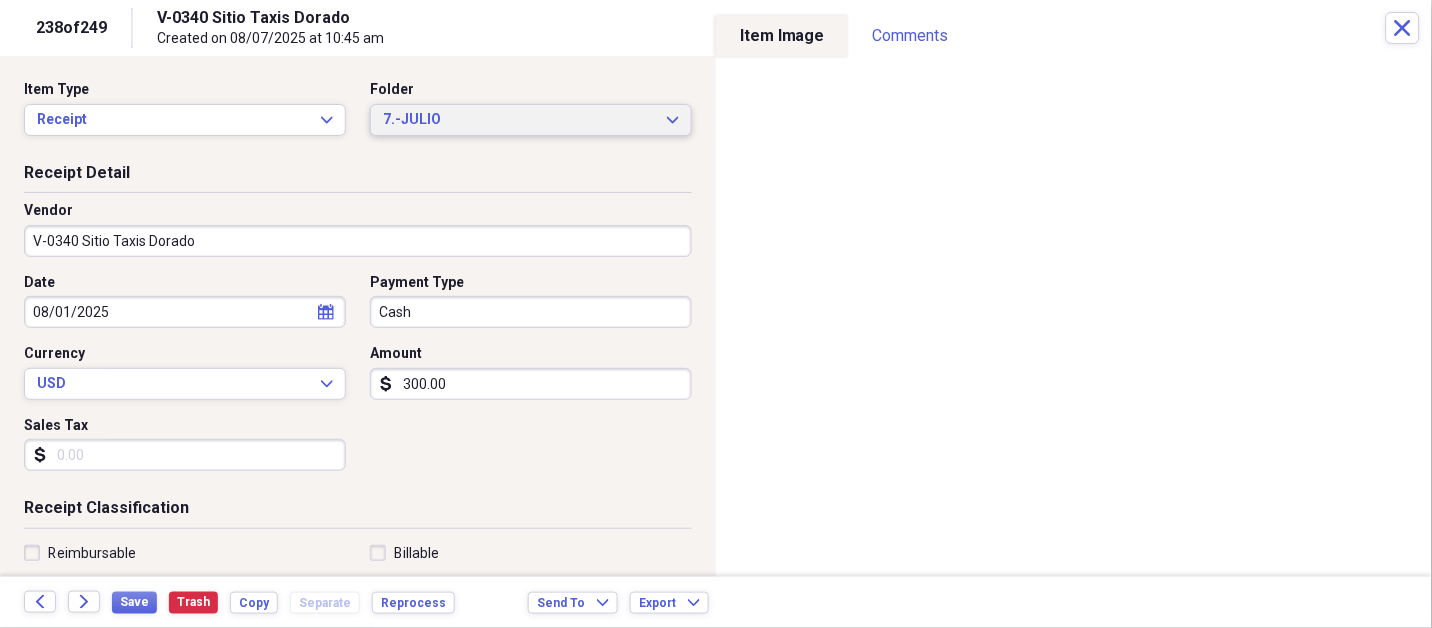 click on "7.-JULIO Expand" at bounding box center (531, 120) 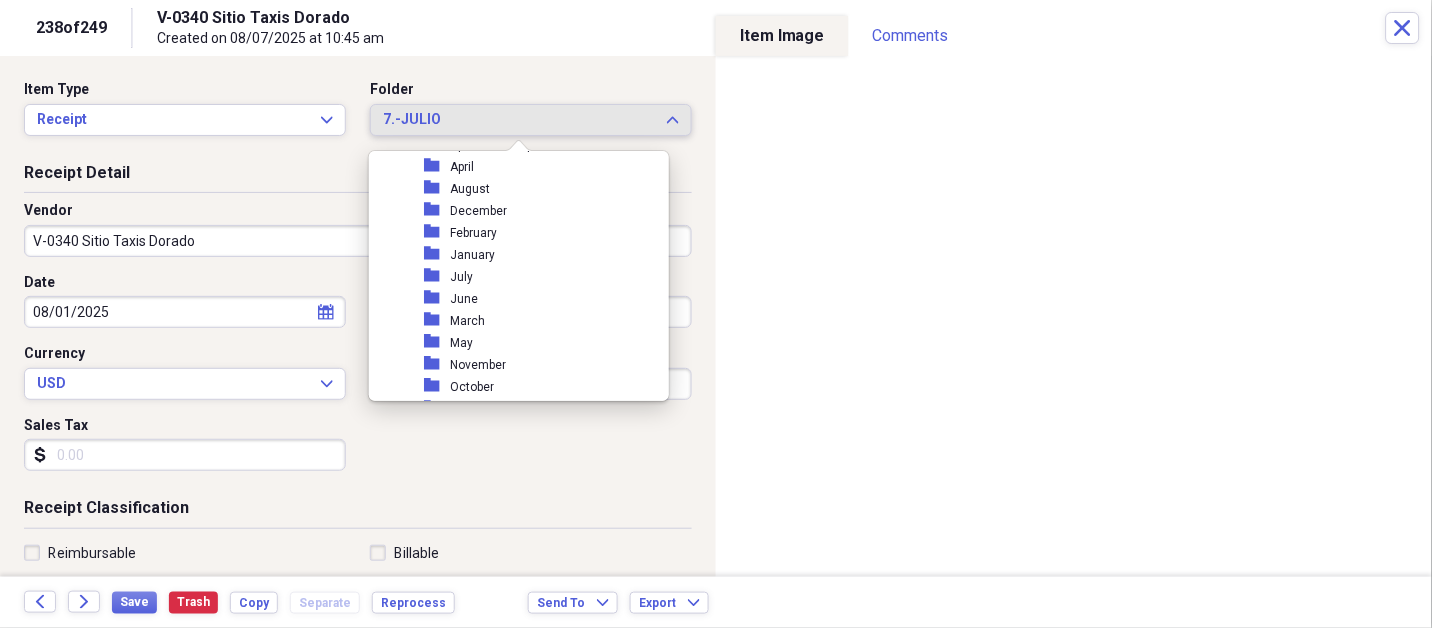 scroll, scrollTop: 3684, scrollLeft: 0, axis: vertical 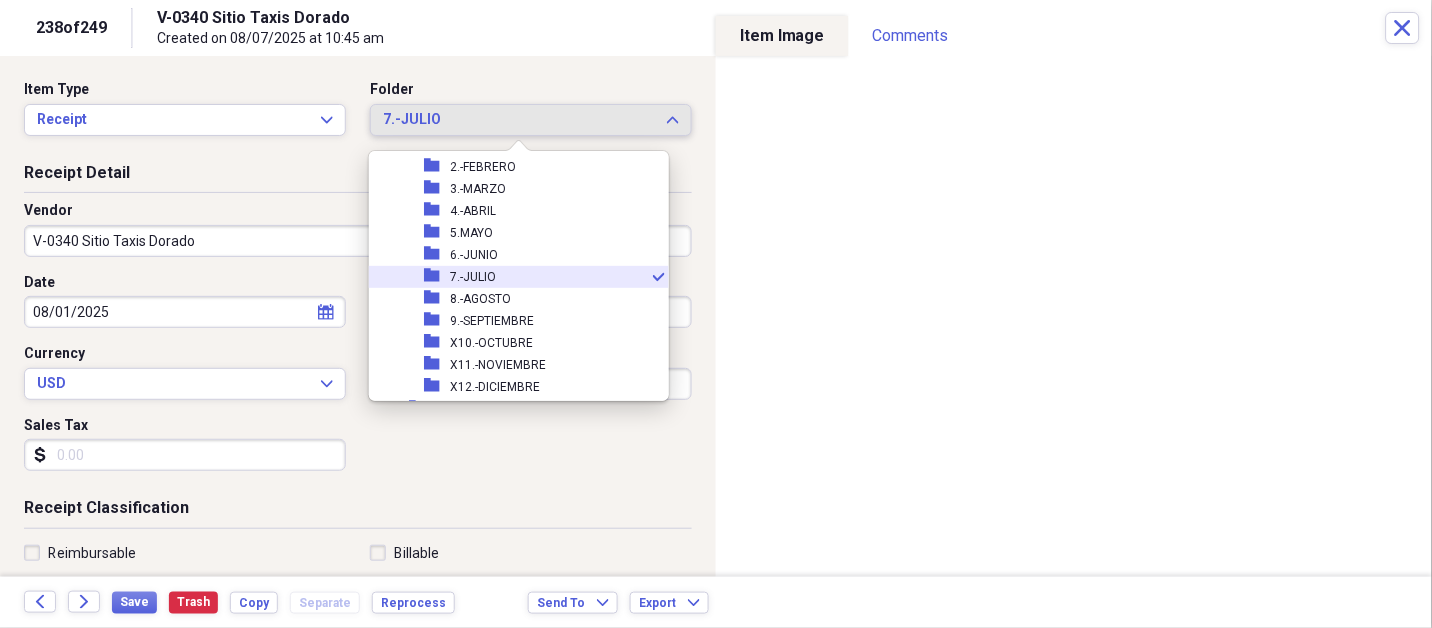 click on "folder 7.-JULIO   check" at bounding box center [511, 277] 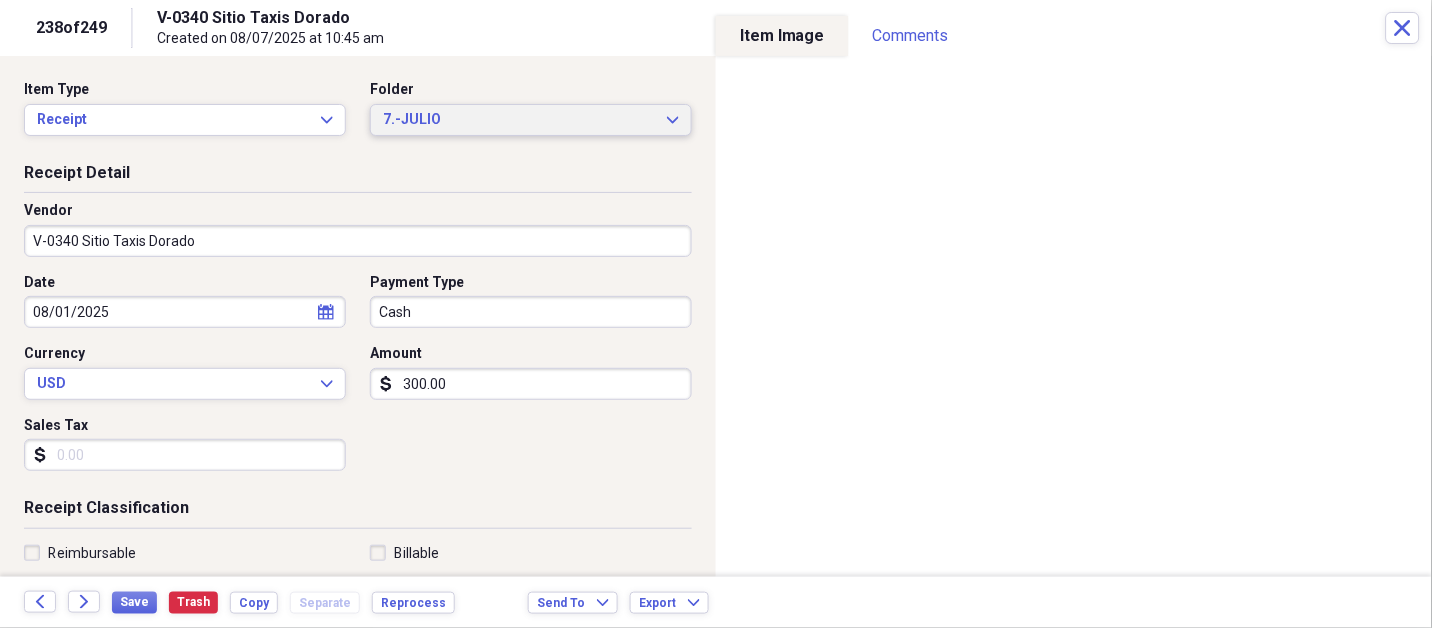 click on "7.-JULIO Expand" at bounding box center (531, 120) 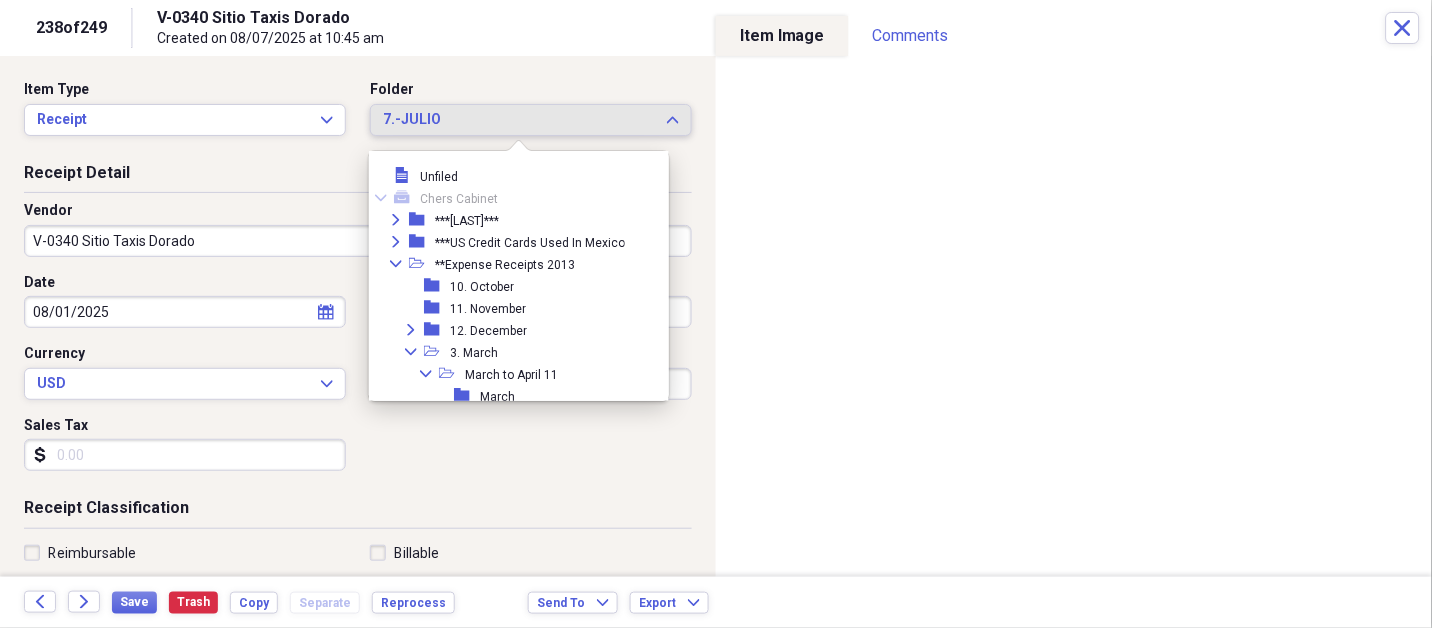 scroll, scrollTop: 3684, scrollLeft: 0, axis: vertical 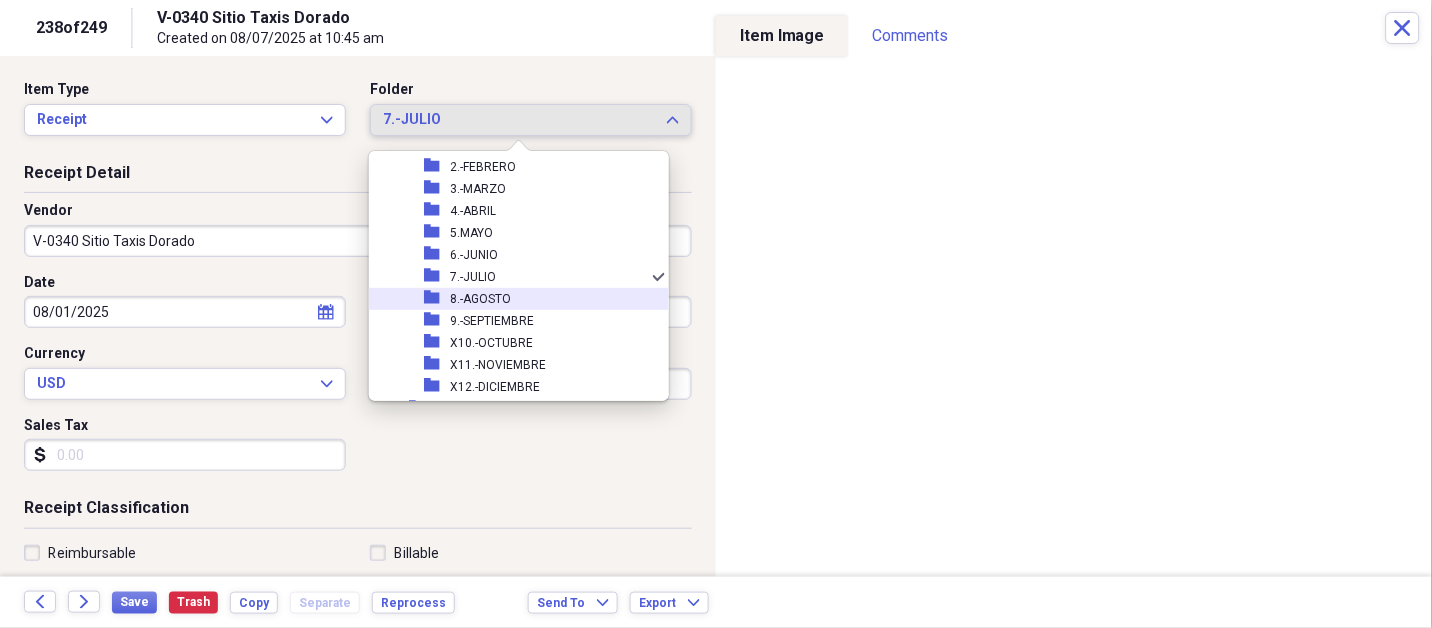 click on "8.-AGOSTO" at bounding box center (480, 299) 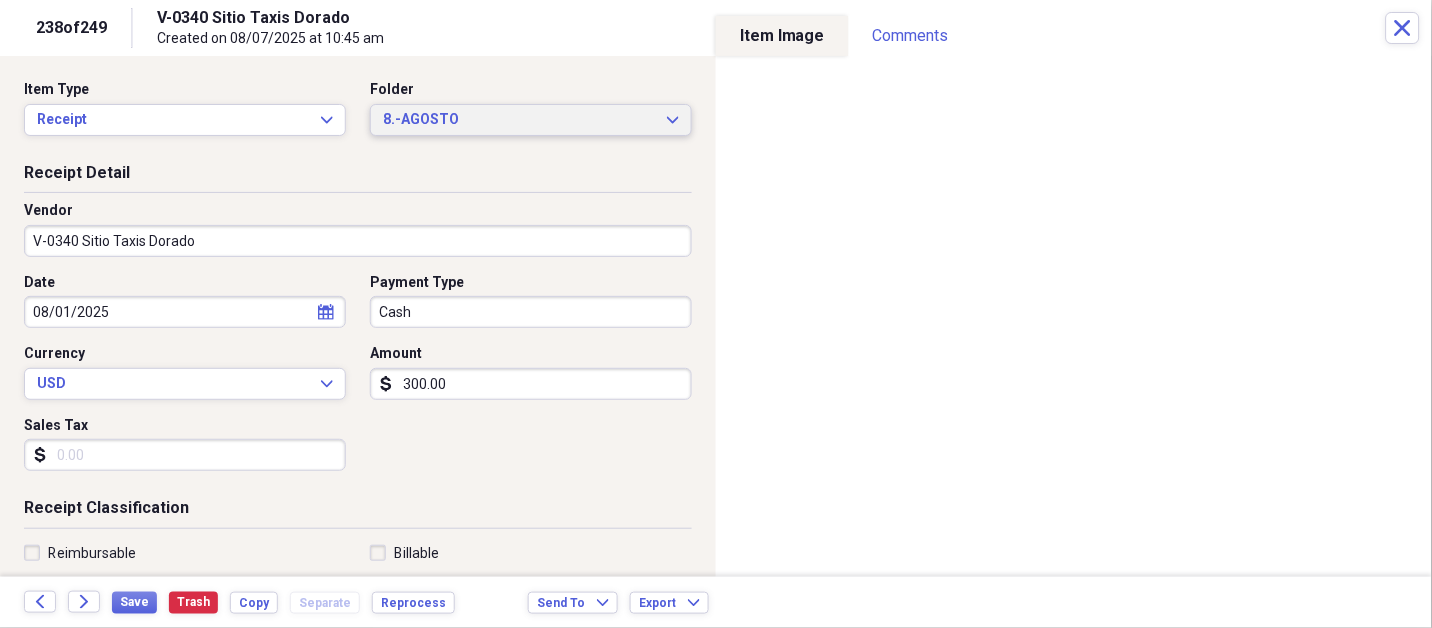 type 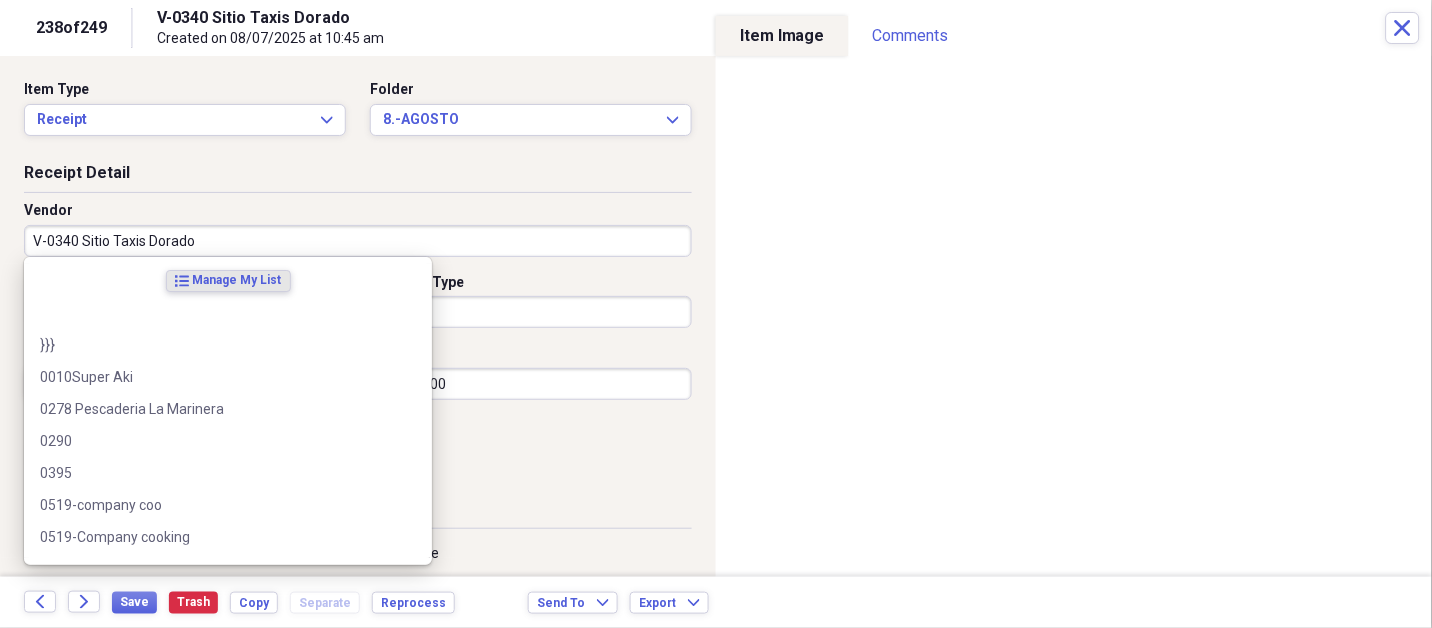 select on "7" 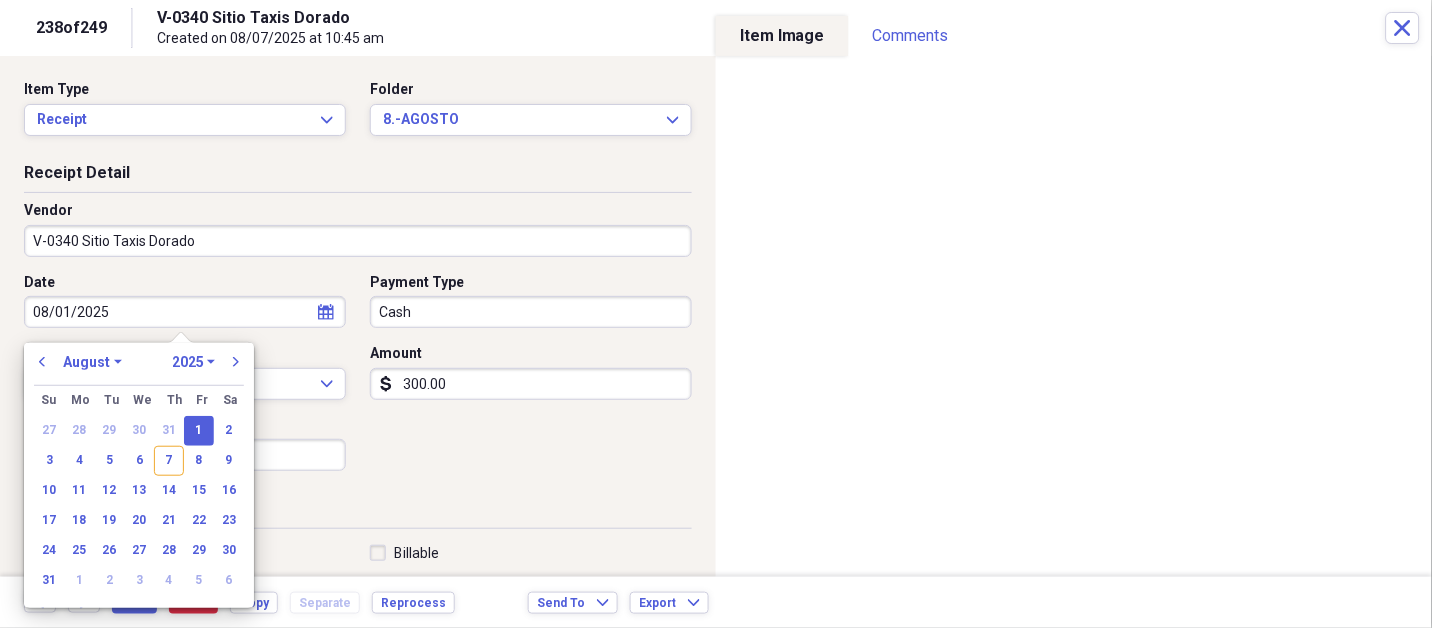type 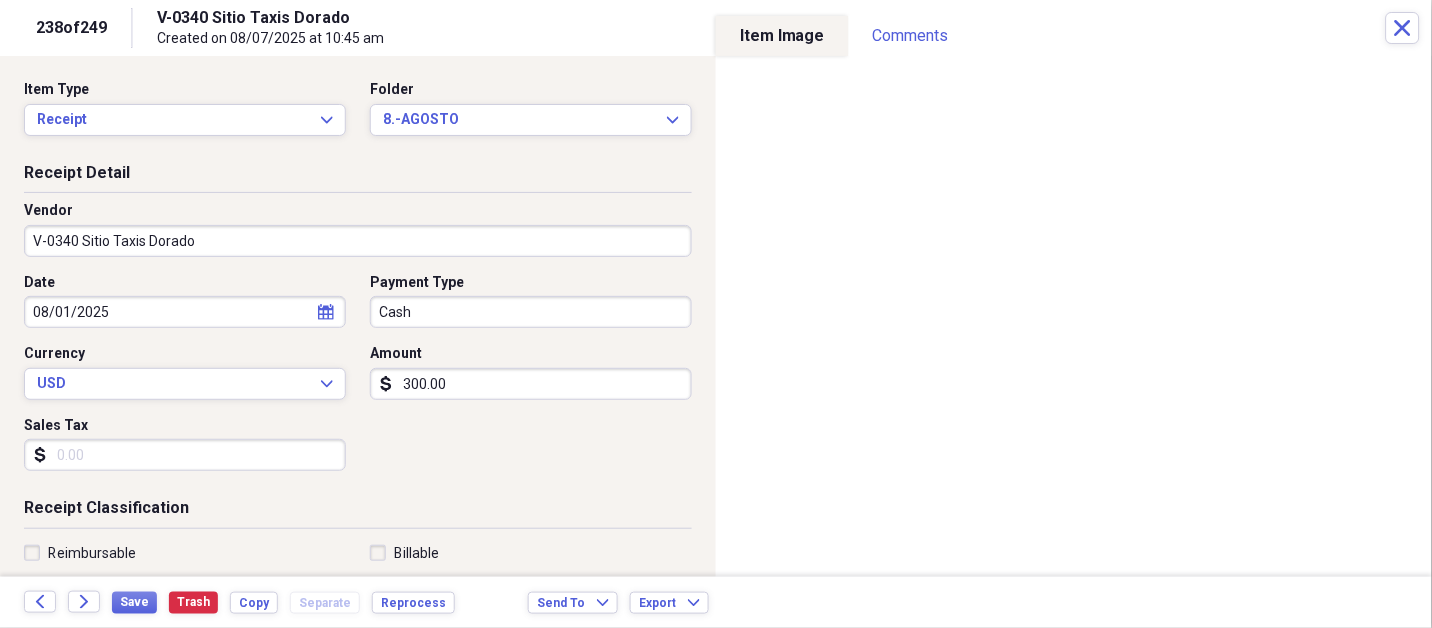 type 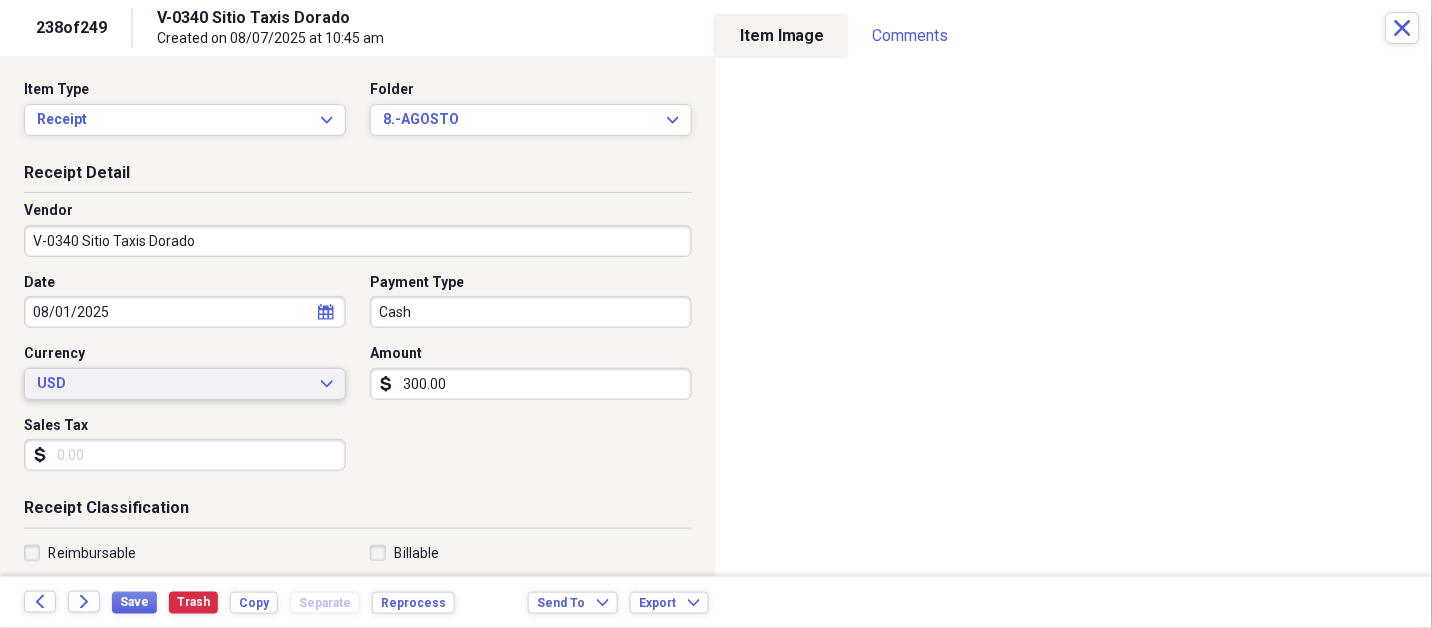 type 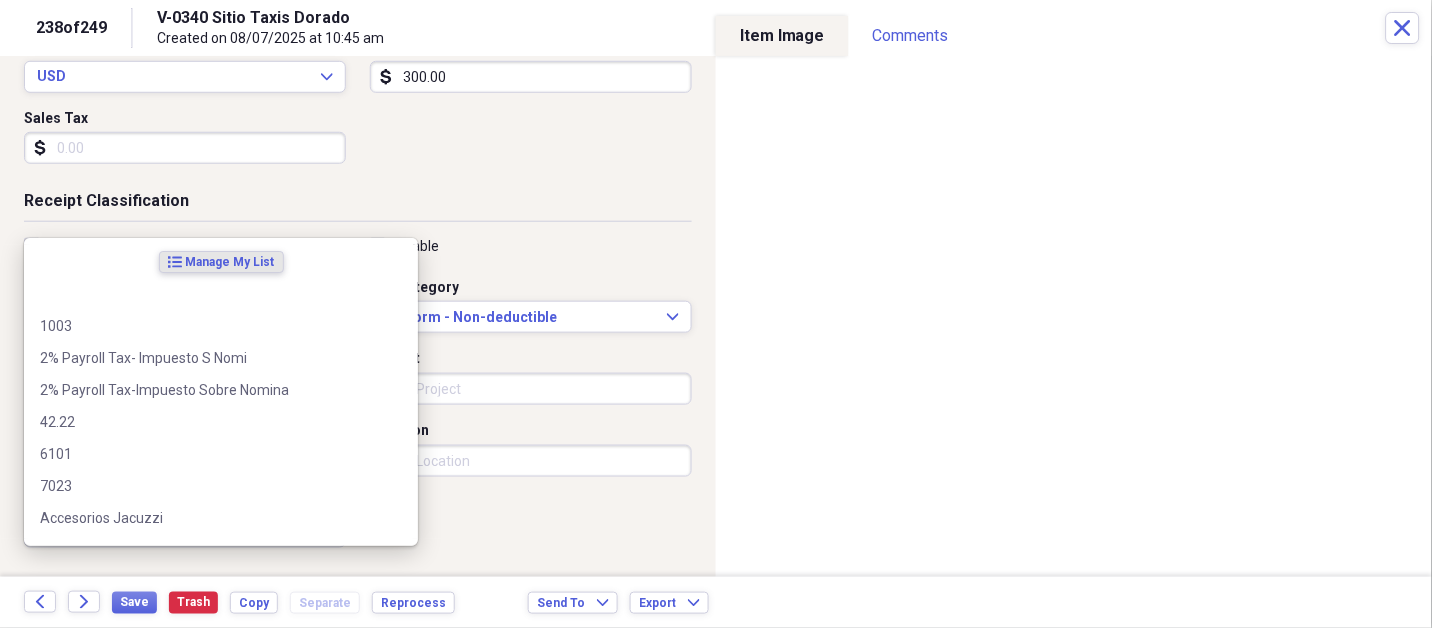 scroll, scrollTop: 35, scrollLeft: 0, axis: vertical 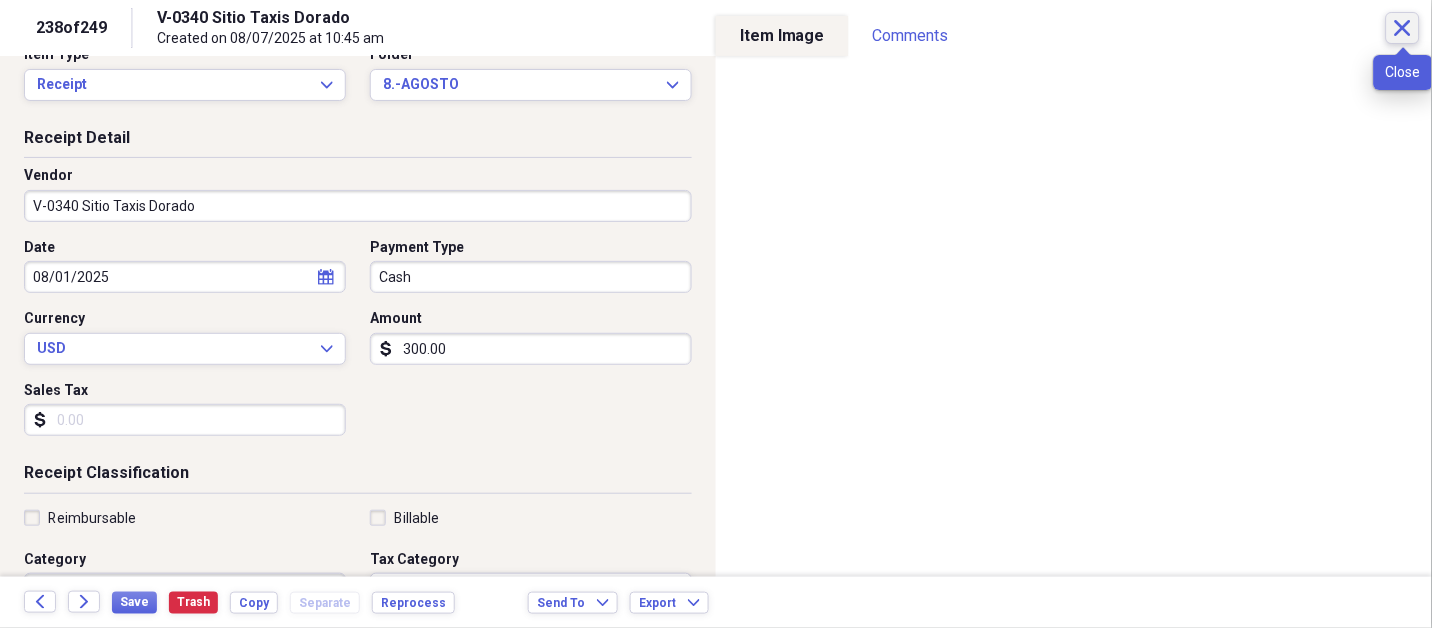 click on "Close" at bounding box center (1403, 28) 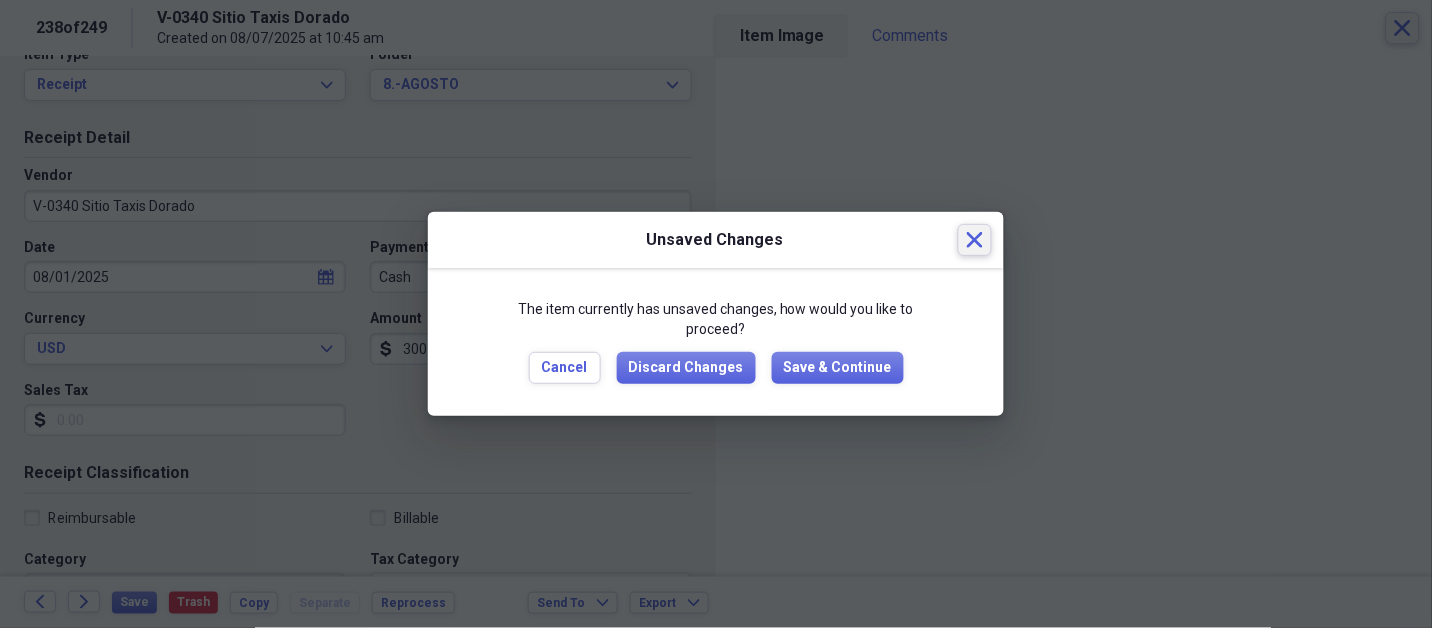 type 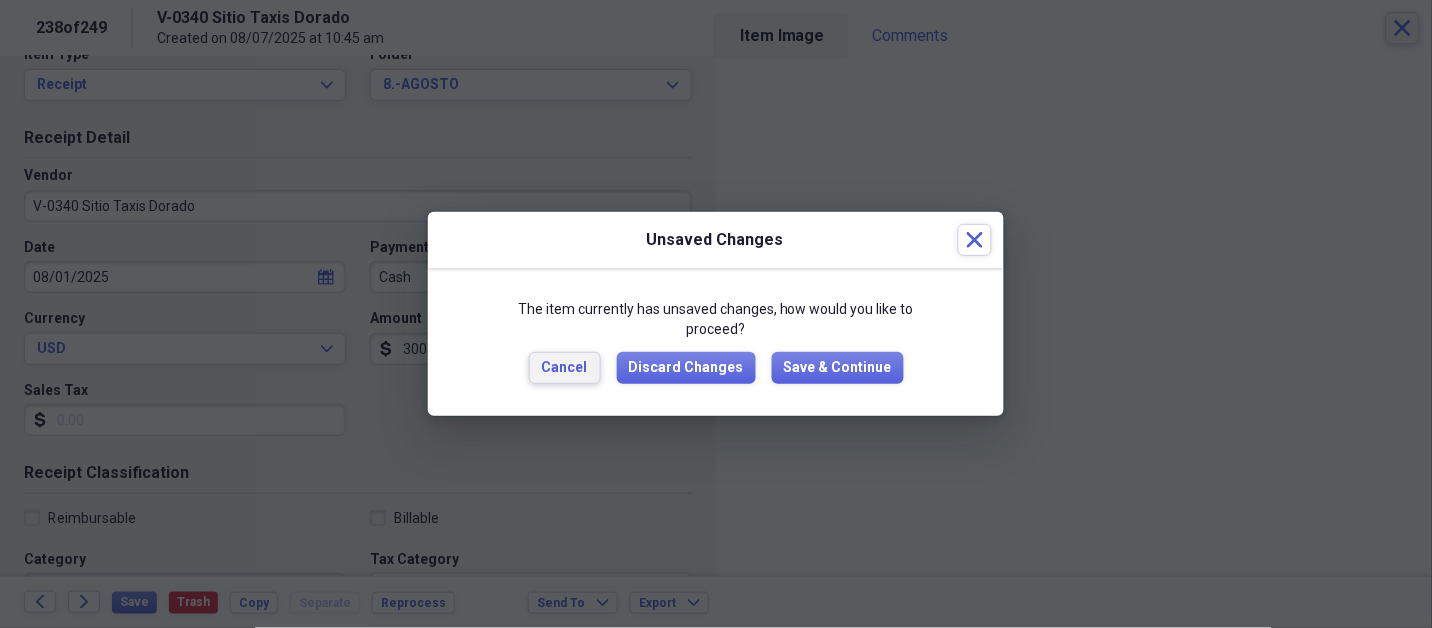 type 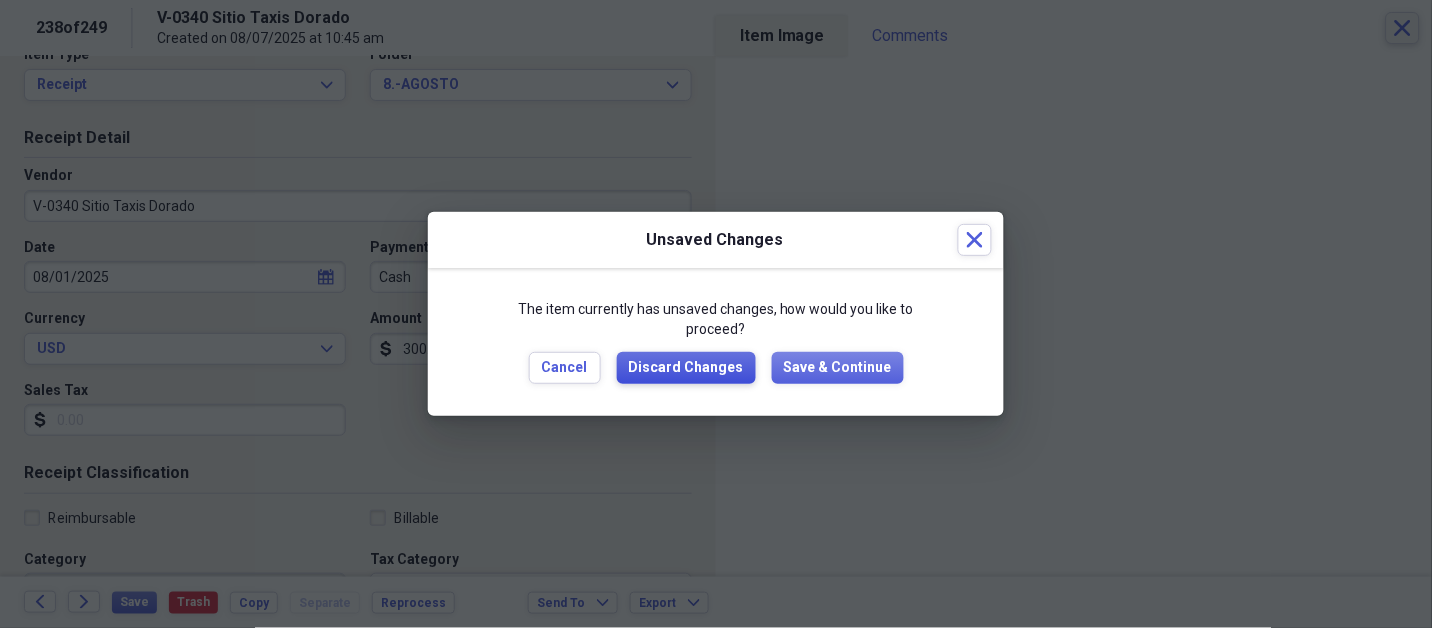 type 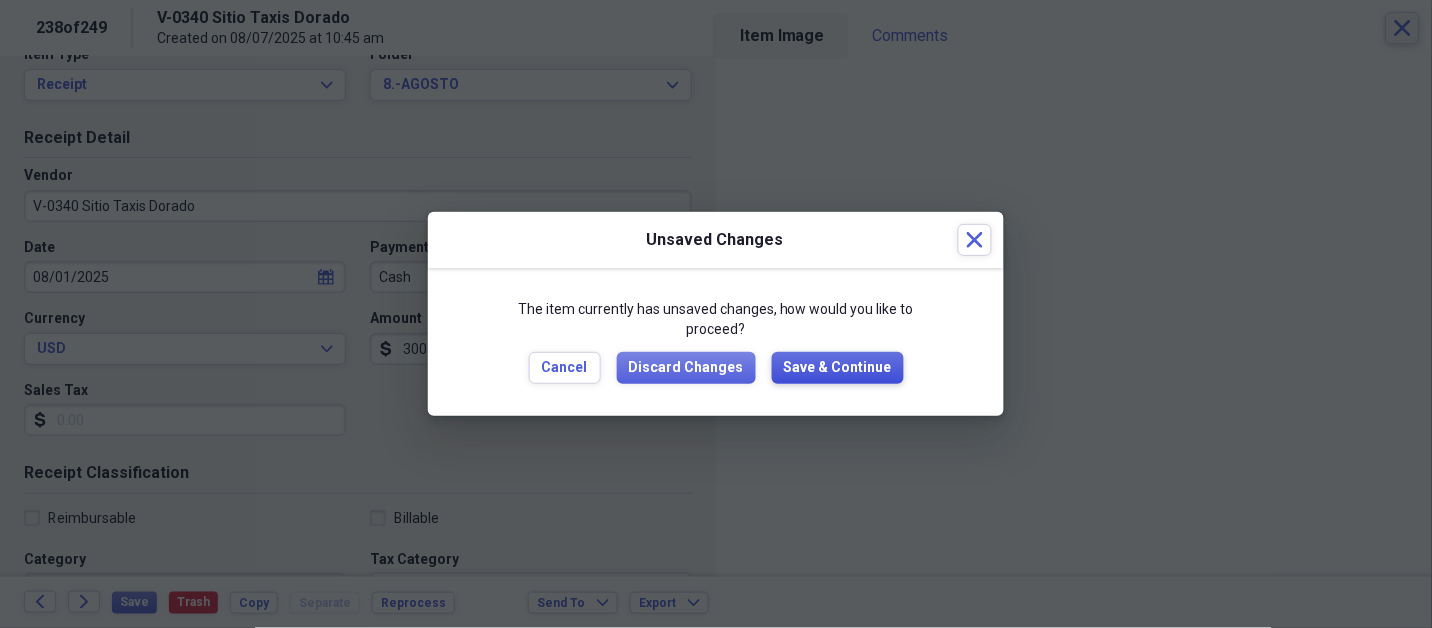 type 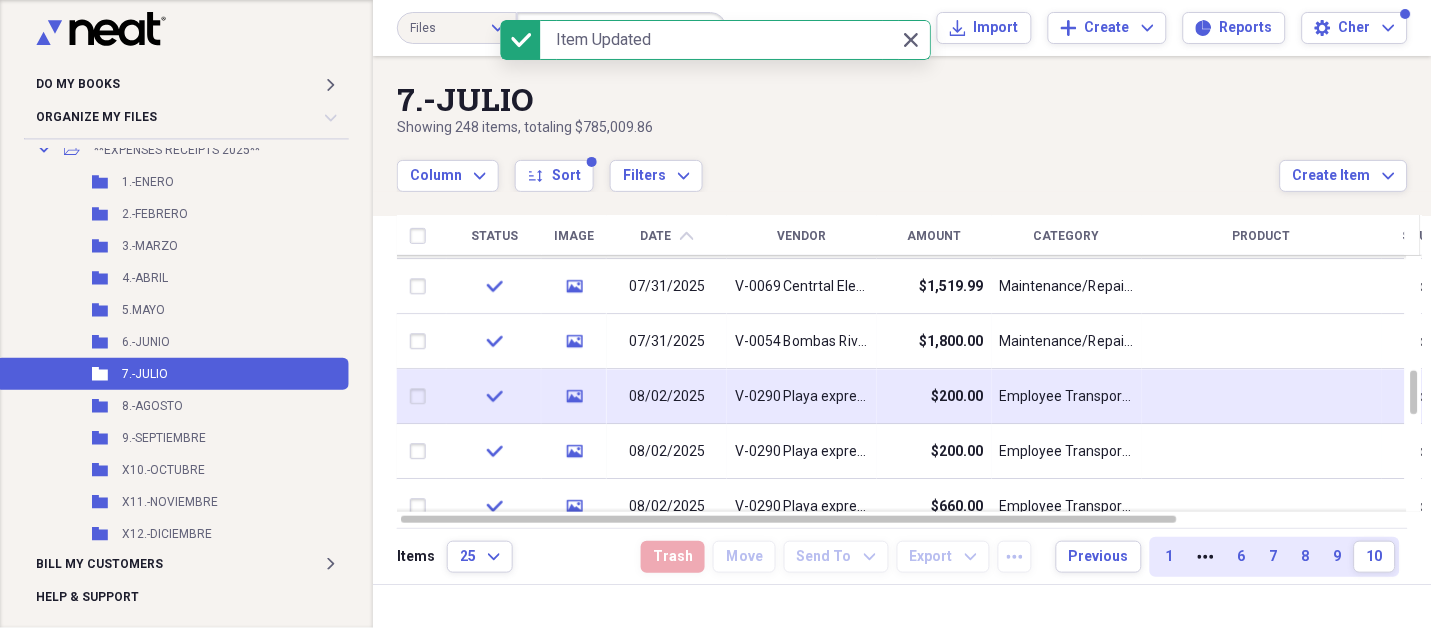 click on "V-0290 Playa express" at bounding box center [802, 396] 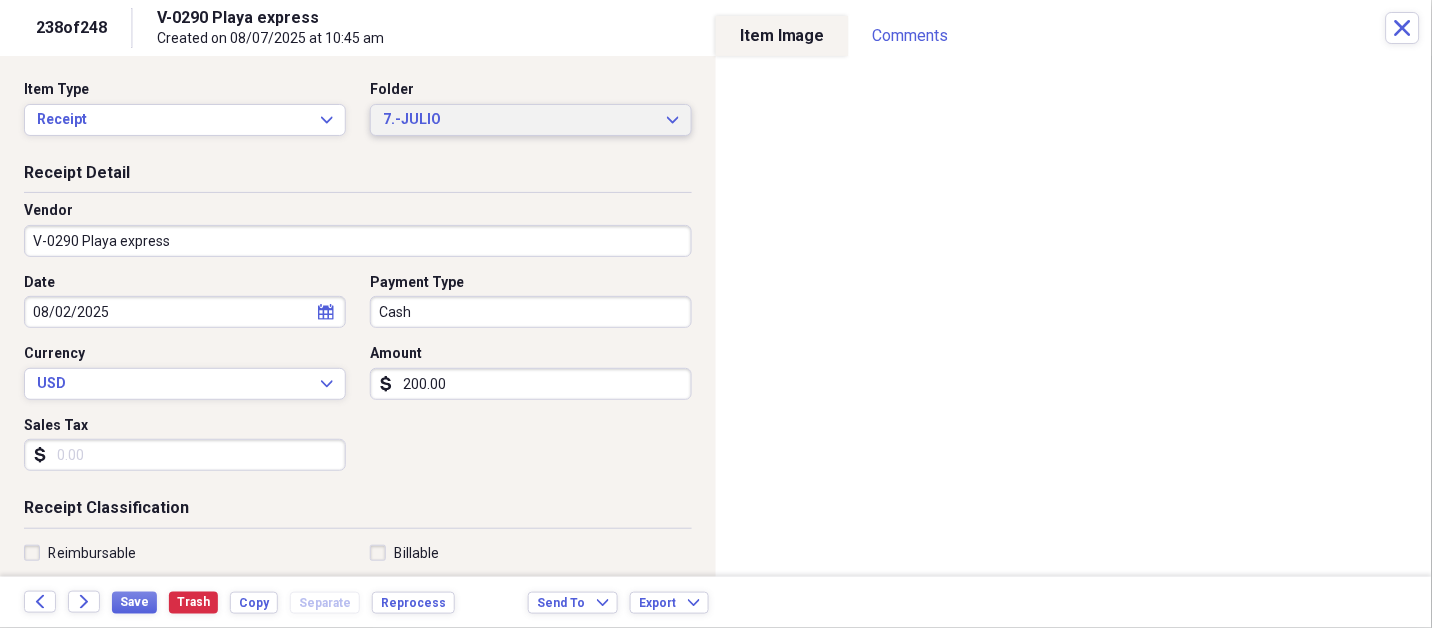 click on "Expand" 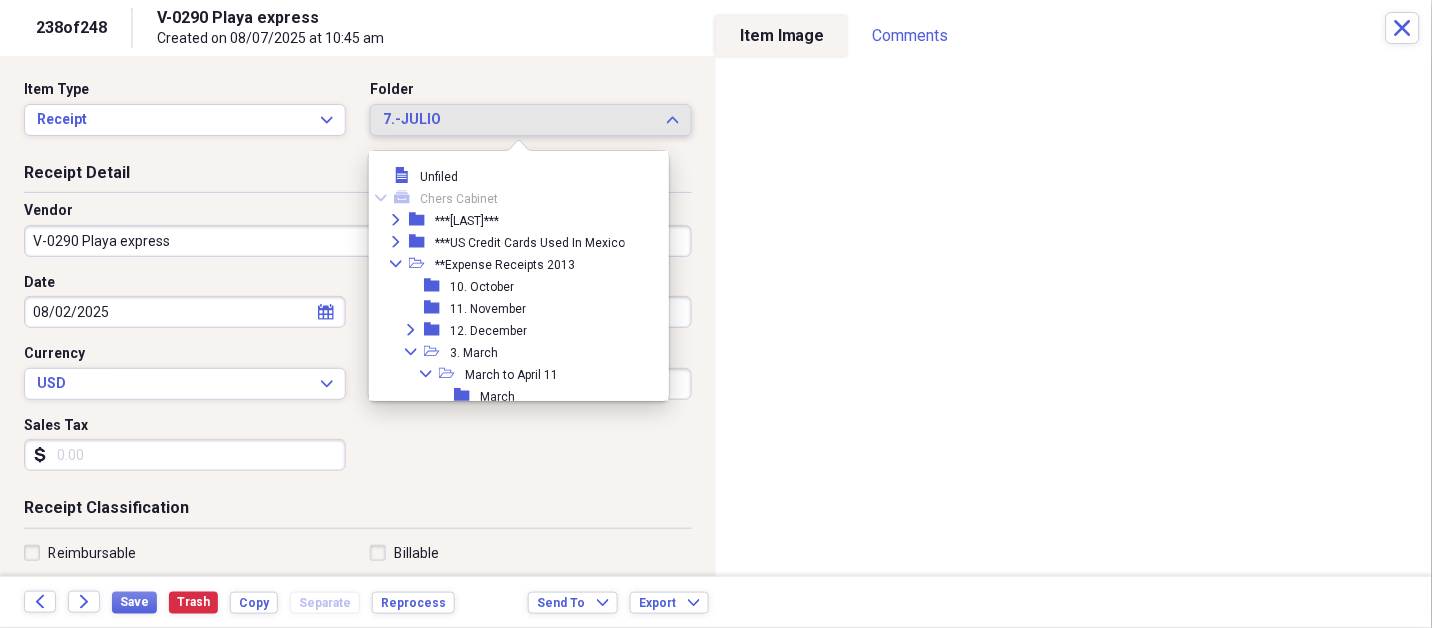 scroll, scrollTop: 3684, scrollLeft: 0, axis: vertical 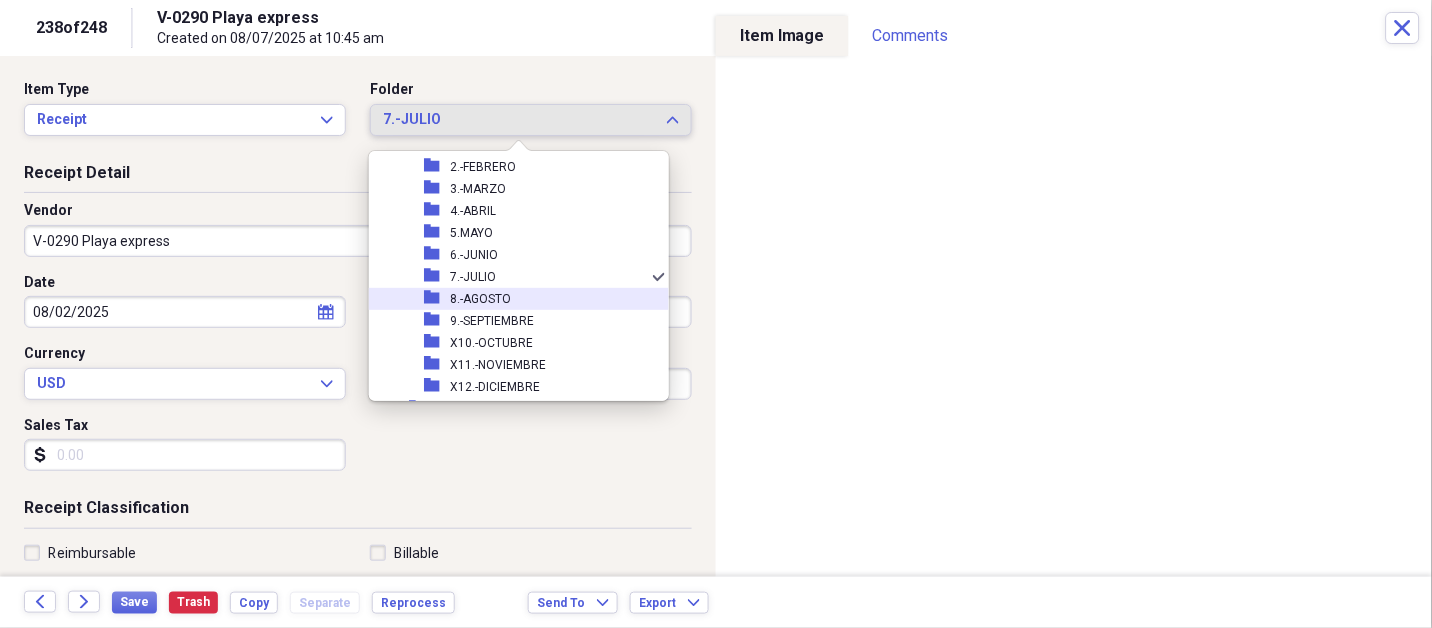 click on "8.-AGOSTO" at bounding box center [480, 299] 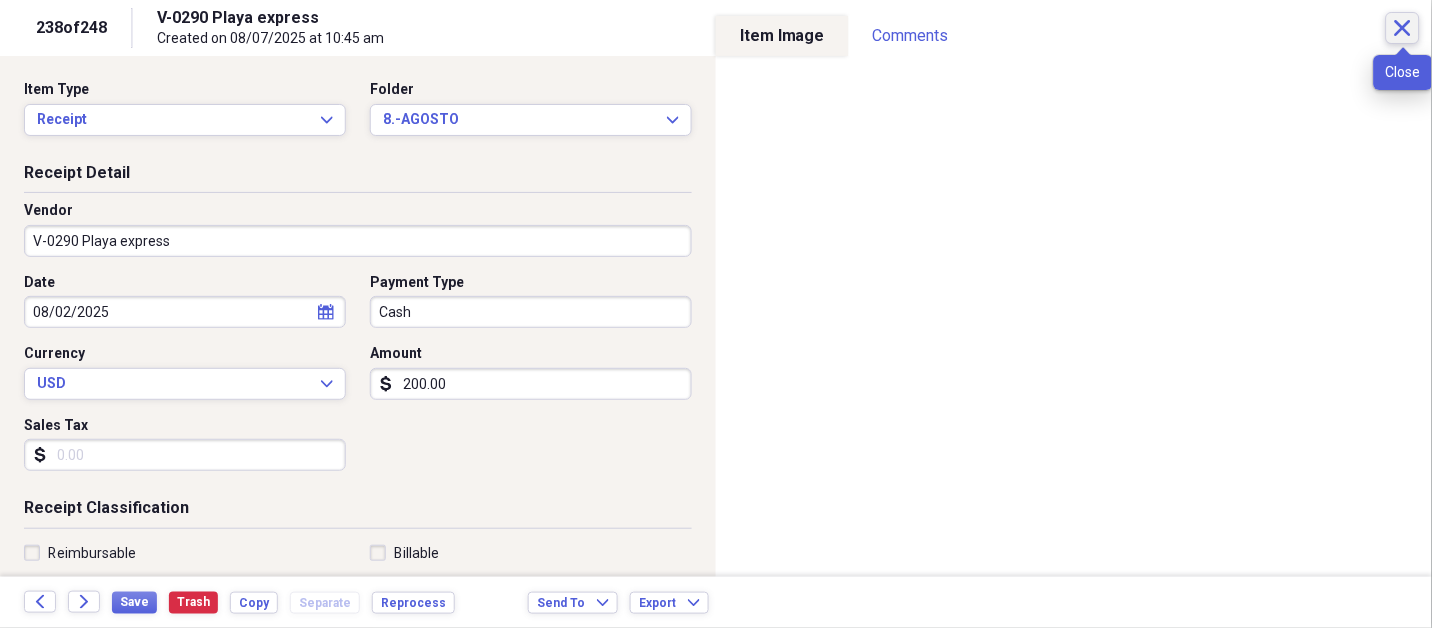 click 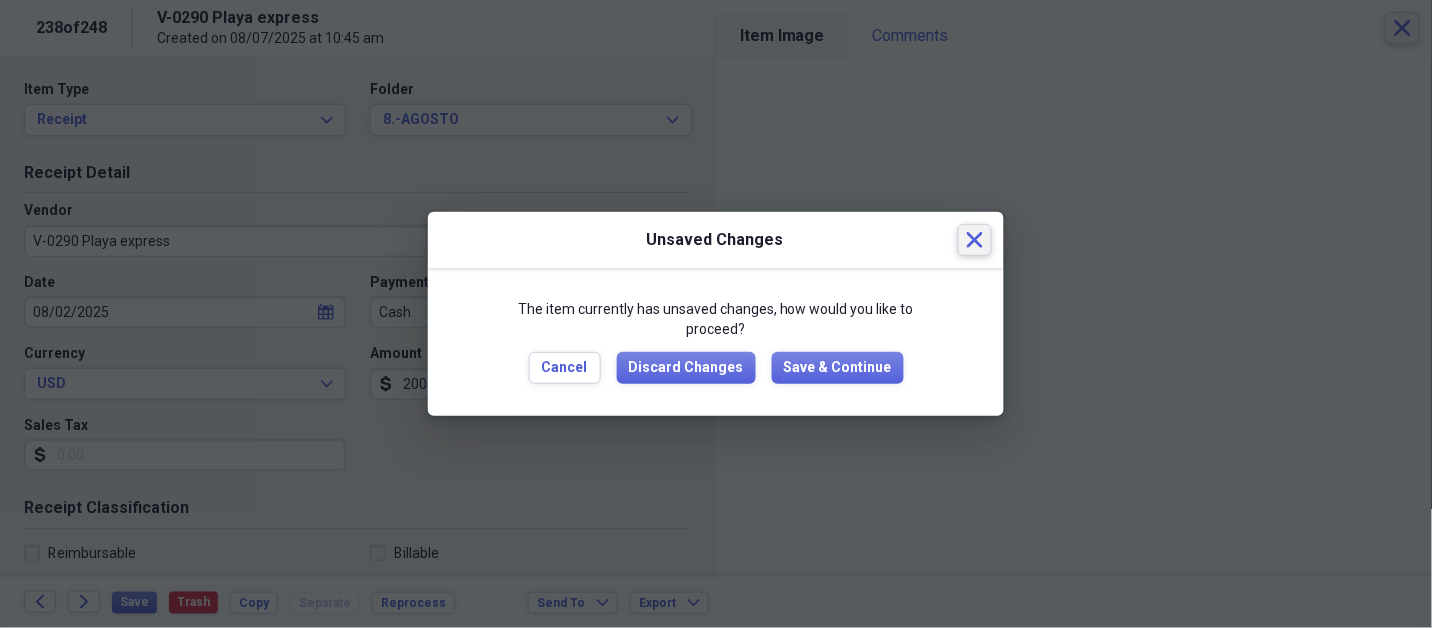 type 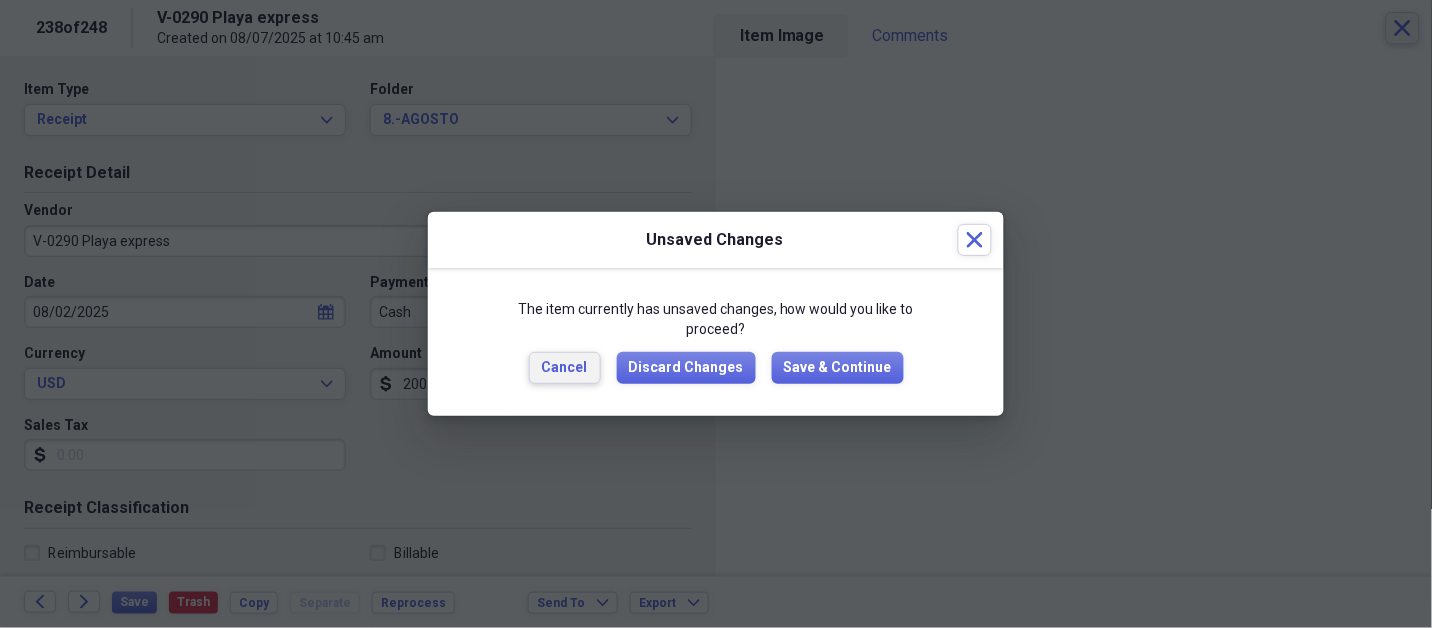 type 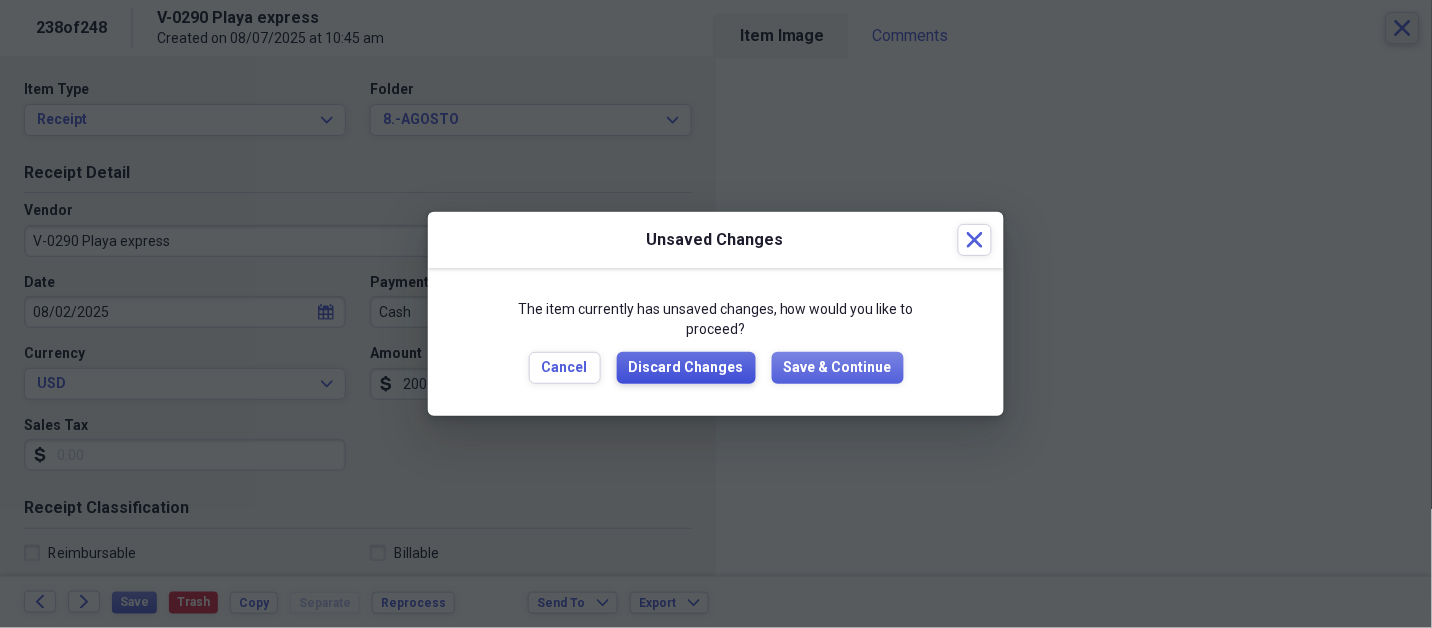 type 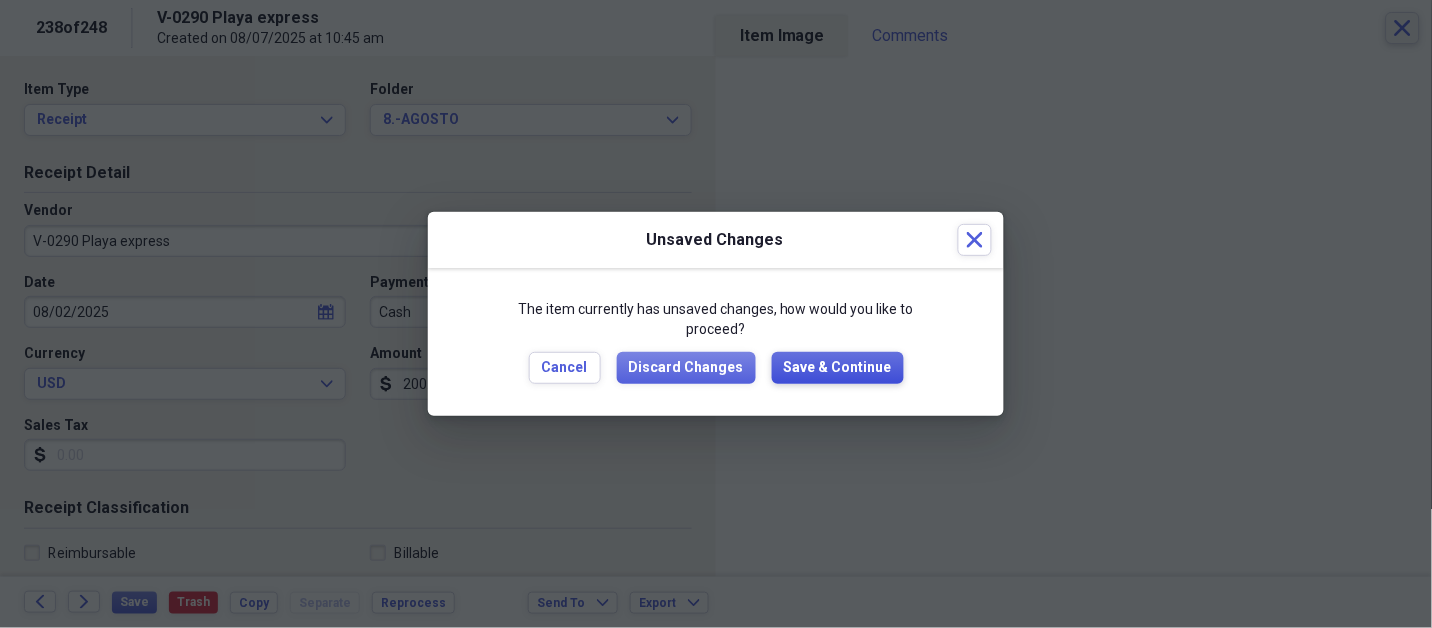 type 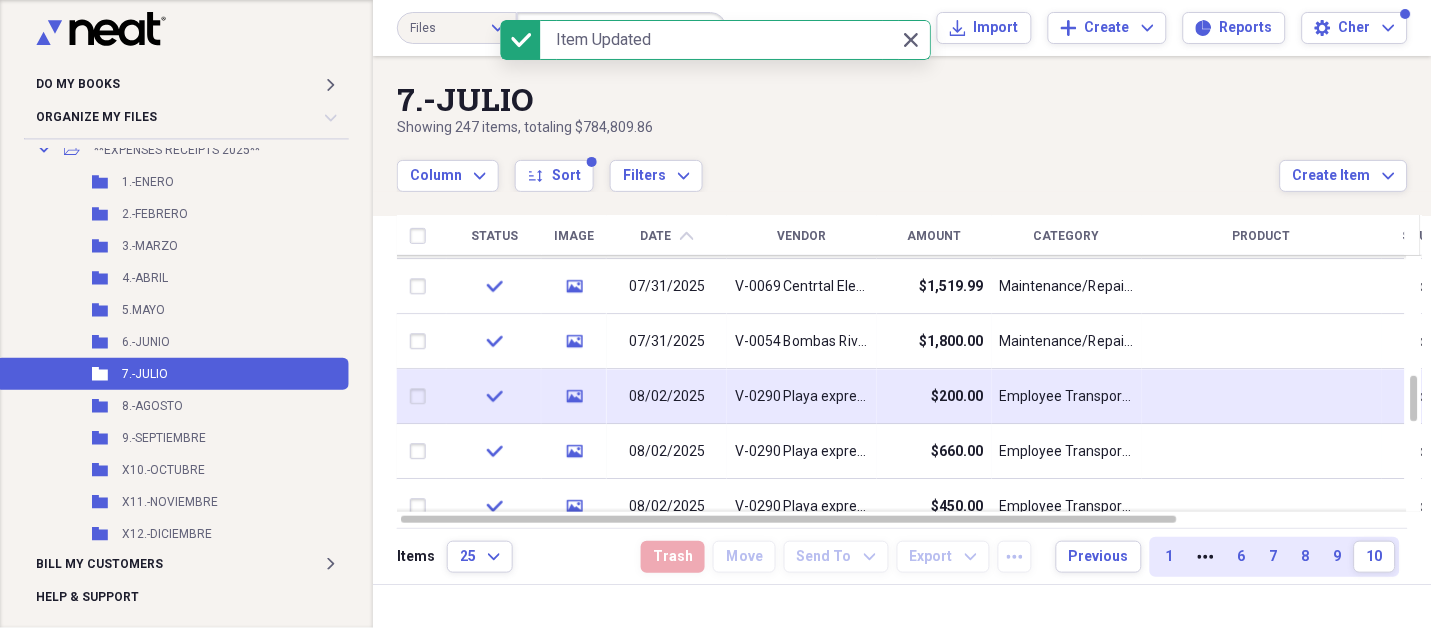 click on "08/02/2025" at bounding box center (667, 396) 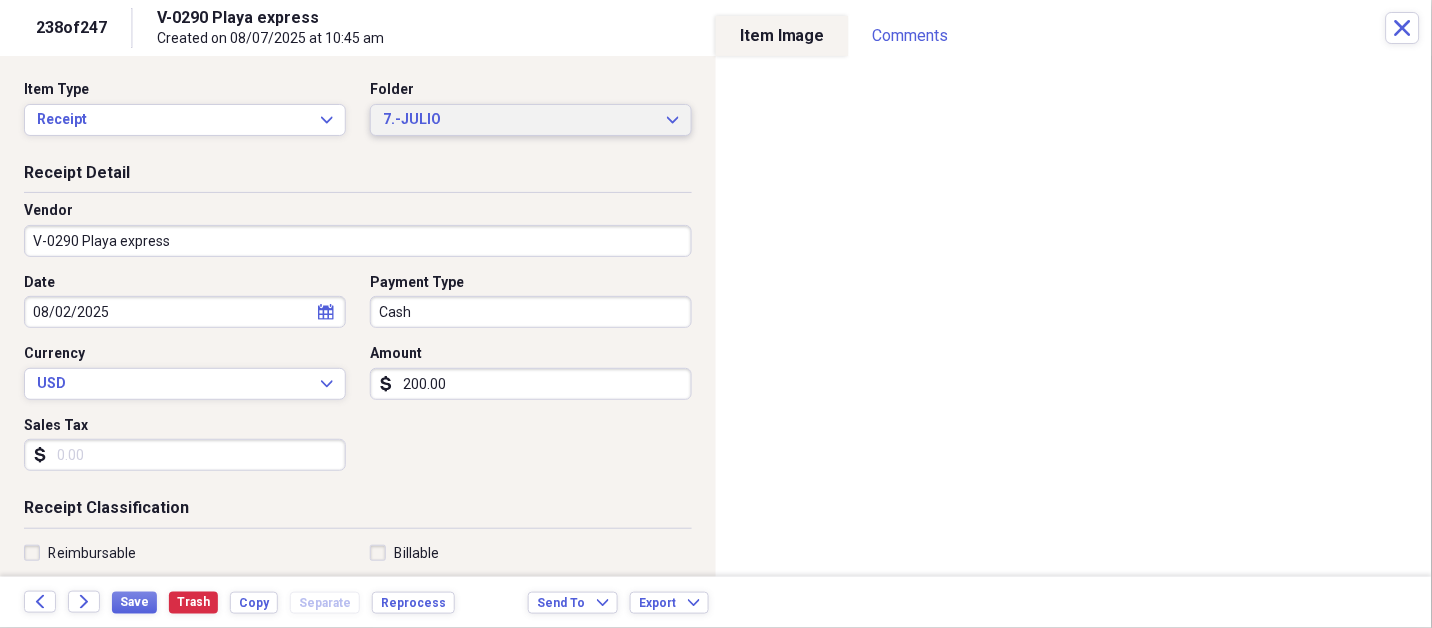 click on "Expand" 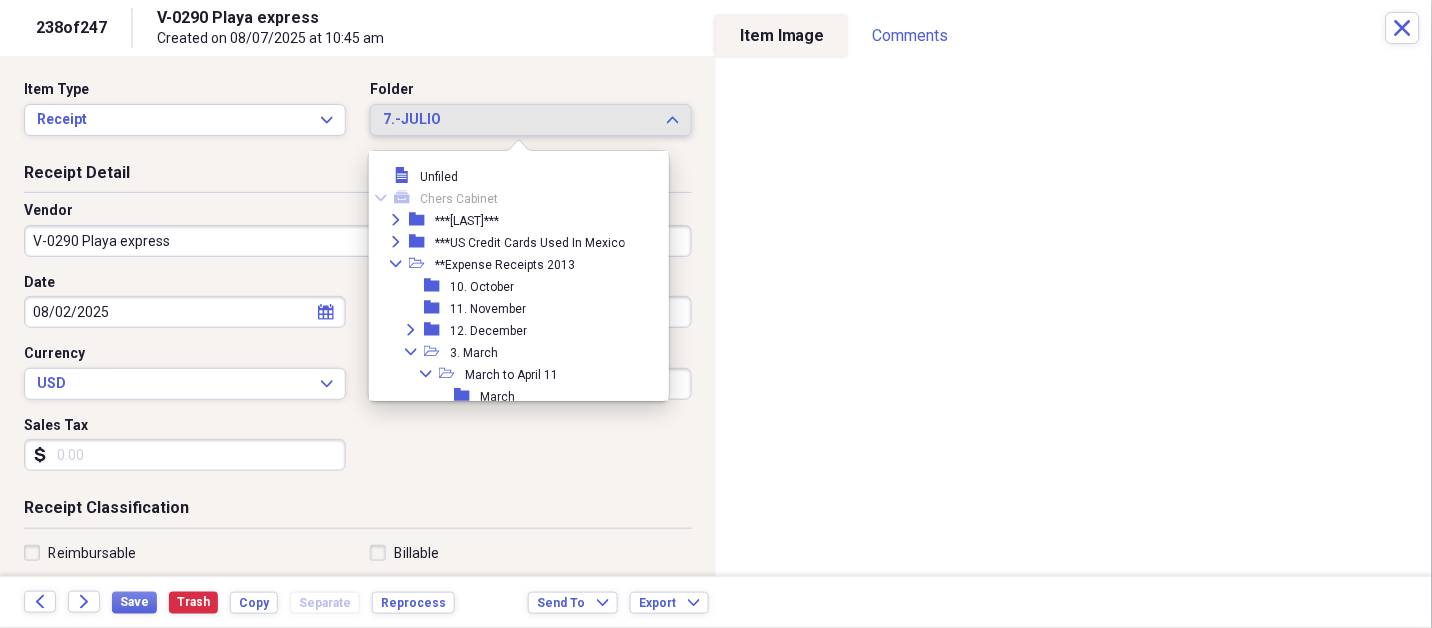 scroll, scrollTop: 3684, scrollLeft: 0, axis: vertical 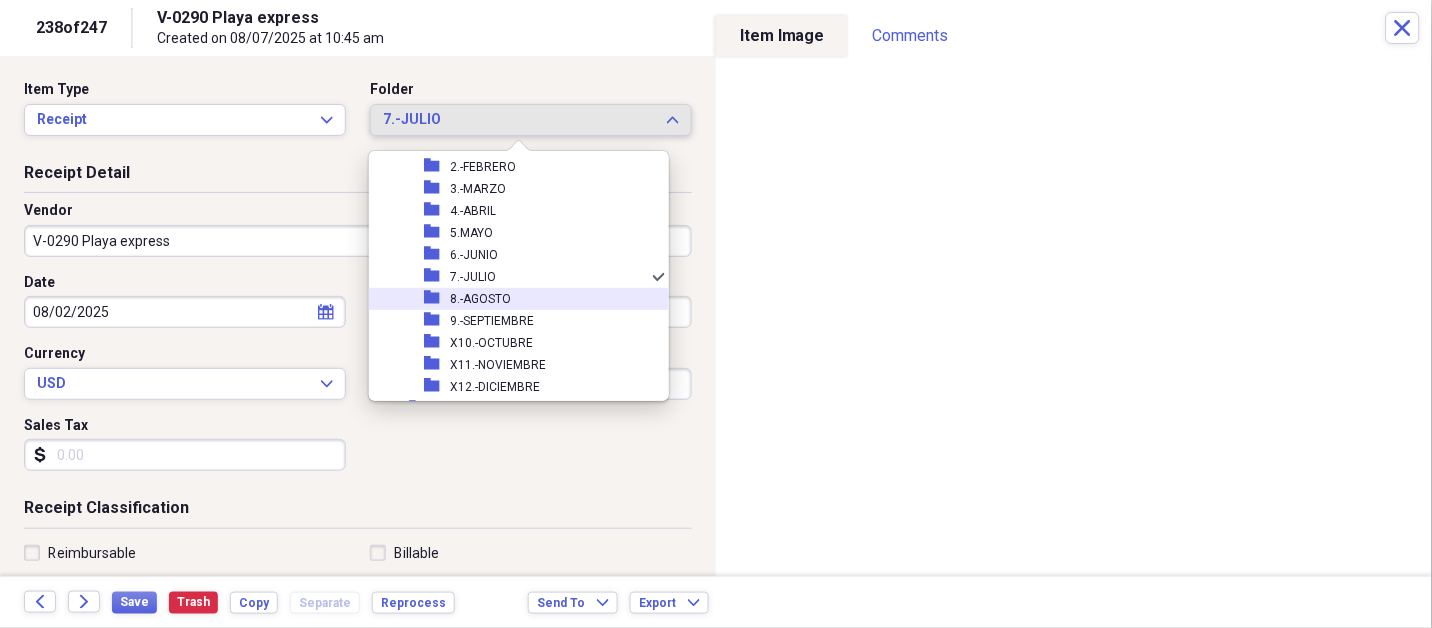 click on "8.-AGOSTO" at bounding box center (480, 299) 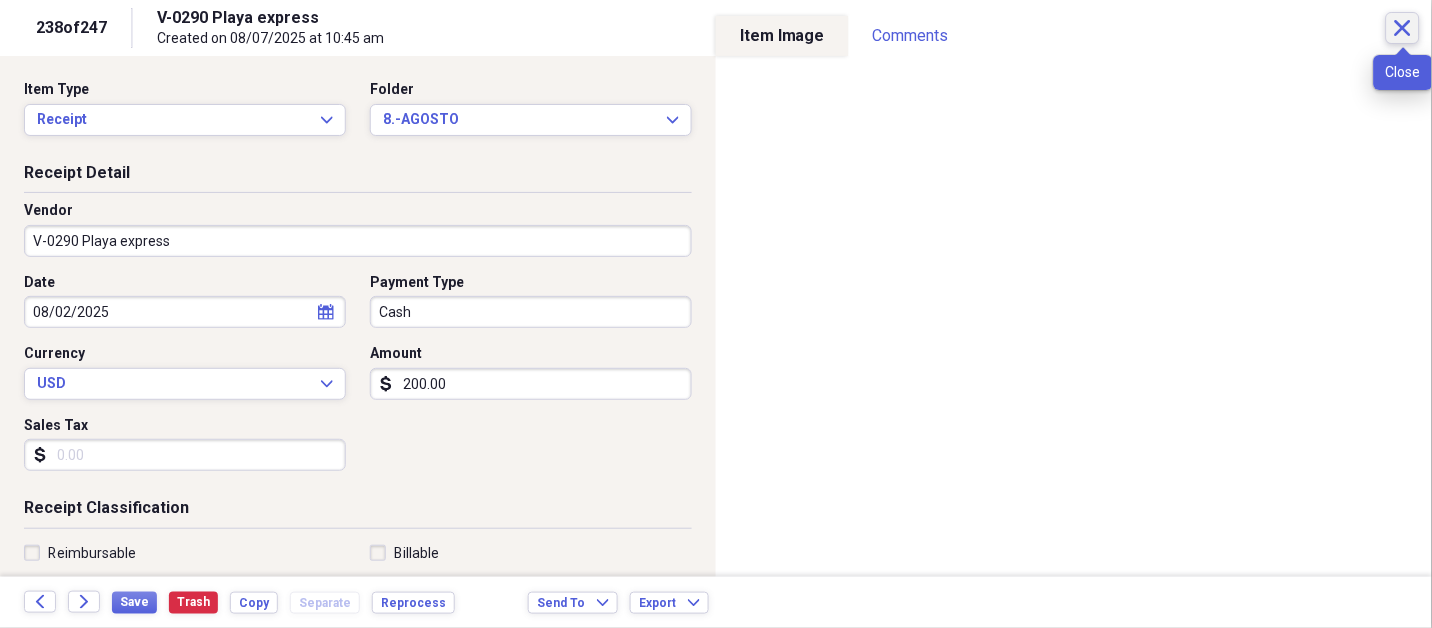 click on "Close" 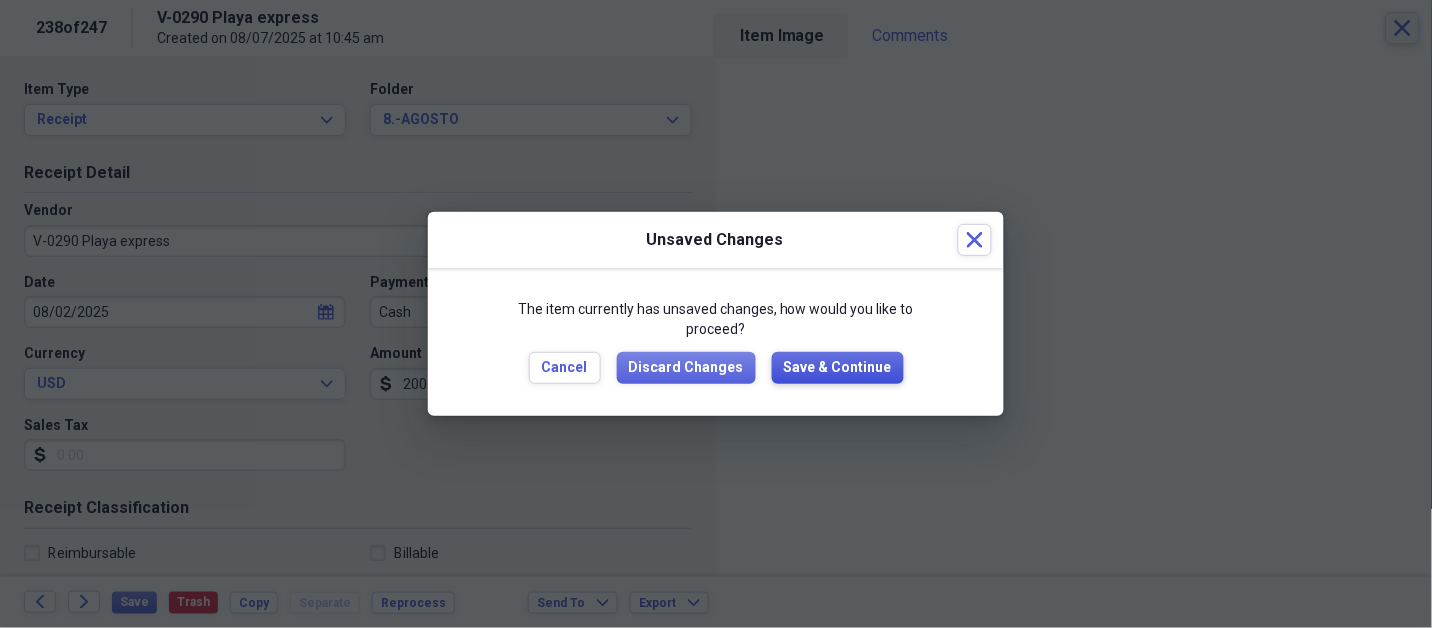 click on "Save & Continue" at bounding box center (838, 368) 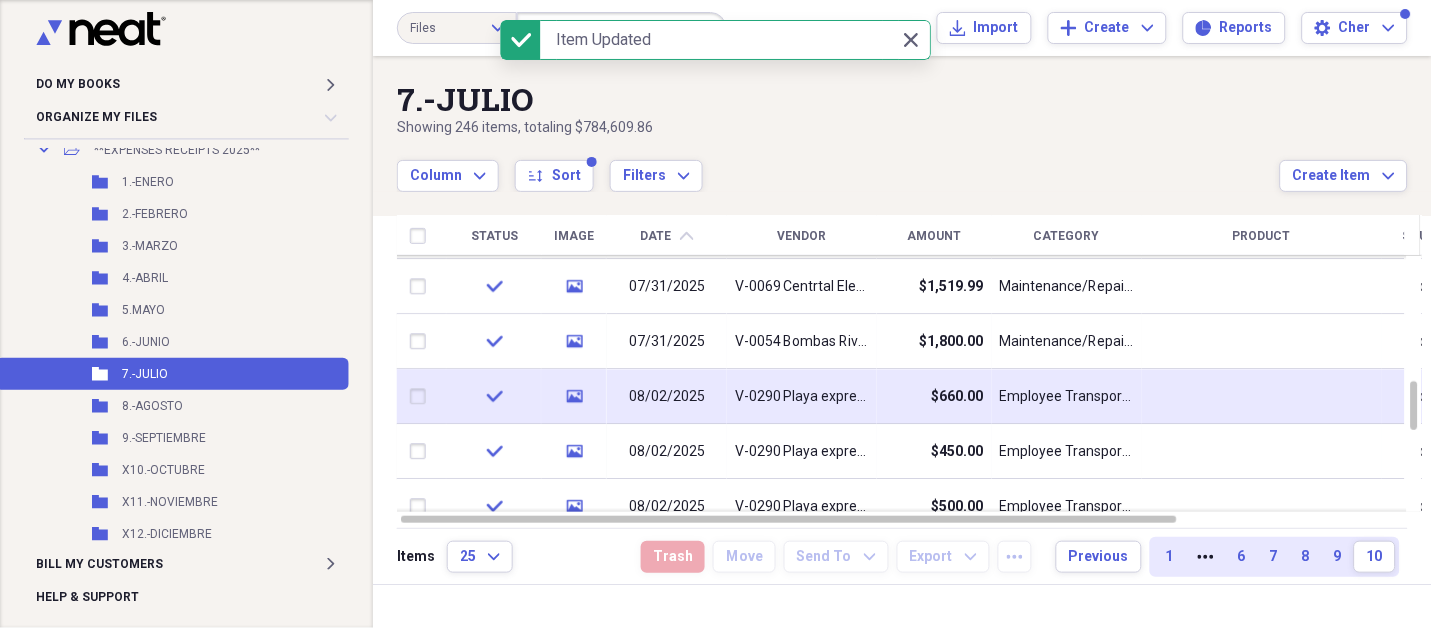 click on "$660.00" at bounding box center (934, 396) 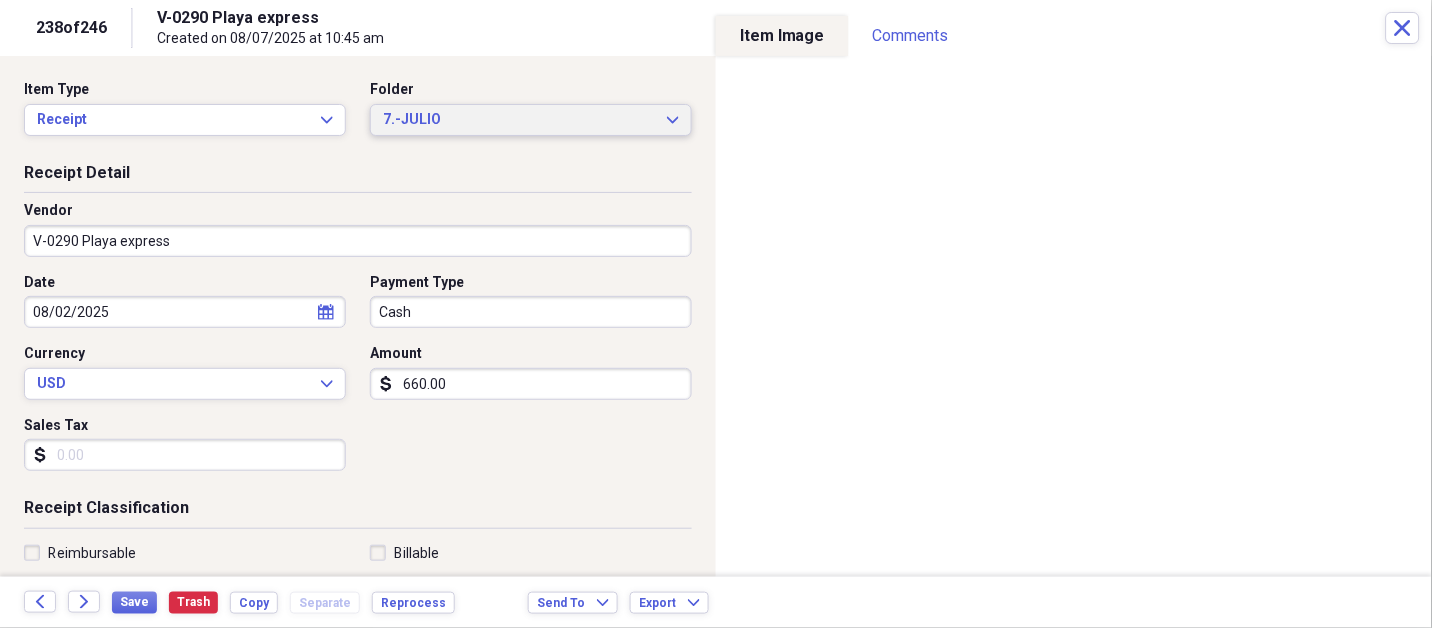 click on "Expand" 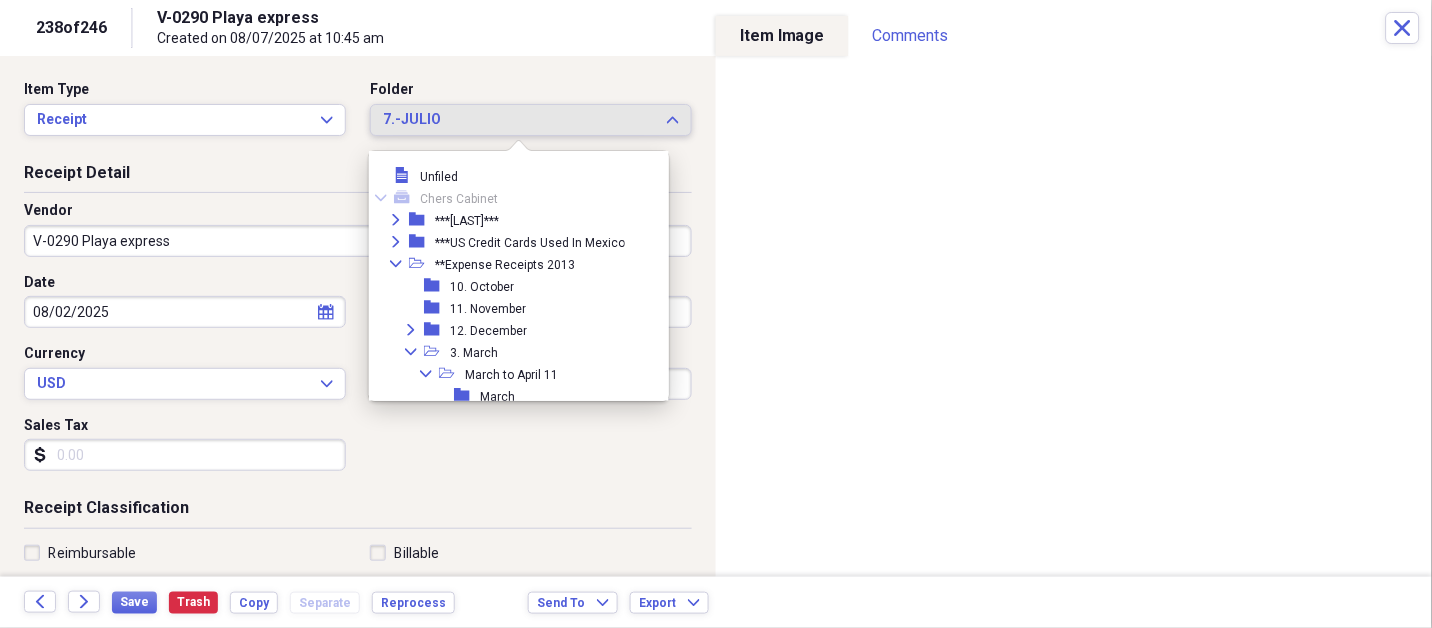 scroll, scrollTop: 3684, scrollLeft: 0, axis: vertical 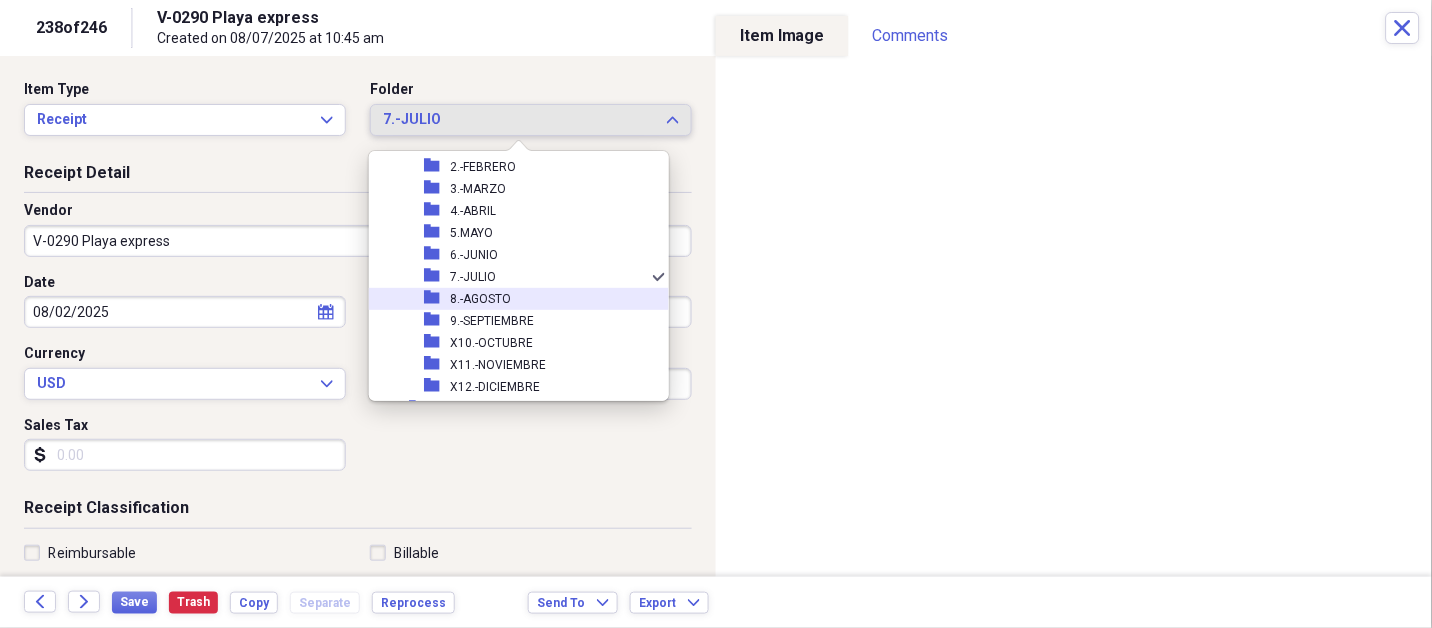 click on "8.-AGOSTO" at bounding box center (480, 299) 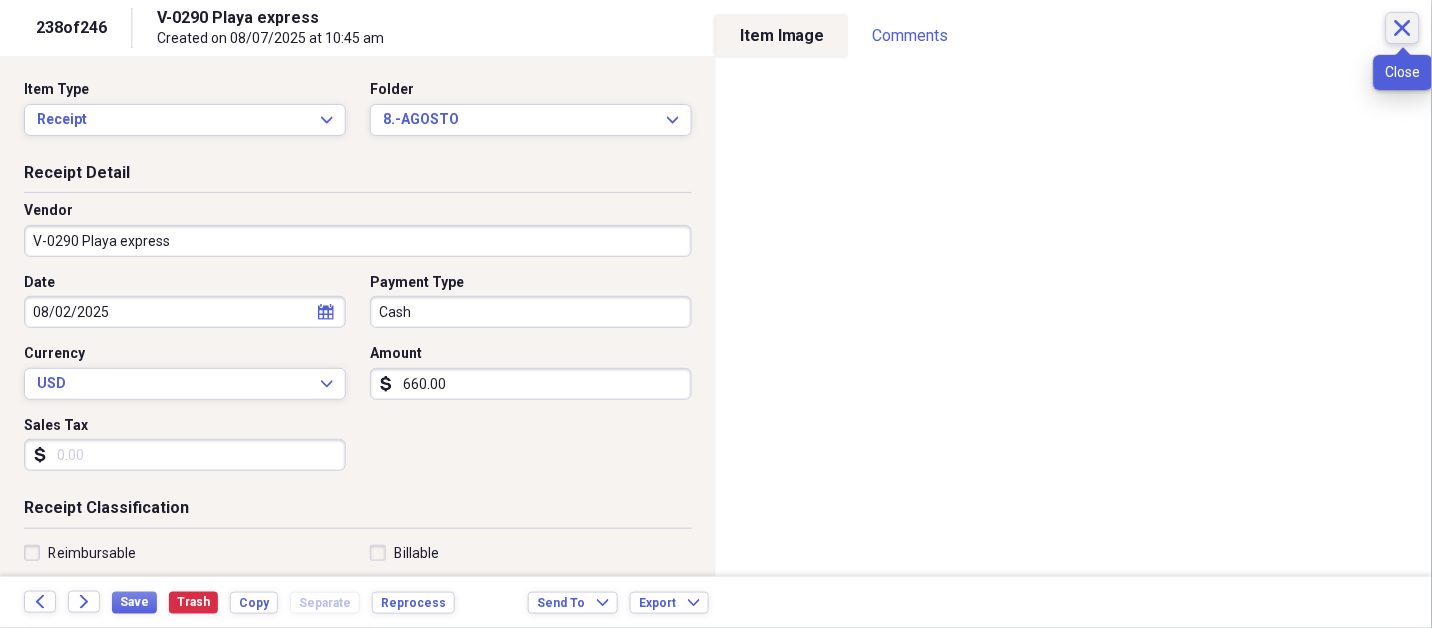 click 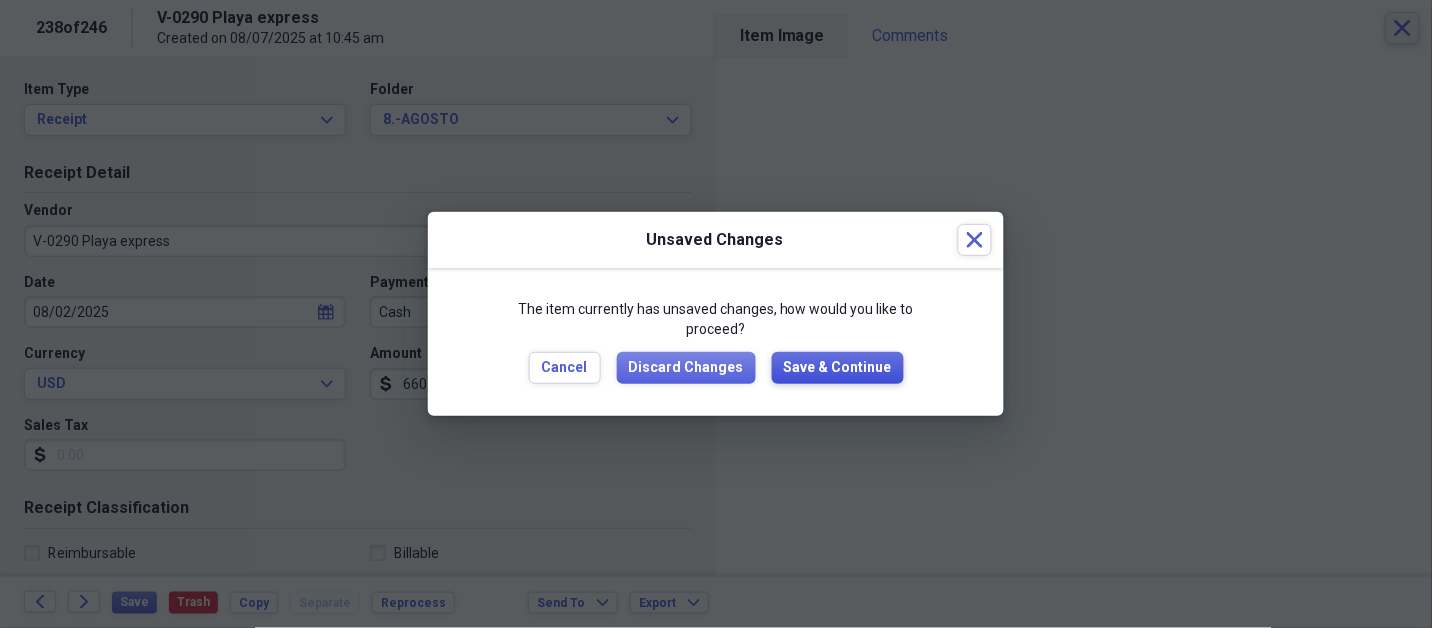 click on "Save & Continue" at bounding box center [838, 368] 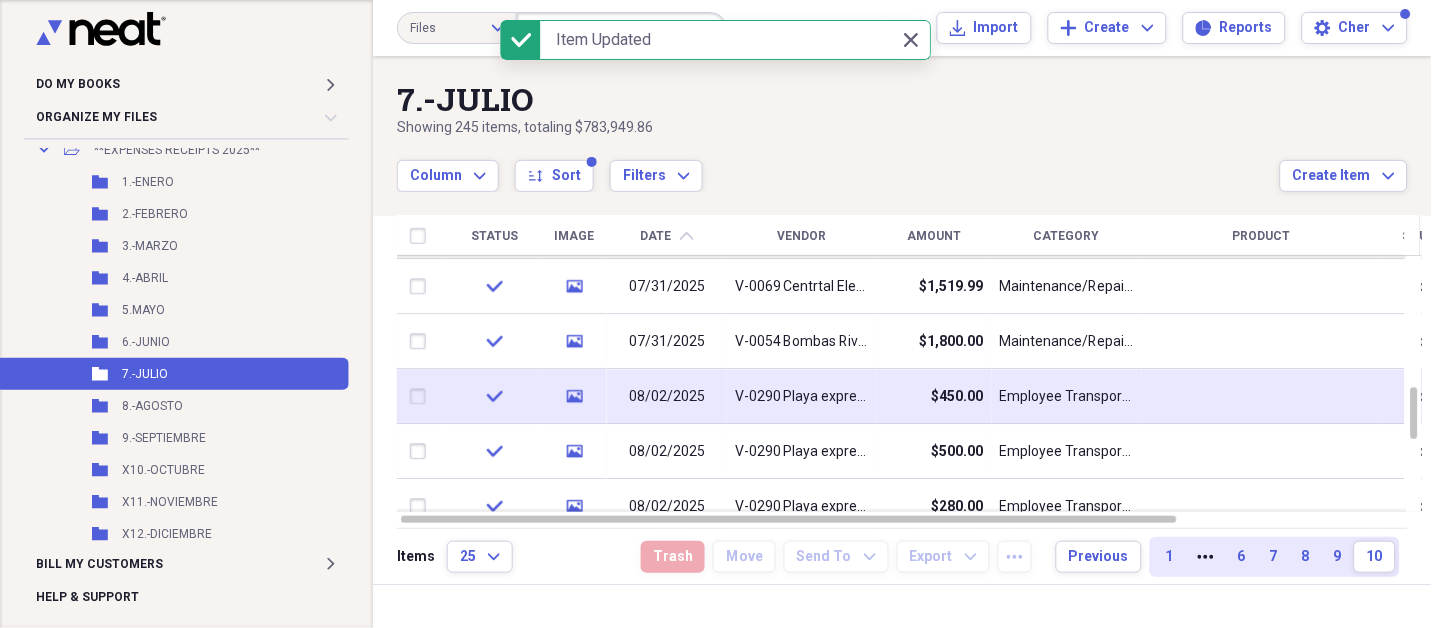 click on "V-0290 Playa express" at bounding box center (802, 397) 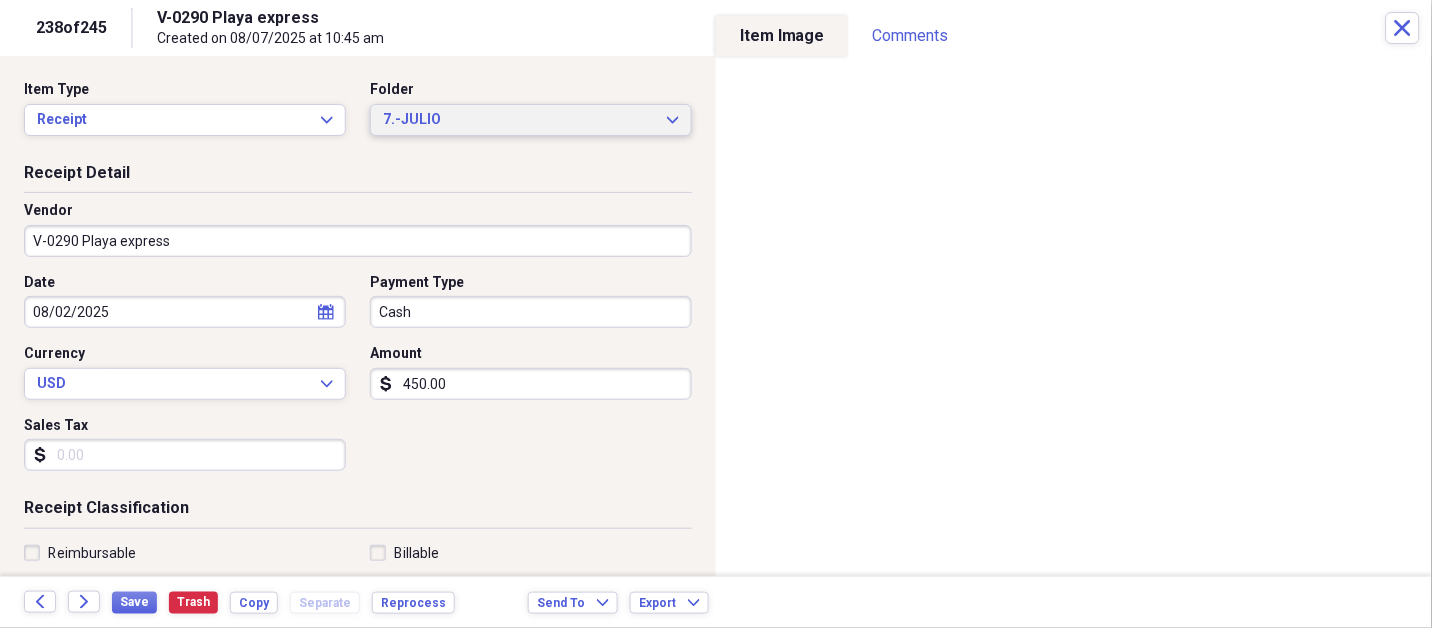 click on "7.-JULIO" at bounding box center [519, 120] 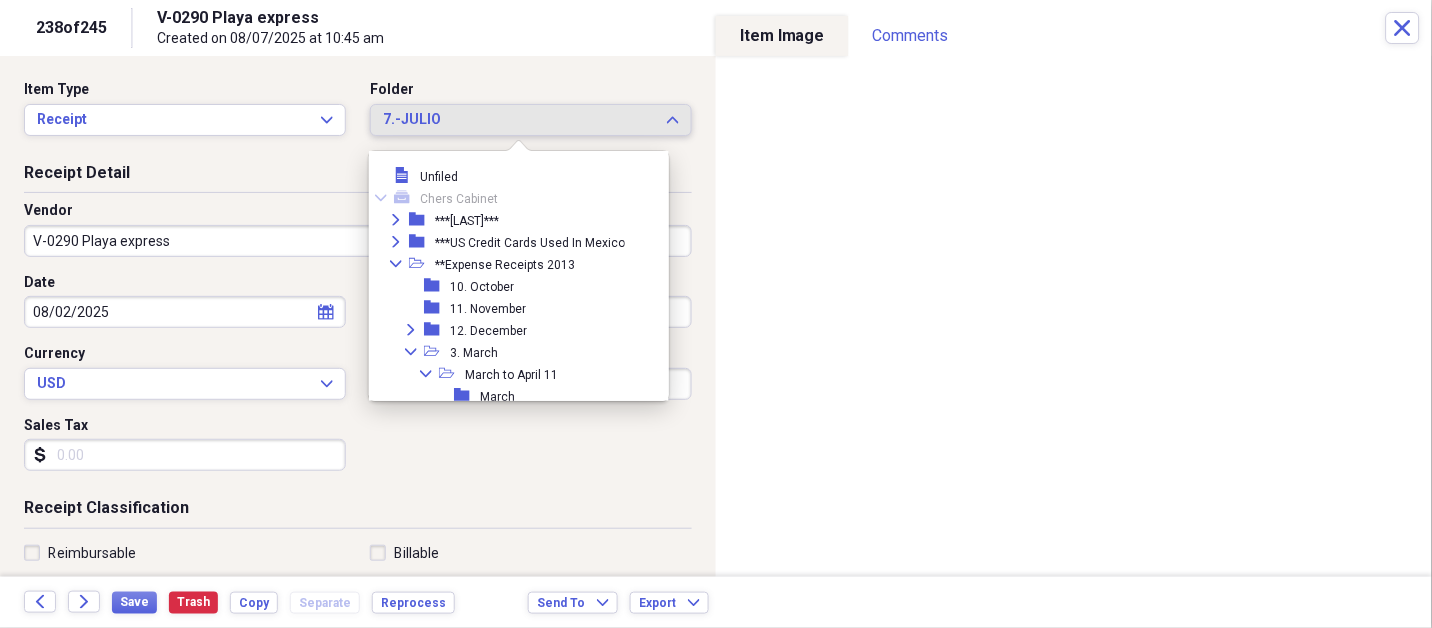 scroll, scrollTop: 3684, scrollLeft: 0, axis: vertical 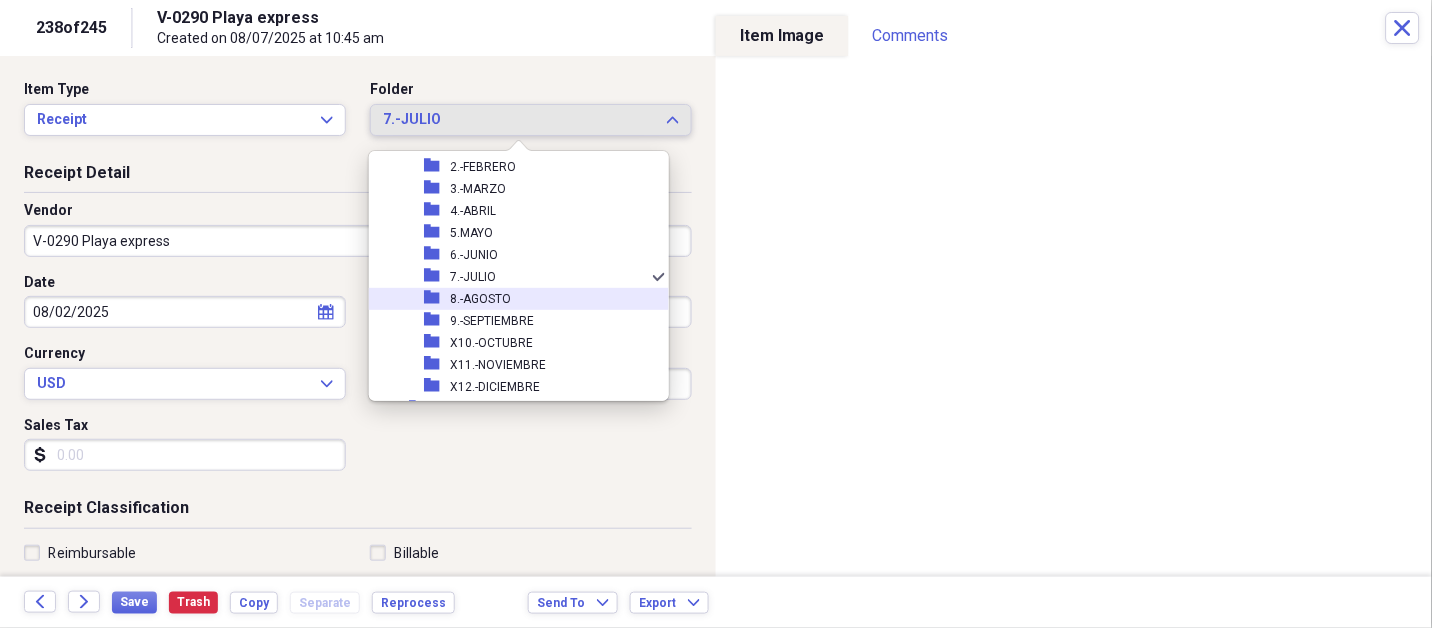 click on "8.-AGOSTO" at bounding box center (480, 299) 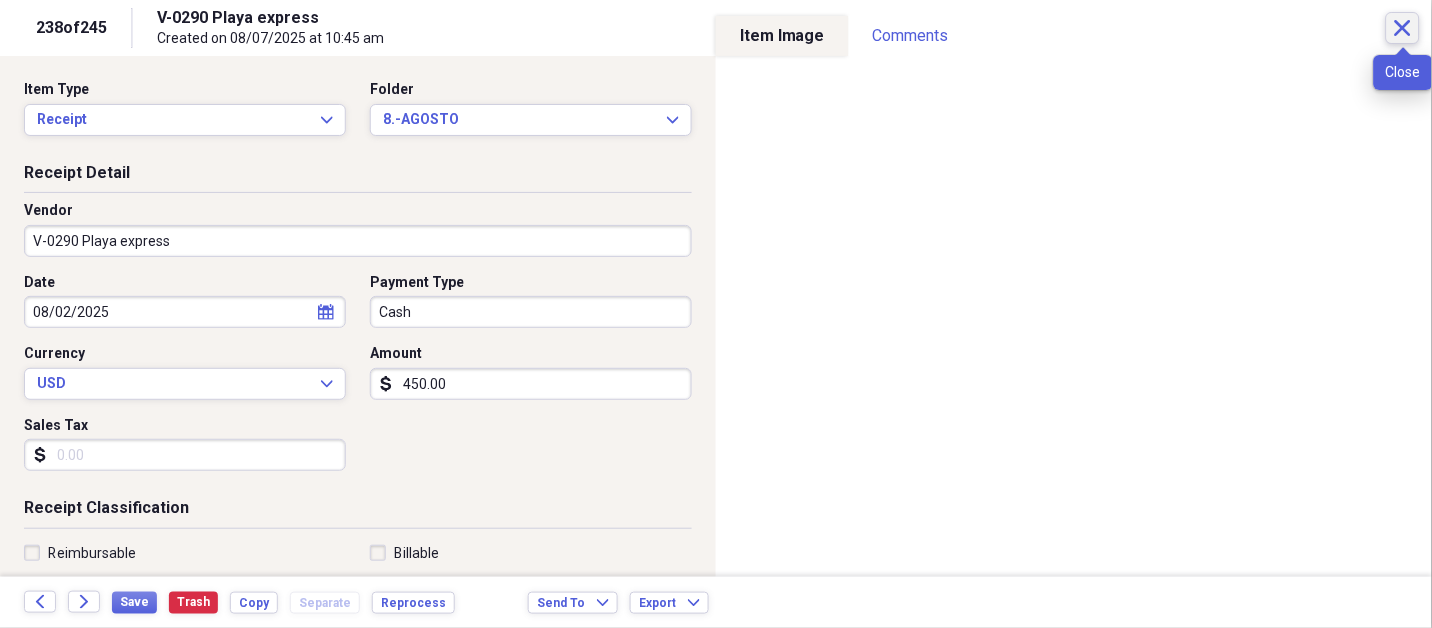 click on "Close" 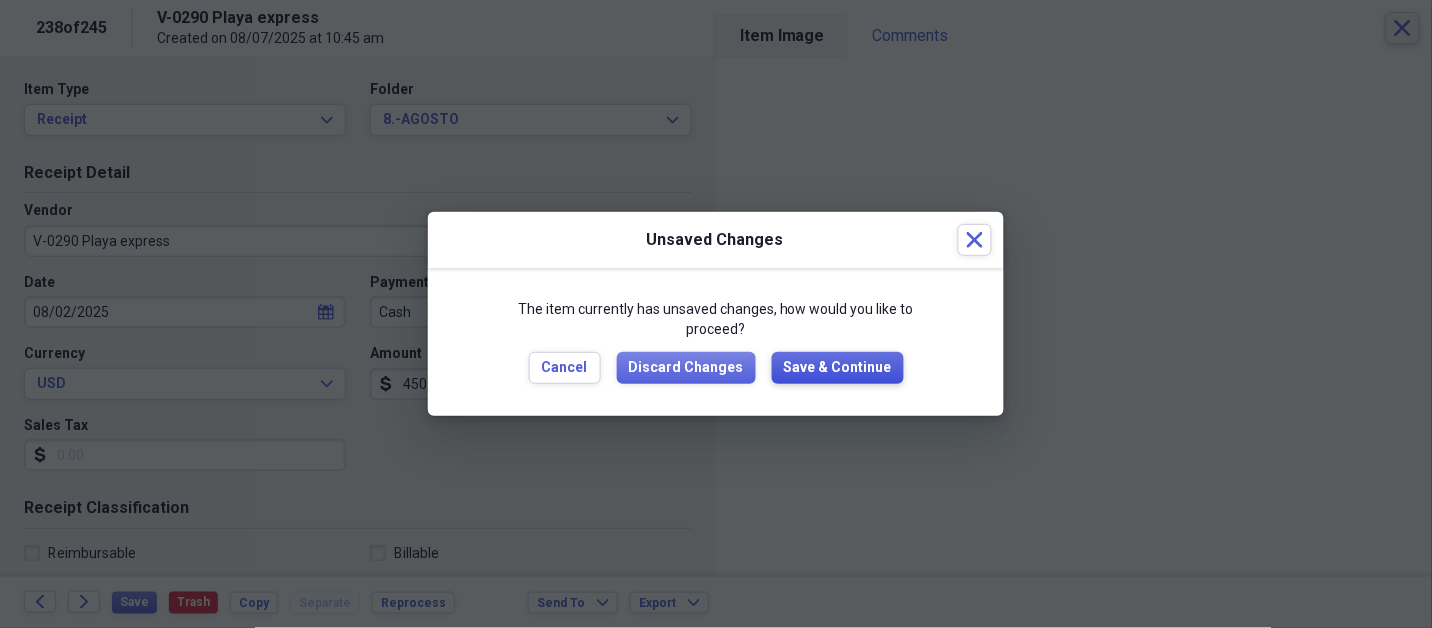 click on "Save & Continue" at bounding box center (838, 368) 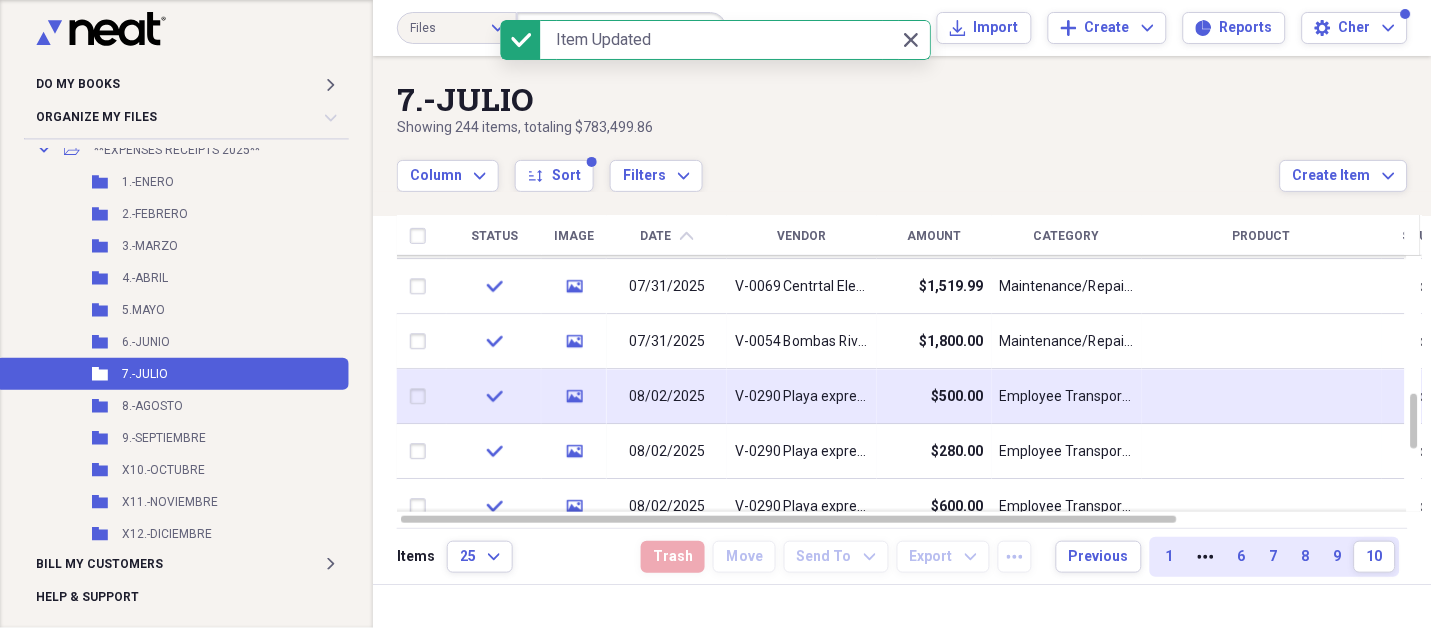 click on "V-0290 Playa express" at bounding box center (802, 396) 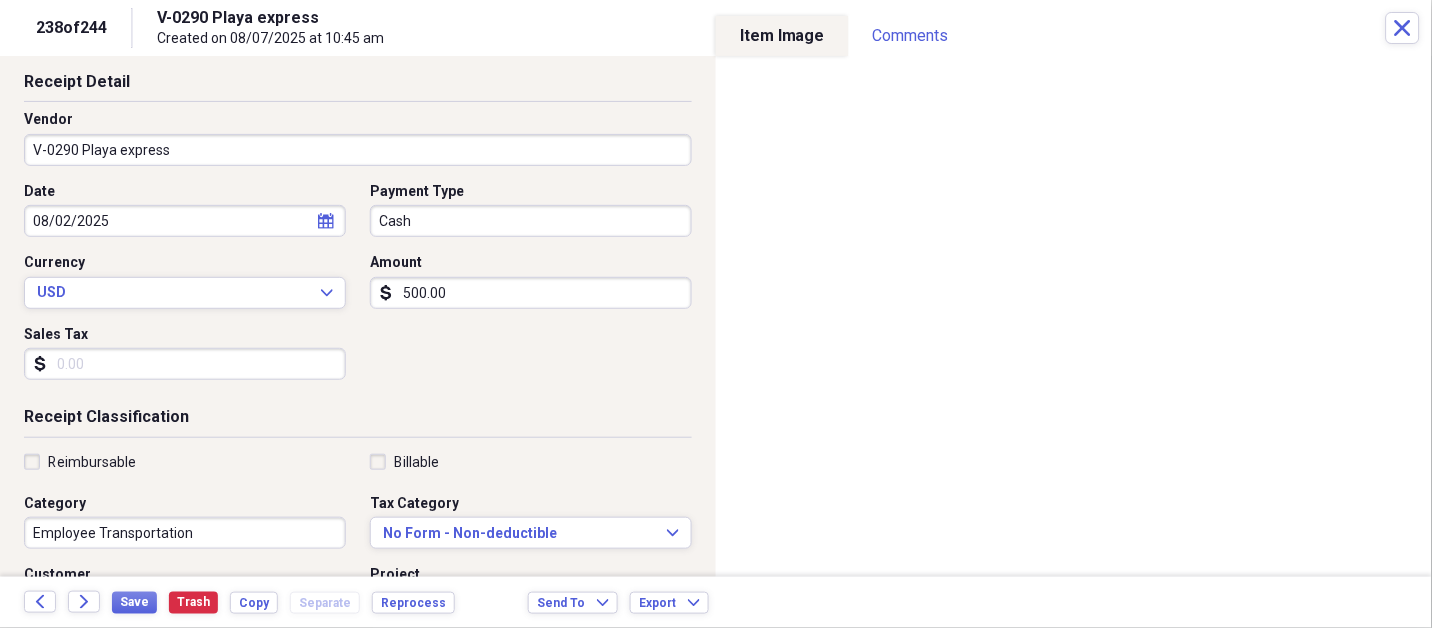 scroll, scrollTop: 0, scrollLeft: 0, axis: both 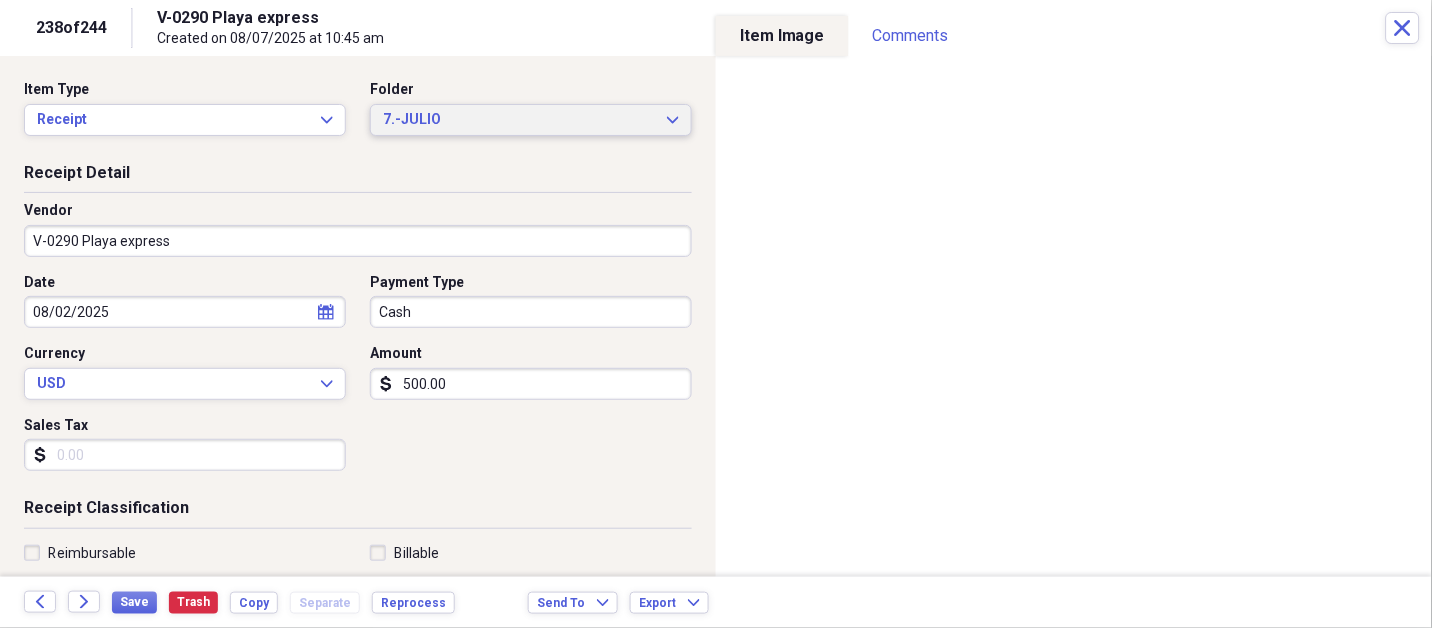 click on "7.-JULIO Expand" at bounding box center [531, 120] 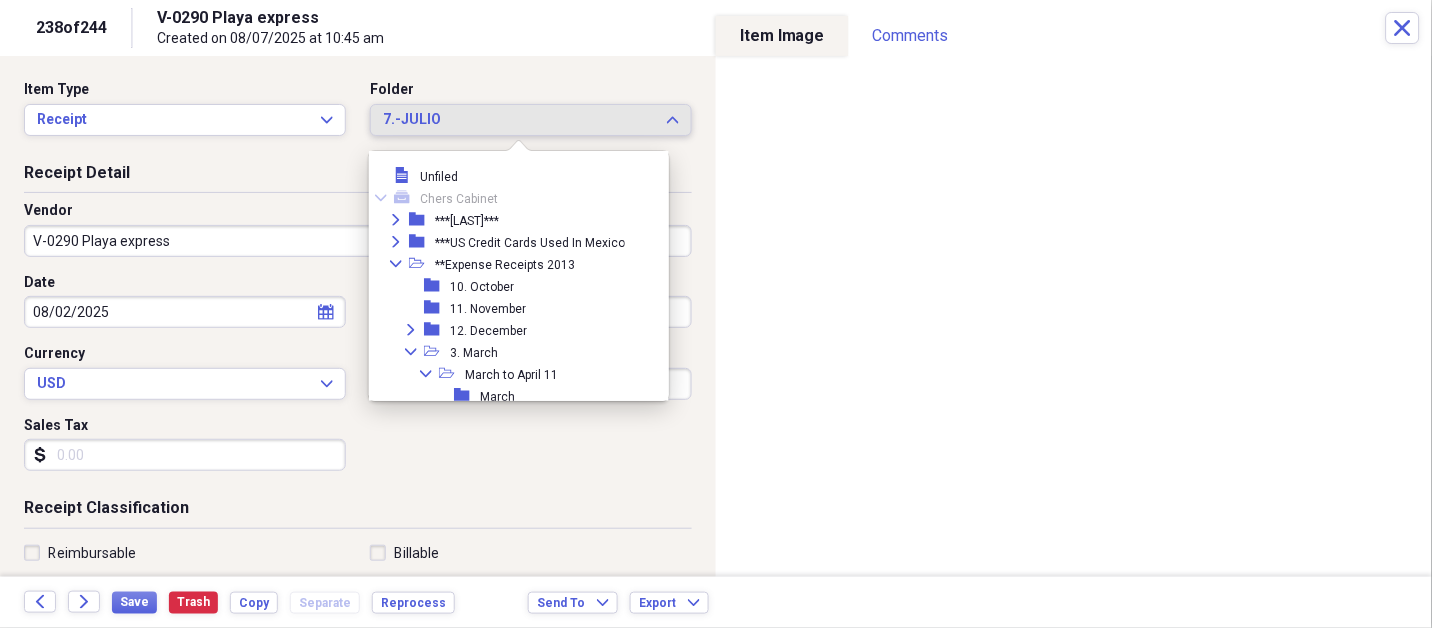 scroll, scrollTop: 3684, scrollLeft: 0, axis: vertical 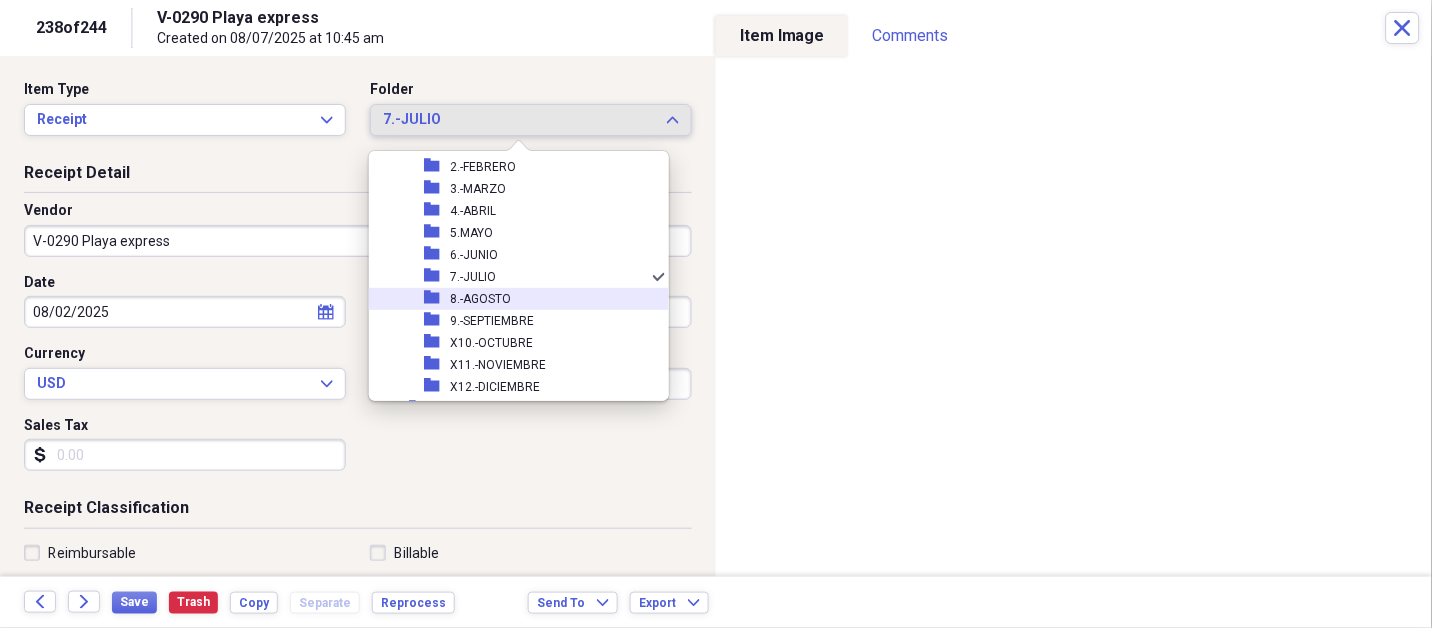 click on "8.-AGOSTO" at bounding box center (480, 299) 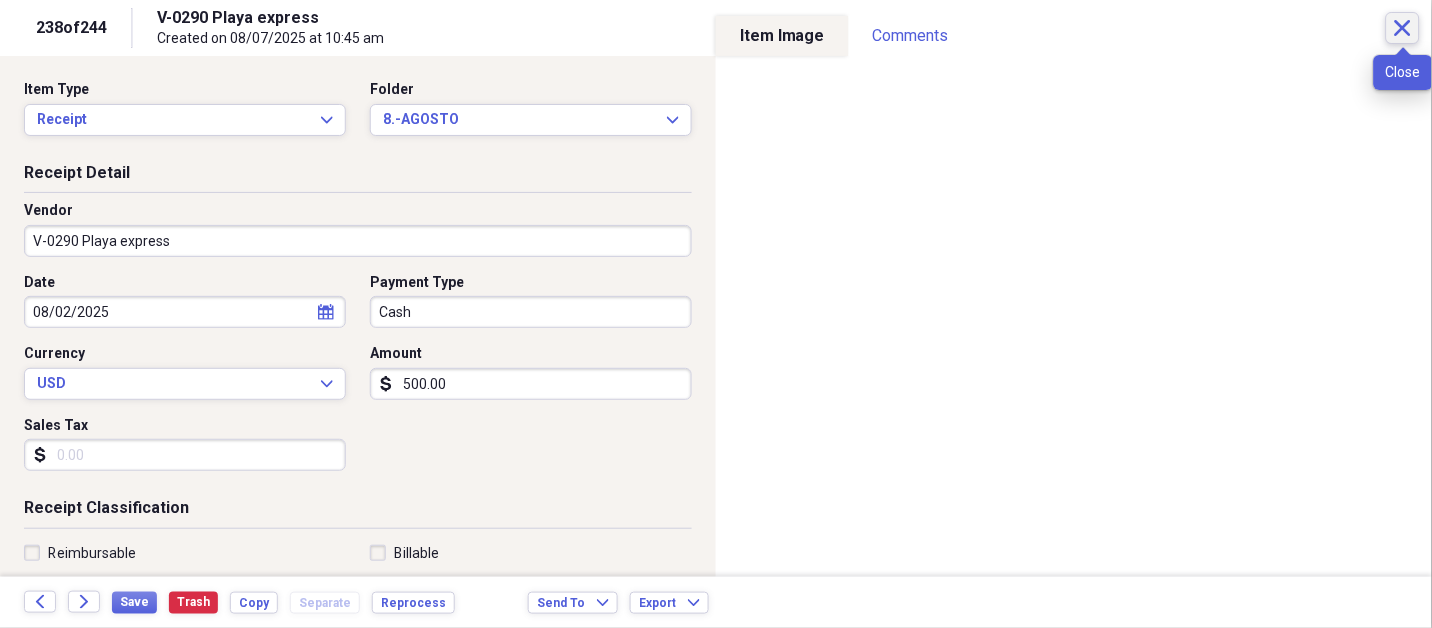 click on "Close" 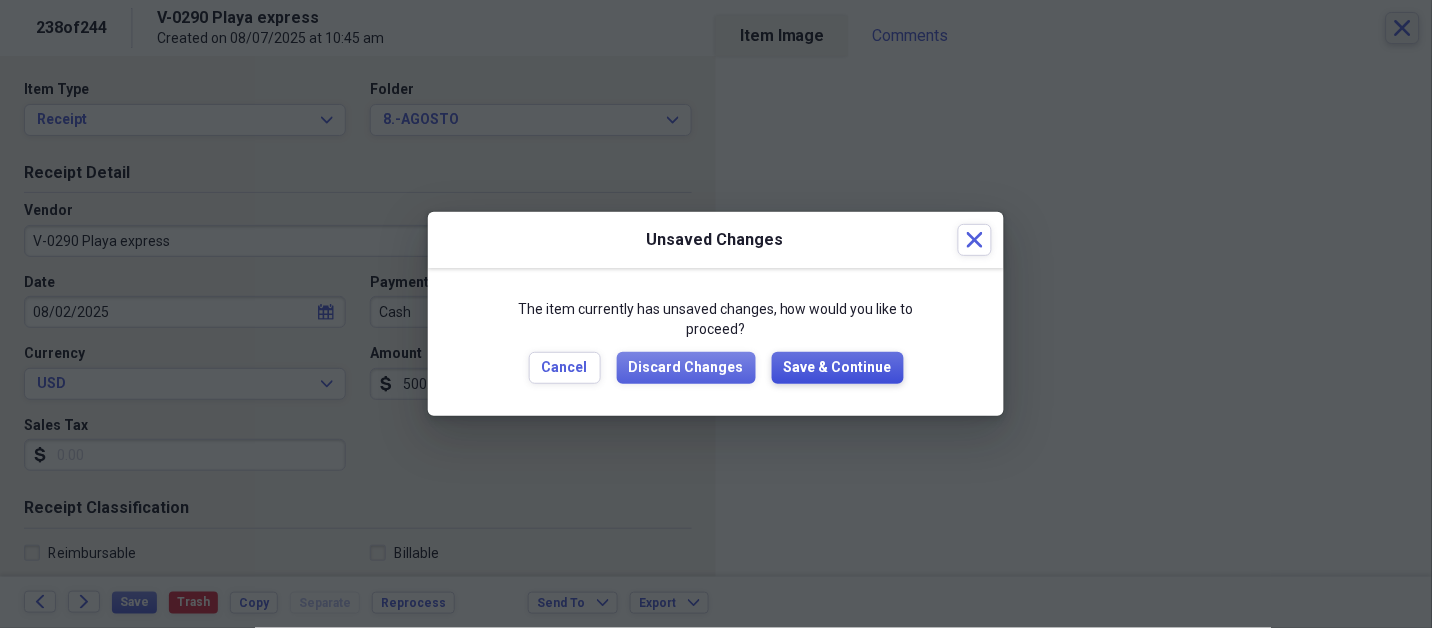 click on "Save & Continue" at bounding box center [838, 368] 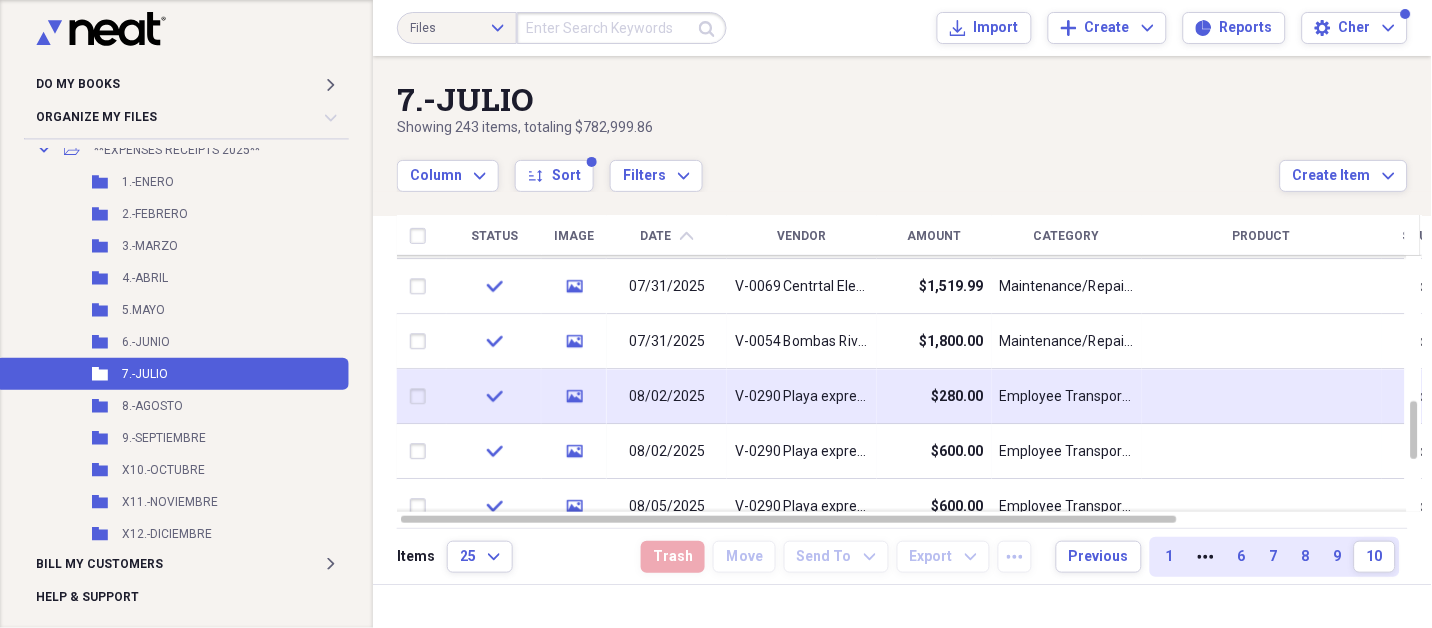 click on "V-0290 Playa express" at bounding box center (802, 397) 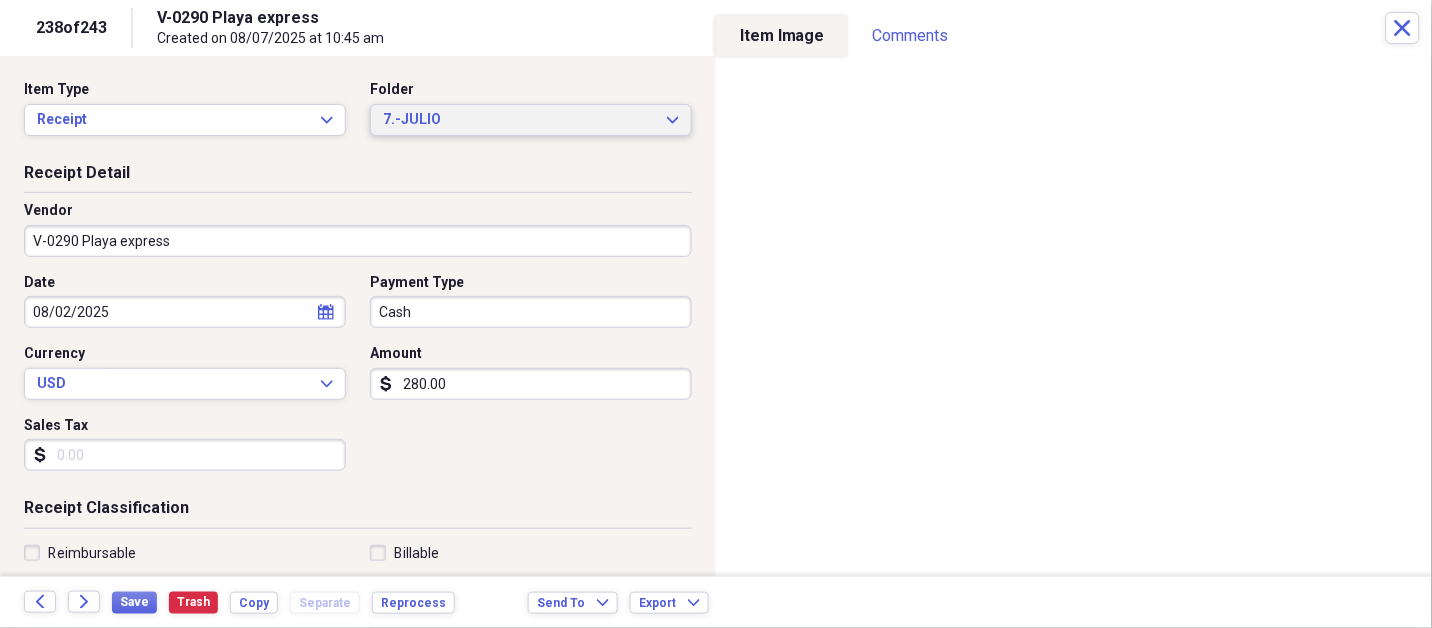 click on "7.-JULIO" at bounding box center [519, 120] 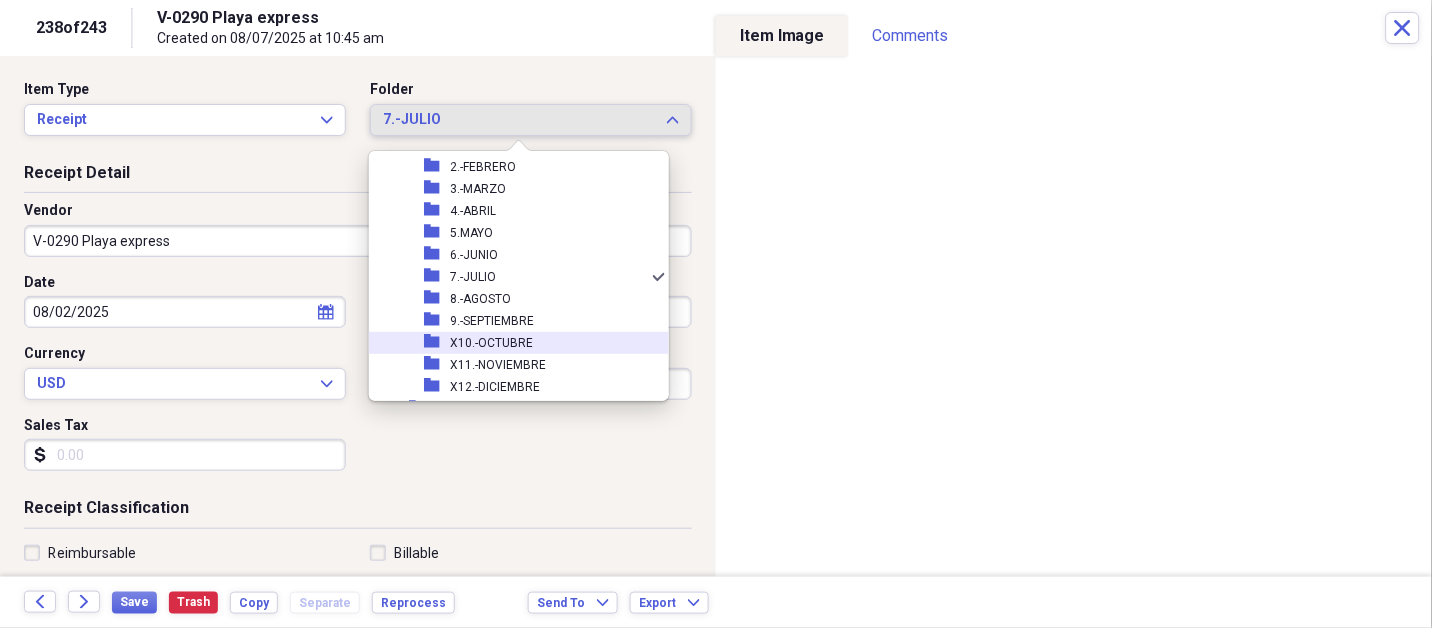 scroll, scrollTop: 3728, scrollLeft: 0, axis: vertical 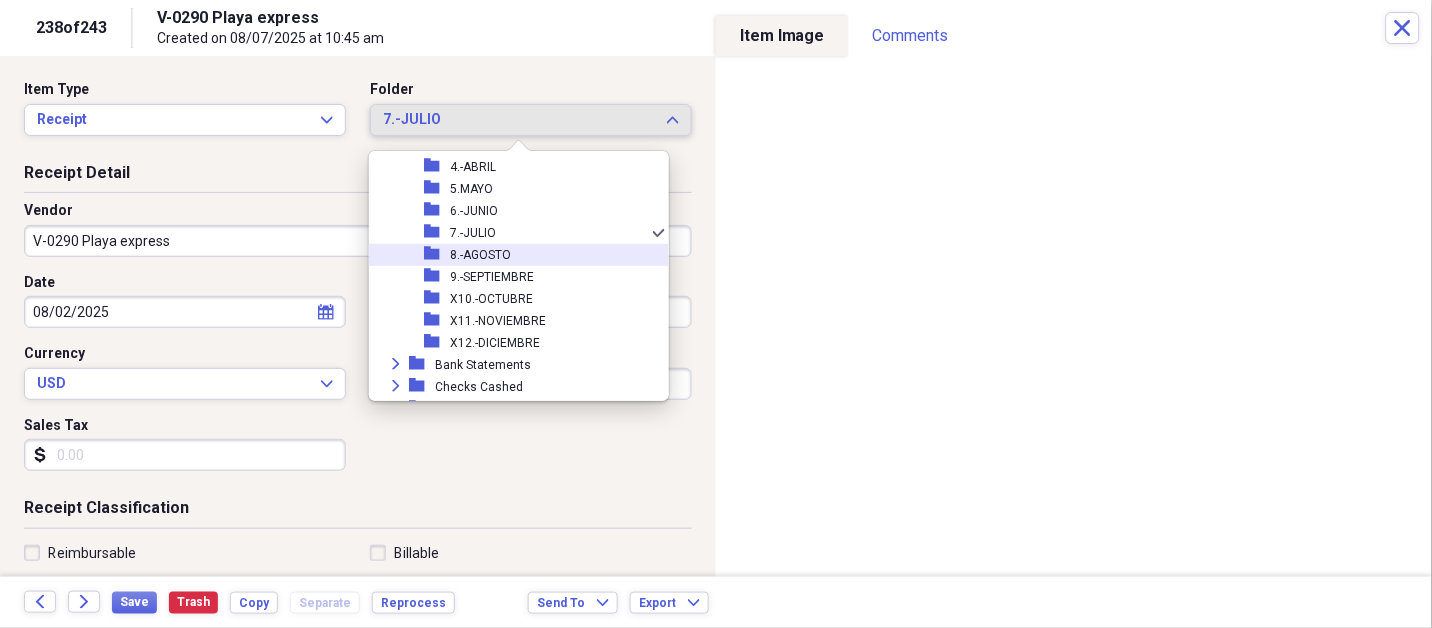click on "8.-AGOSTO" at bounding box center (480, 255) 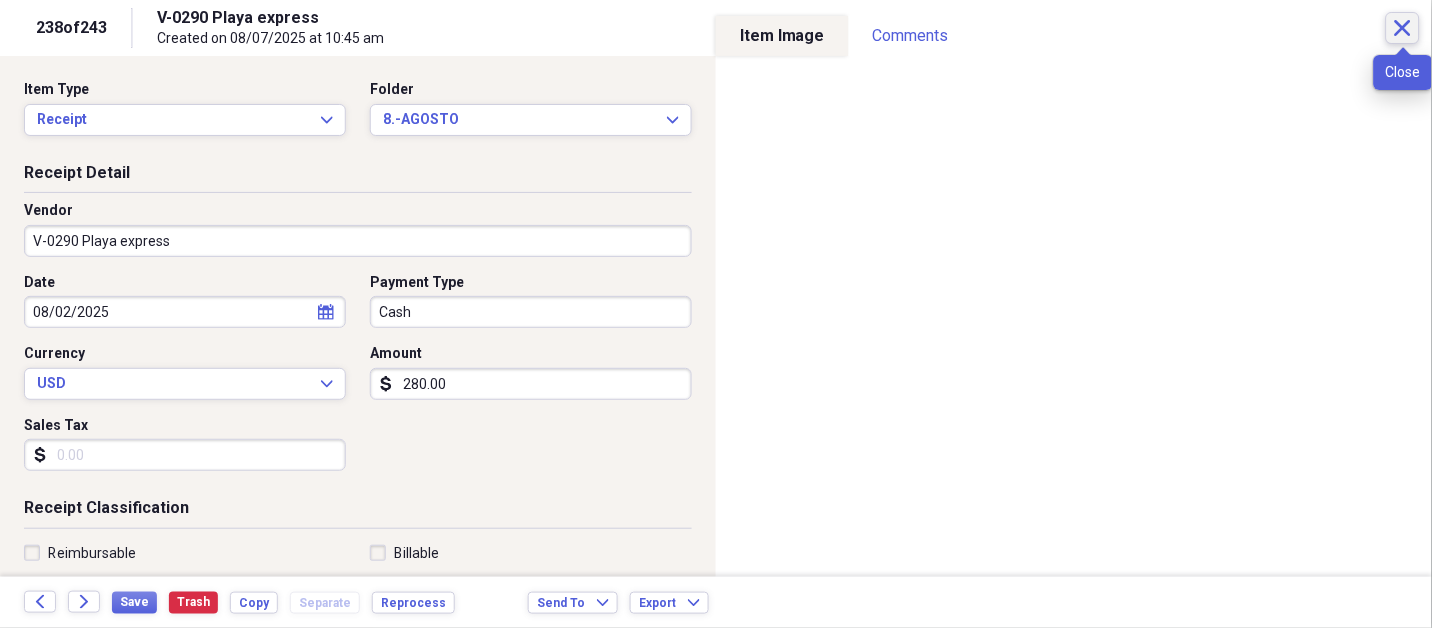 click on "Close" at bounding box center (1403, 28) 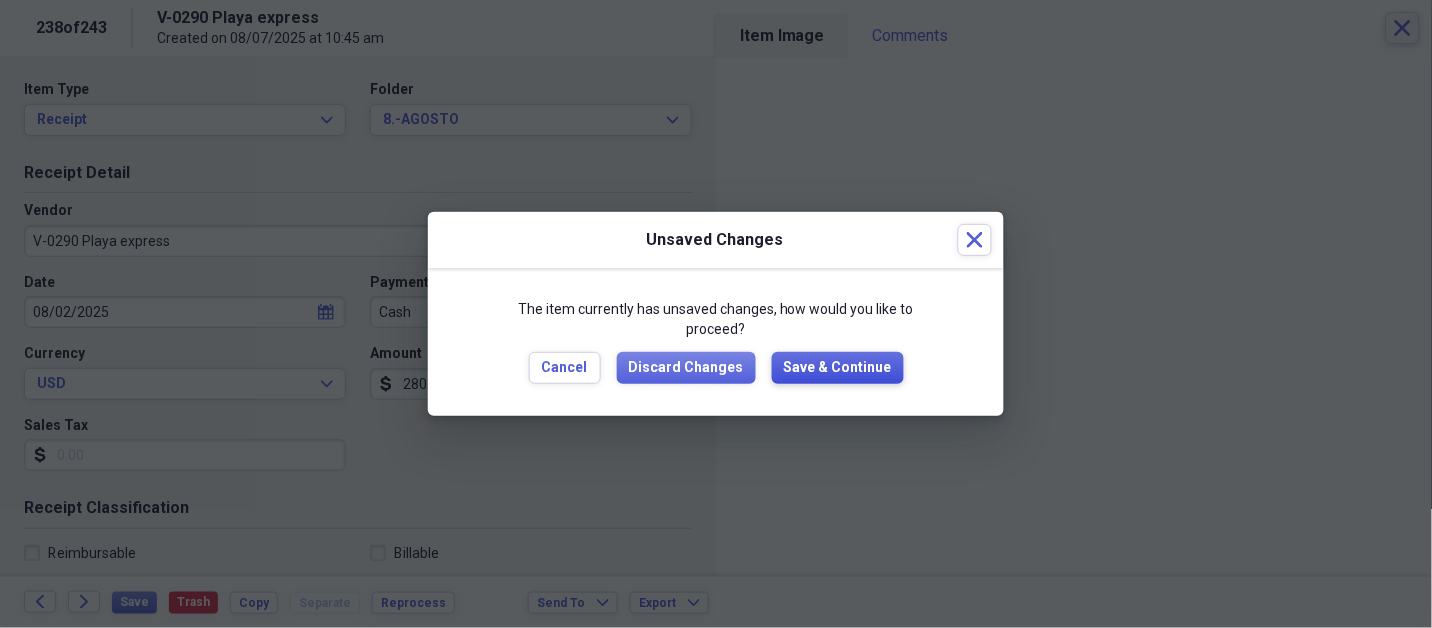 click on "Save & Continue" at bounding box center [838, 368] 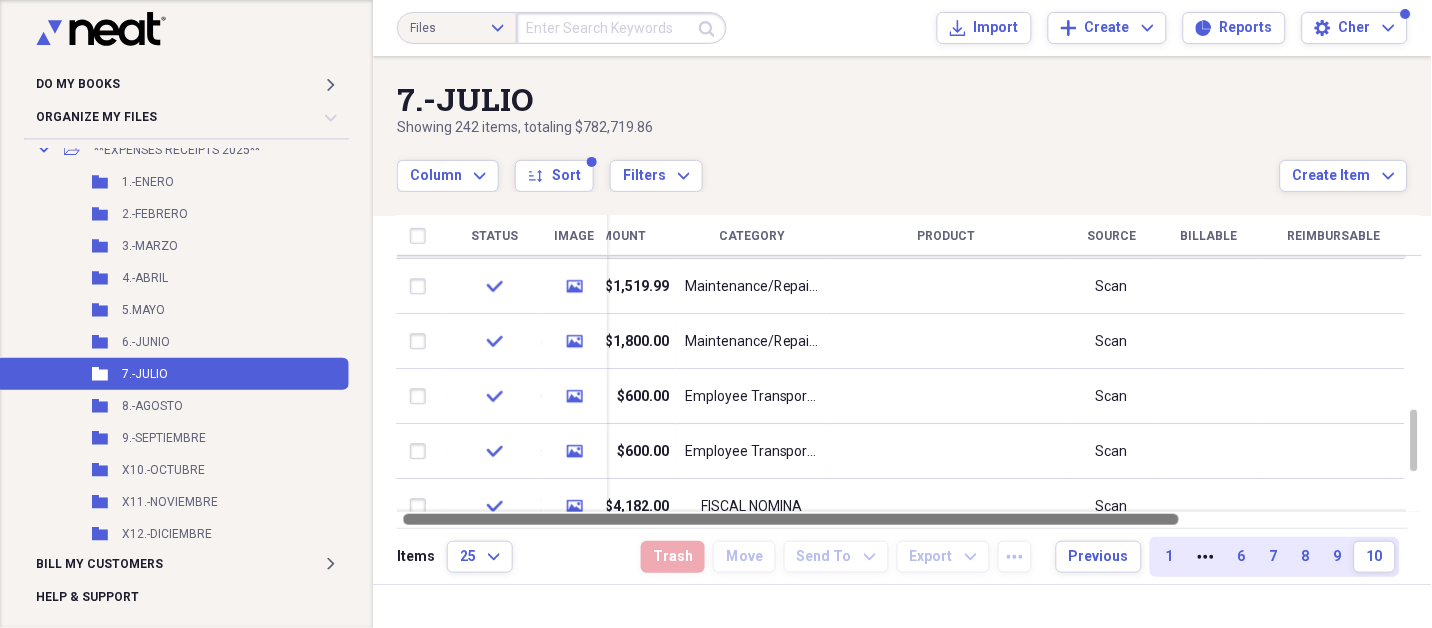 click at bounding box center [909, 519] 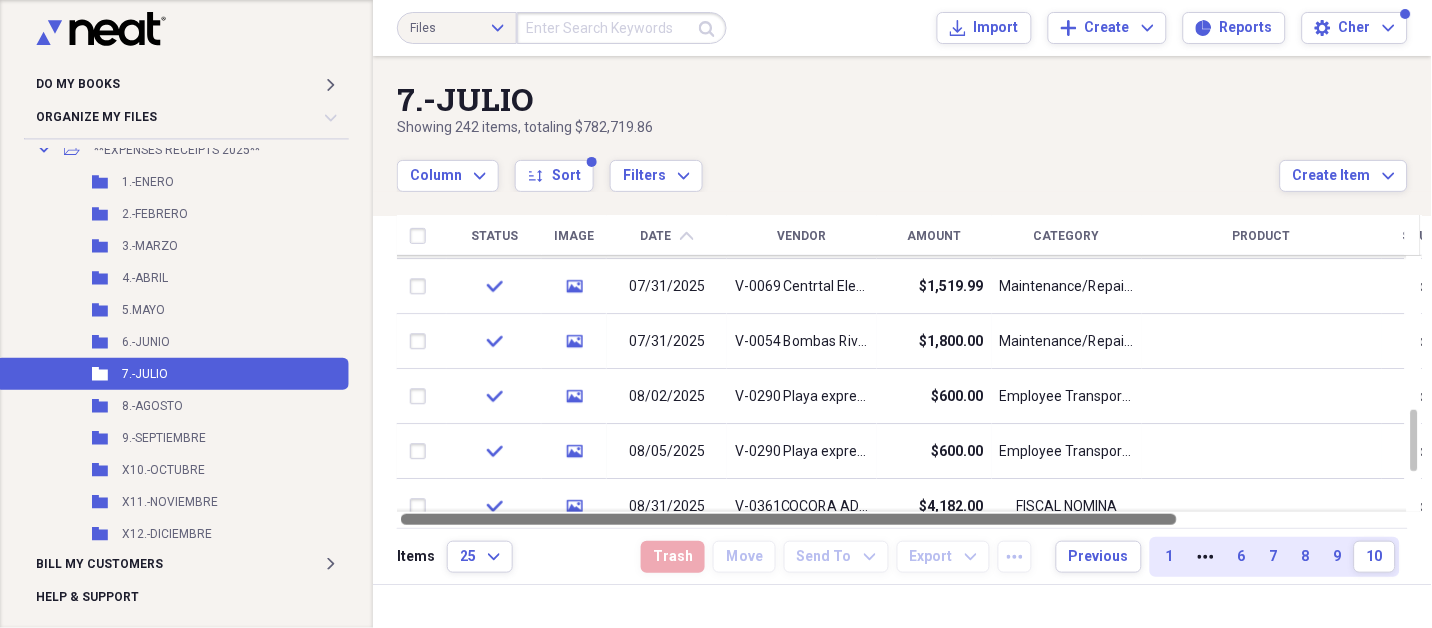 click at bounding box center (909, 519) 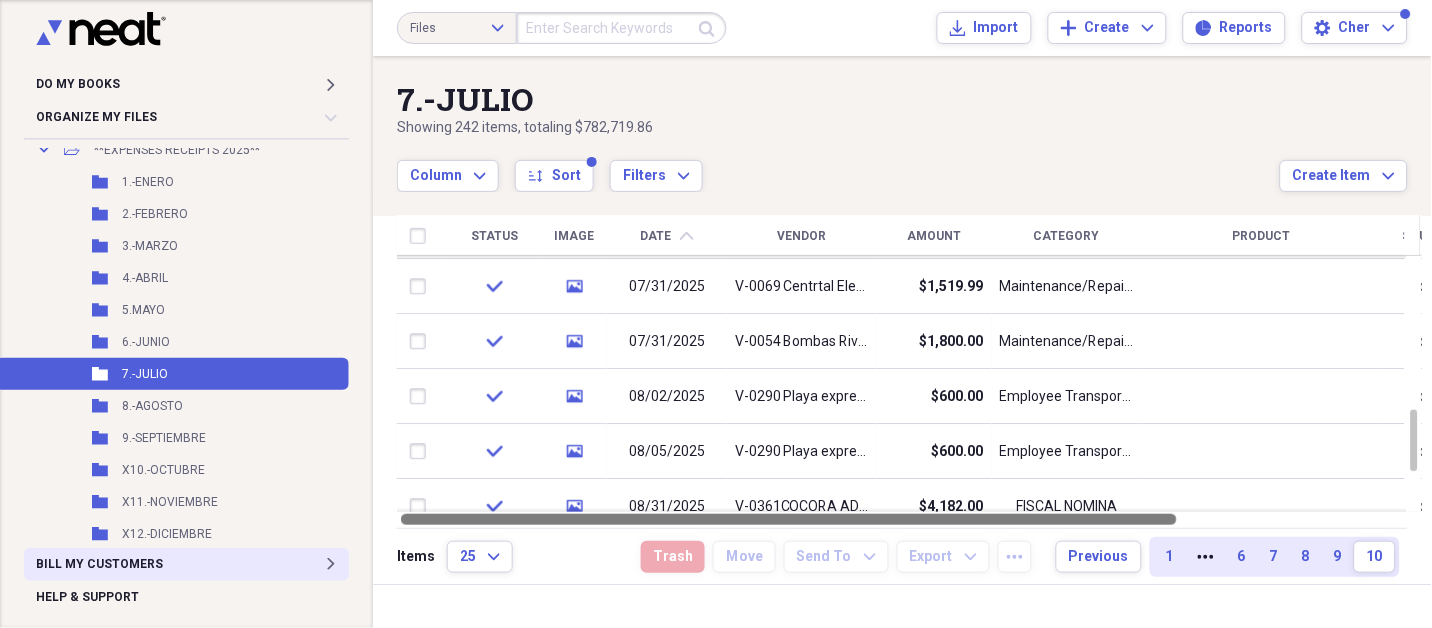 drag, startPoint x: 418, startPoint y: 519, endPoint x: 204, endPoint y: 553, distance: 216.6841 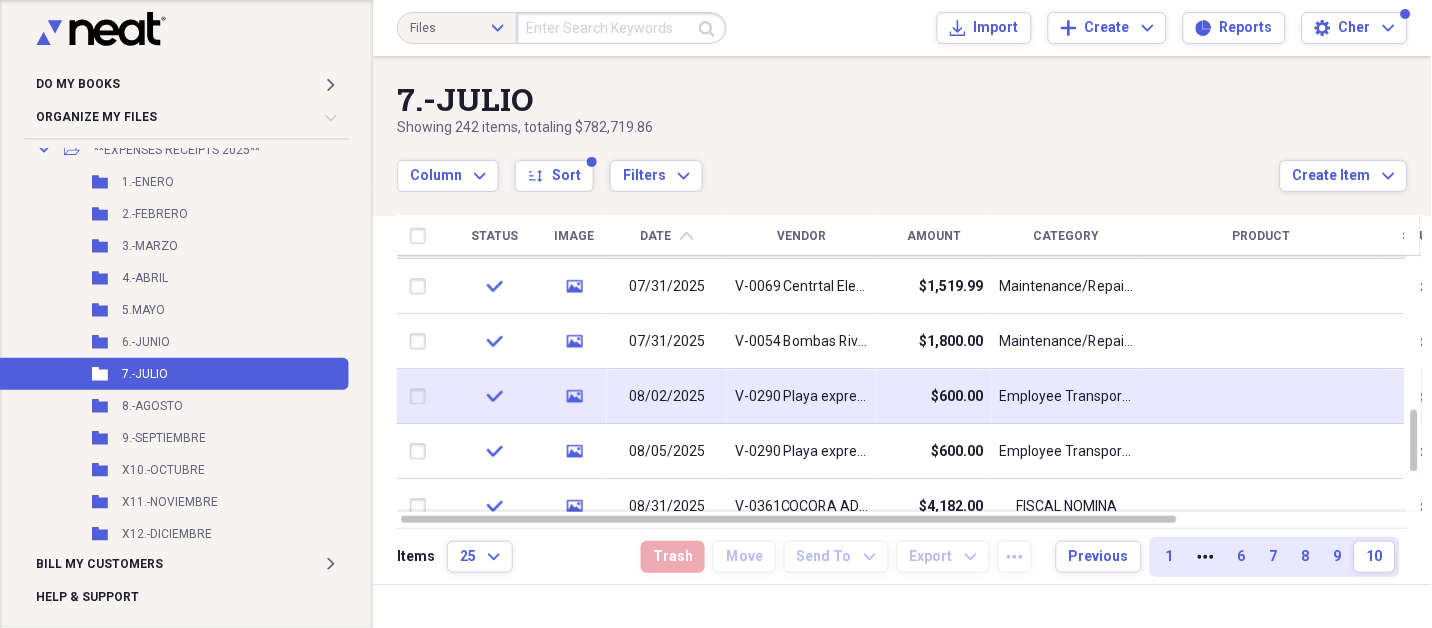click on "V-0290 Playa express" at bounding box center [802, 396] 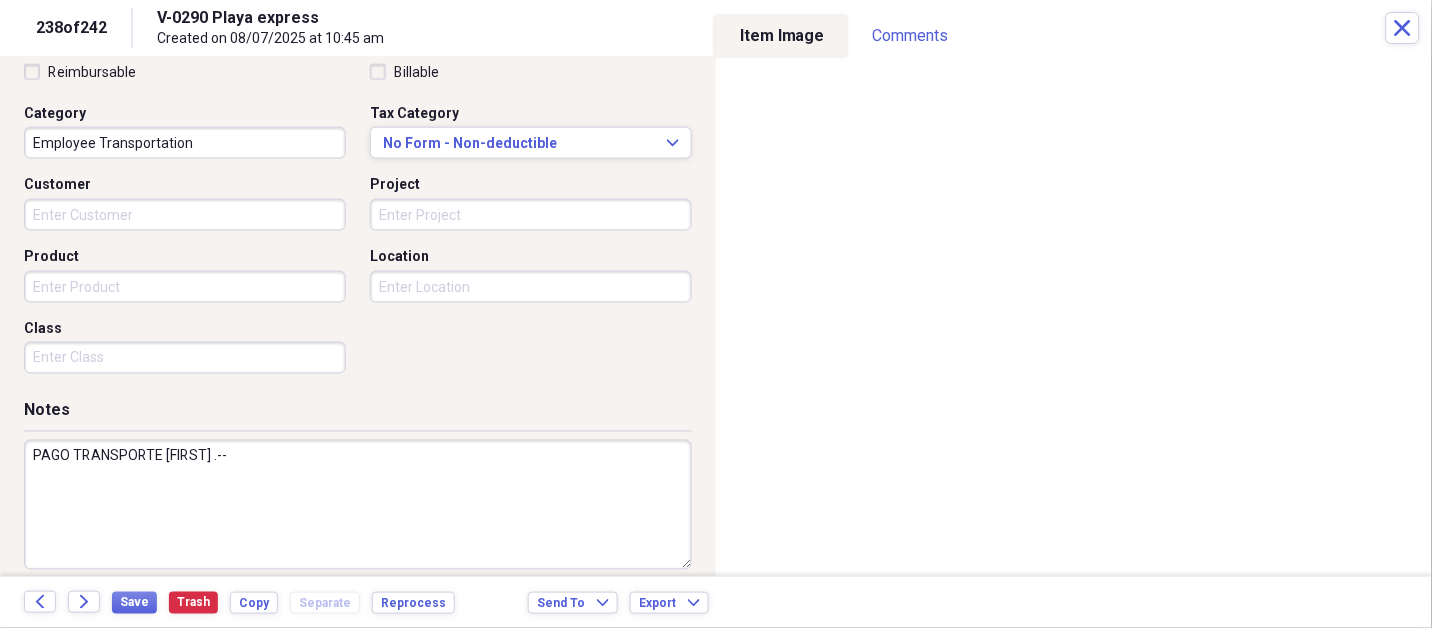 scroll, scrollTop: 497, scrollLeft: 0, axis: vertical 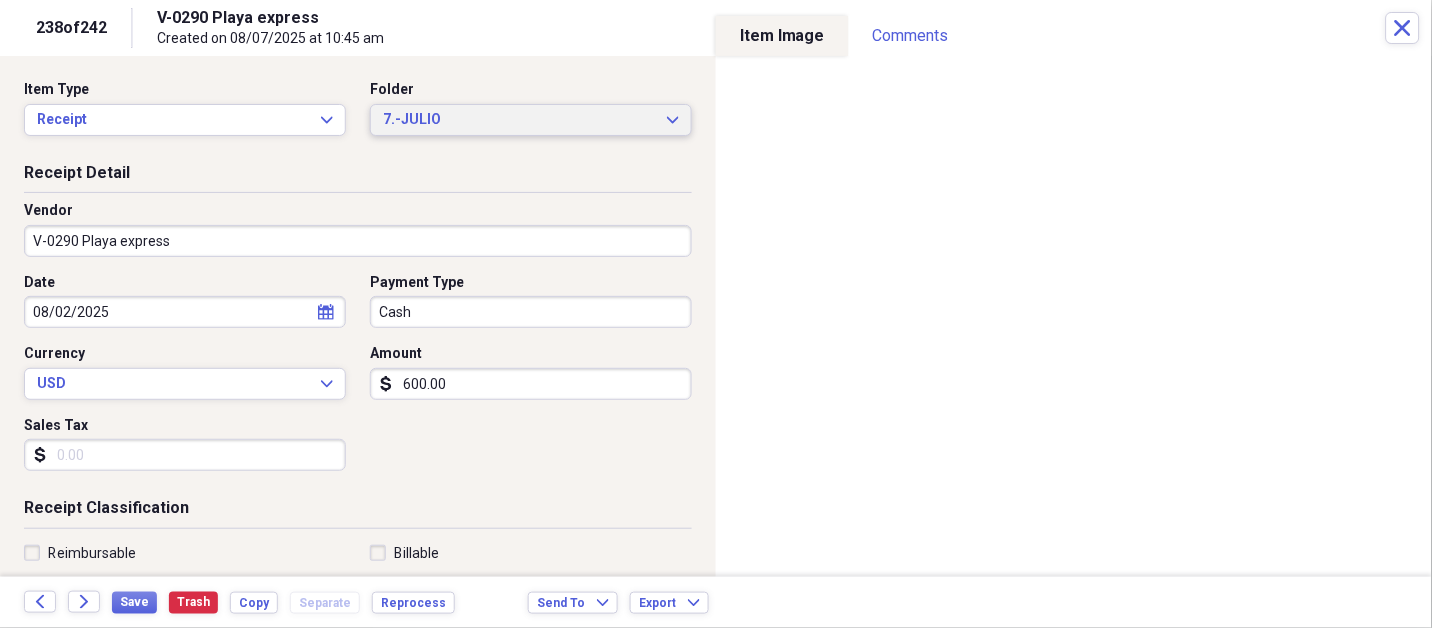 click on "7.-JULIO" at bounding box center [519, 120] 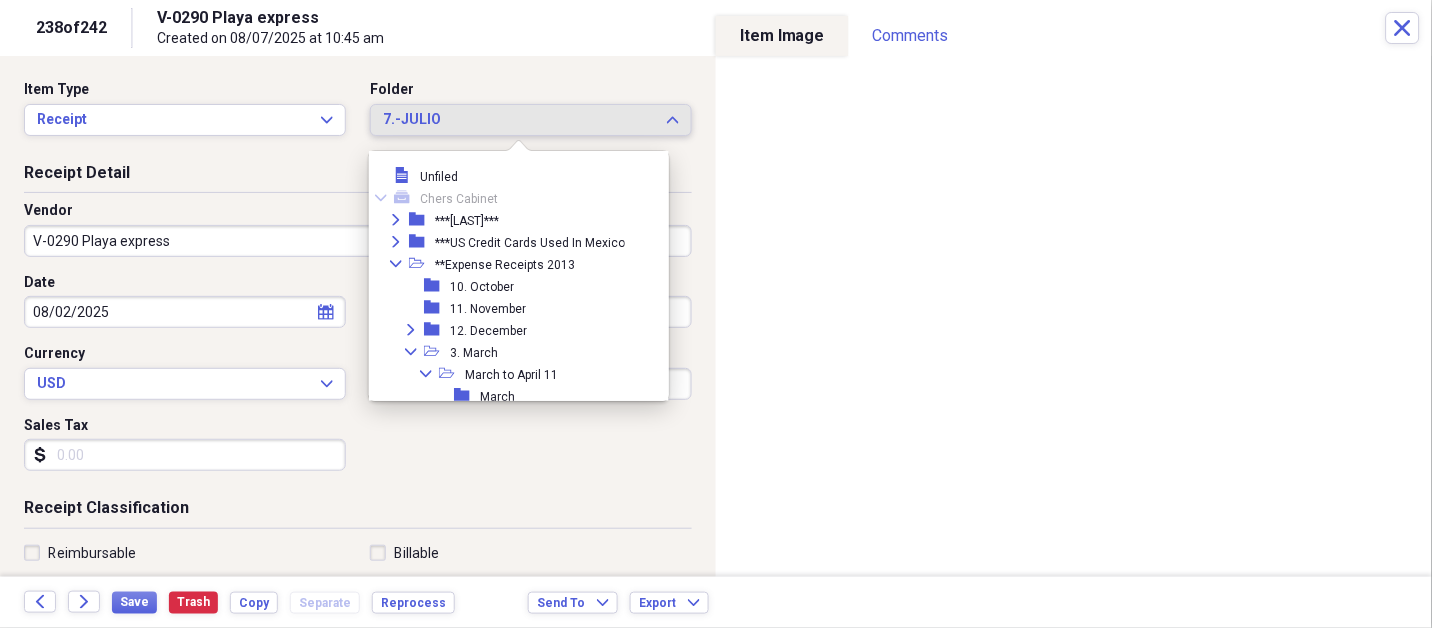 scroll, scrollTop: 3684, scrollLeft: 0, axis: vertical 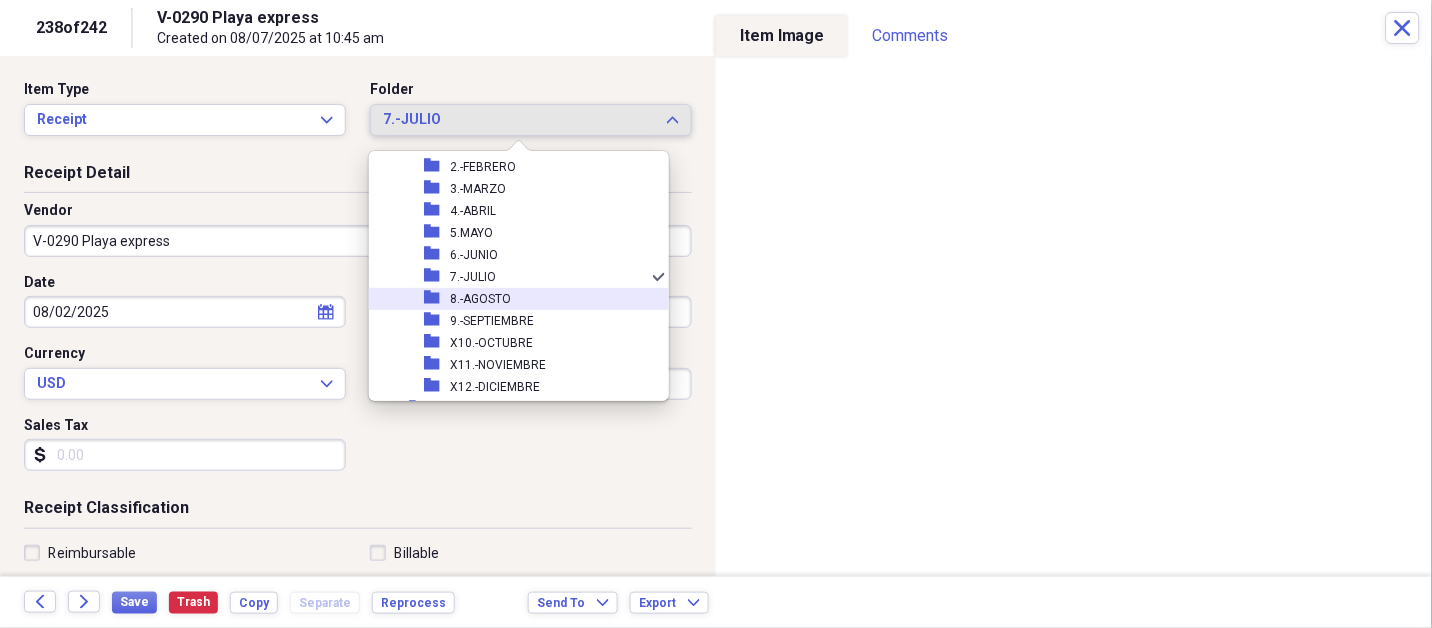 click on "8.-AGOSTO" at bounding box center (480, 299) 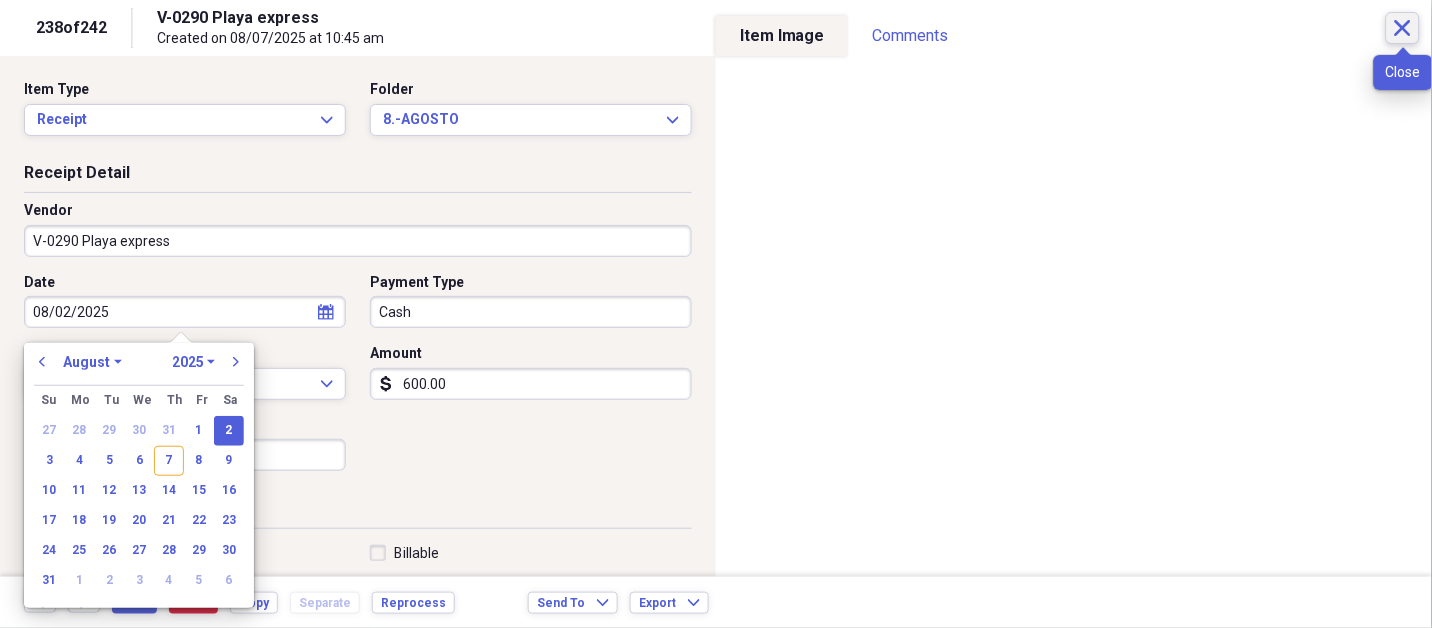 click on "Close" at bounding box center (1403, 28) 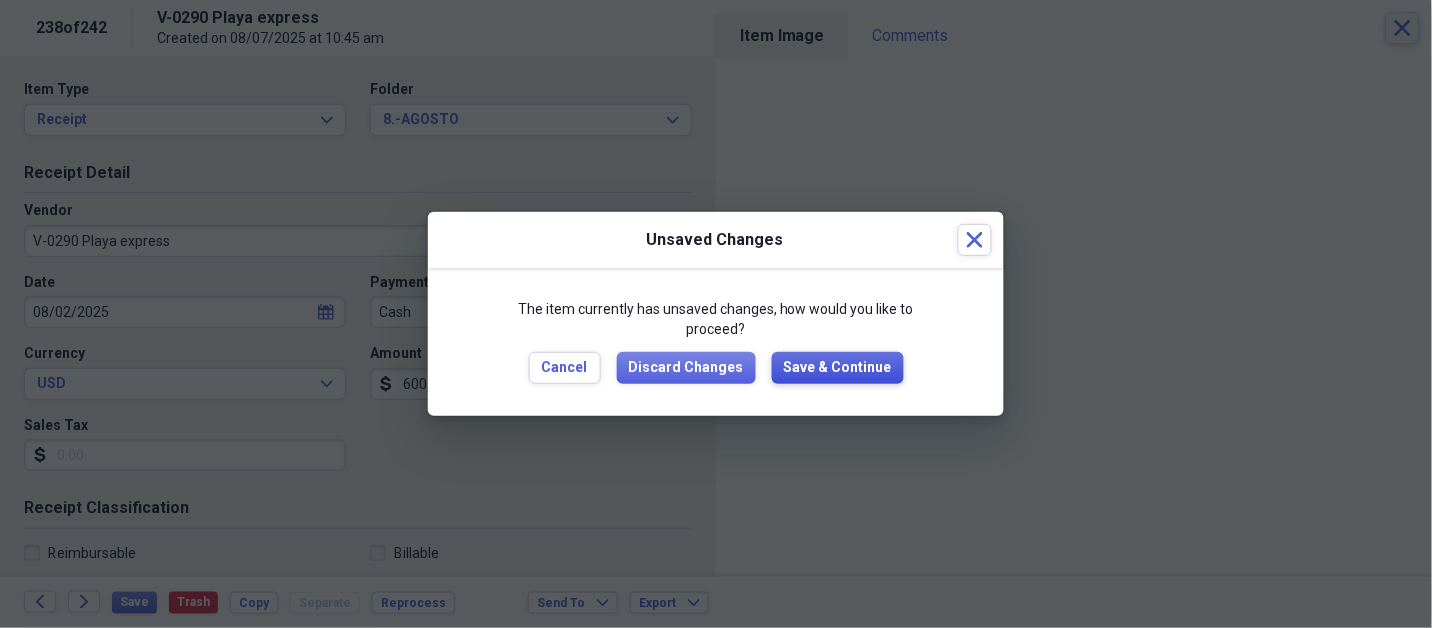 click on "Save & Continue" at bounding box center [838, 368] 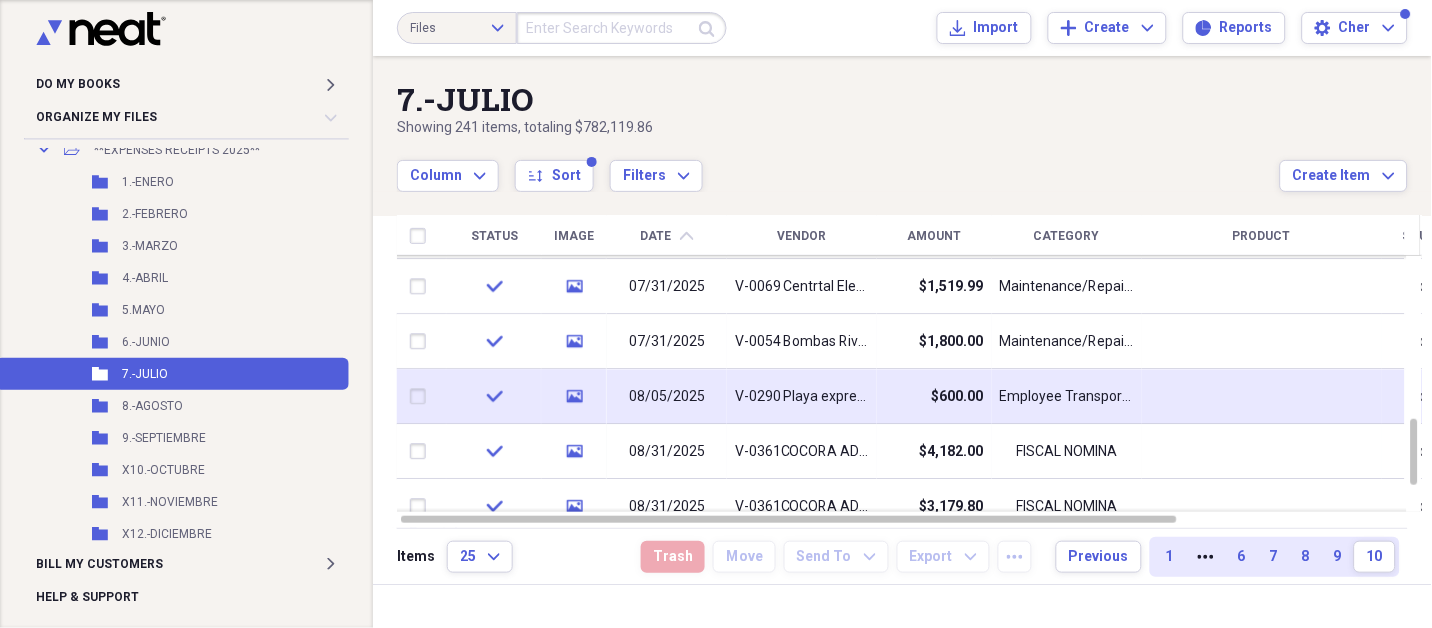 click on "08/05/2025" at bounding box center [667, 397] 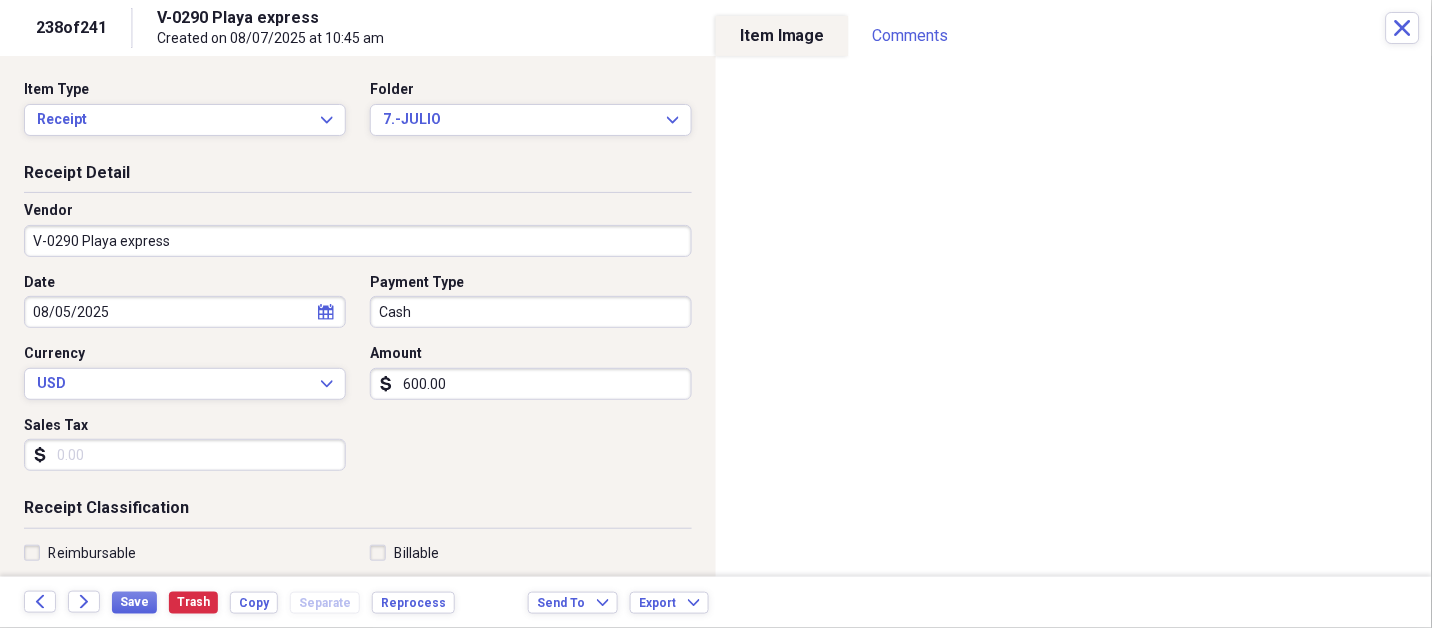 click on "Do My Books Expand Organize My Files Collapse Unfiled Needs Review Unfiled All Files Unfiled Unfiled Unfiled Saved Reports Collapse My Cabinet Chers Cabinet Add Folder Expand Folder ***[LAST]*** Add Folder Expand Folder ***US Credit Cards Used In Mexico Add Folder Expand Folder **Expense Receipts 2013 Add Folder Expand Folder **Expense Receipts 2014 Add Folder Expand Folder **Expense Receipts 2015 Add Folder Expand Folder **Expenses Receipts 2016 Add Folder Expand Folder **Expenses Receipts 2017 Add Folder Expand Folder **Expenses Receipts 2018 Add Folder Expand Folder **Expenses Receipts 2019 Add Folder Expand Folder **Expenses Receipts 2020 Add Folder Expand Folder **Expenses Receipts 2021 Add Folder Expand Folder **Expenses Receipts 2022 Add Folder Expand Folder **EXPENSES RECEIPTS 2023** Add Folder Expand Folder **EXPENSES RECEIPTS 2024** Add Folder Collapse Open Folder **EXPENSES RECEIPTS 2025** Add Folder Folder 1.-ENERO Add Folder Folder 2.-FEBRERO Add Folder Folder 3.-MARZO Add Folder Folder 4.-ABRIL" at bounding box center (716, 314) 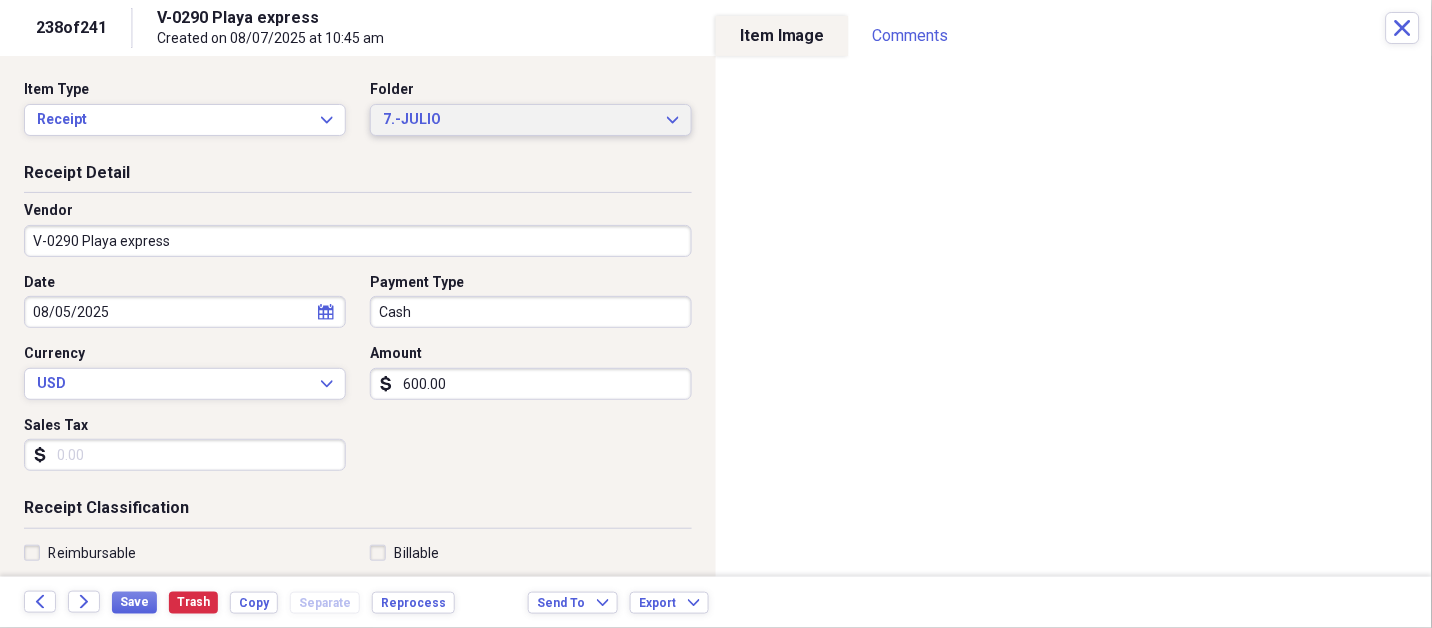 click on "7.-JULIO Expand" at bounding box center (531, 120) 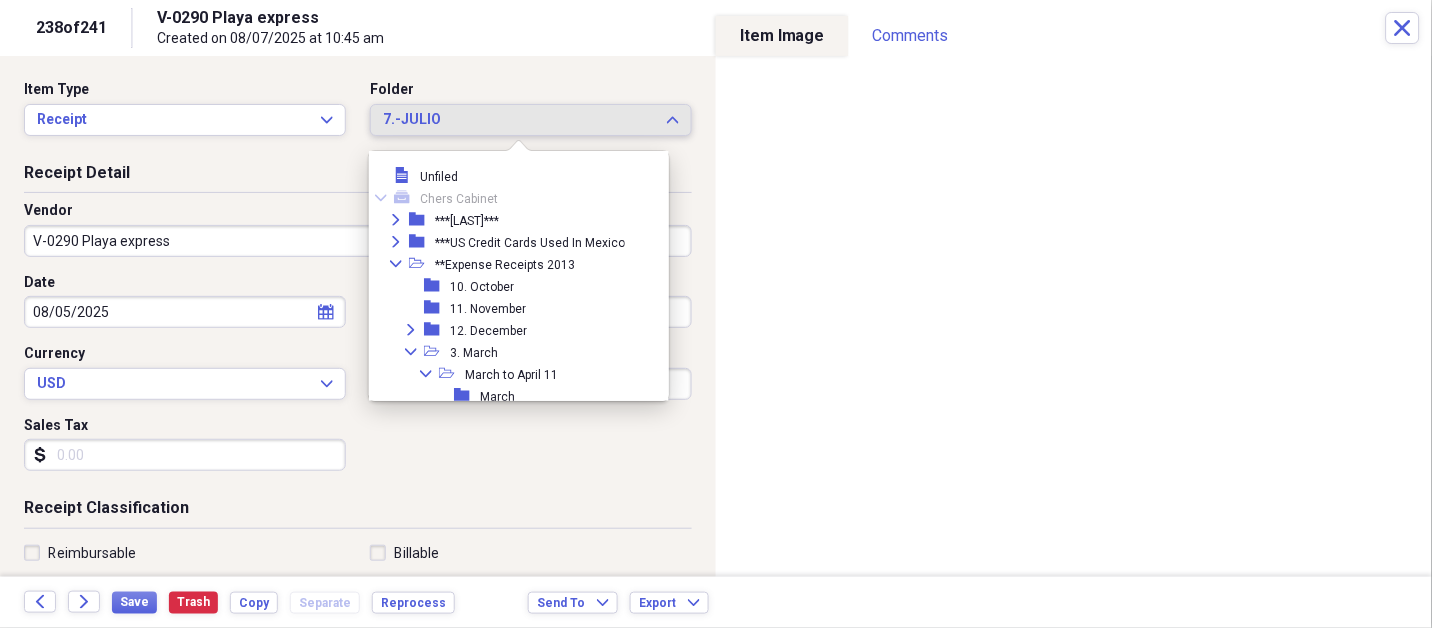 scroll, scrollTop: 3684, scrollLeft: 0, axis: vertical 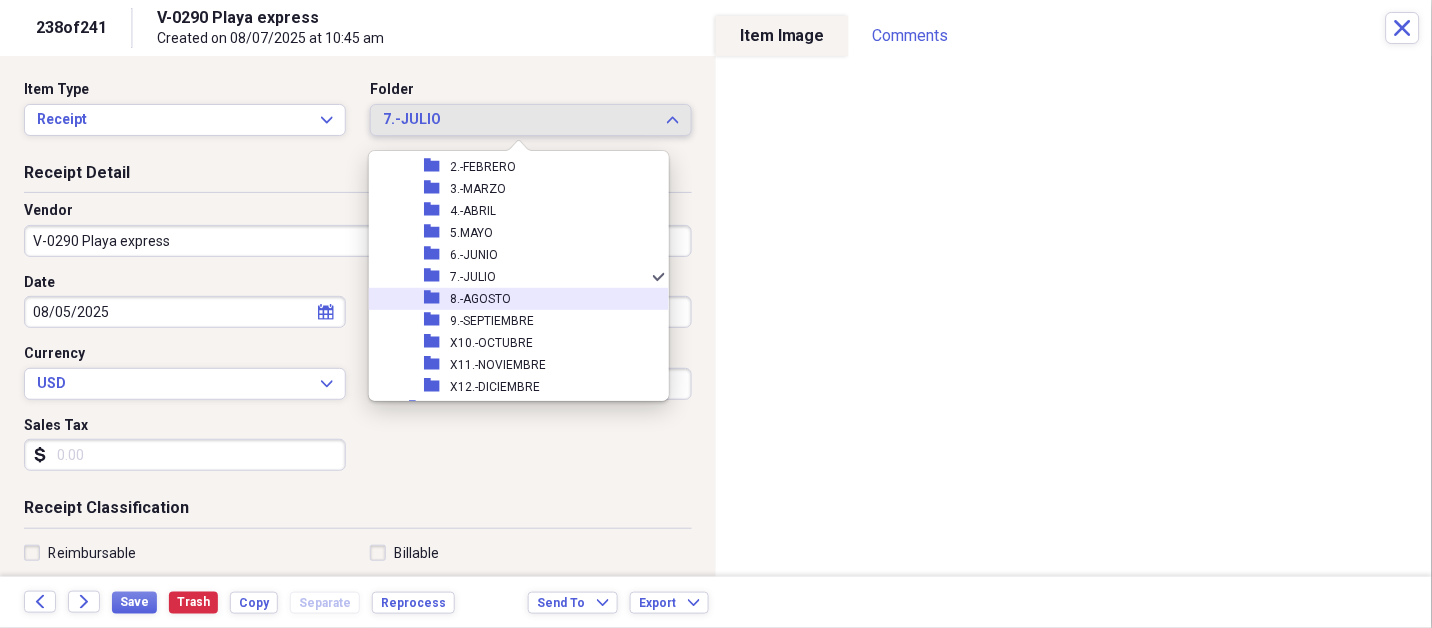 click on "8.-AGOSTO" at bounding box center [480, 299] 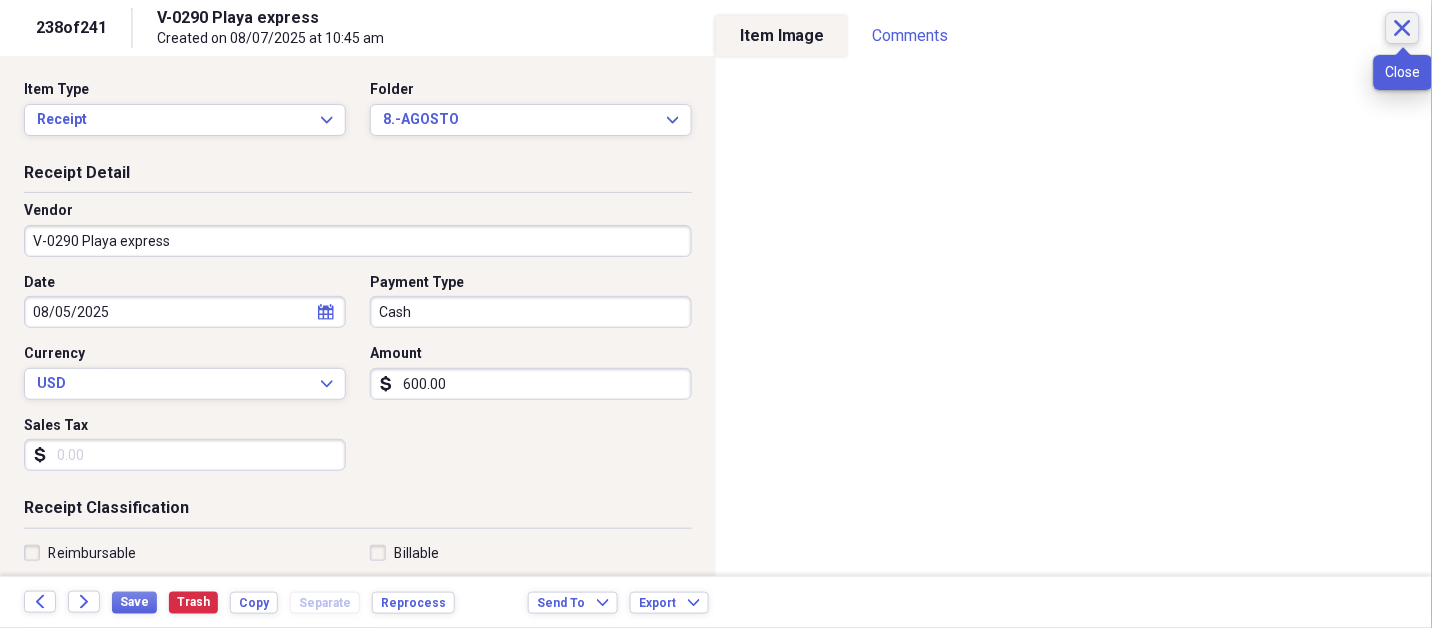click on "Close" at bounding box center (1403, 28) 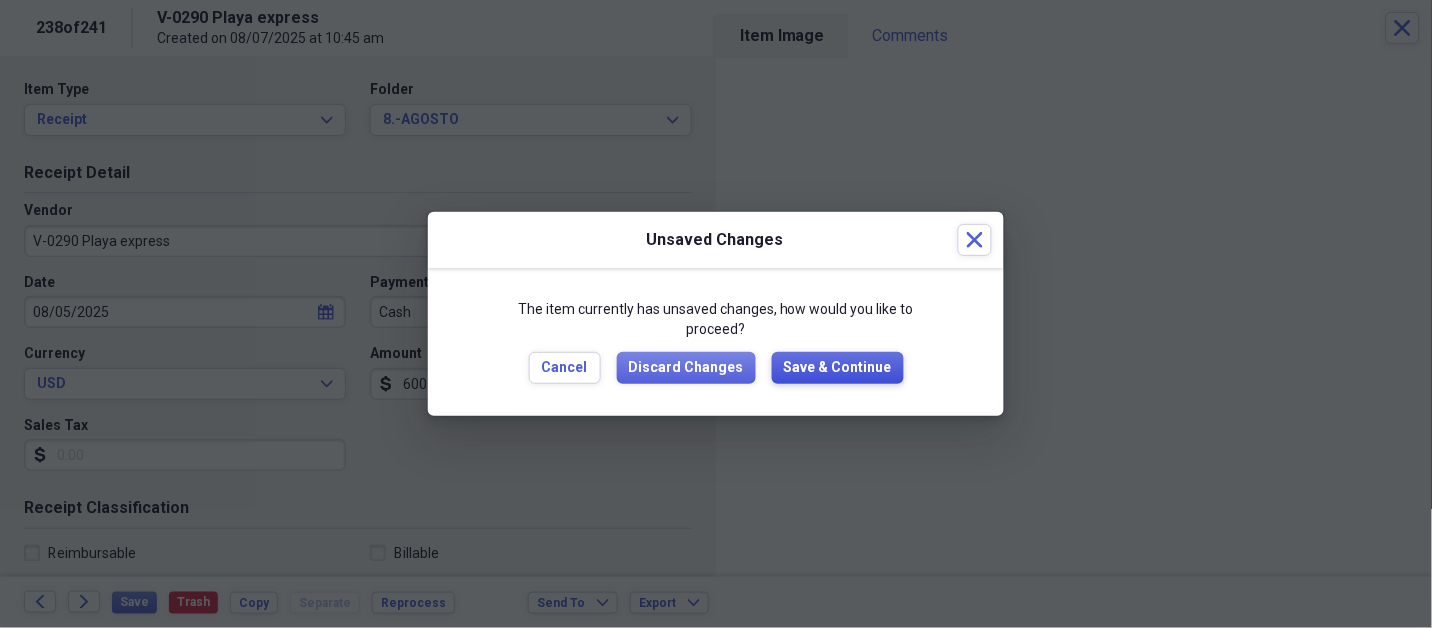 click on "Save & Continue" at bounding box center (838, 368) 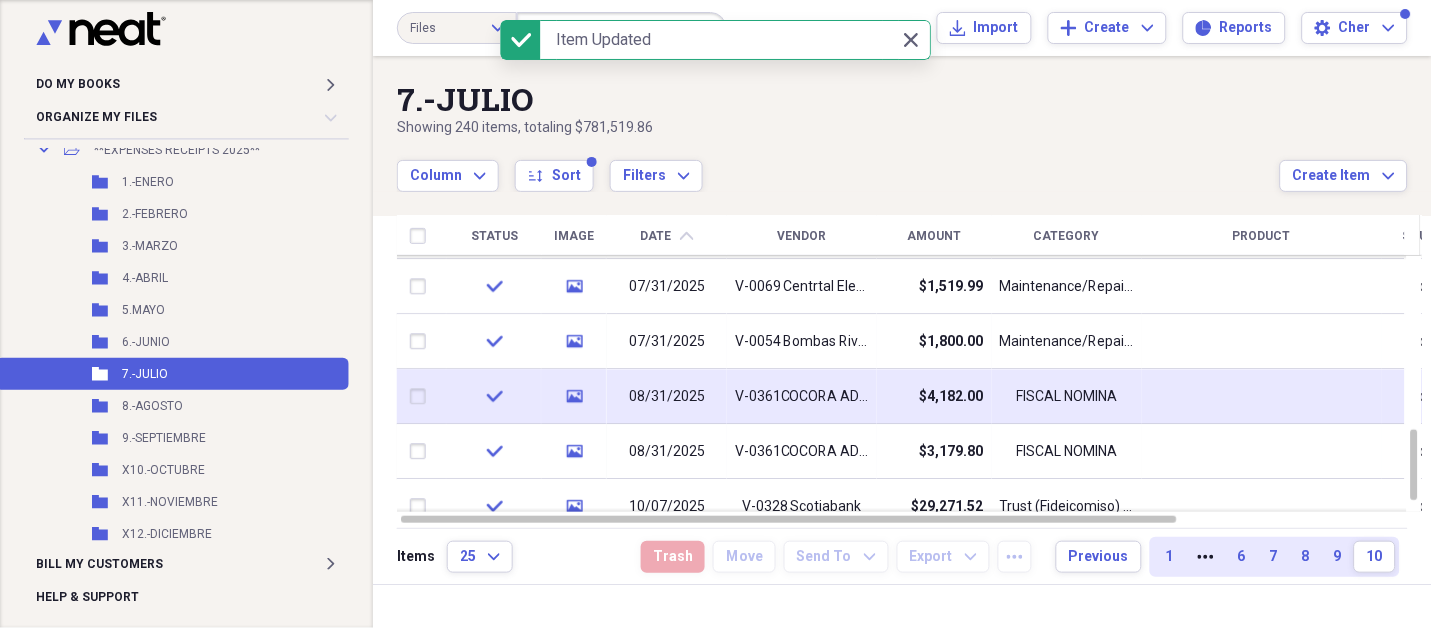 click on "08/31/2025" at bounding box center (667, 397) 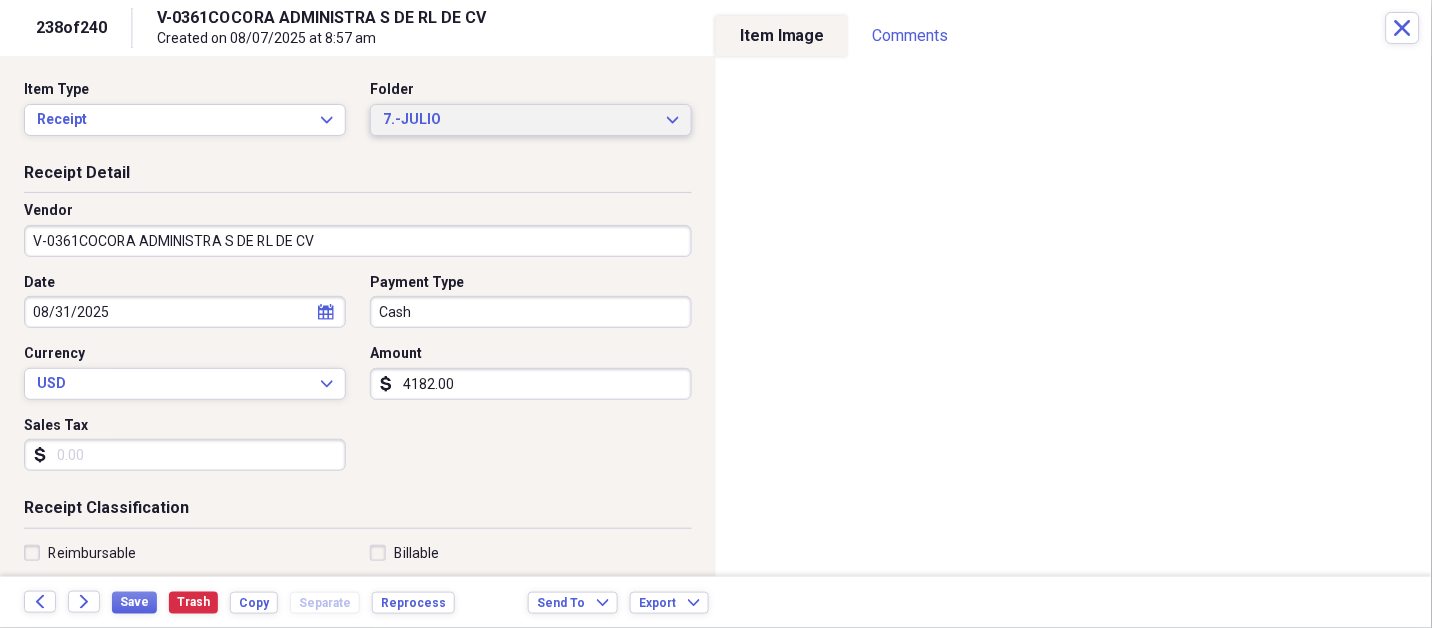 click on "7.-JULIO" at bounding box center (519, 120) 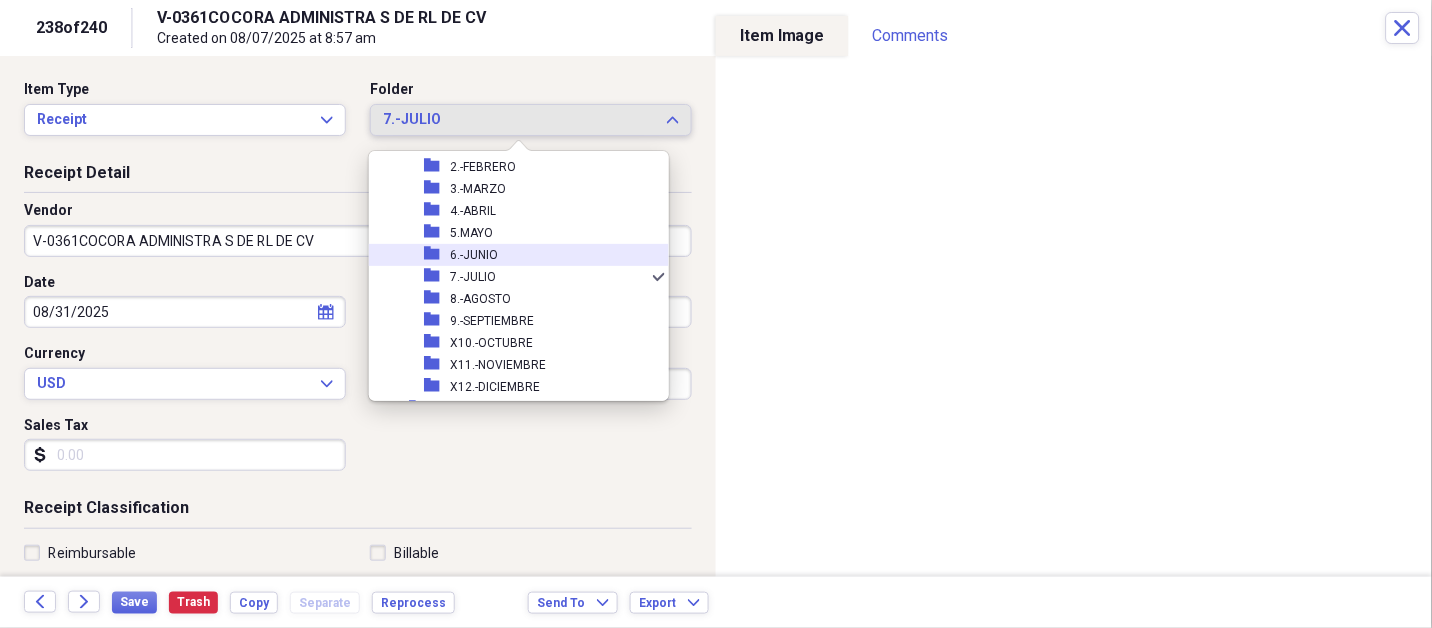 scroll, scrollTop: 3728, scrollLeft: 0, axis: vertical 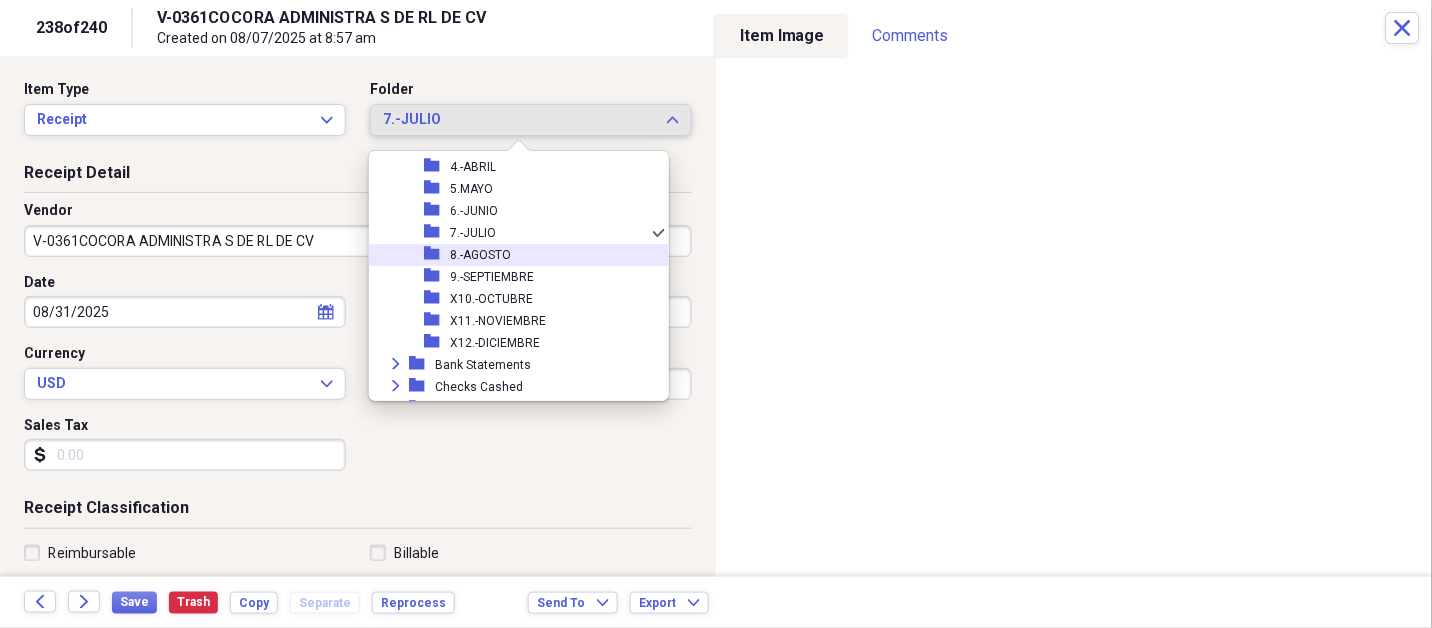 click on "8.-AGOSTO" at bounding box center (480, 255) 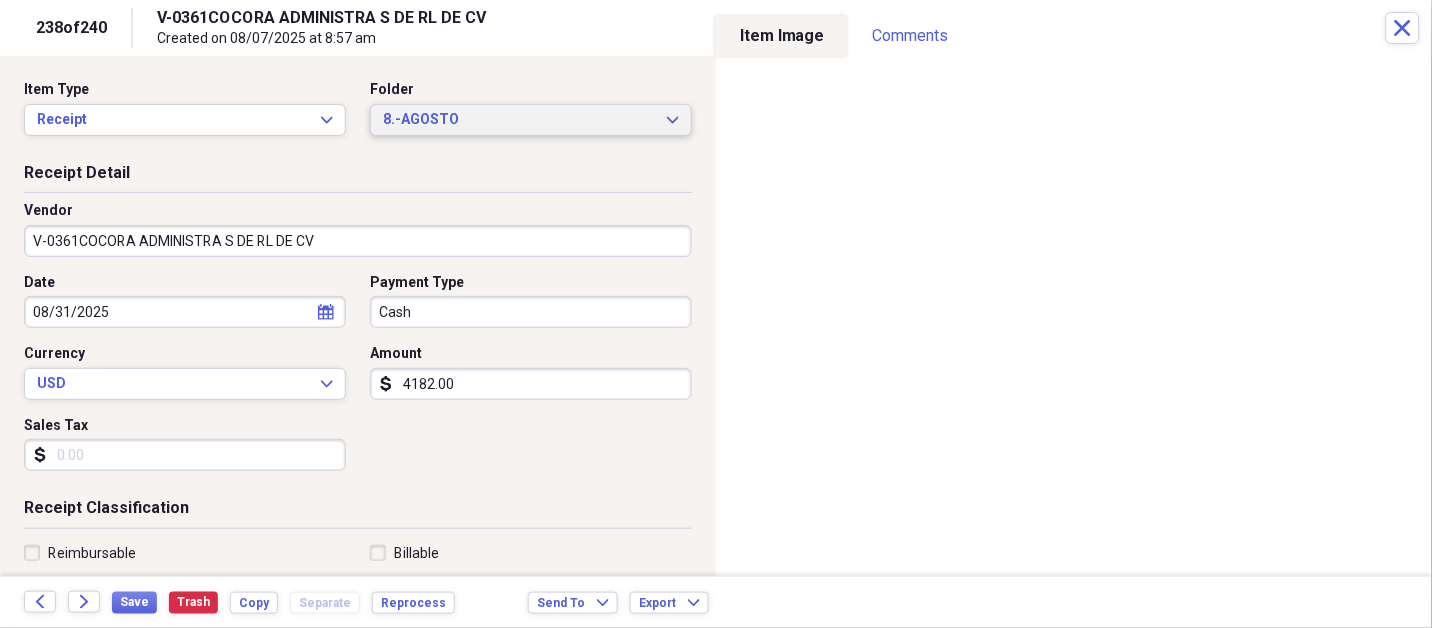 click on "8.-AGOSTO Expand" at bounding box center [531, 120] 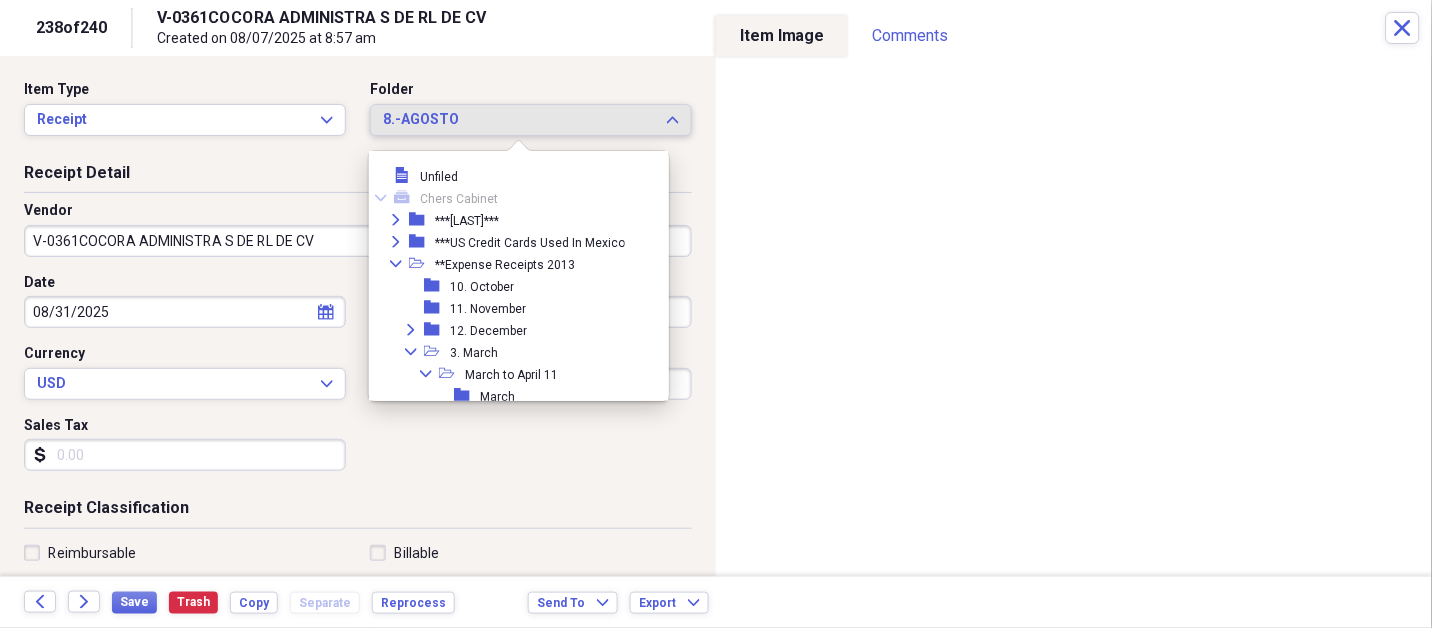 scroll, scrollTop: 3706, scrollLeft: 0, axis: vertical 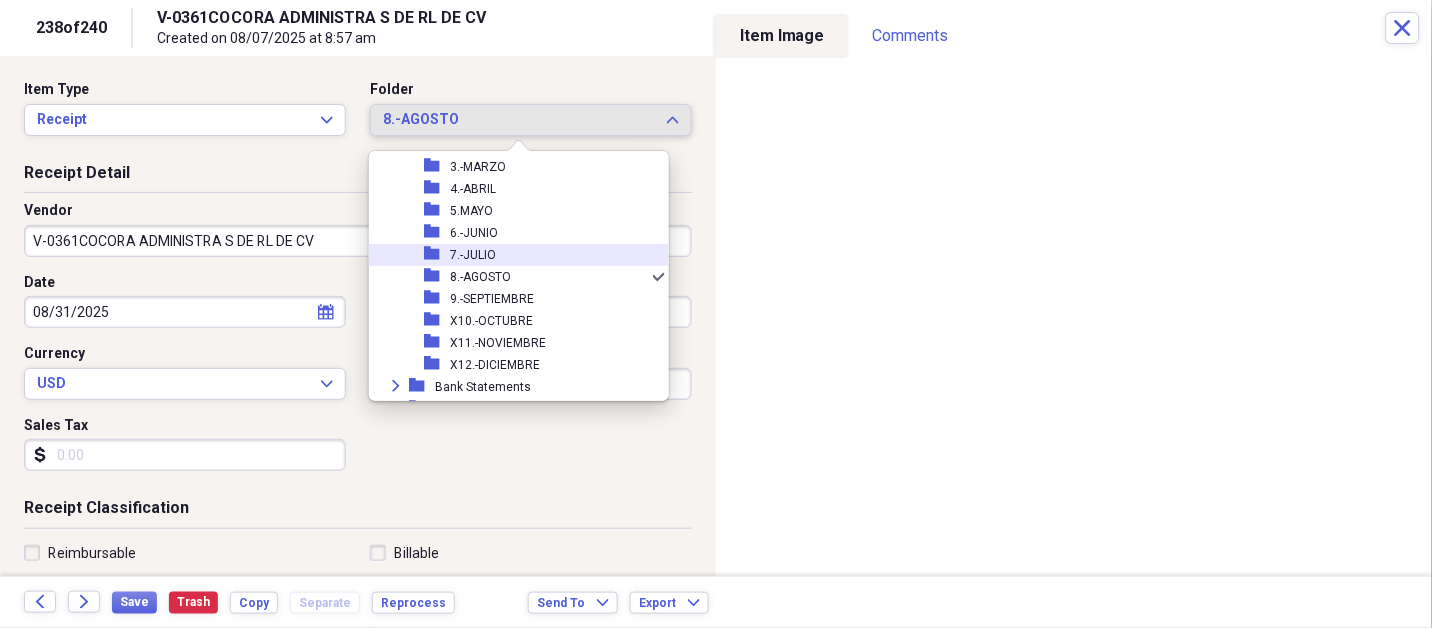click on "7.-JULIO" at bounding box center [473, 255] 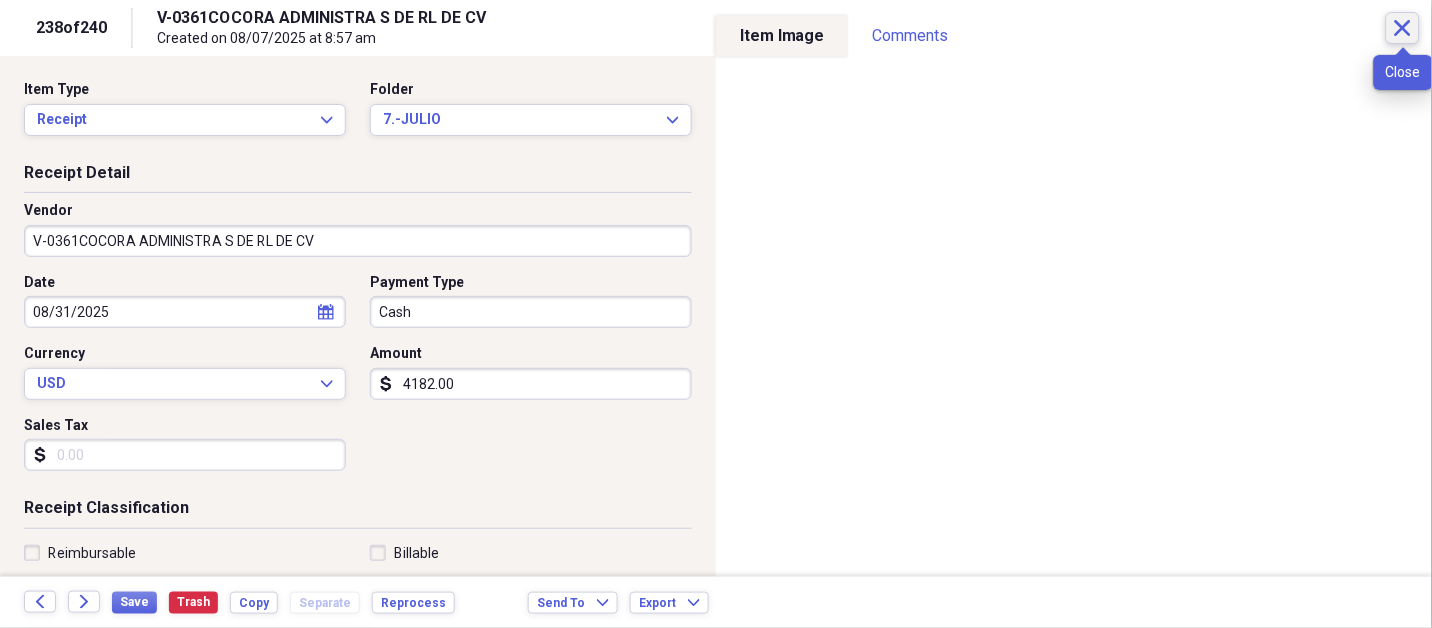 click 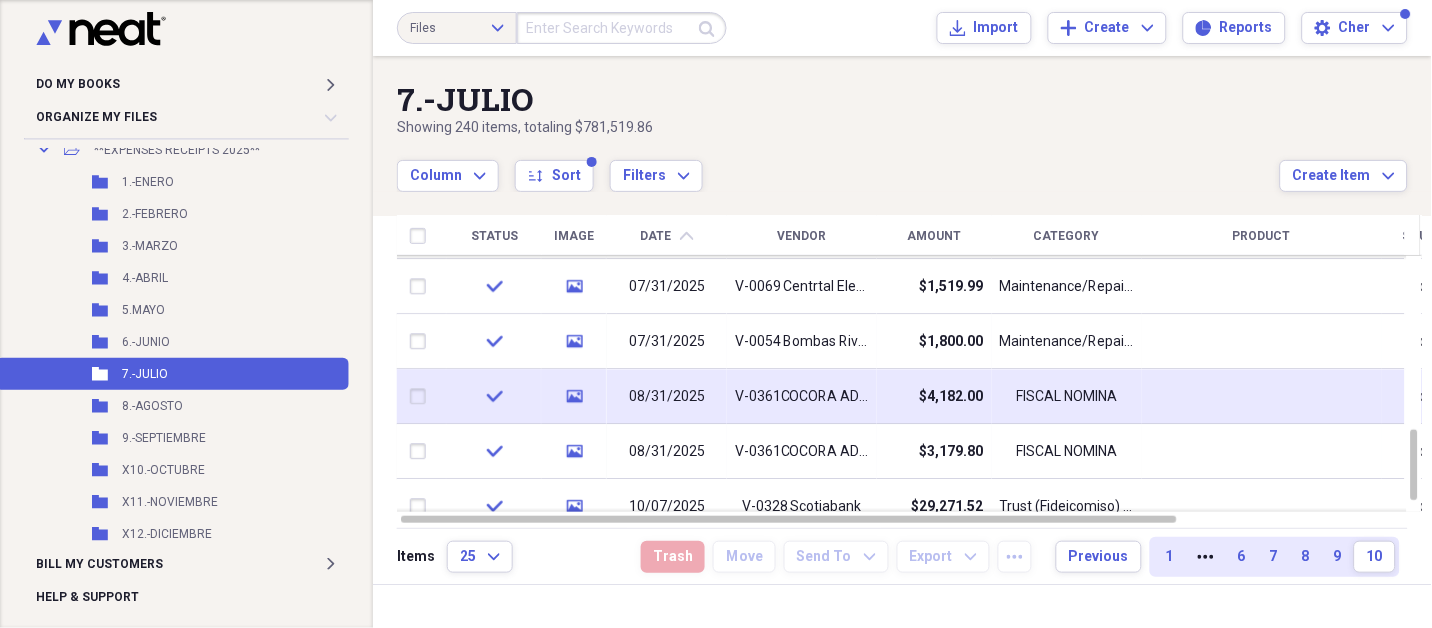 click on "V-0361COCORA ADMINISTRA S DE RL DE CV" at bounding box center [802, 396] 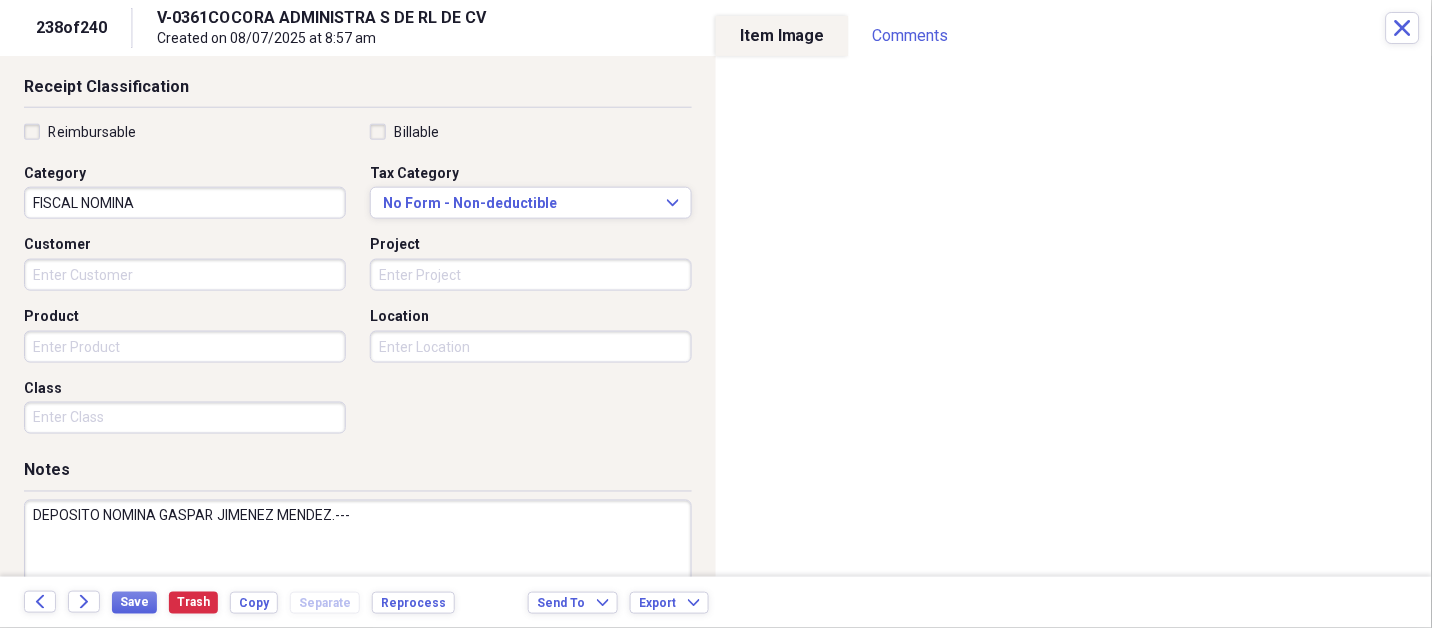 scroll, scrollTop: 465, scrollLeft: 0, axis: vertical 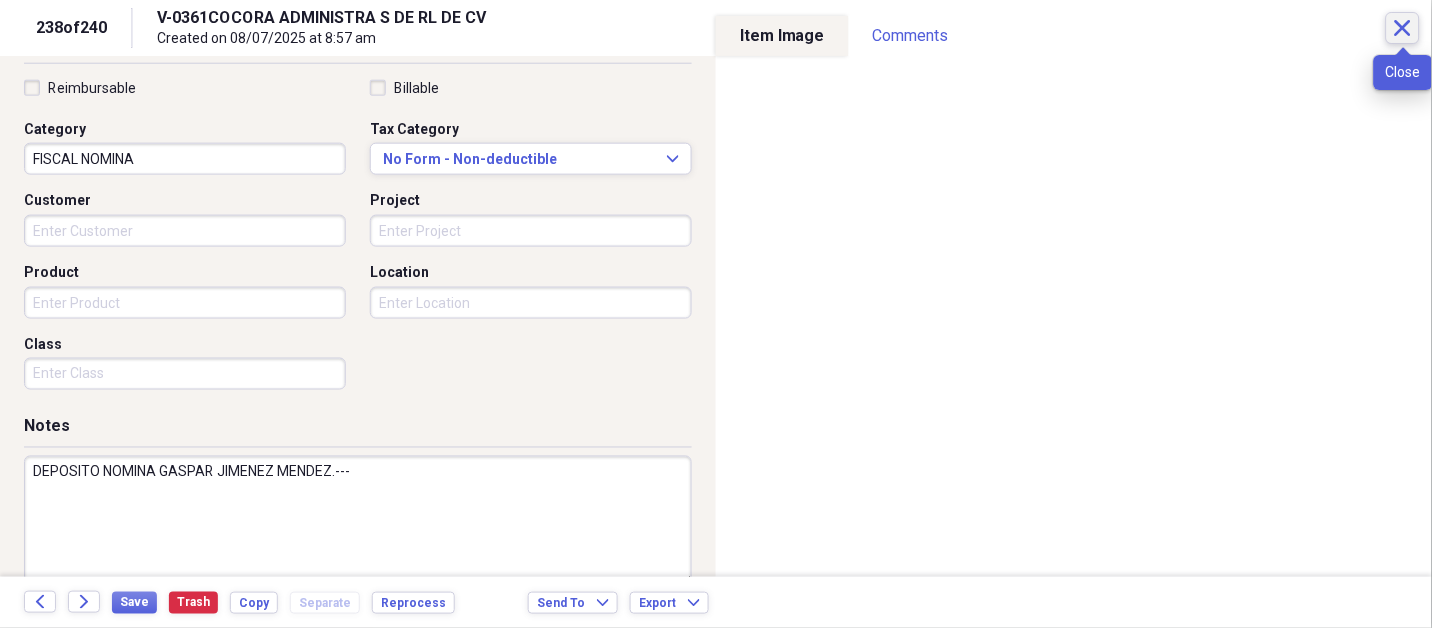 click on "Close" 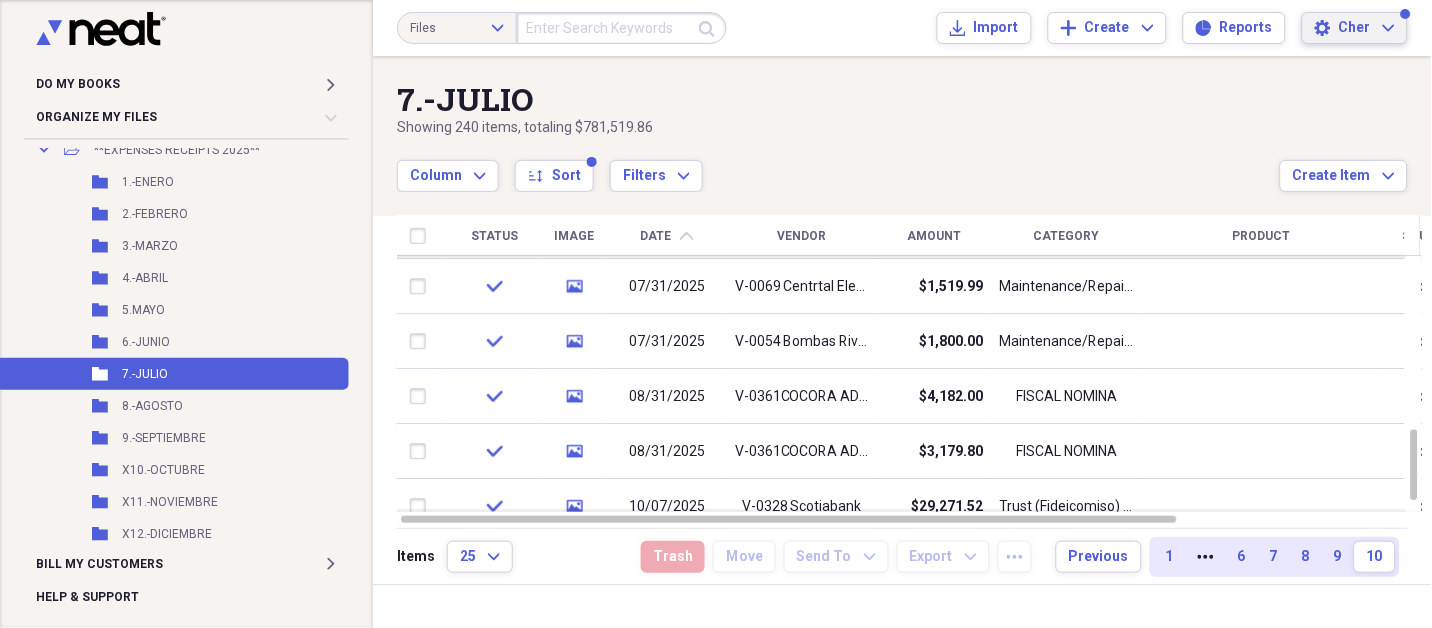 click on "Settings Cher Expand" at bounding box center [1355, 28] 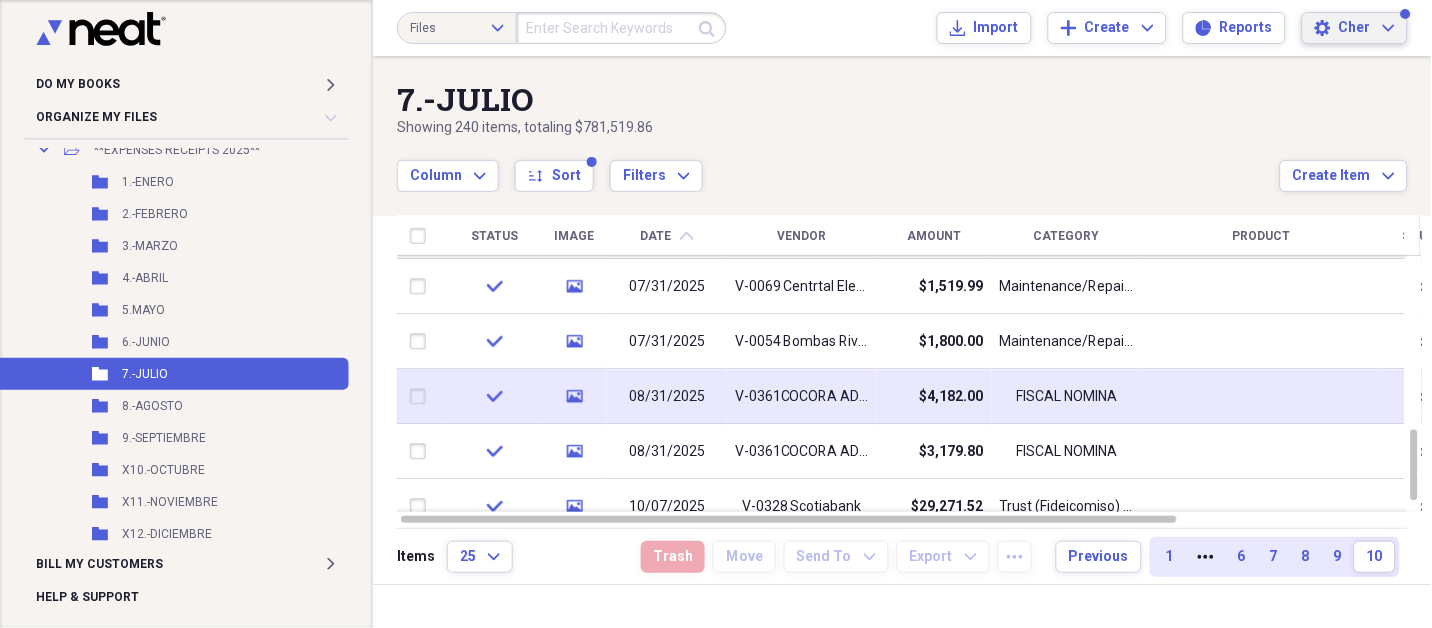 click on "V-0361COCORA ADMINISTRA S DE RL DE CV" at bounding box center (802, 396) 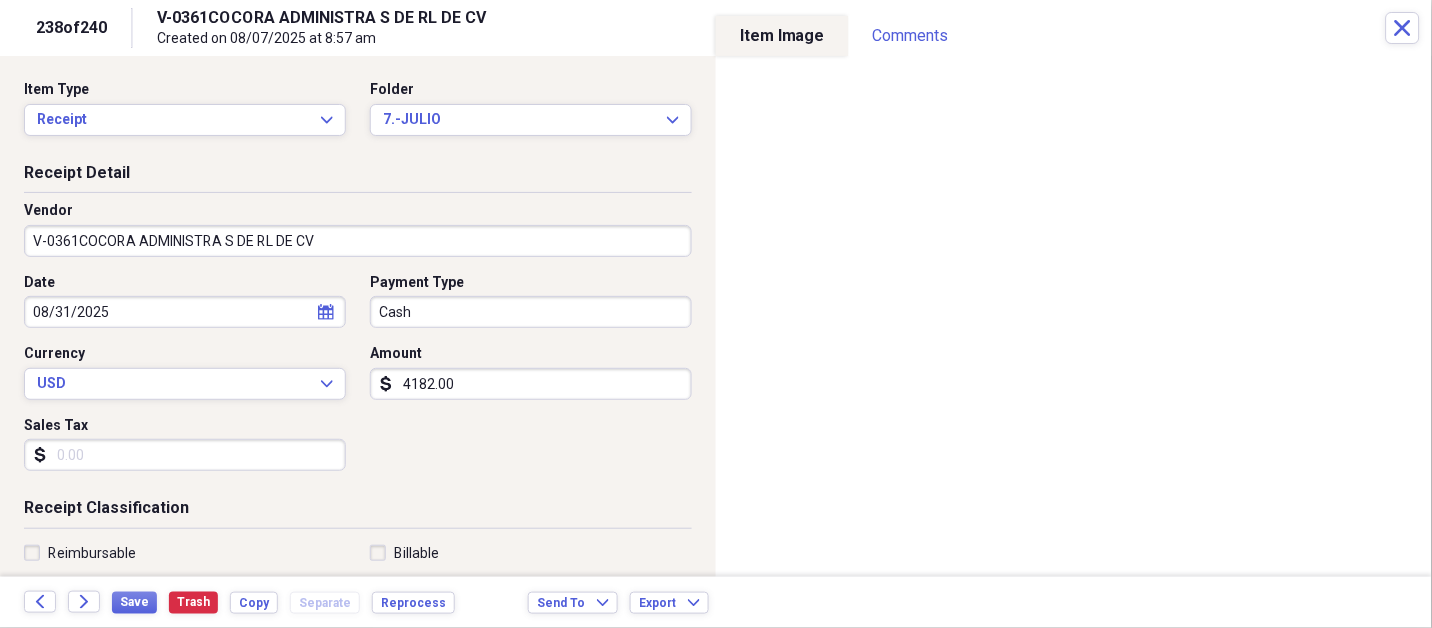 click 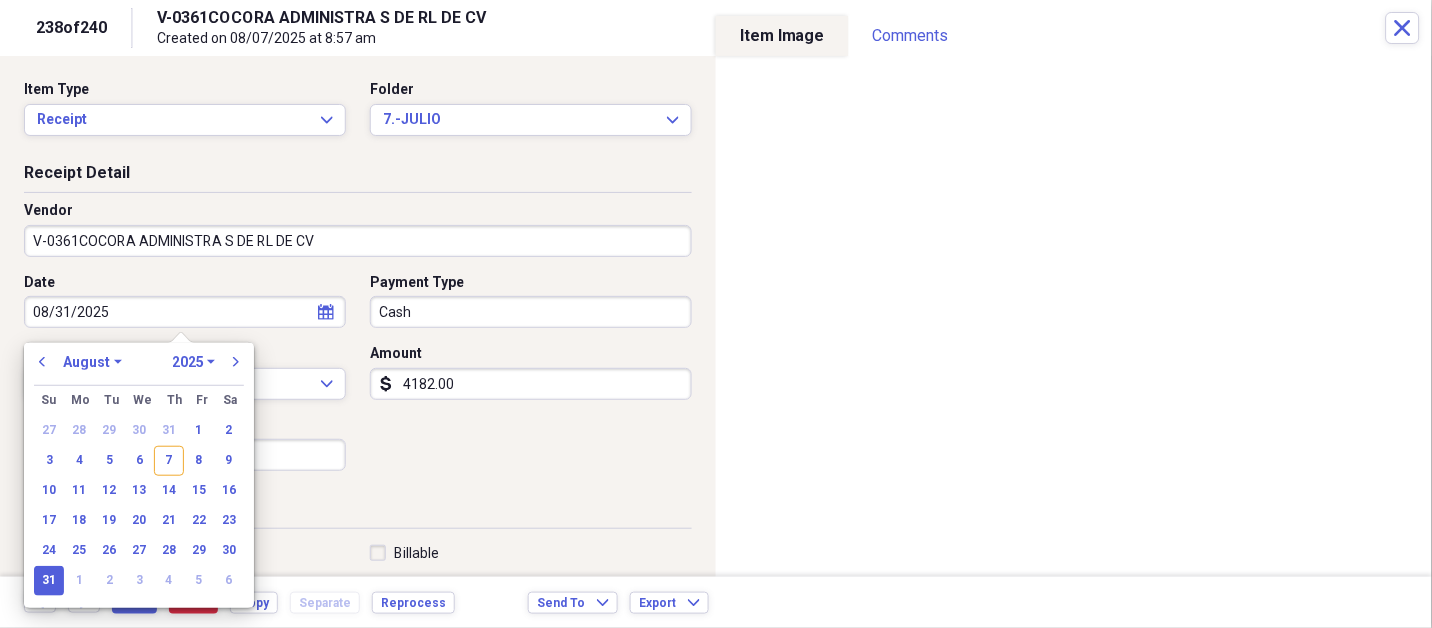 click on "January February March April May June July August September October November December" at bounding box center (92, 362) 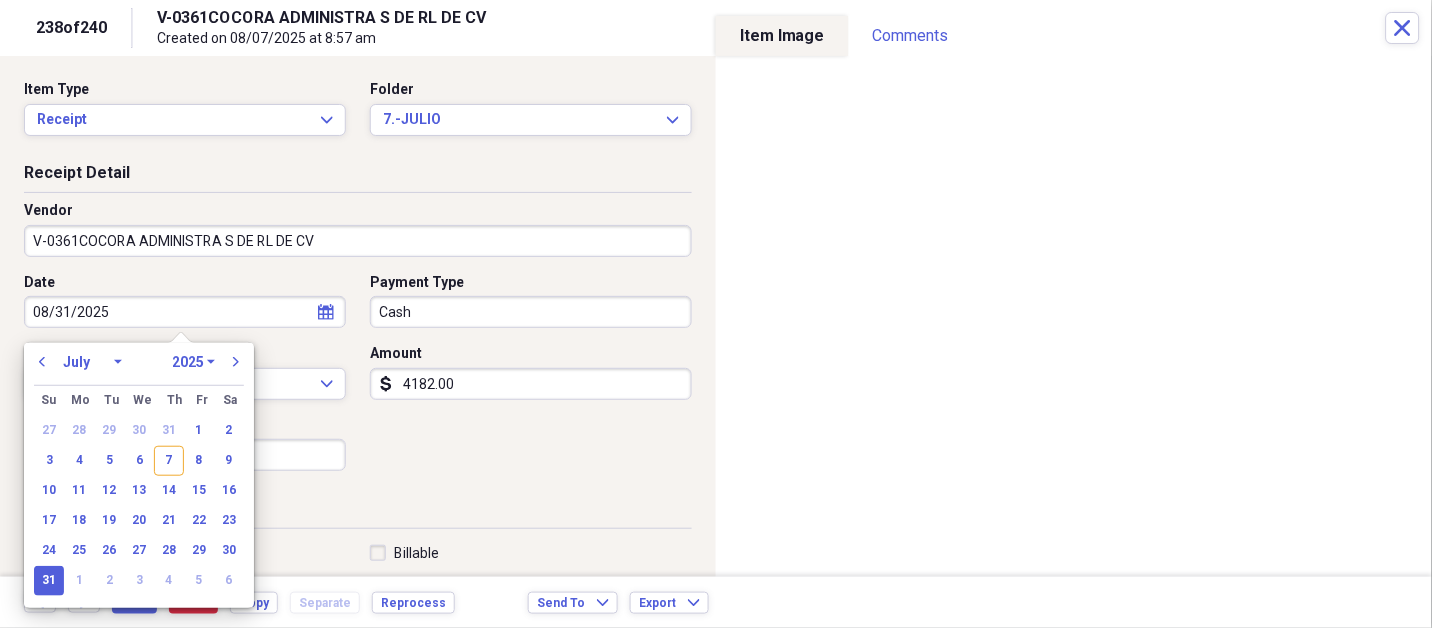click on "January February March April May June July August September October November December" at bounding box center [92, 362] 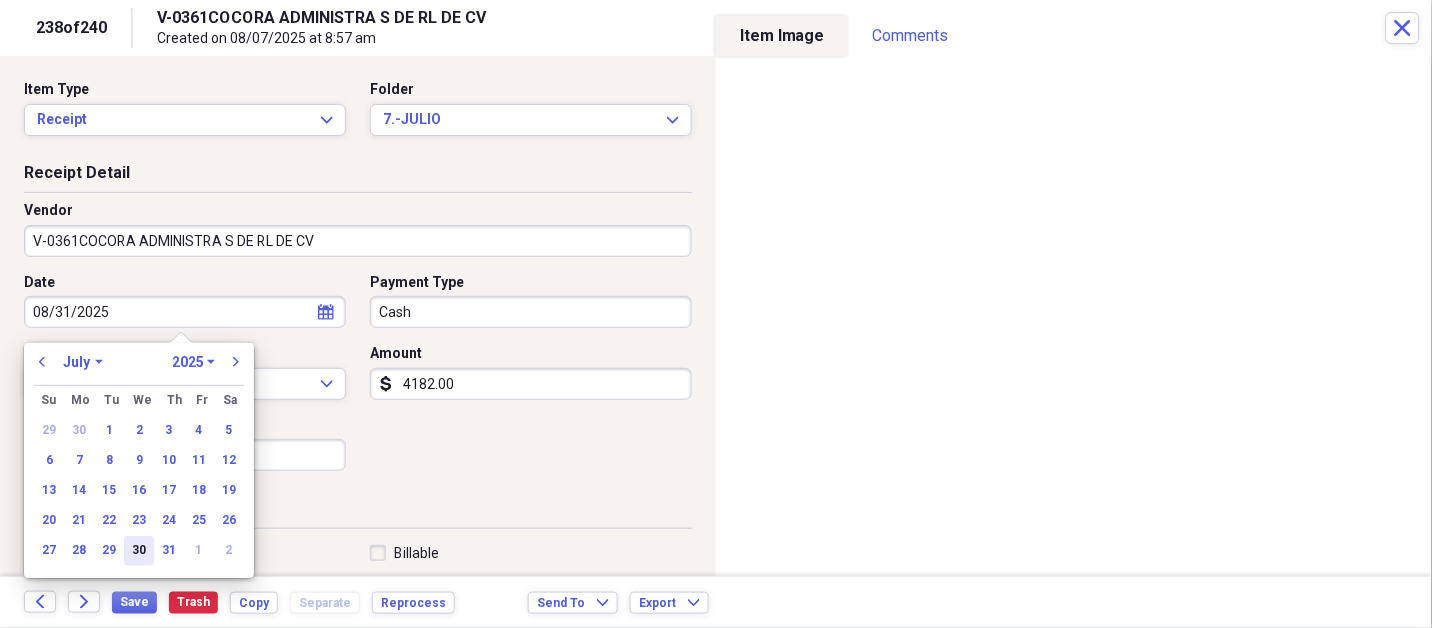 click on "30" at bounding box center (139, 551) 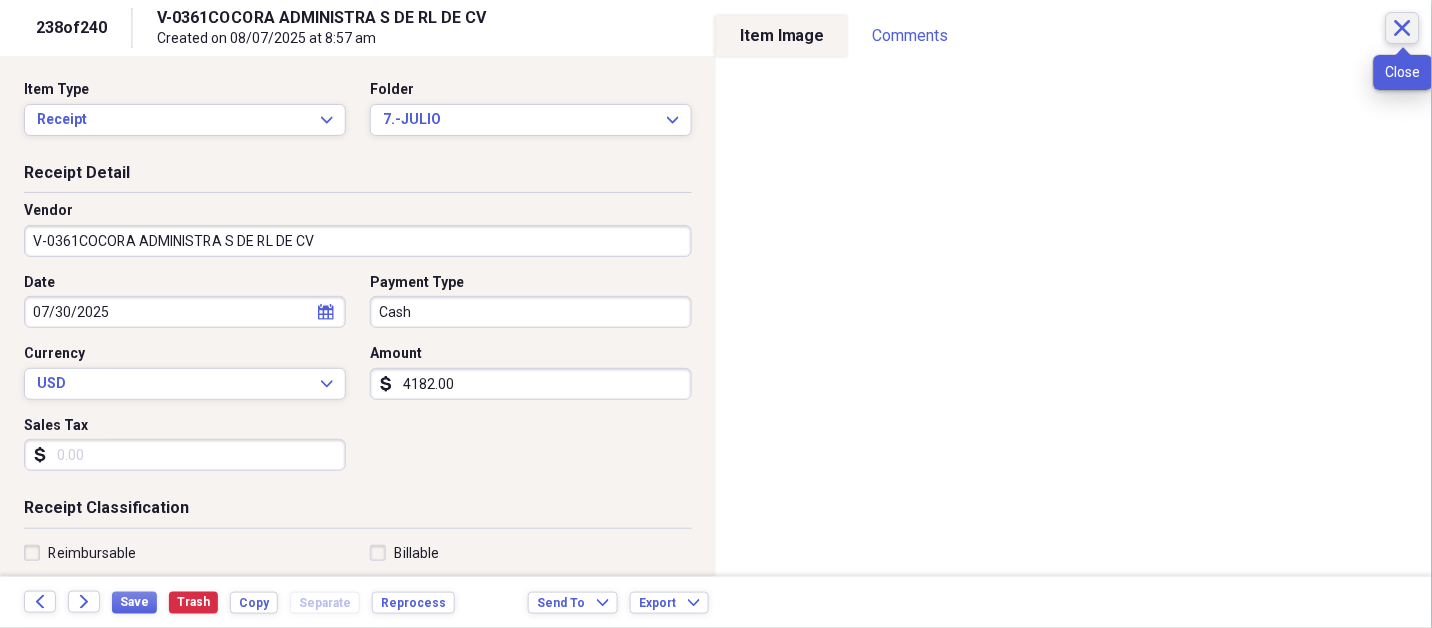 click on "Close" 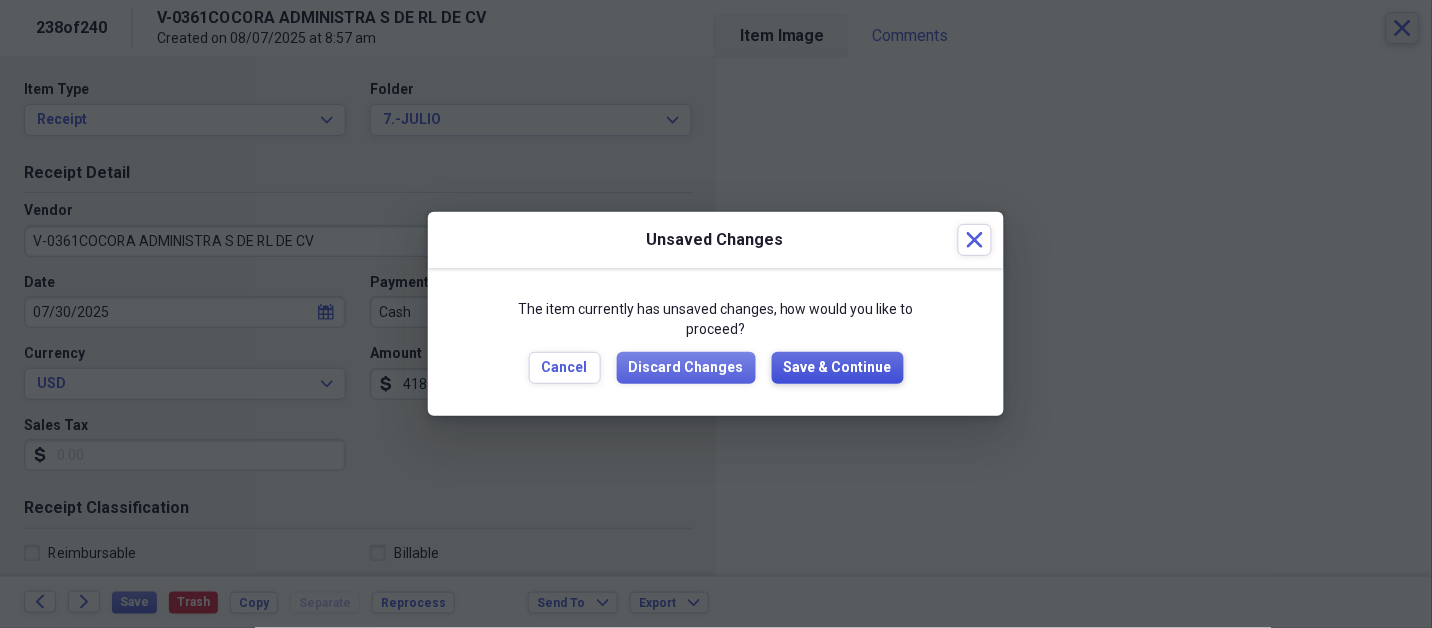 click on "Save & Continue" at bounding box center [838, 368] 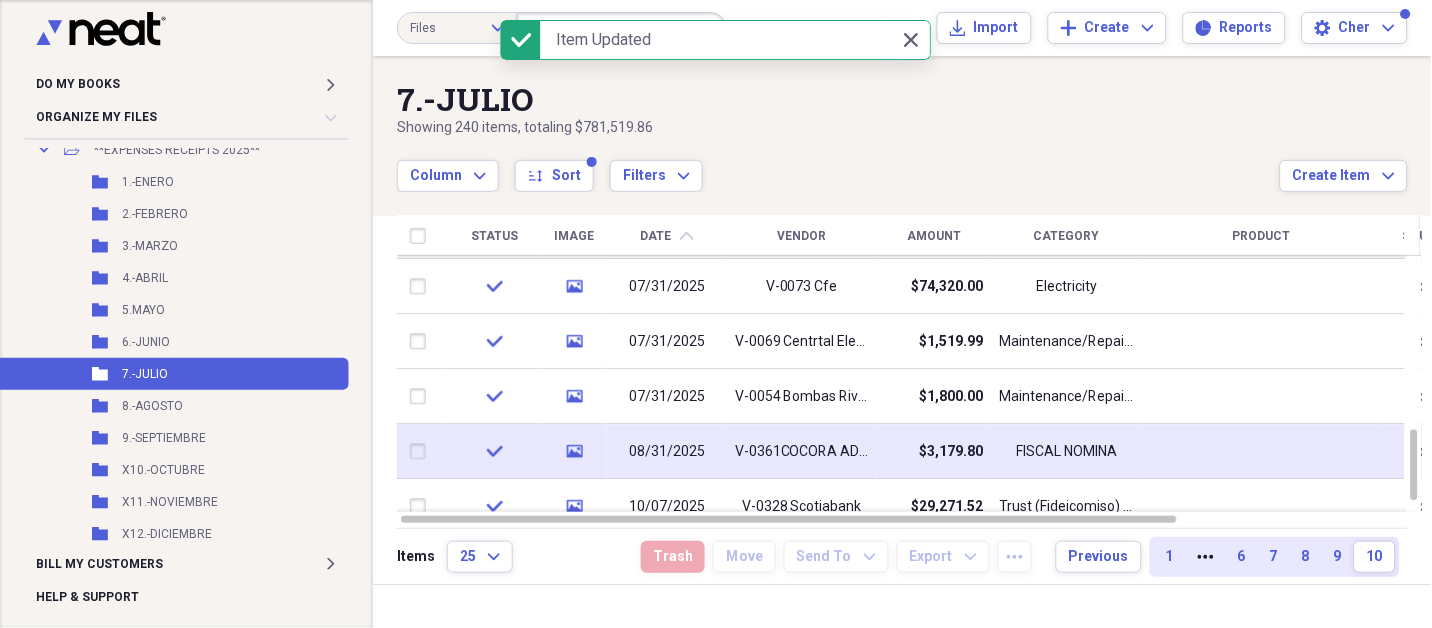 click on "08/31/2025" at bounding box center [667, 451] 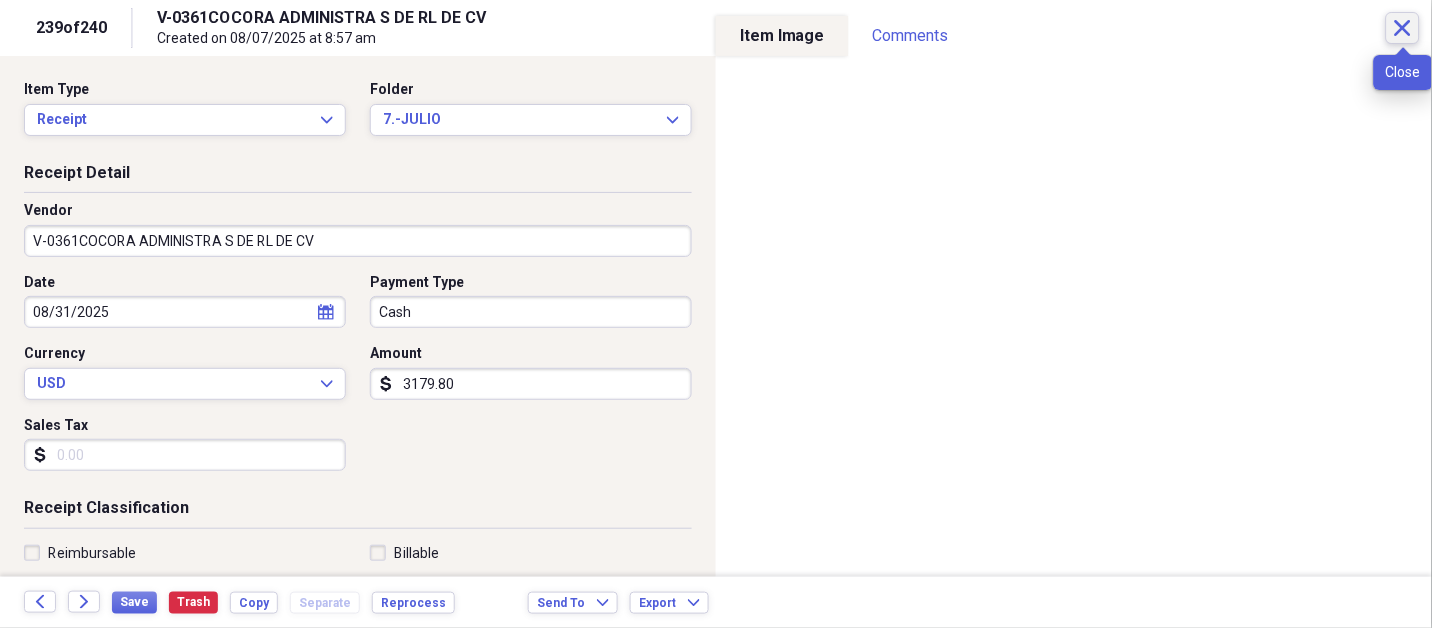 click on "Close" 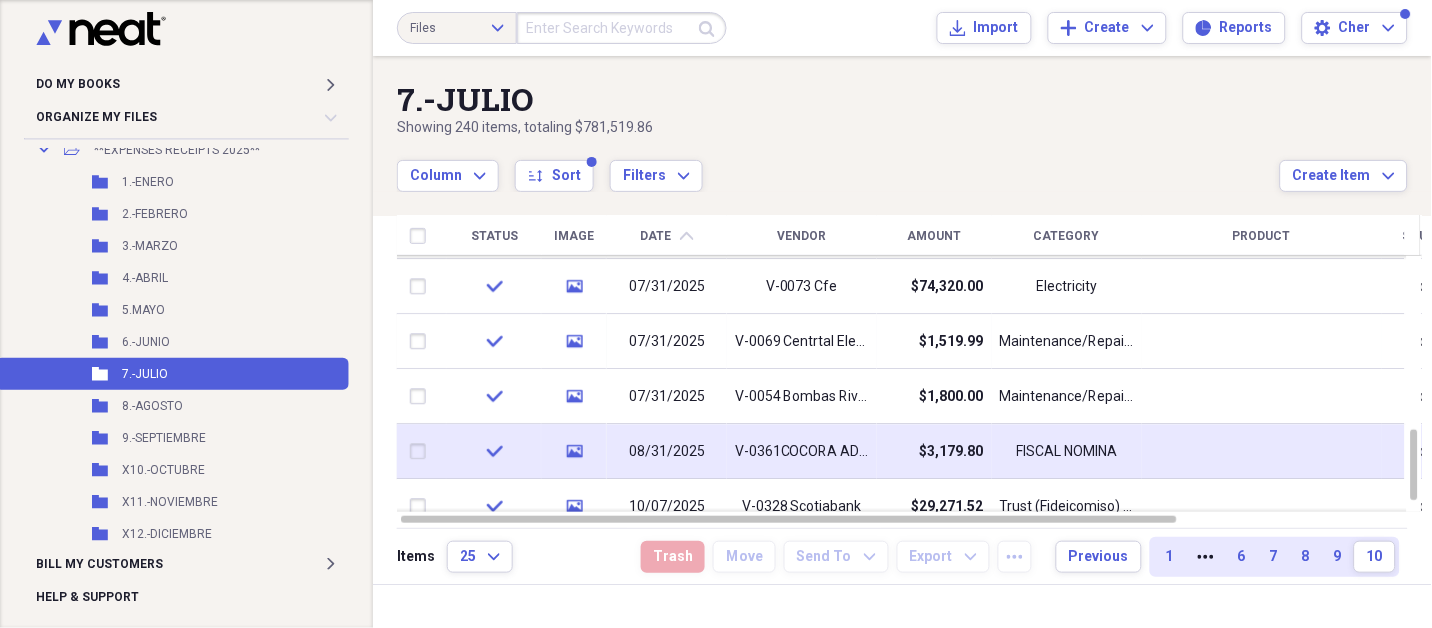 click on "V-0361COCORA ADMINISTRA S DE RL DE CV" at bounding box center (802, 451) 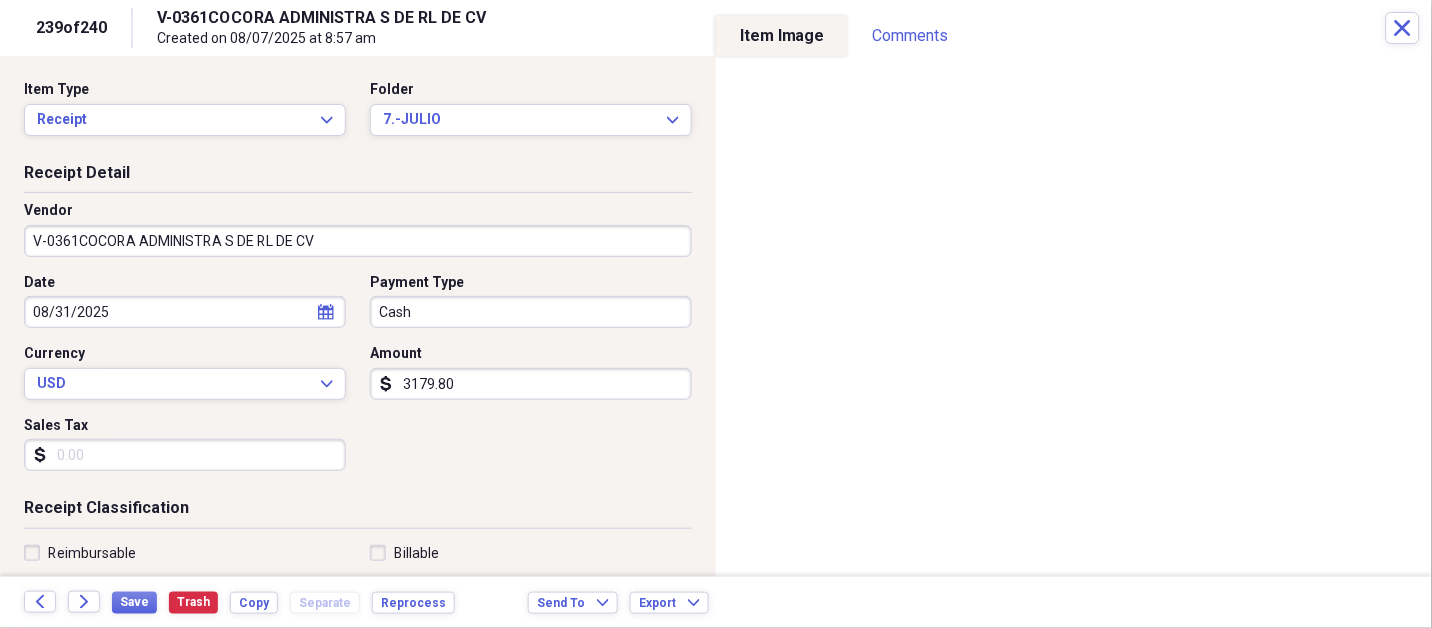 click on "calendar" 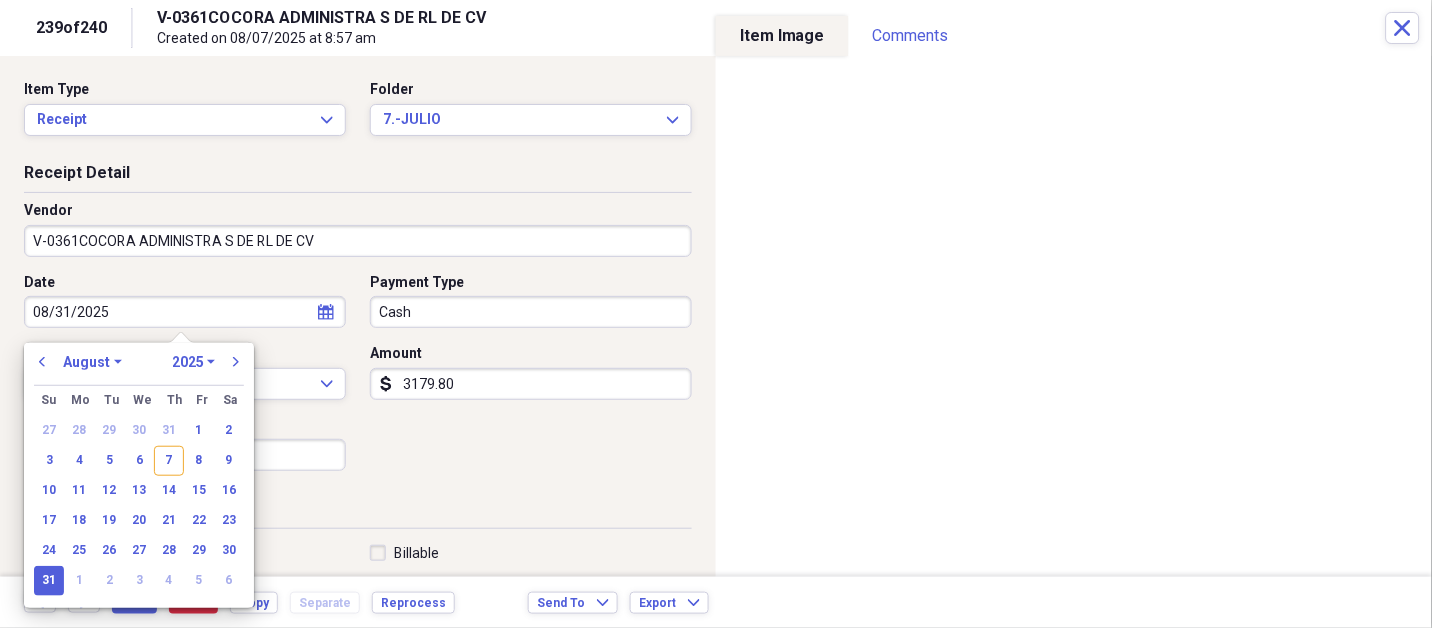 click on "January February March April May June July August September October November December" at bounding box center [92, 362] 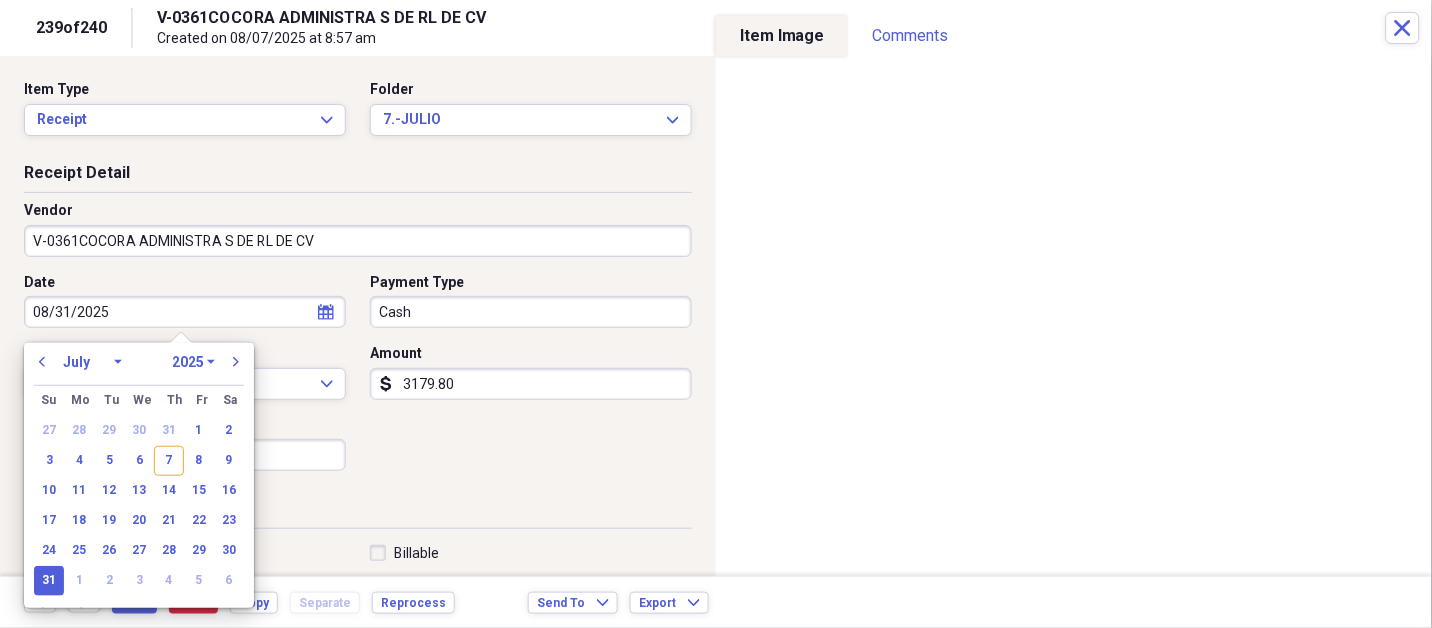 click on "January February March April May June July August September October November December" at bounding box center [92, 362] 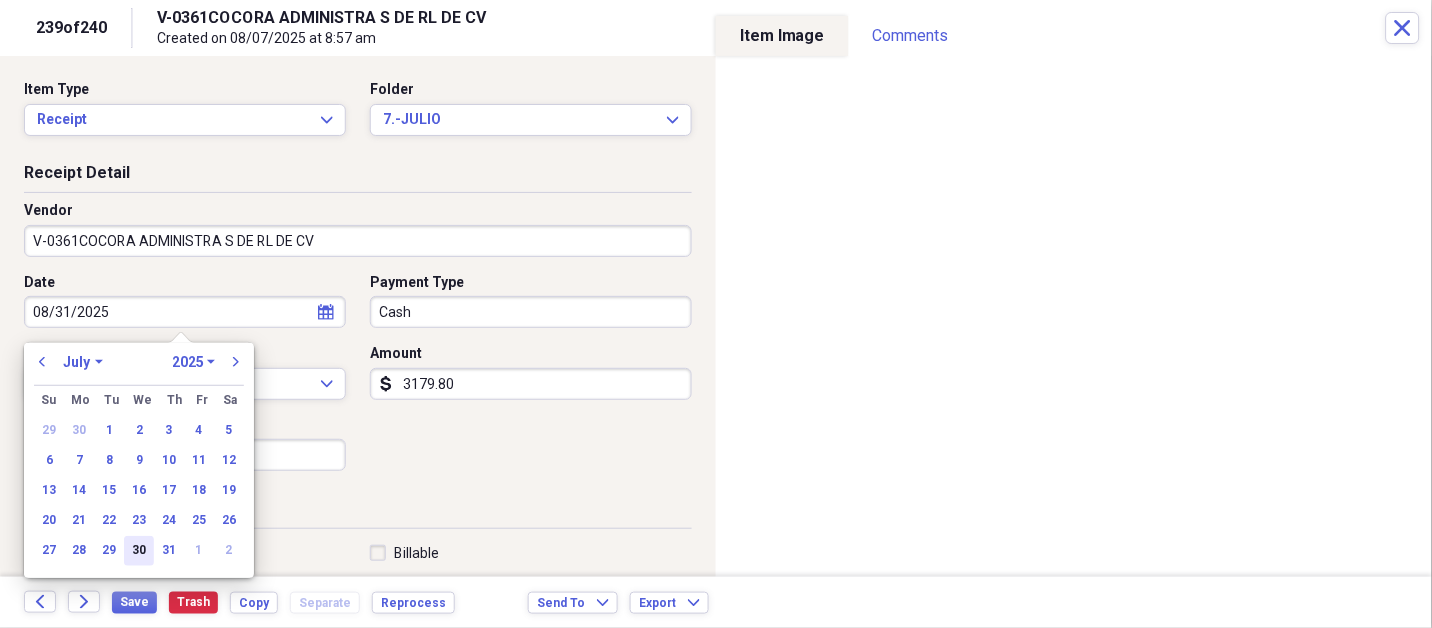click on "30" at bounding box center (139, 551) 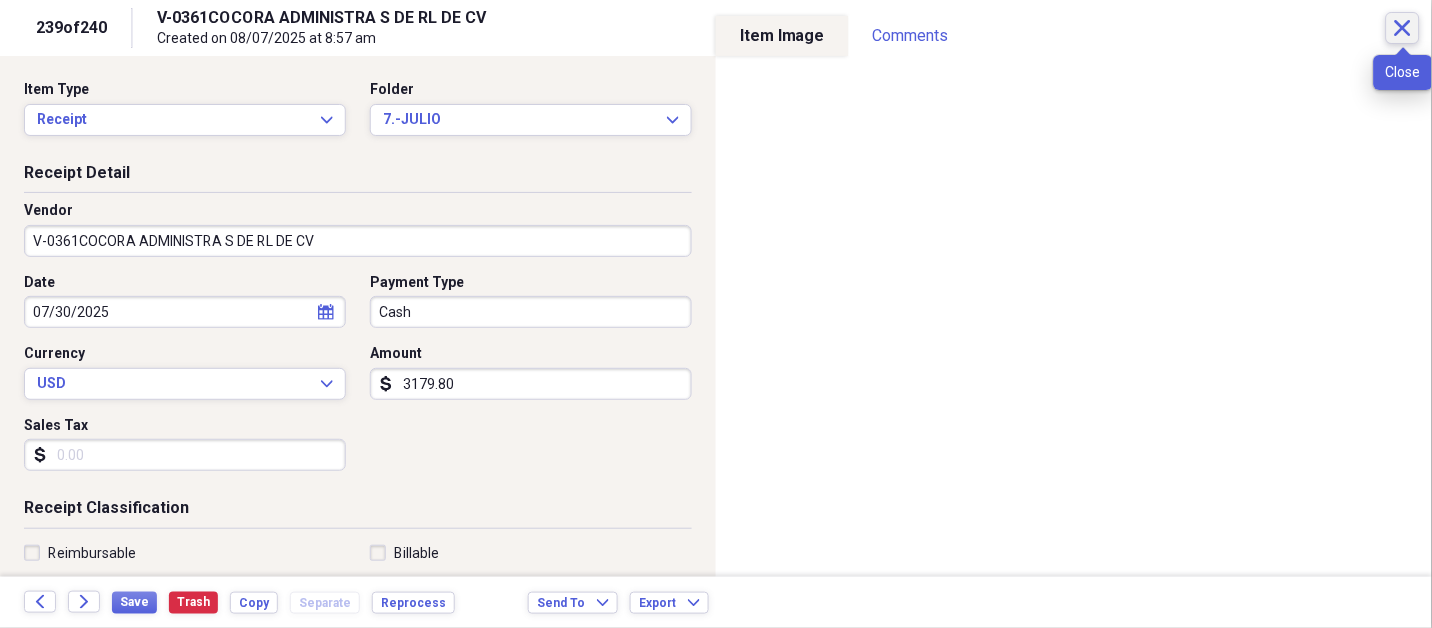 click on "Close" at bounding box center [1403, 28] 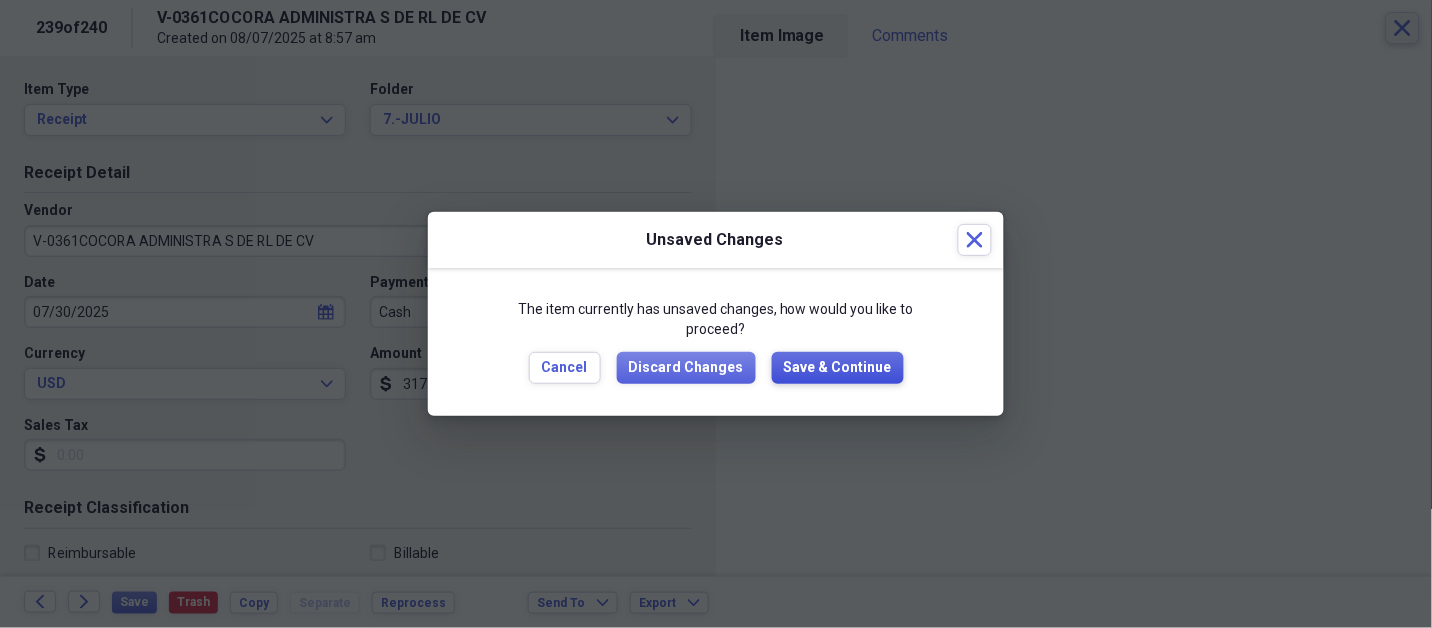 click on "Save & Continue" at bounding box center [838, 368] 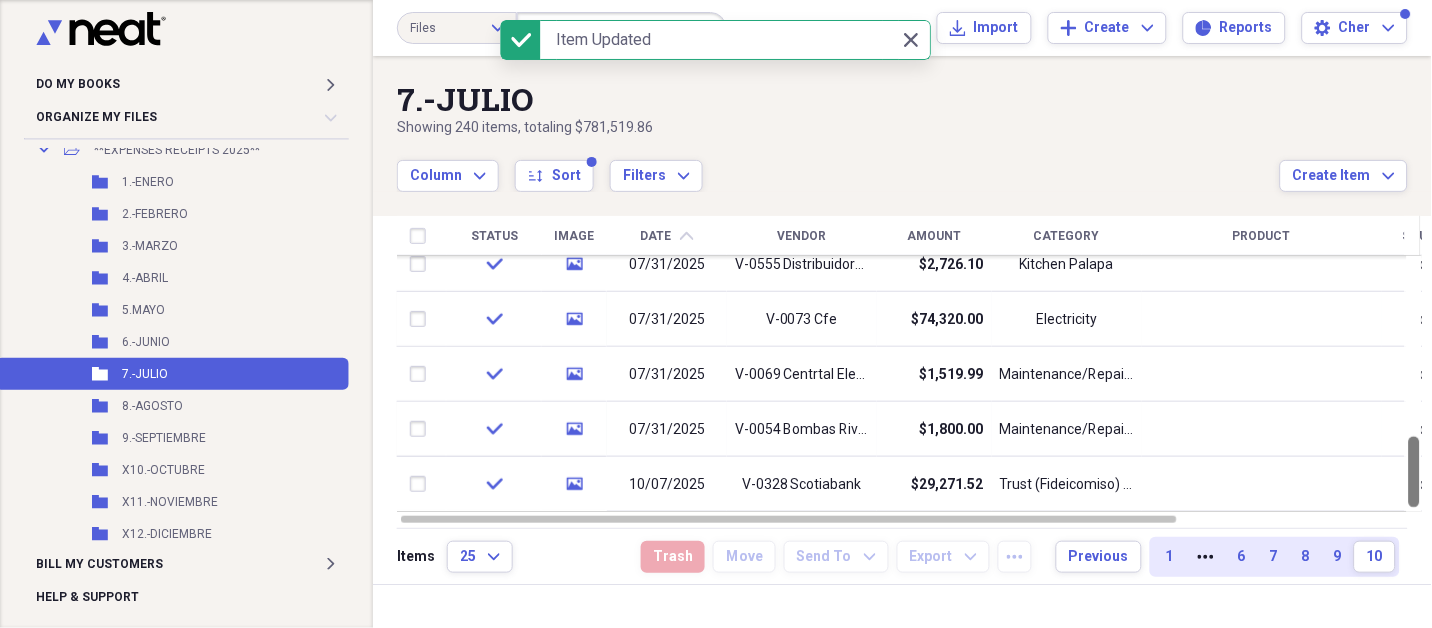 drag, startPoint x: 1428, startPoint y: 446, endPoint x: 1430, endPoint y: 538, distance: 92.021736 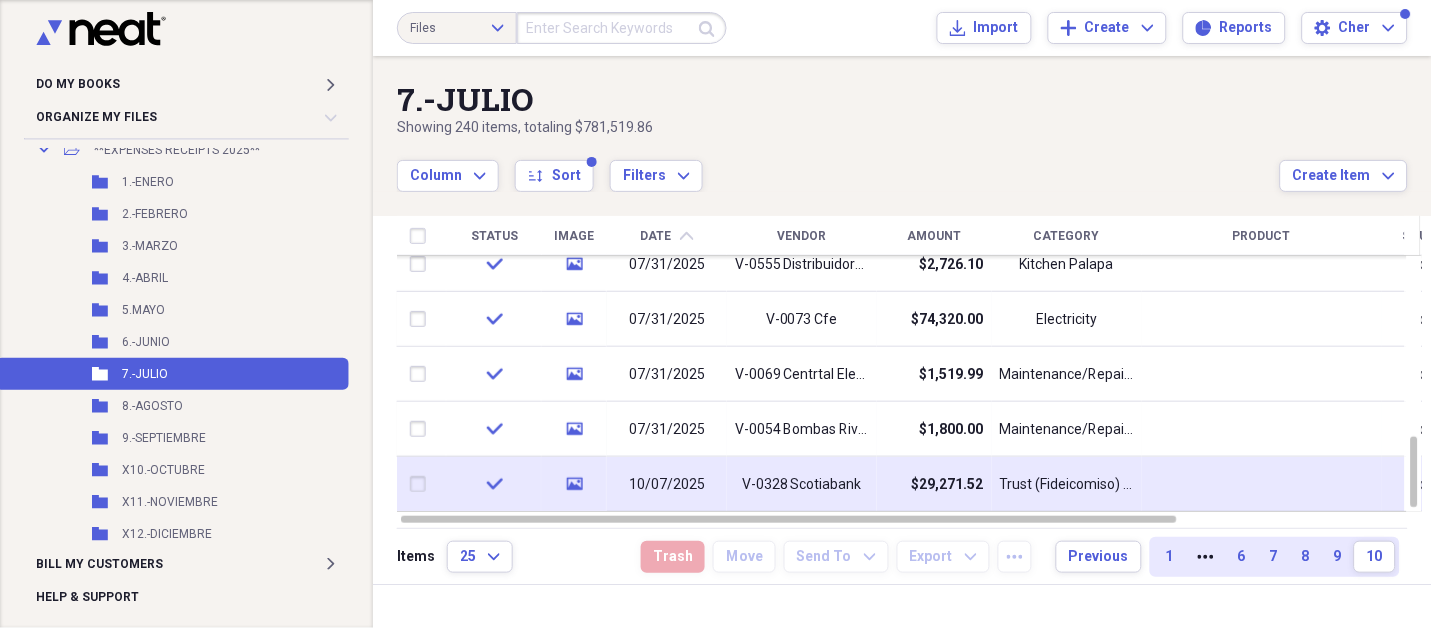 click on "V-0328 Scotiabank" at bounding box center [802, 485] 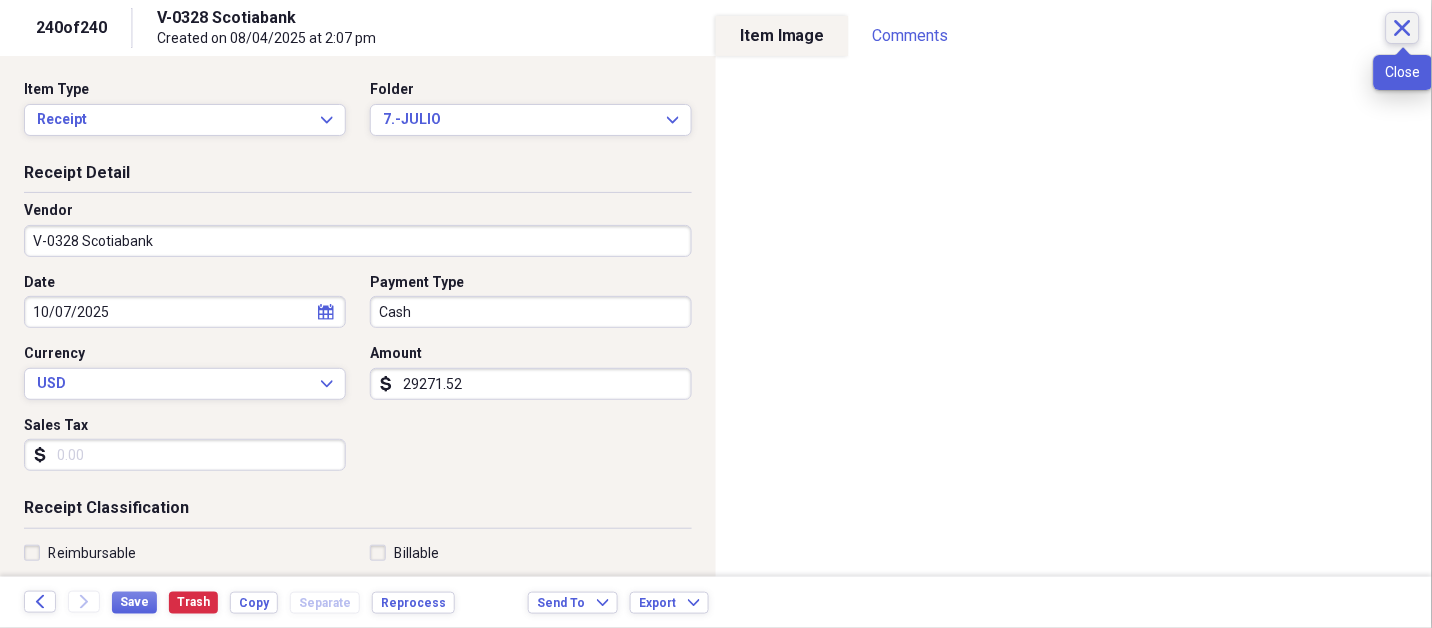 click 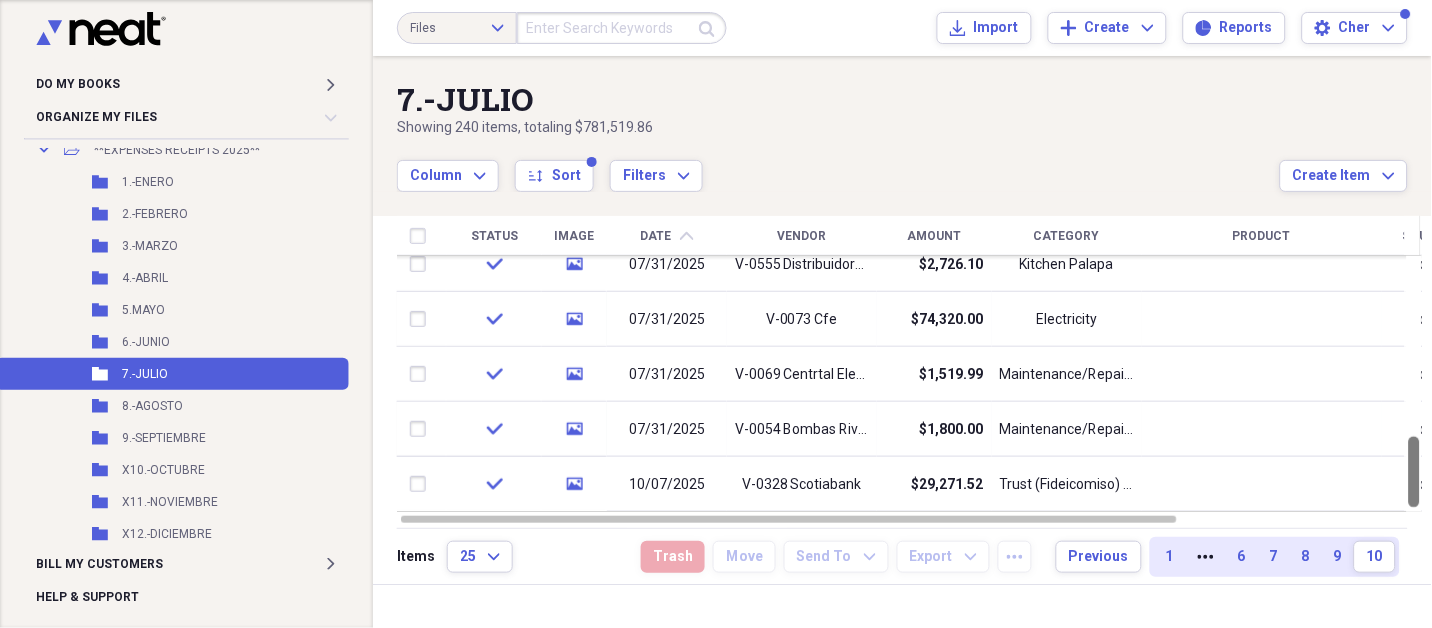 drag, startPoint x: 1430, startPoint y: 458, endPoint x: 1430, endPoint y: 577, distance: 119 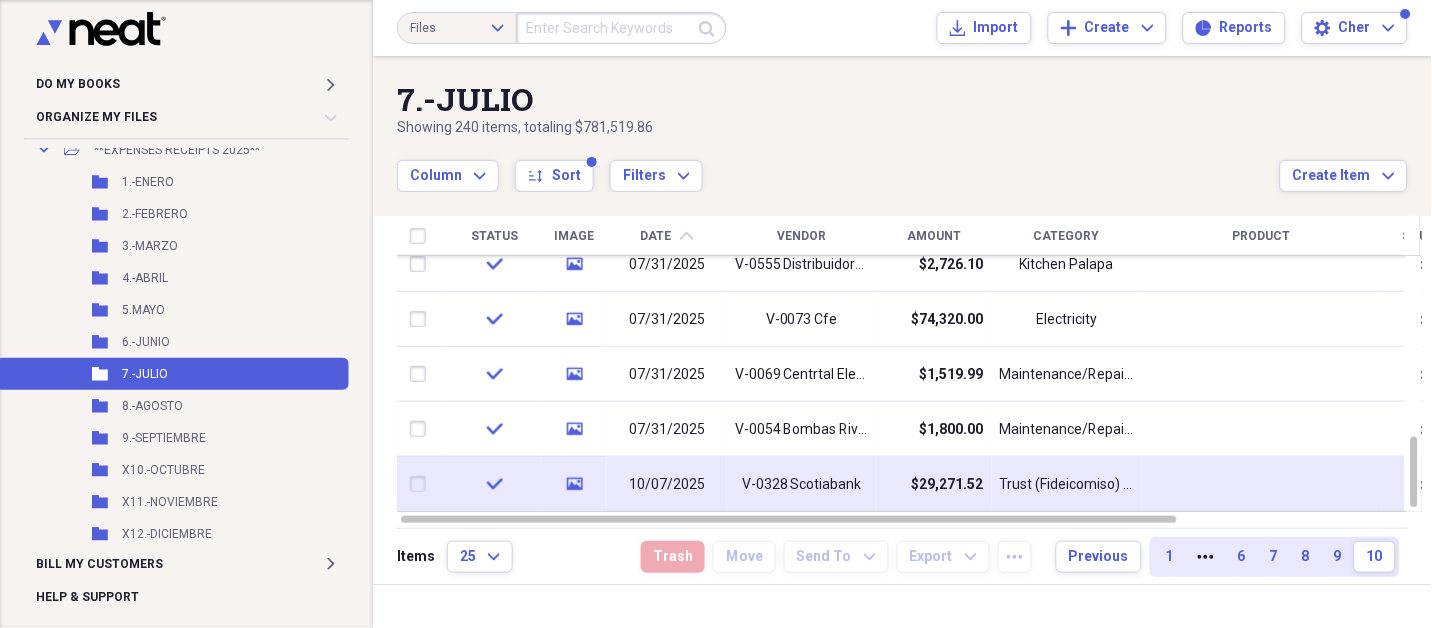 click on "V-0328 Scotiabank" at bounding box center (802, 485) 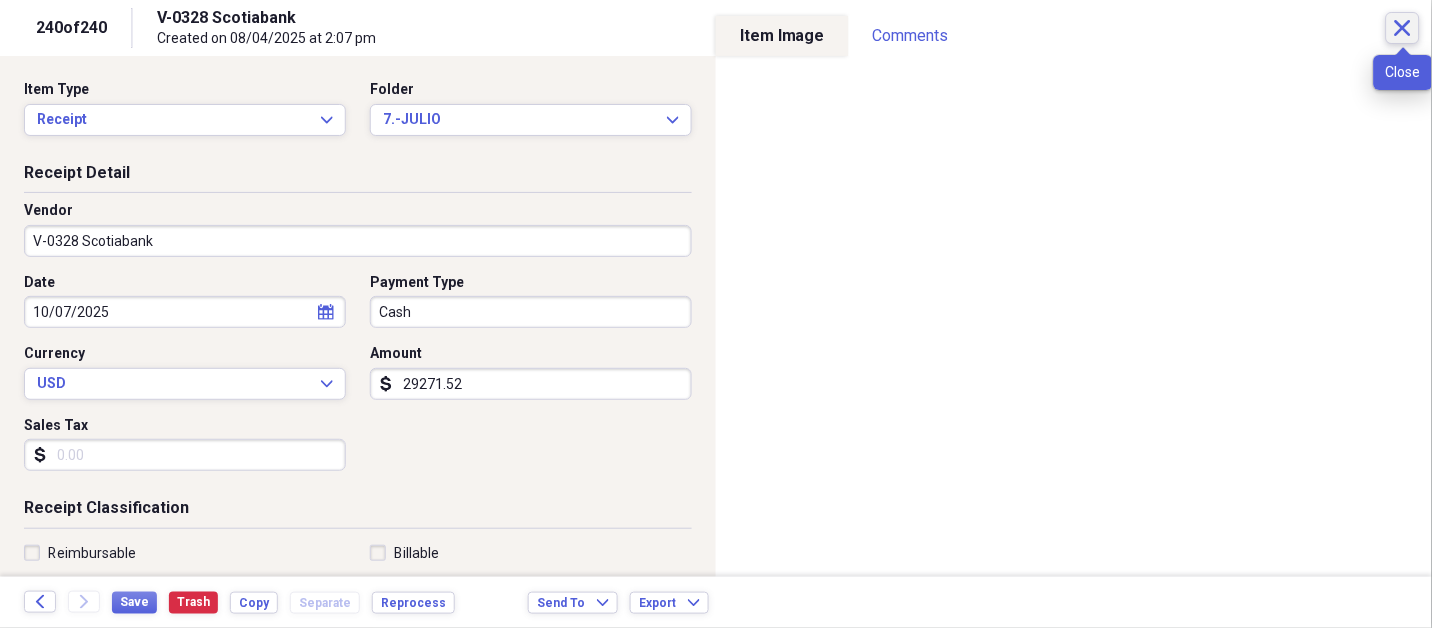 click 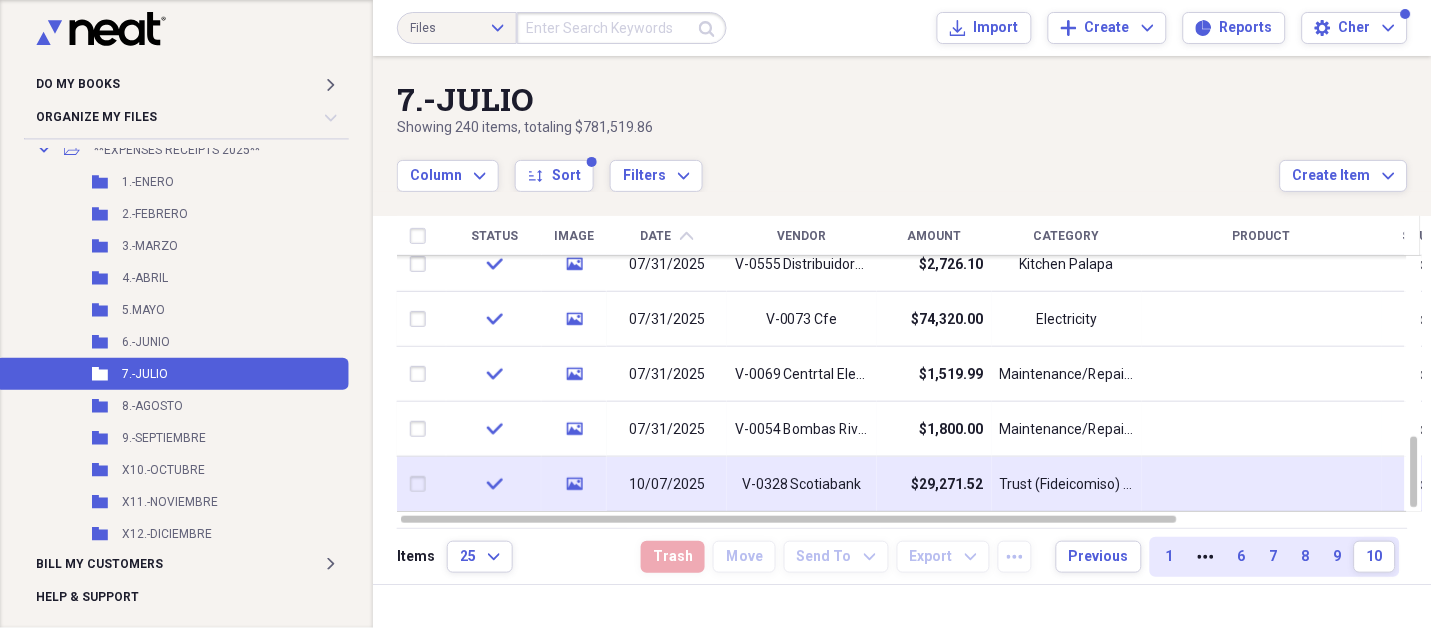 click on "V-0328 Scotiabank" at bounding box center [802, 484] 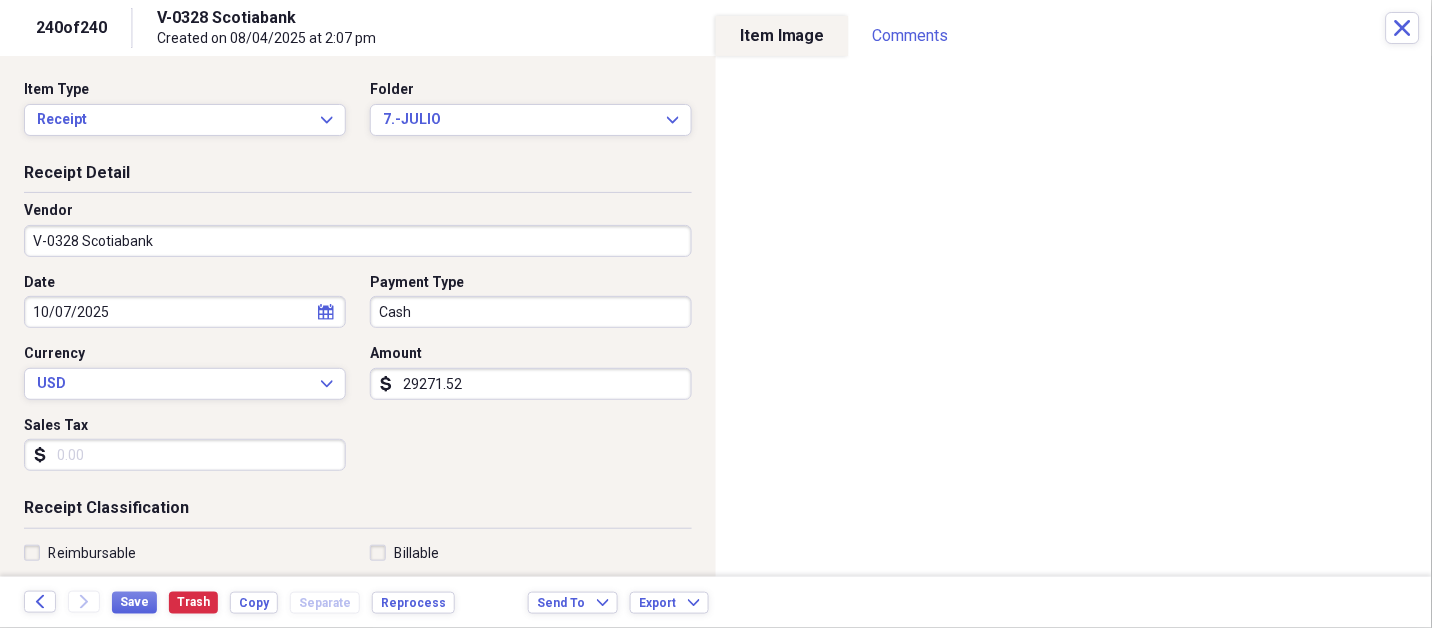 click 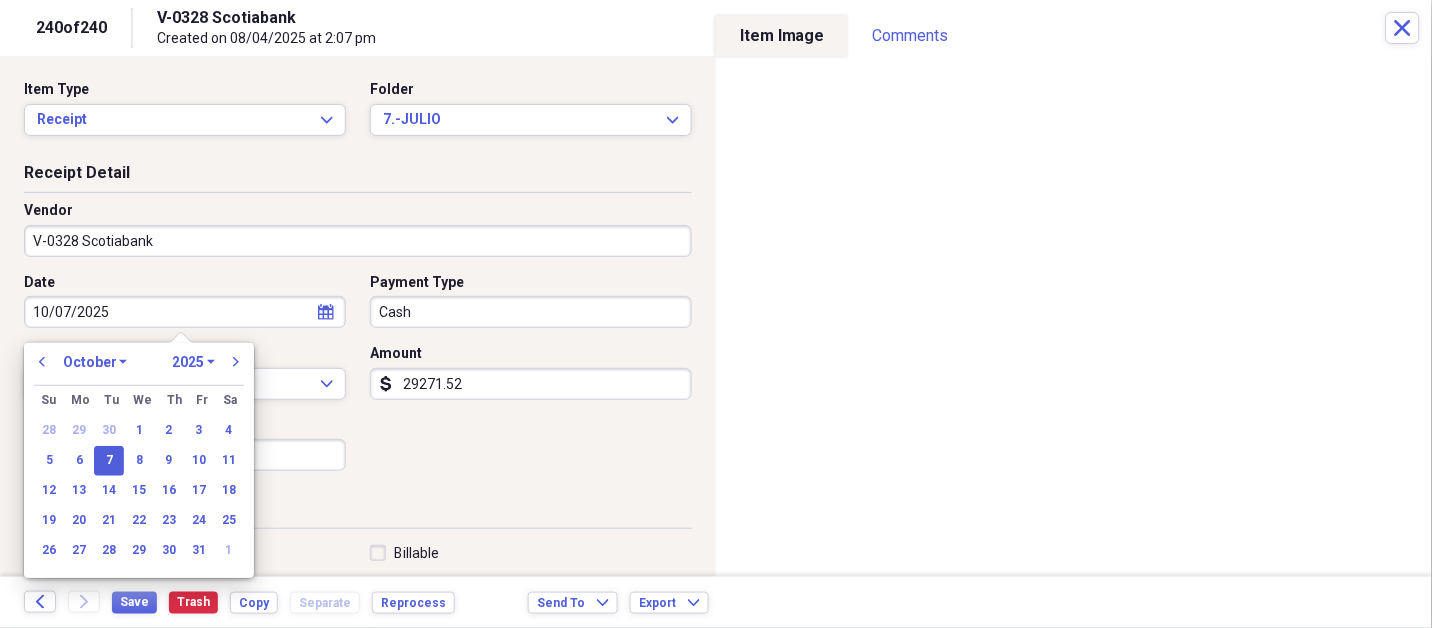 click on "previous January February March April May June July August September October November December 1970 1971 1972 1973 1974 1975 1976 1977 1978 1979 1980 1981 1982 1983 1984 1985 1986 1987 1988 1989 1990 1991 1992 1993 1994 1995 1996 1997 1998 1999 2000 2001 2002 2003 2004 2005 2006 2007 2008 2009 2010 2011 2012 2013 2014 2015 2016 2017 2018 2019 2020 2021 2022 2023 2024 2025 2026 2027 2028 2029 2030 2031 2032 2033 2034 2035 next Su Sunday Mo Monday Tu Tuesday We Wednesday Th Thursday Fr Friday Sa Saturday 28 29 30 1 2 3 4 5 6 7 8 9 10 11 12 13 14 15 16 17 18 19 20 21 22 23 24 25 26 27 28 29 30 31 1" at bounding box center (139, 454) 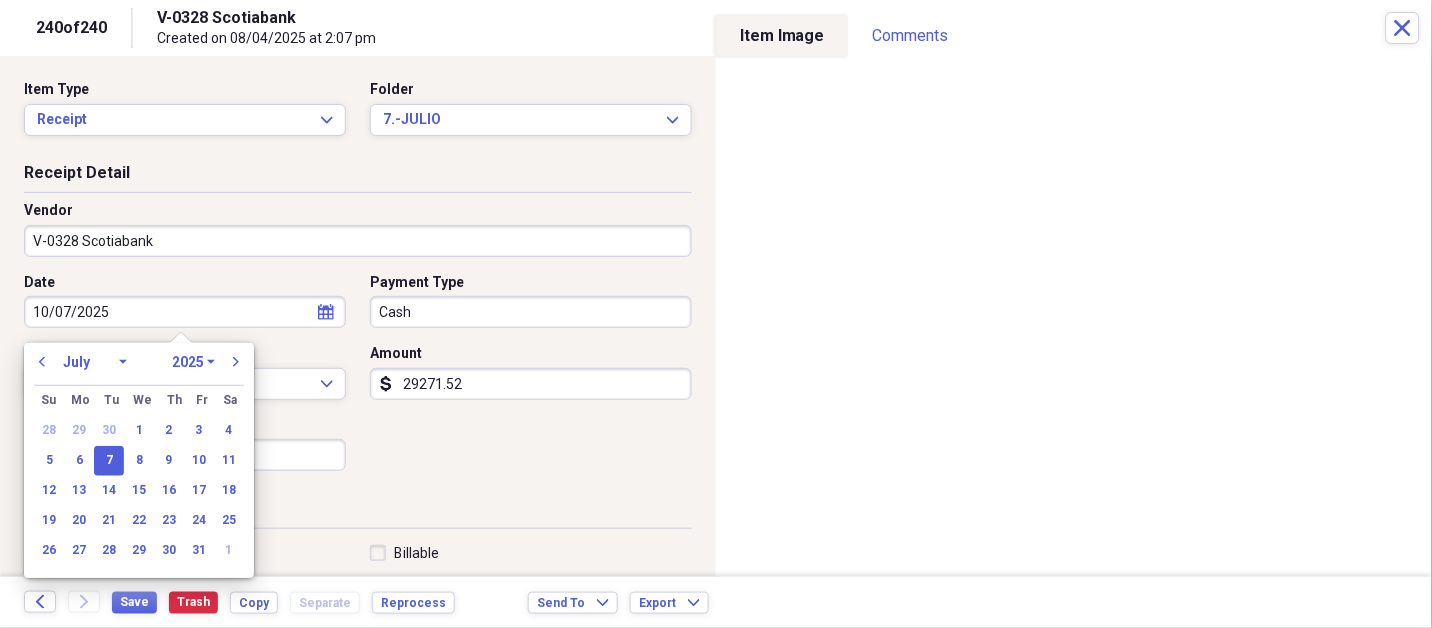 click on "January February March April May June July August September October November December" at bounding box center [95, 362] 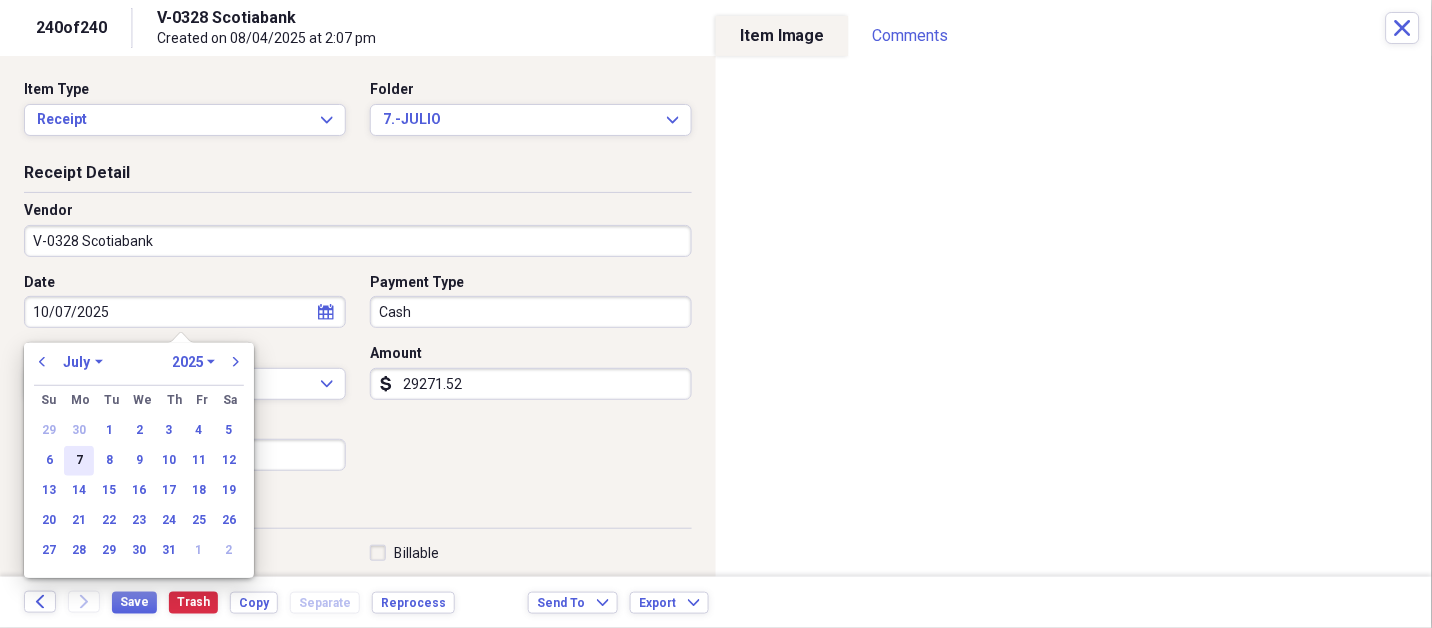click on "7" at bounding box center (79, 461) 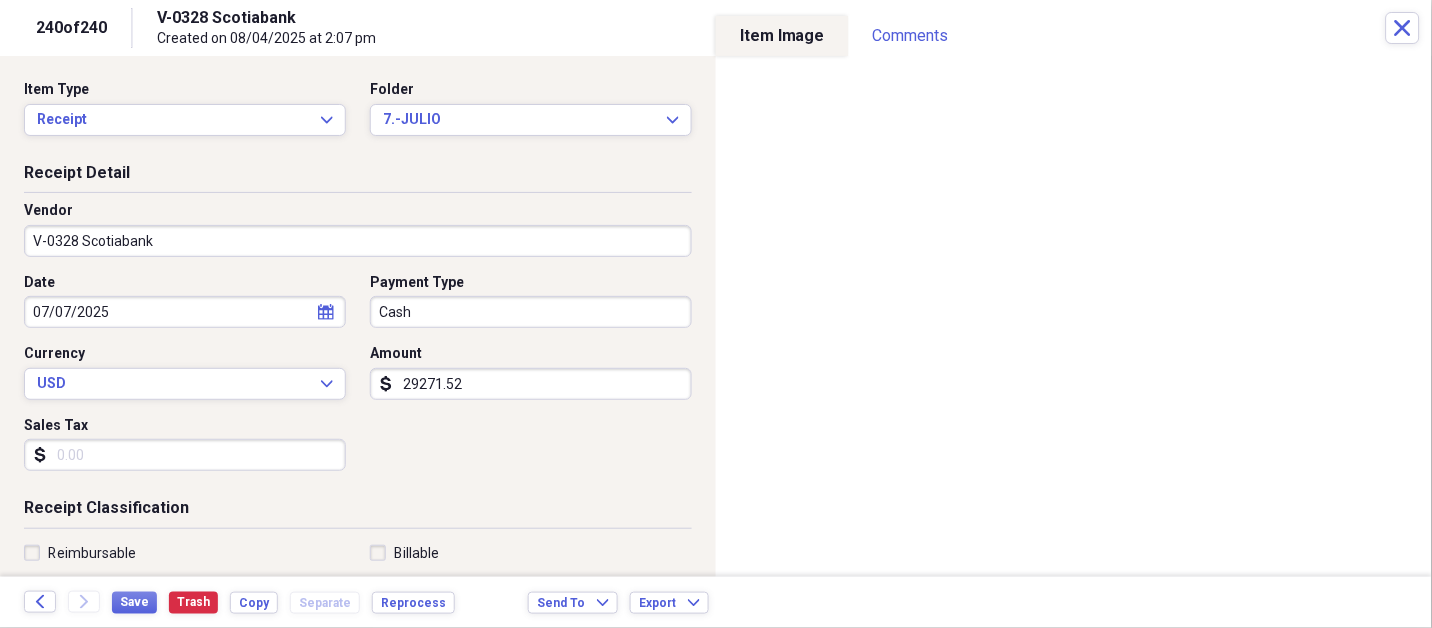 click on "calendar" 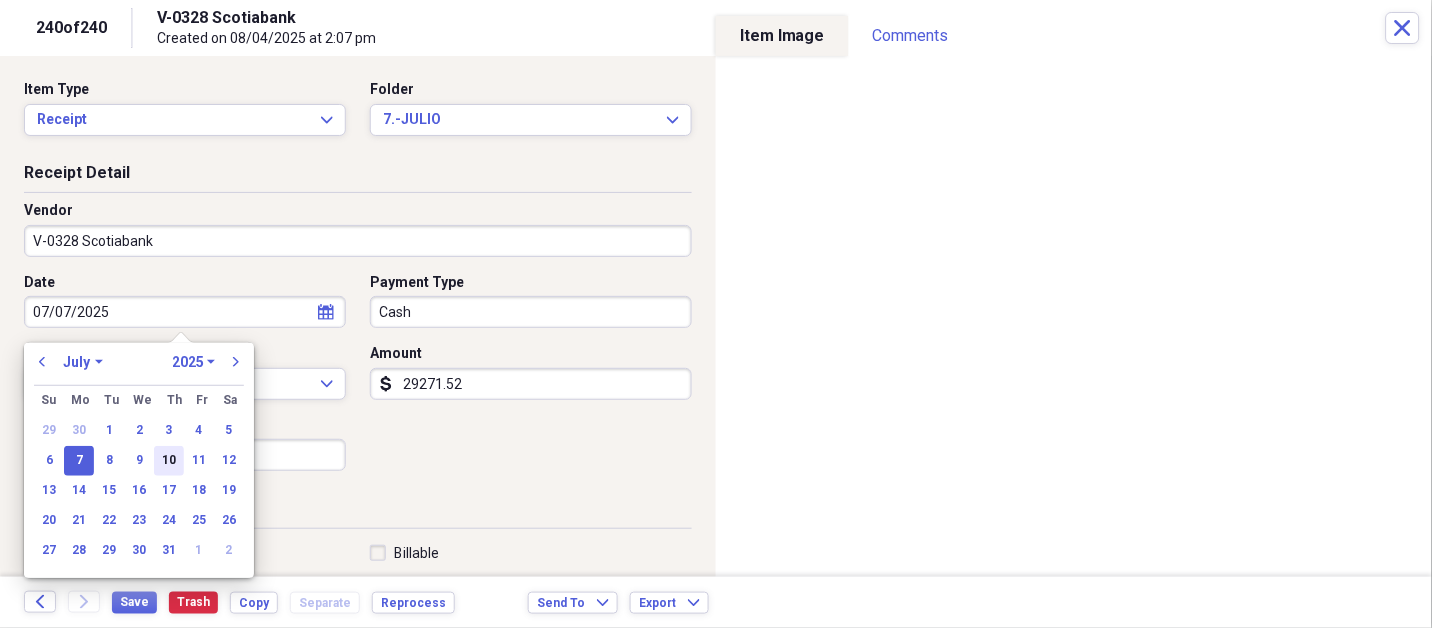 click on "10" at bounding box center [169, 461] 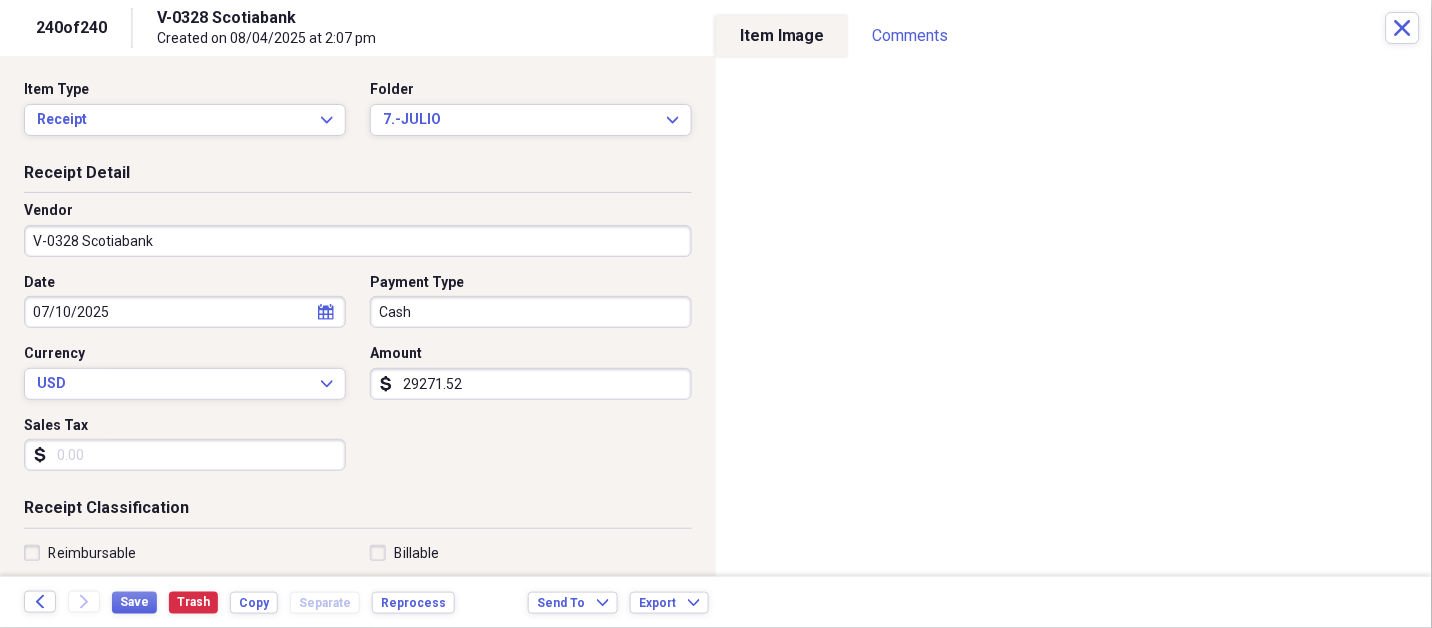 scroll, scrollTop: 307, scrollLeft: 0, axis: vertical 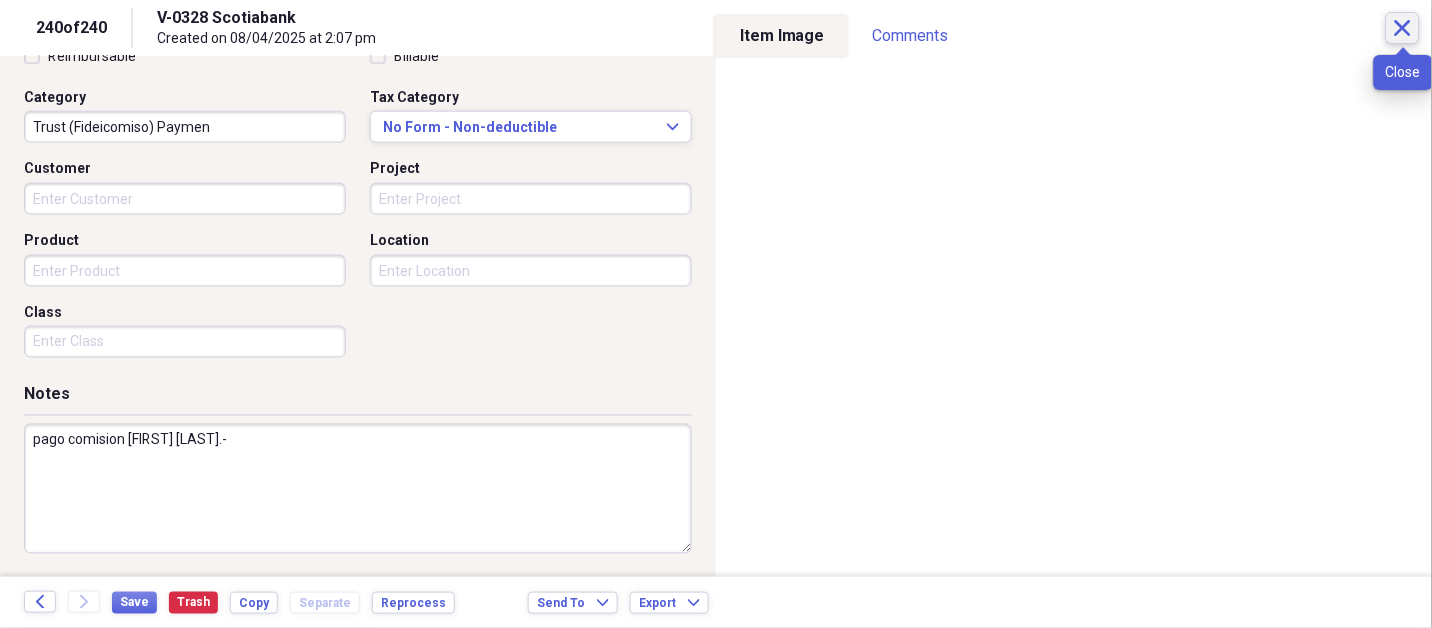 click 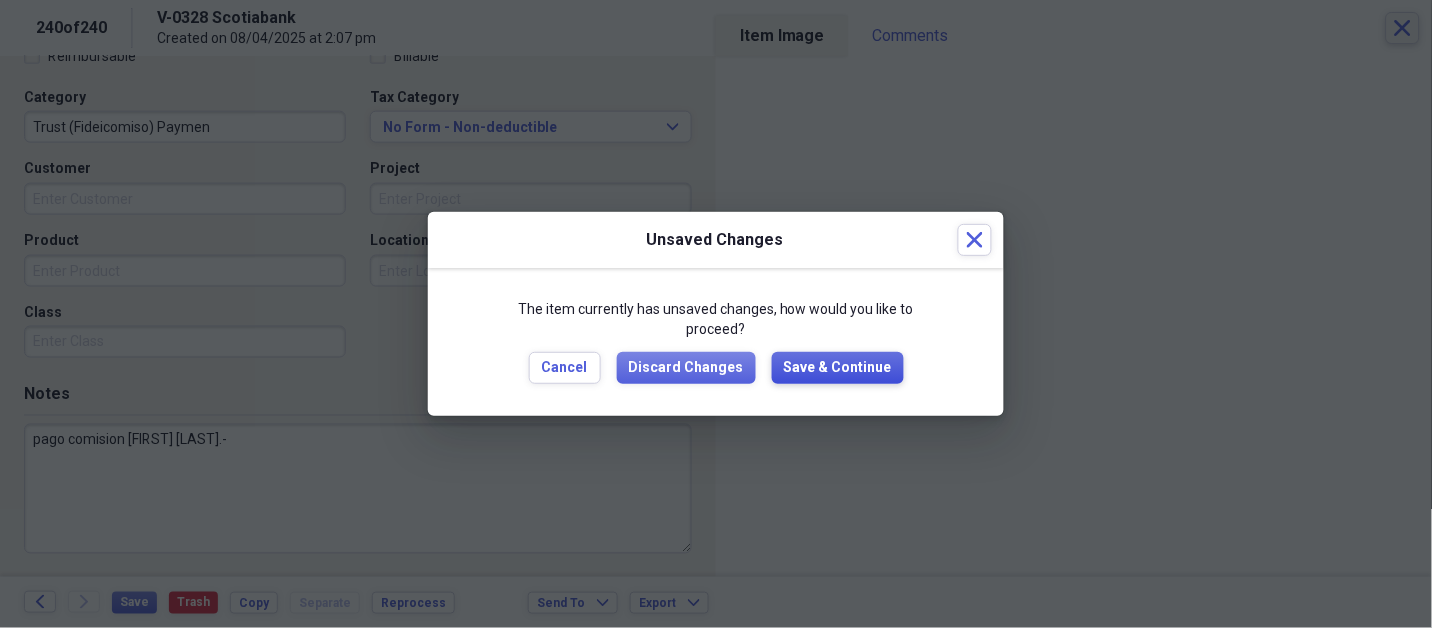 click on "Save & Continue" at bounding box center (838, 368) 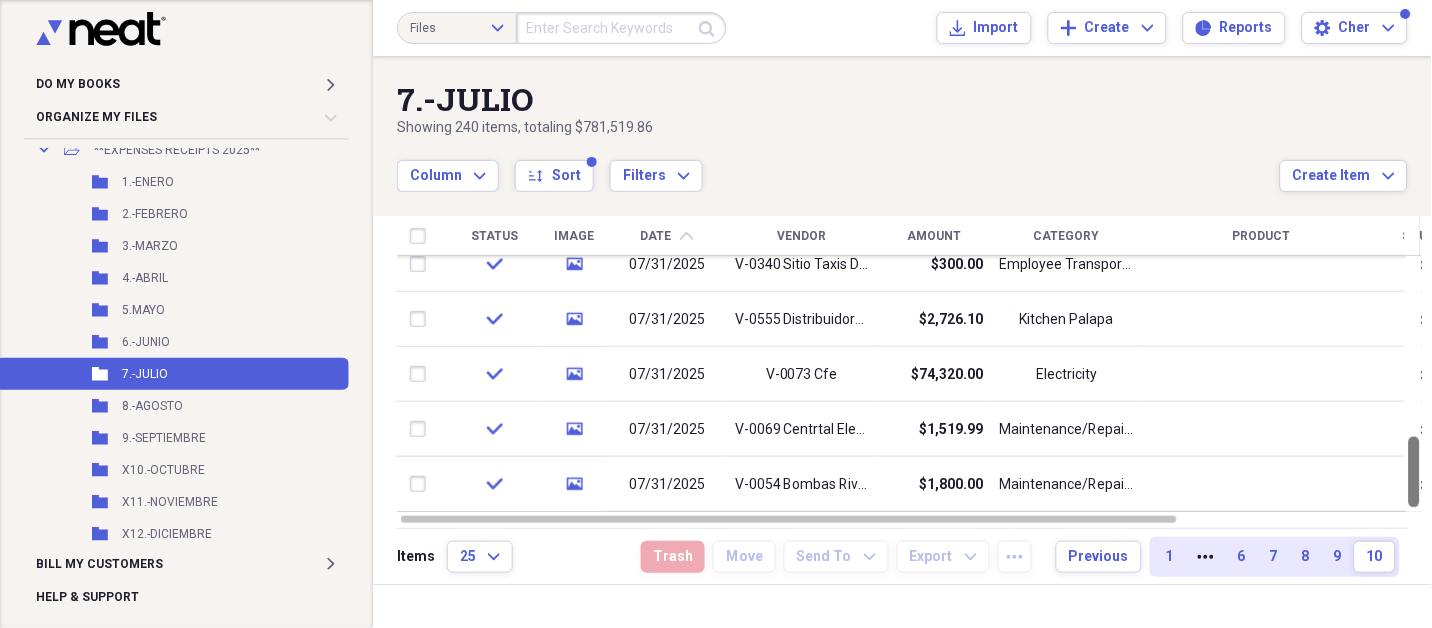 click at bounding box center (1414, 472) 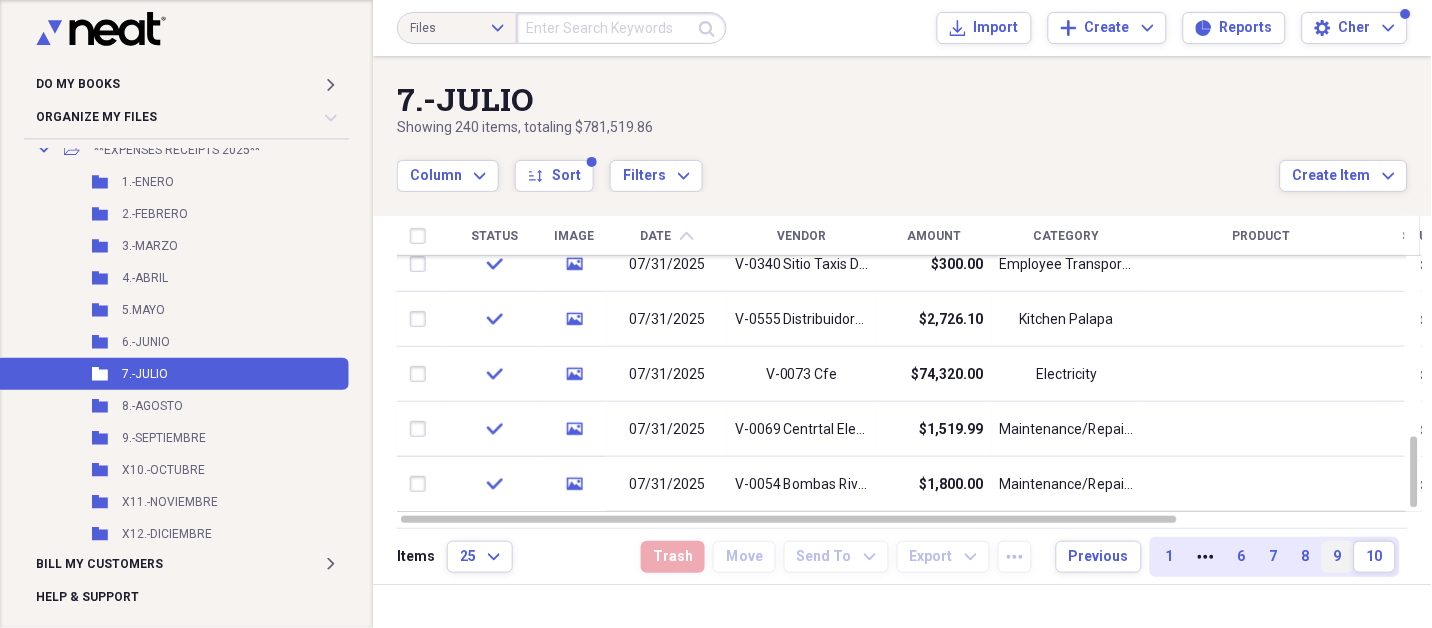 click on "9" at bounding box center [1338, 557] 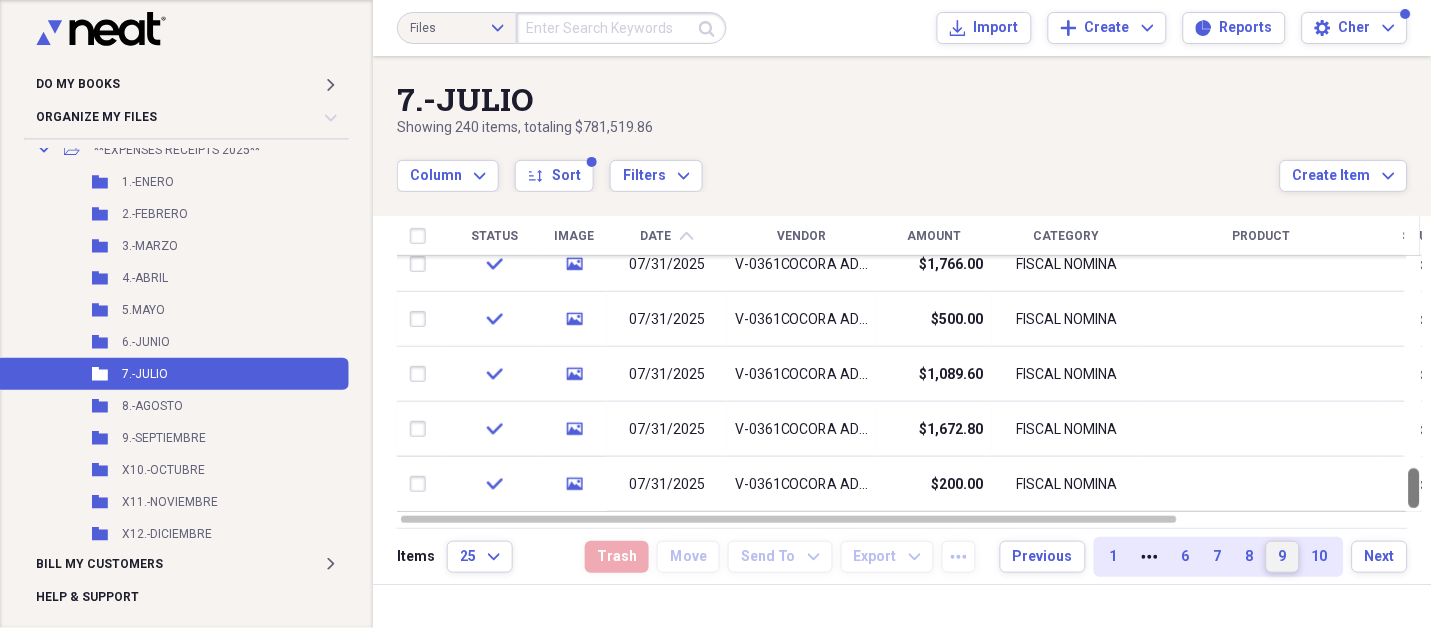 drag, startPoint x: 1428, startPoint y: 279, endPoint x: 1428, endPoint y: 548, distance: 269 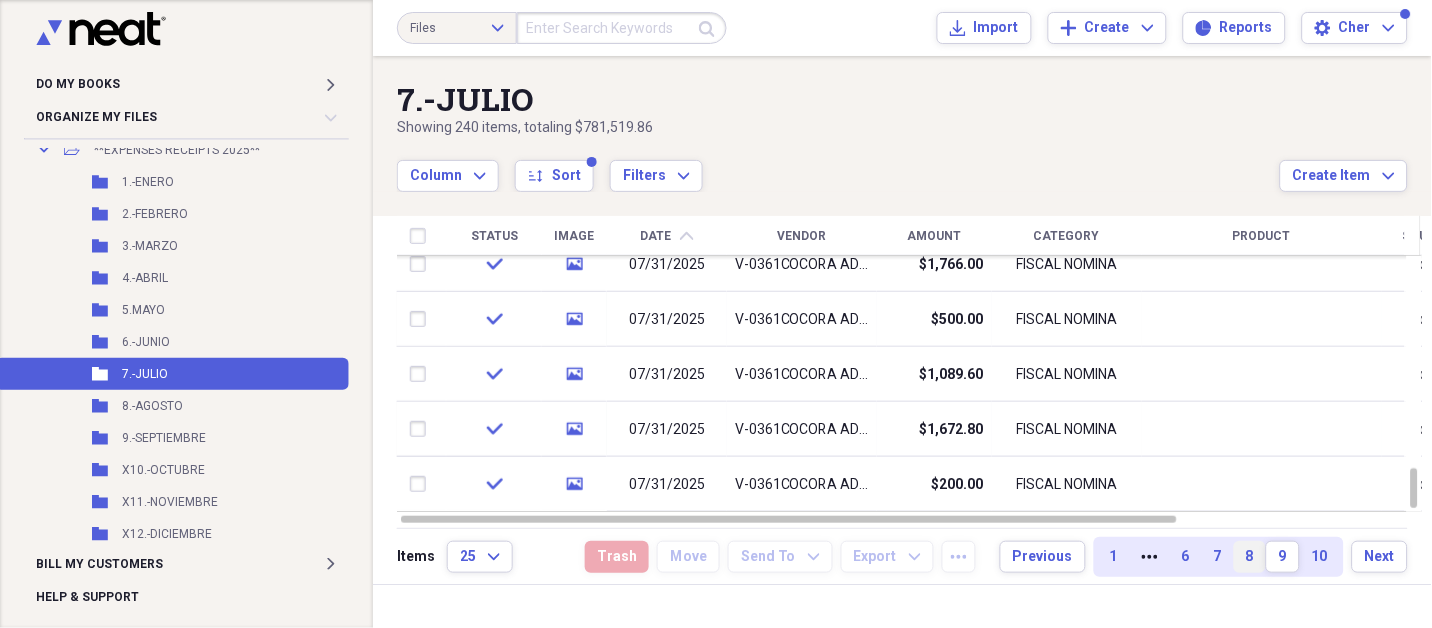 click on "8" at bounding box center (1250, 557) 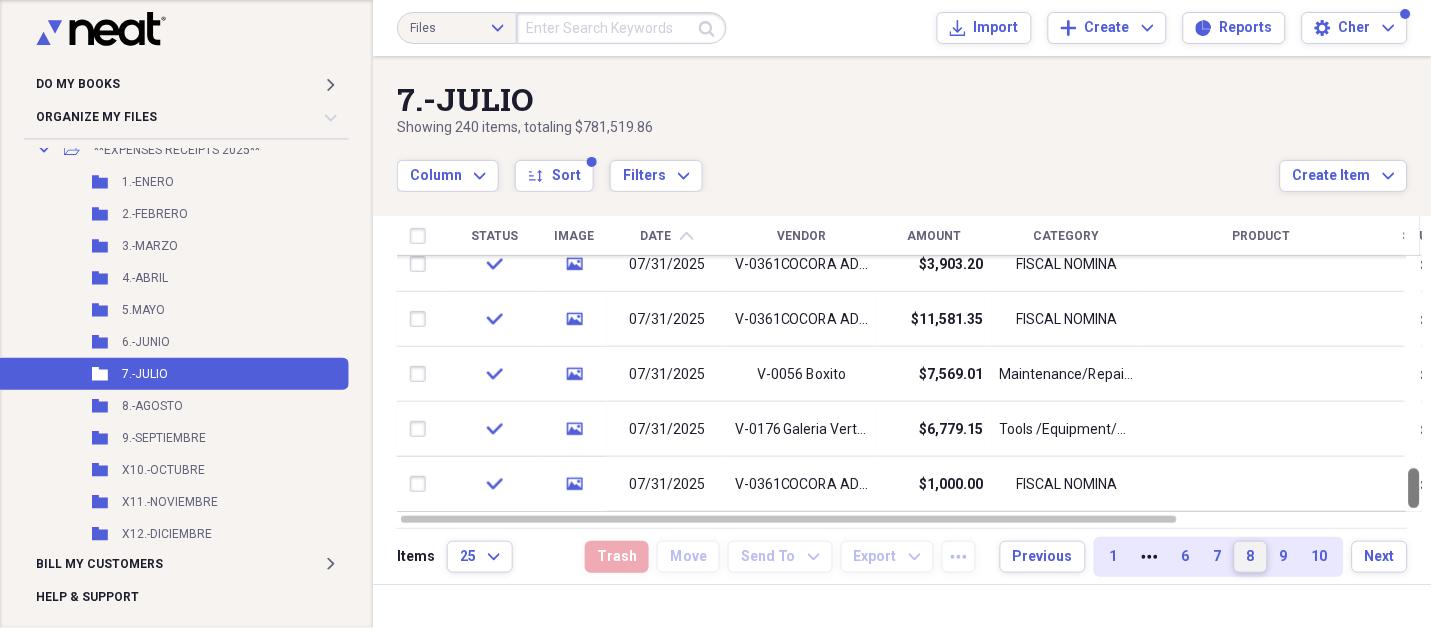 drag, startPoint x: 1424, startPoint y: 273, endPoint x: 1430, endPoint y: 571, distance: 298.0604 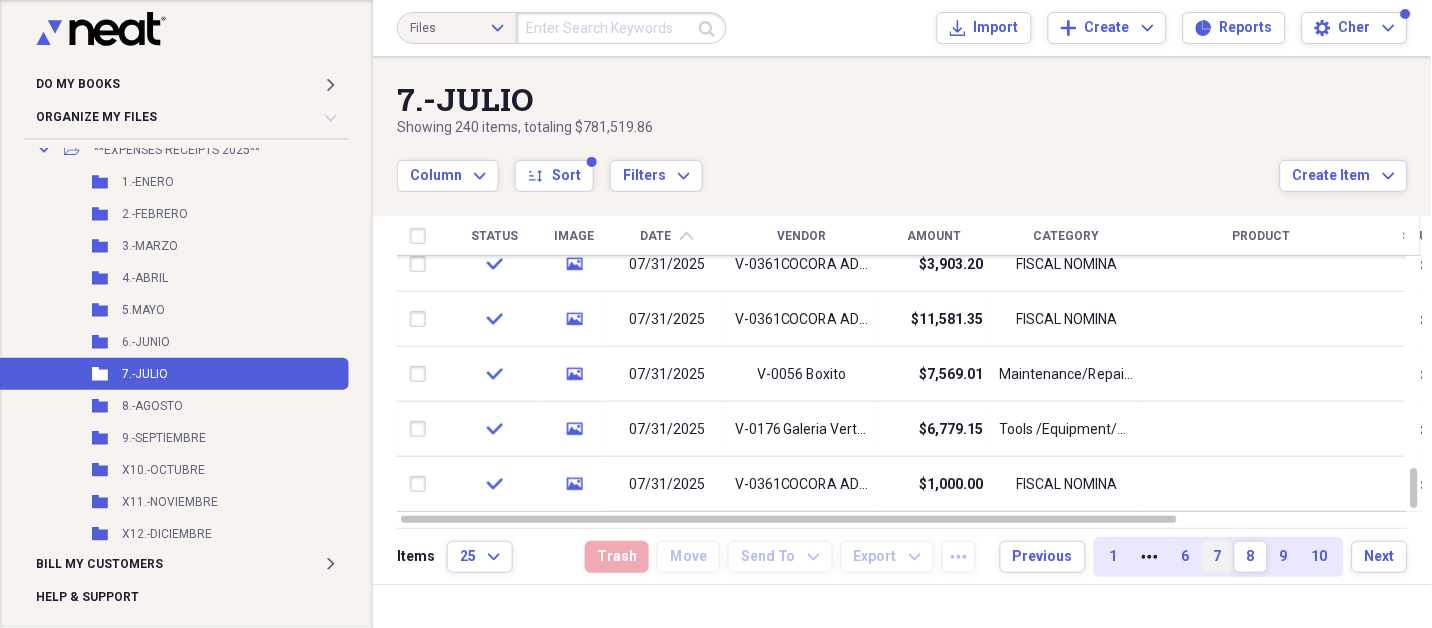 click on "7" at bounding box center (1218, 557) 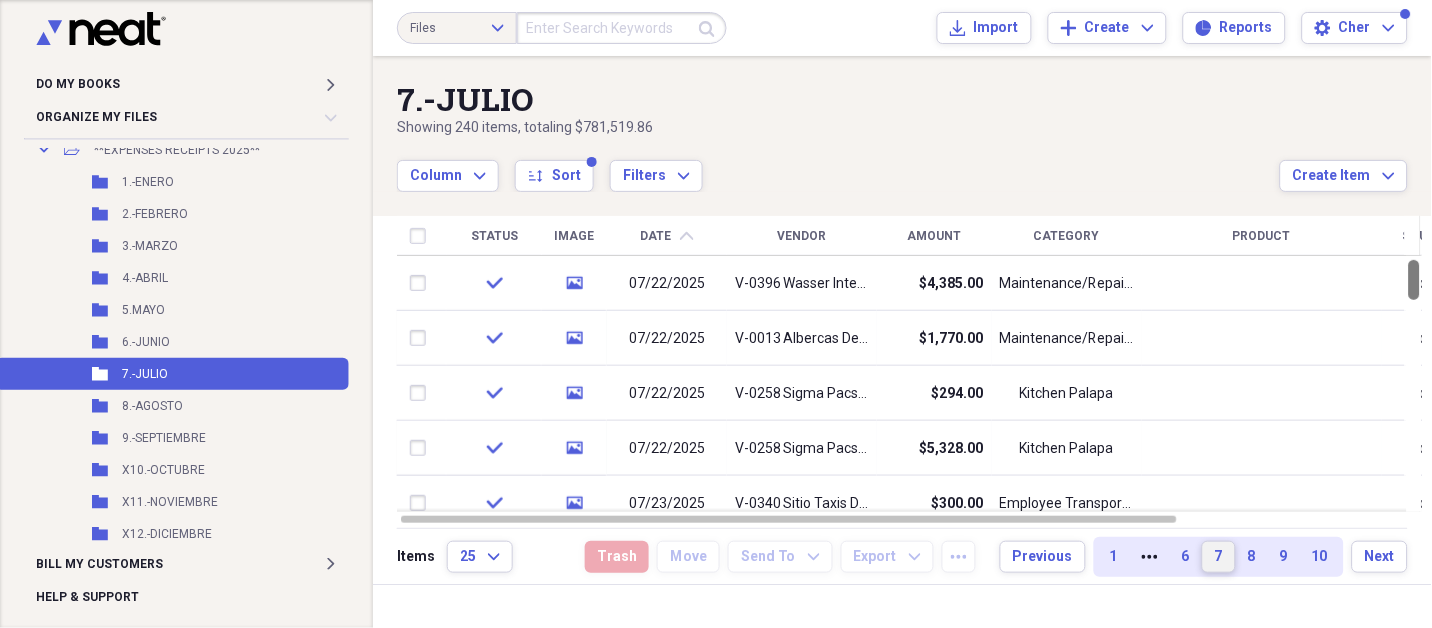 click at bounding box center (1414, 280) 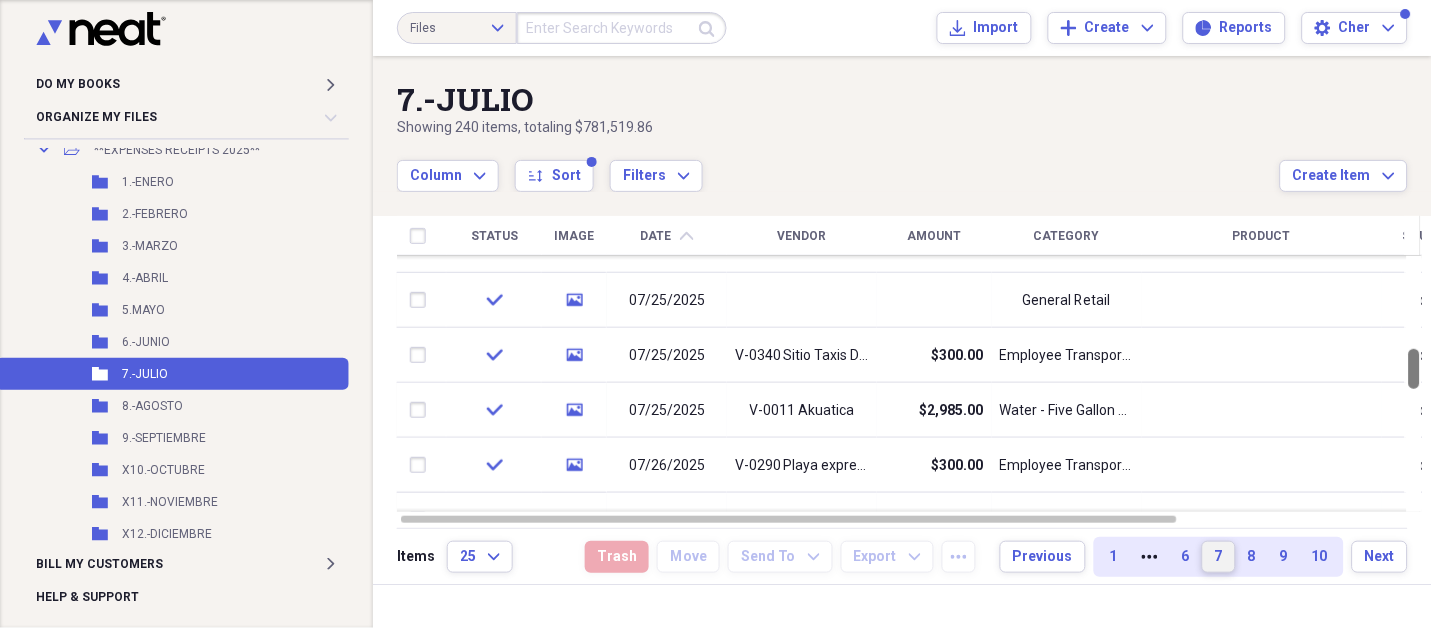 drag, startPoint x: 1419, startPoint y: 284, endPoint x: 1430, endPoint y: 373, distance: 89.6772 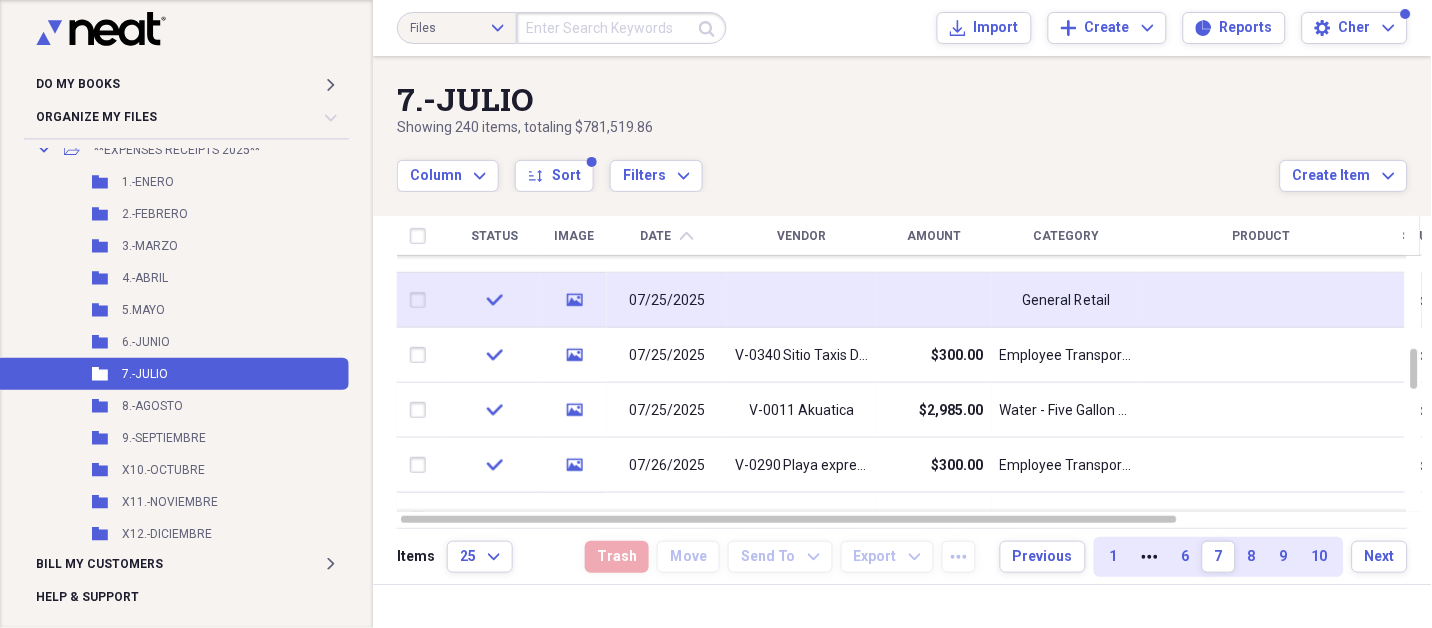 click on "General Retail" at bounding box center [1067, 301] 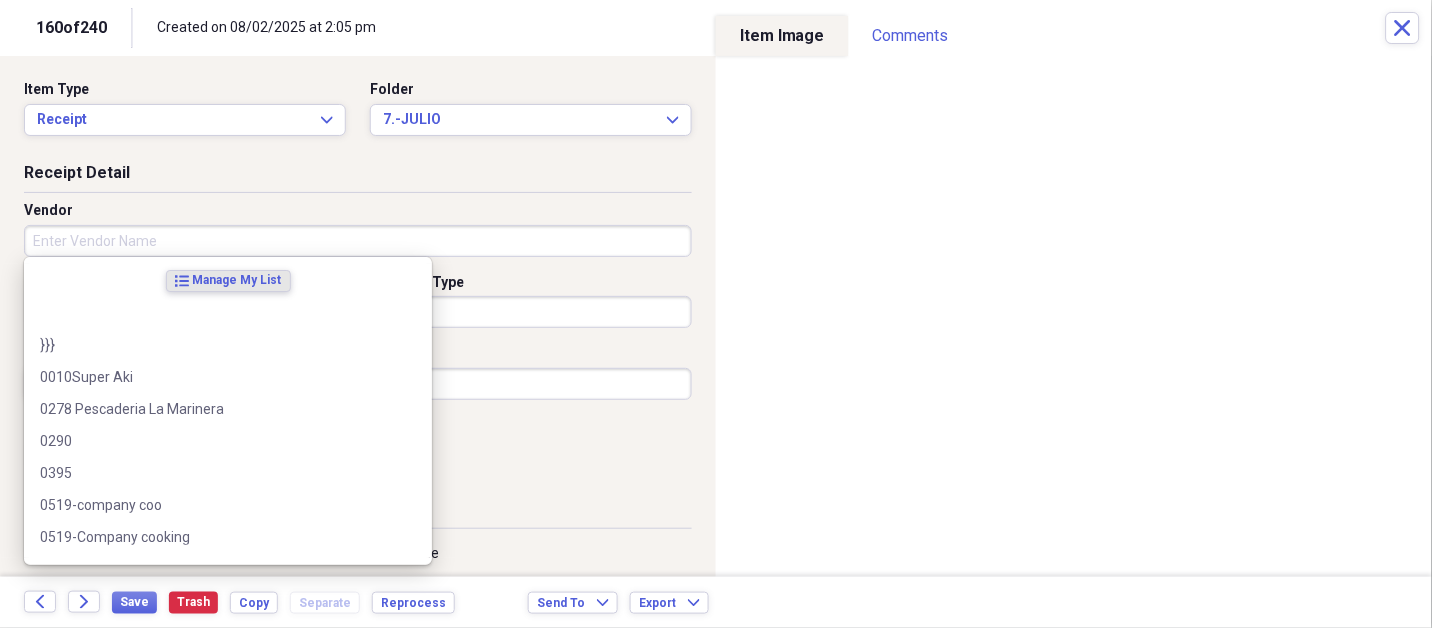 click on "Vendor" at bounding box center [358, 241] 